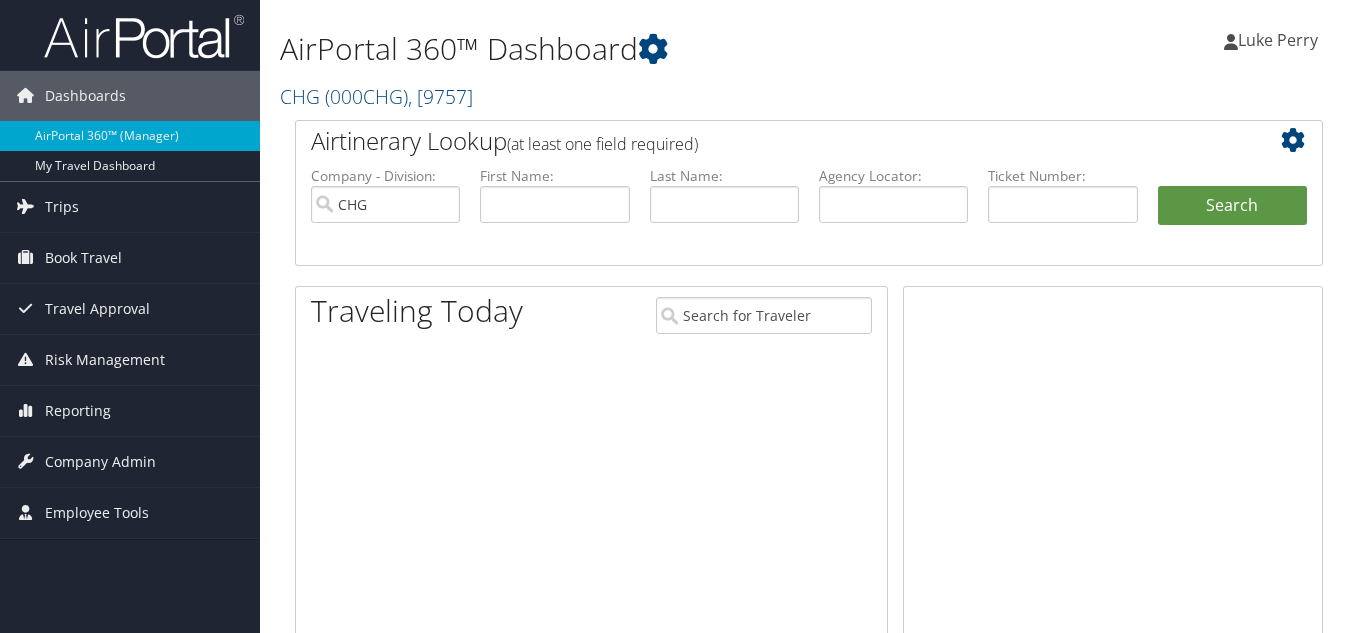 scroll, scrollTop: 0, scrollLeft: 0, axis: both 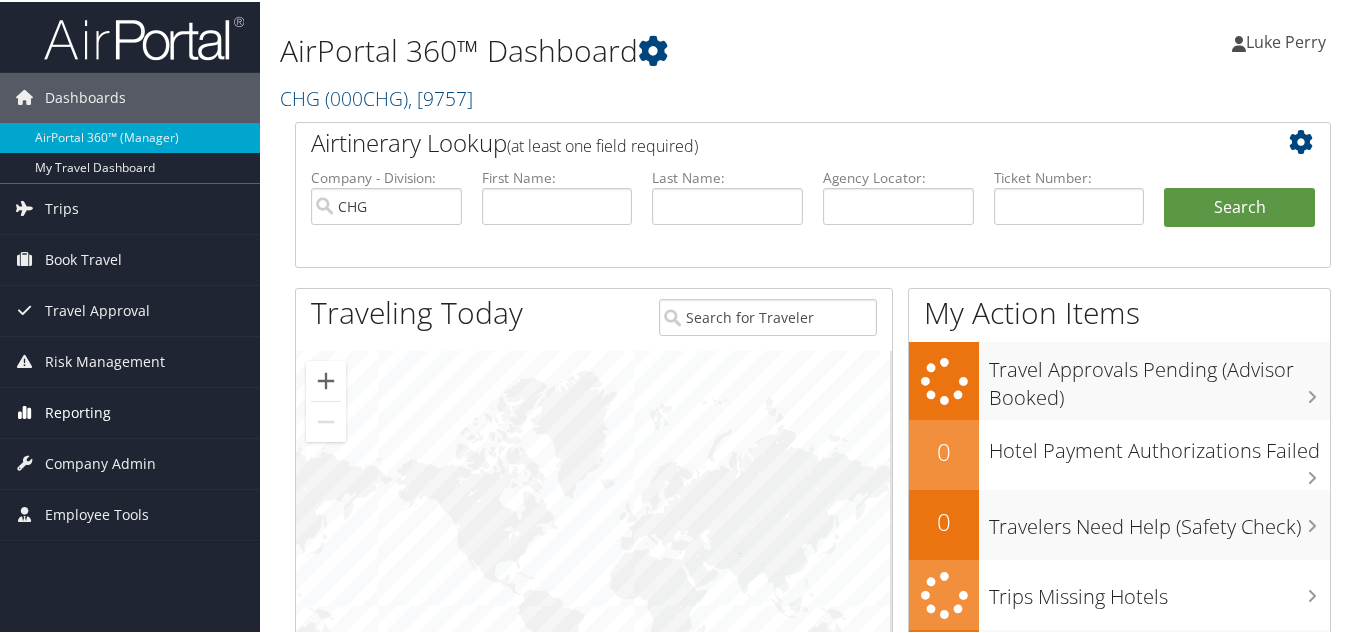 click on "Reporting" at bounding box center (78, 411) 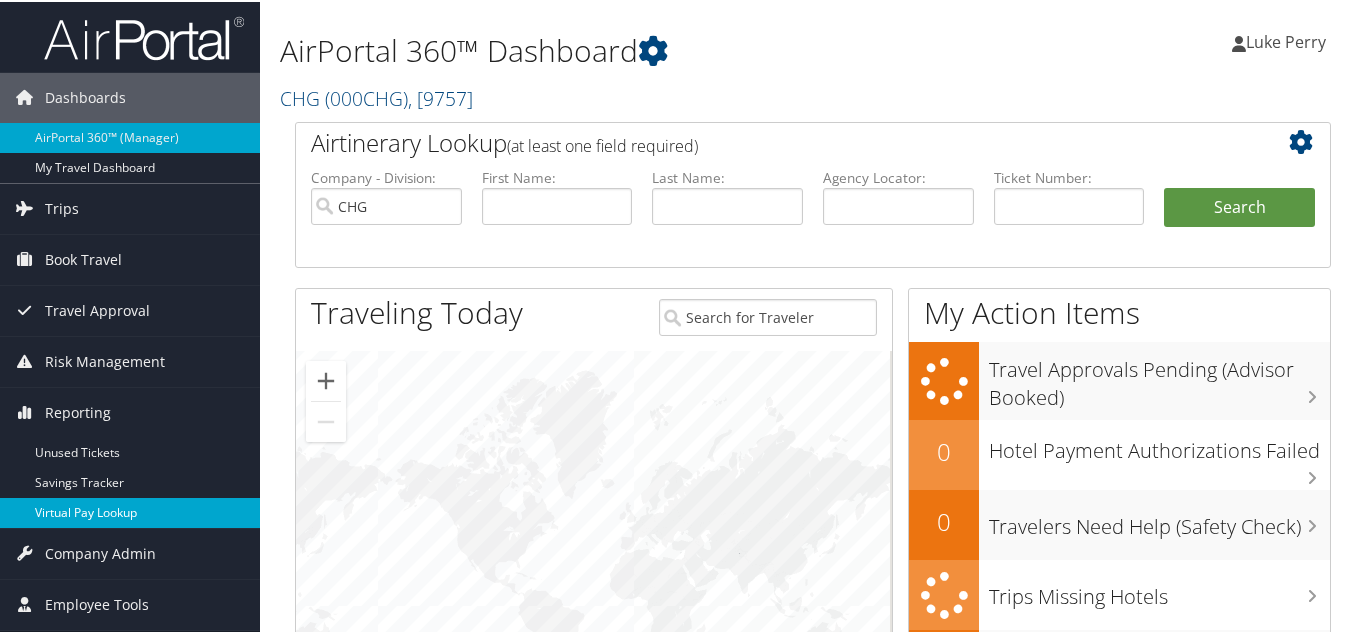click on "Virtual Pay Lookup" at bounding box center (130, 511) 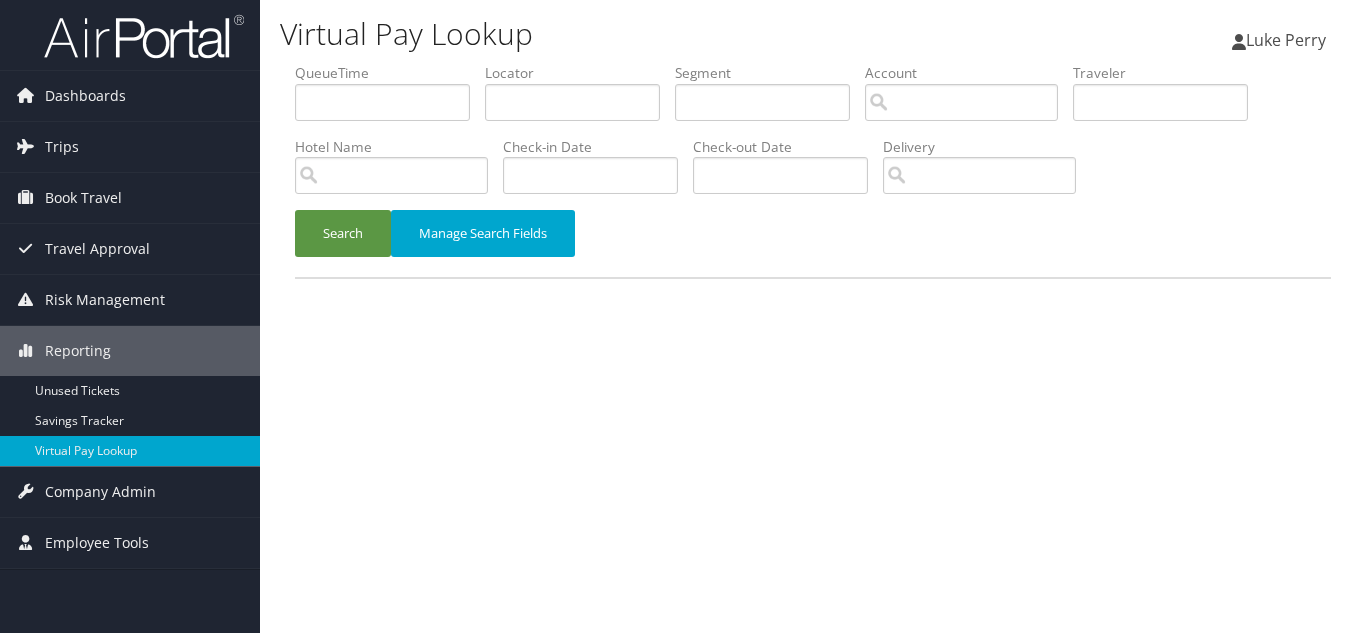scroll, scrollTop: 0, scrollLeft: 0, axis: both 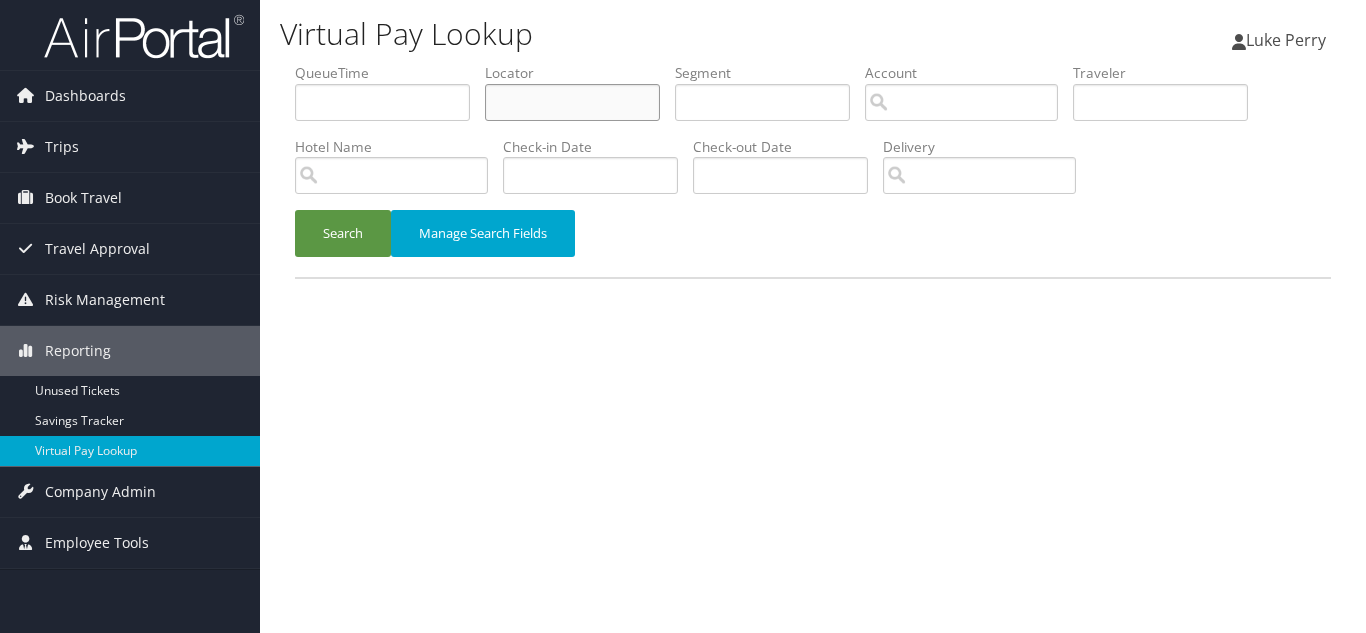 click at bounding box center [572, 102] 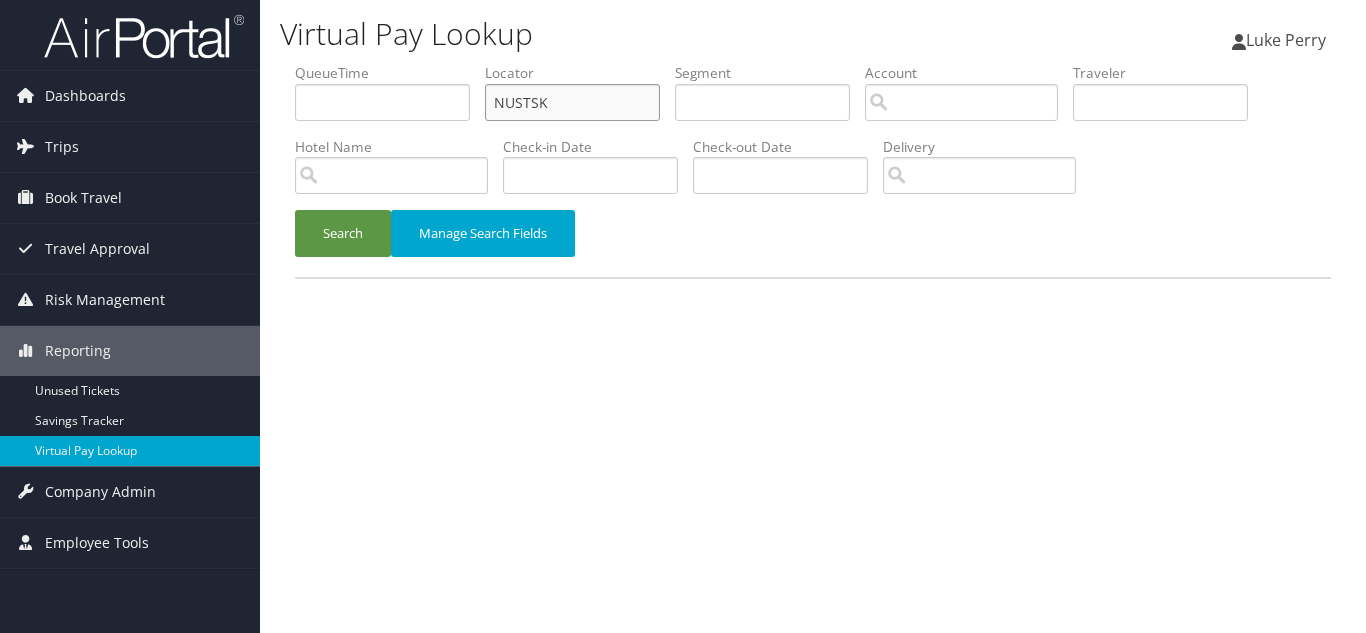 click on "NUSTSK" at bounding box center (572, 102) 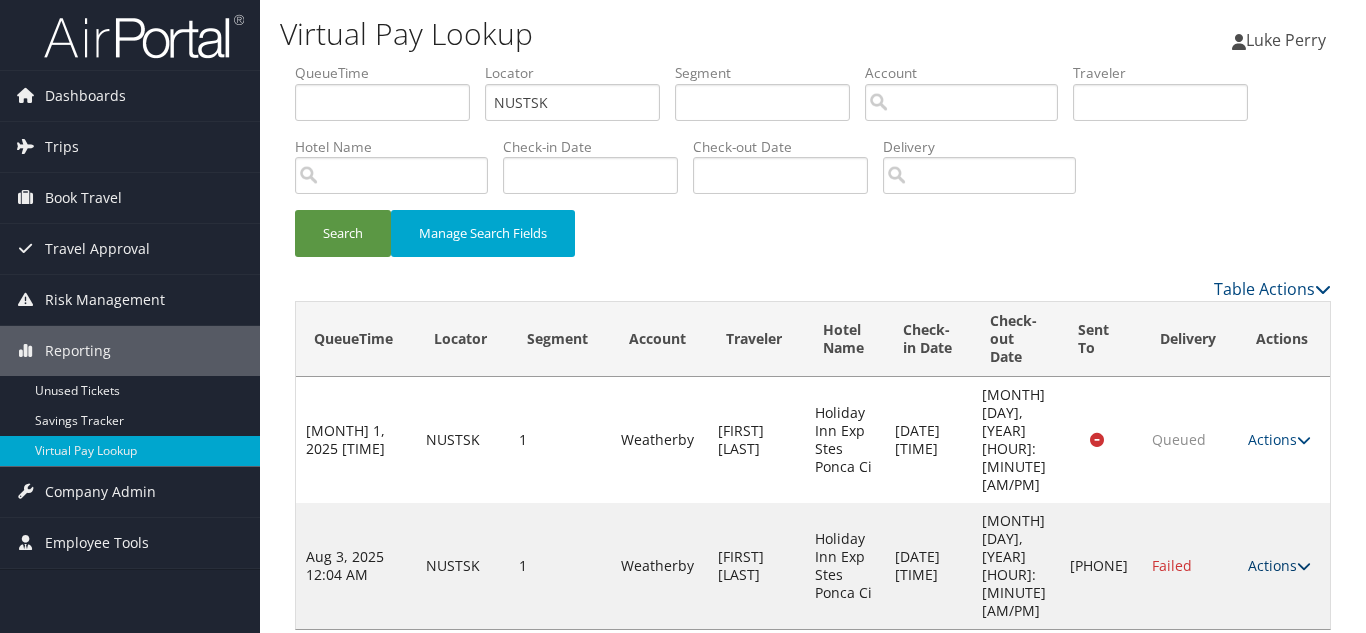 click at bounding box center (1304, 566) 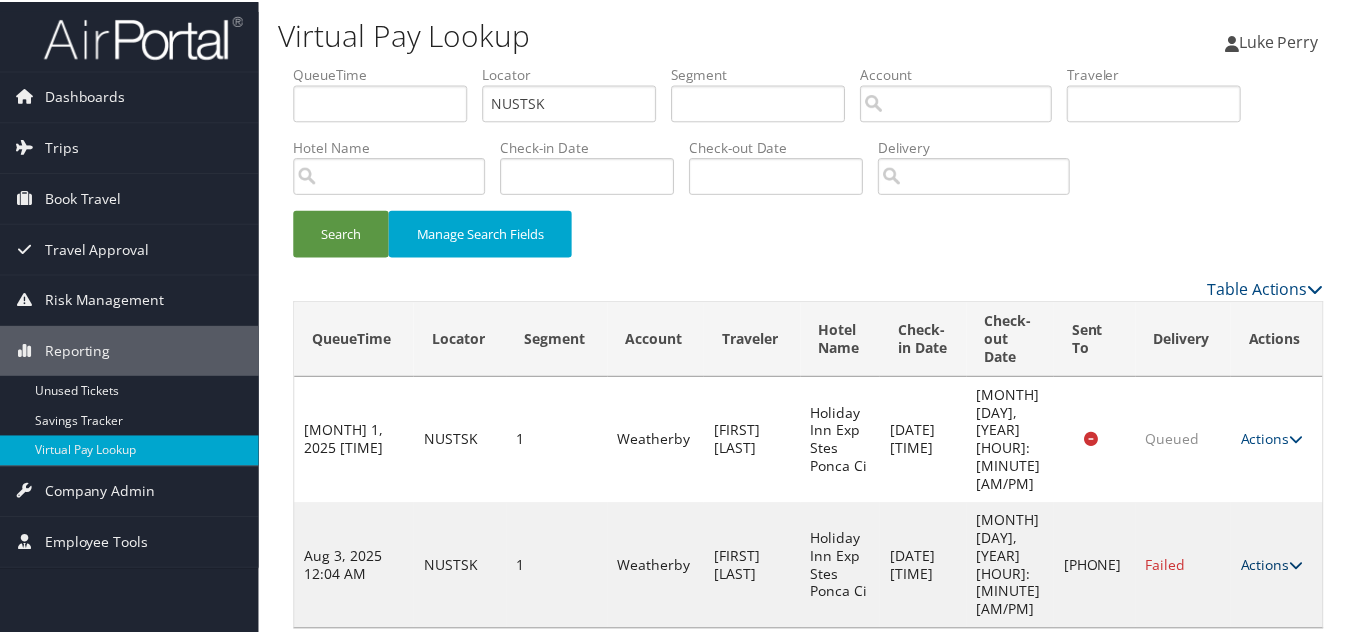 scroll, scrollTop: 28, scrollLeft: 0, axis: vertical 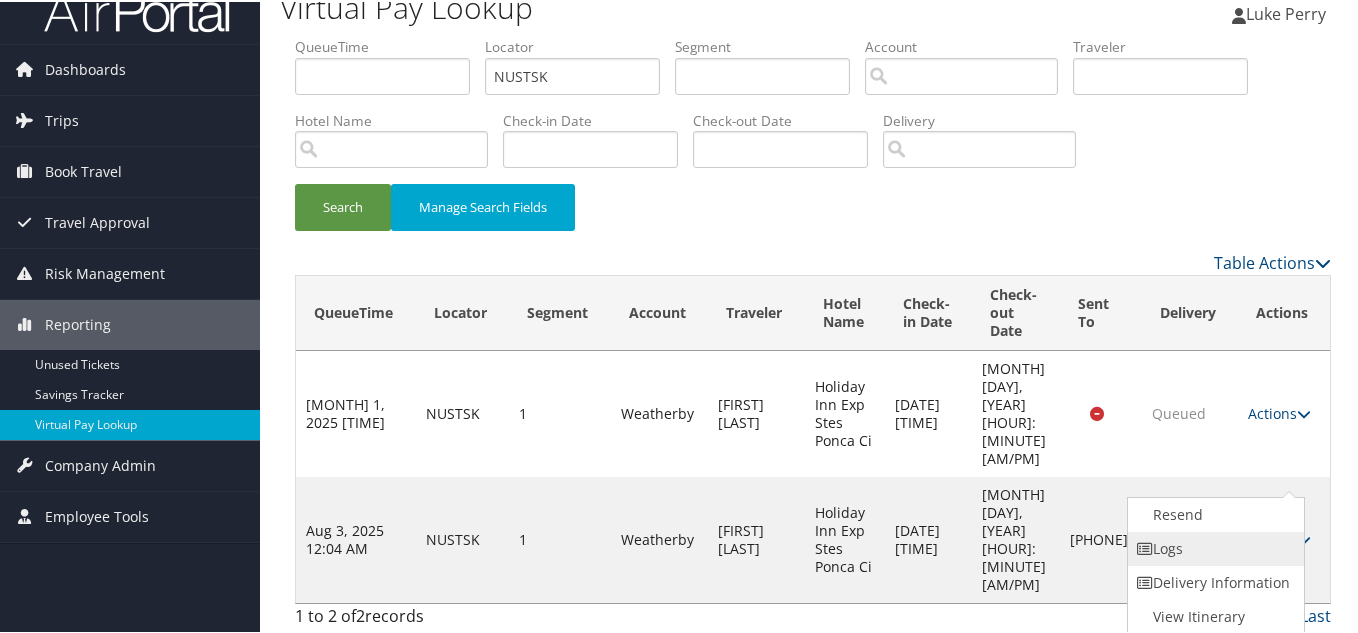 click on "Logs" at bounding box center (1213, 547) 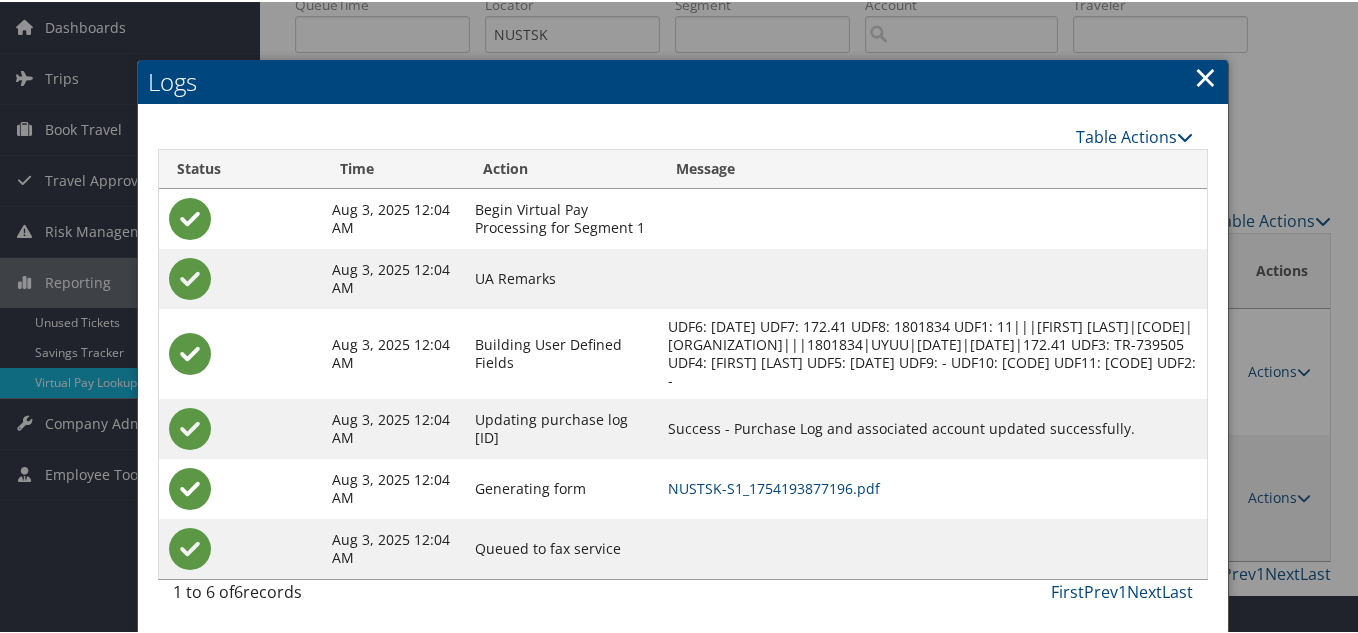 scroll, scrollTop: 106, scrollLeft: 0, axis: vertical 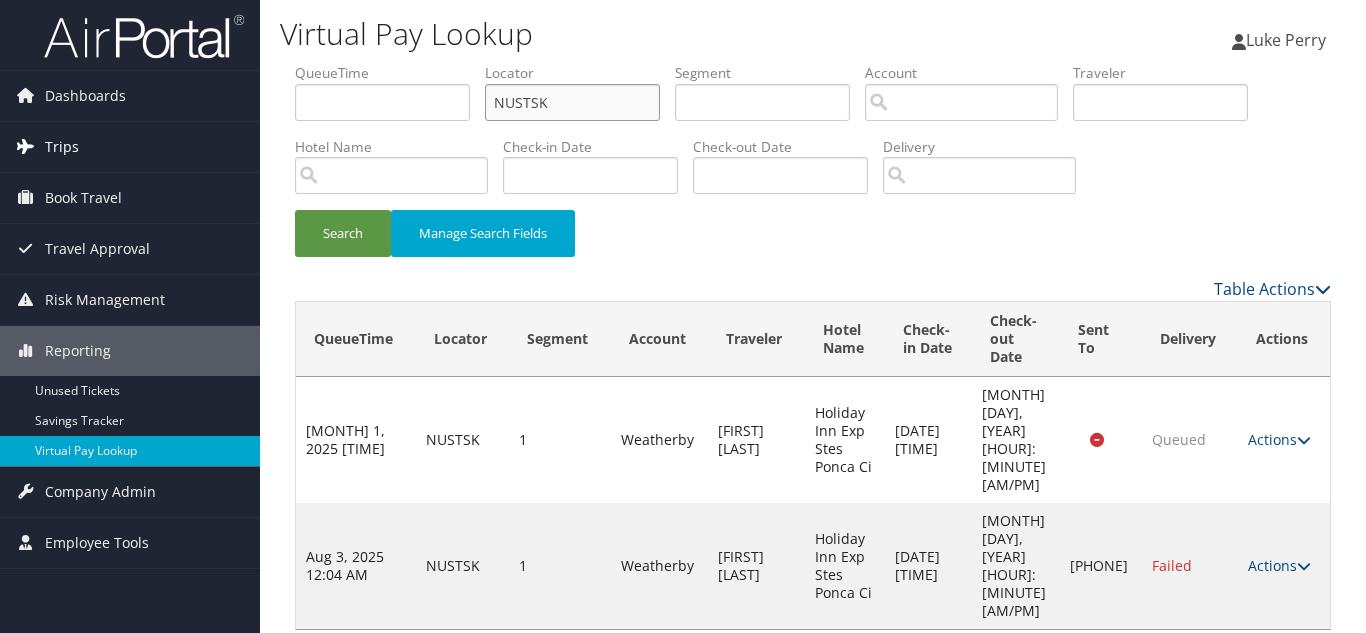 drag, startPoint x: 549, startPoint y: 111, endPoint x: 251, endPoint y: 136, distance: 299.0468 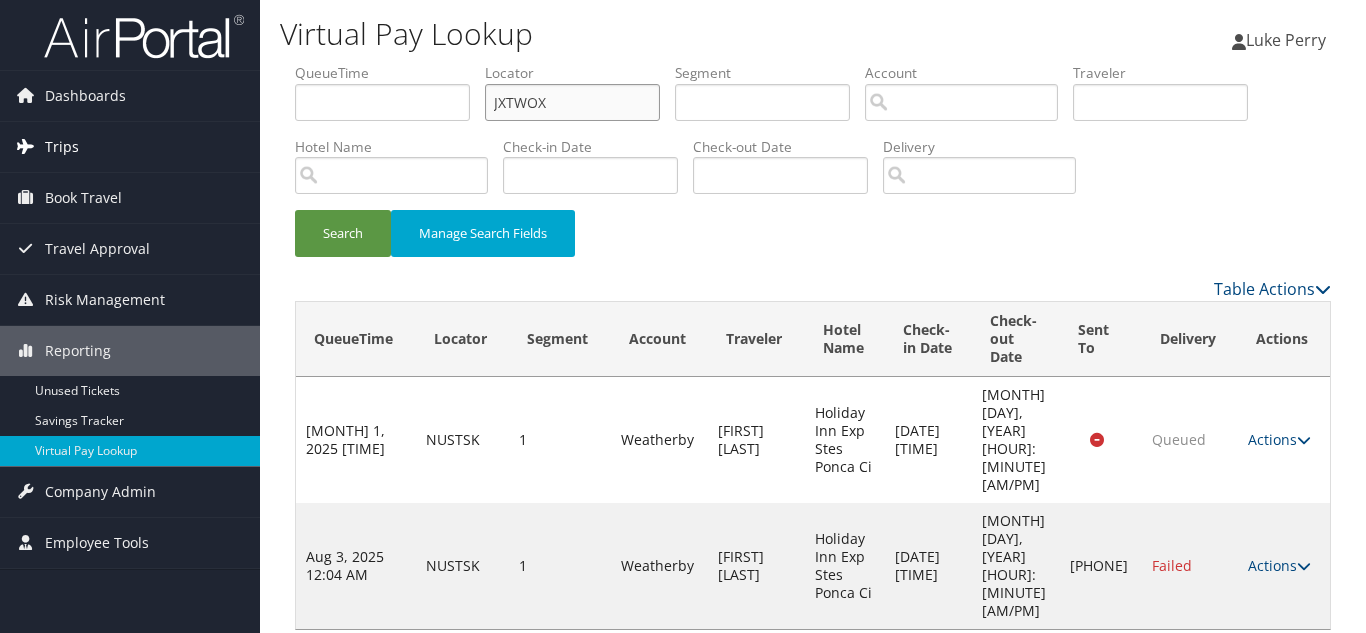 click on "Search" at bounding box center [343, 233] 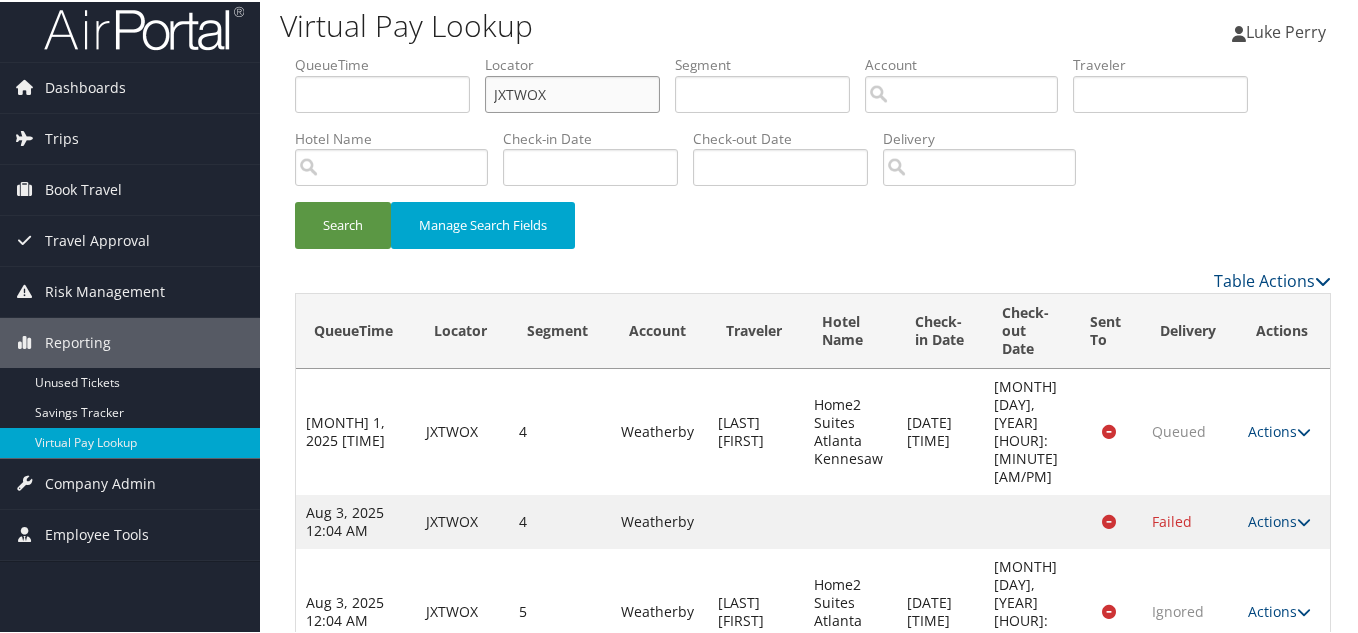 scroll, scrollTop: 13, scrollLeft: 0, axis: vertical 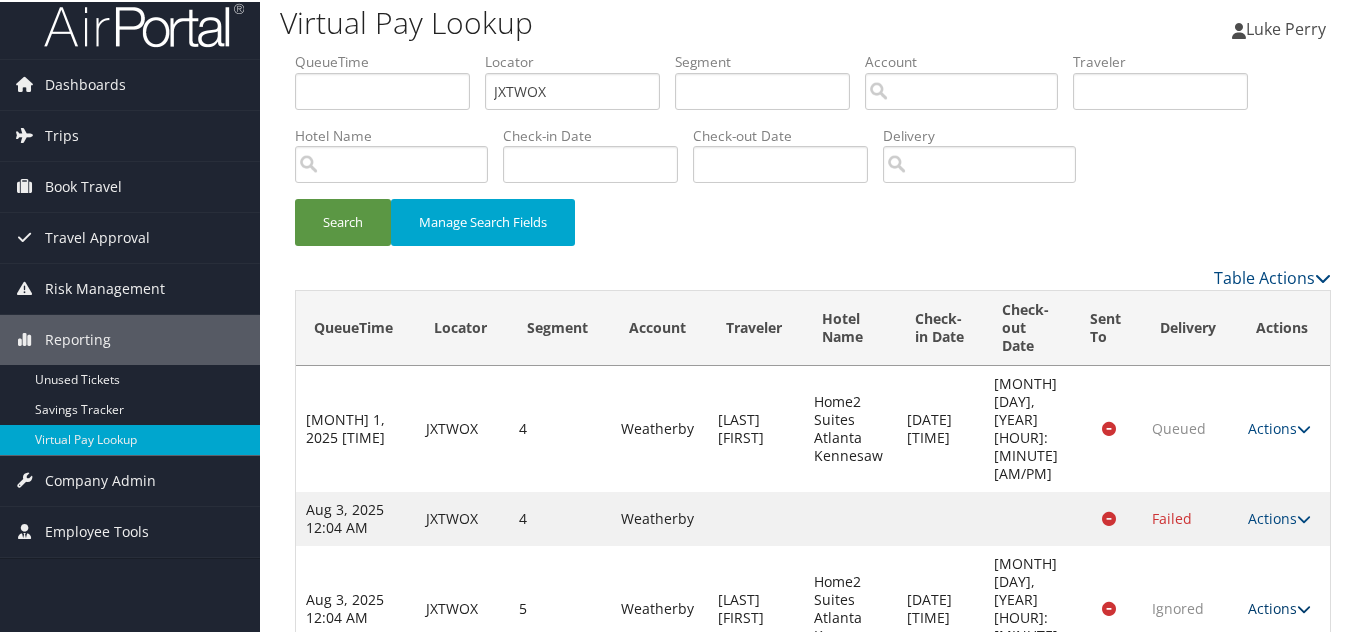 click at bounding box center (1304, 607) 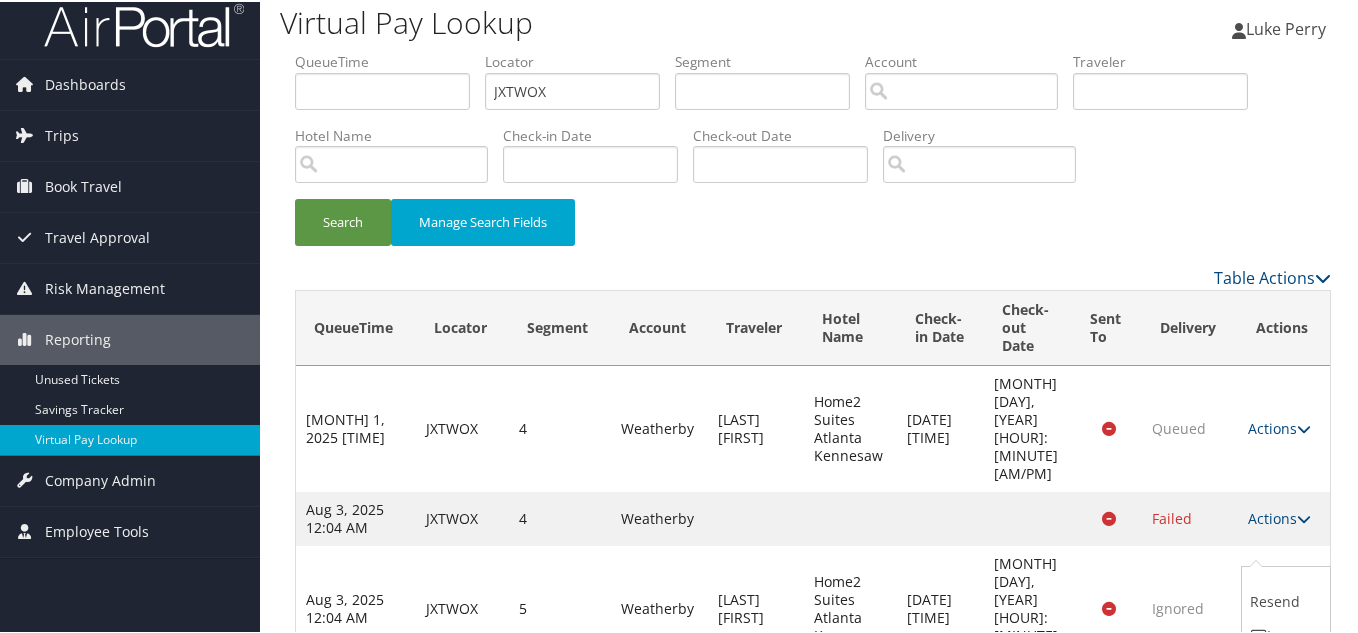scroll, scrollTop: 84, scrollLeft: 0, axis: vertical 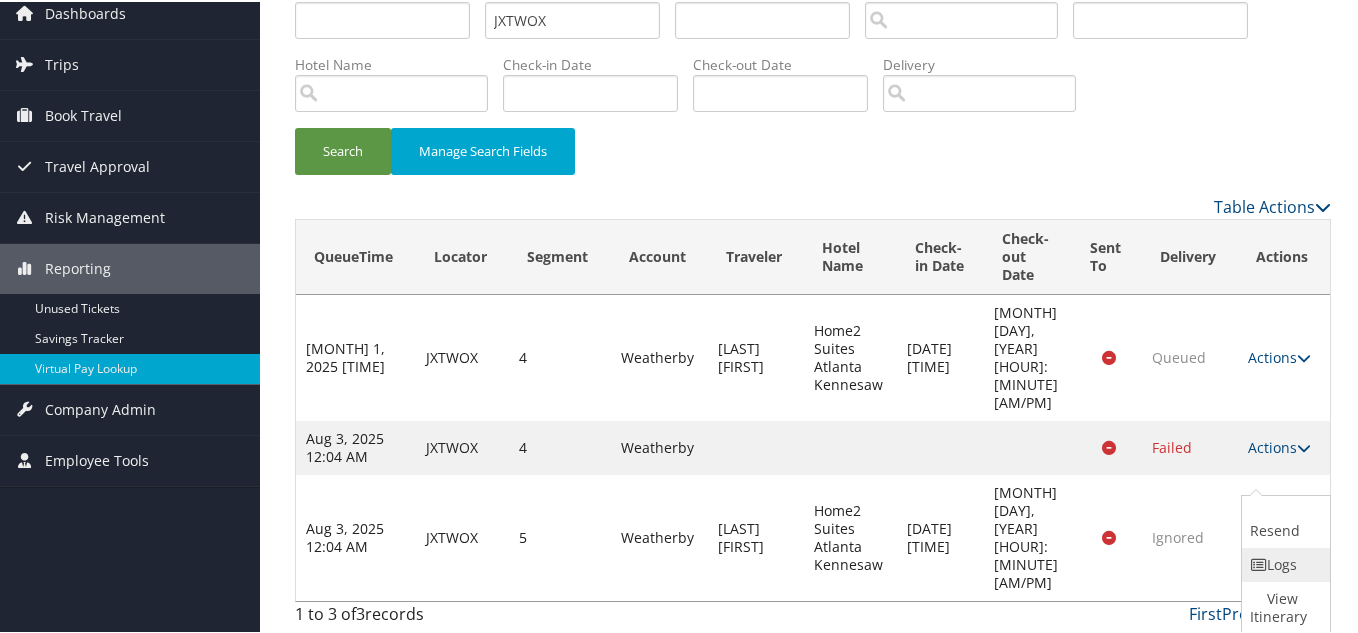 click on "Logs" at bounding box center (1283, 563) 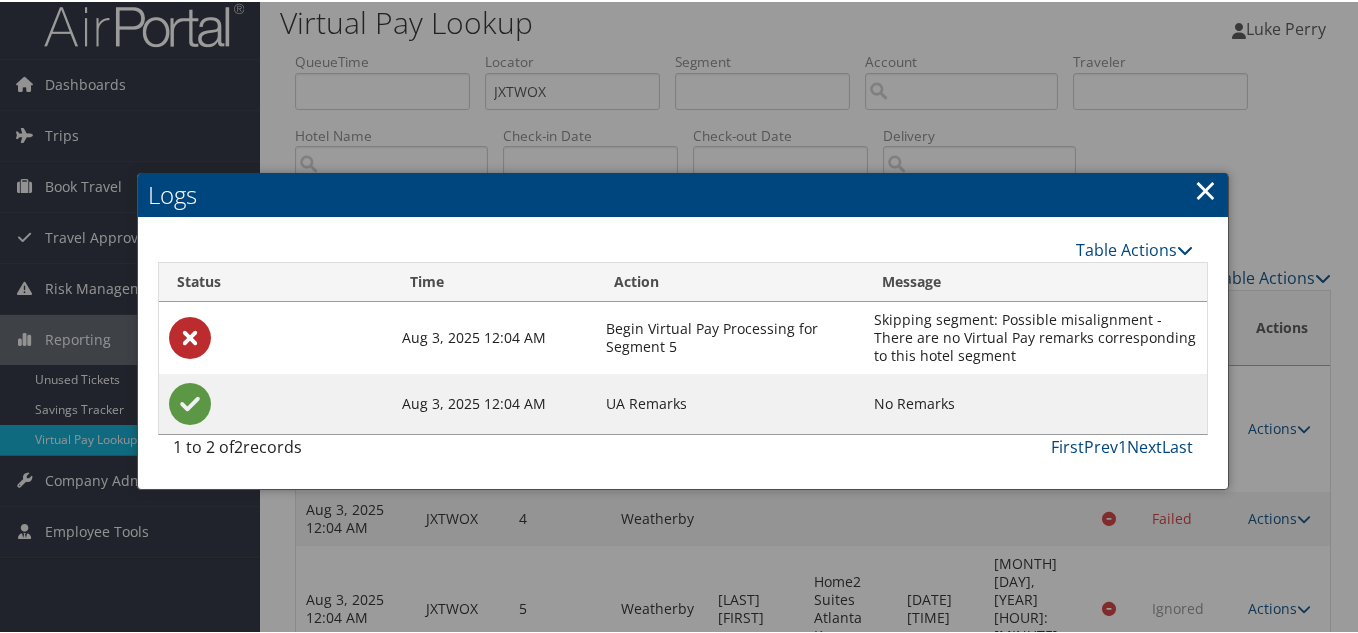 click on "×" at bounding box center (1205, 188) 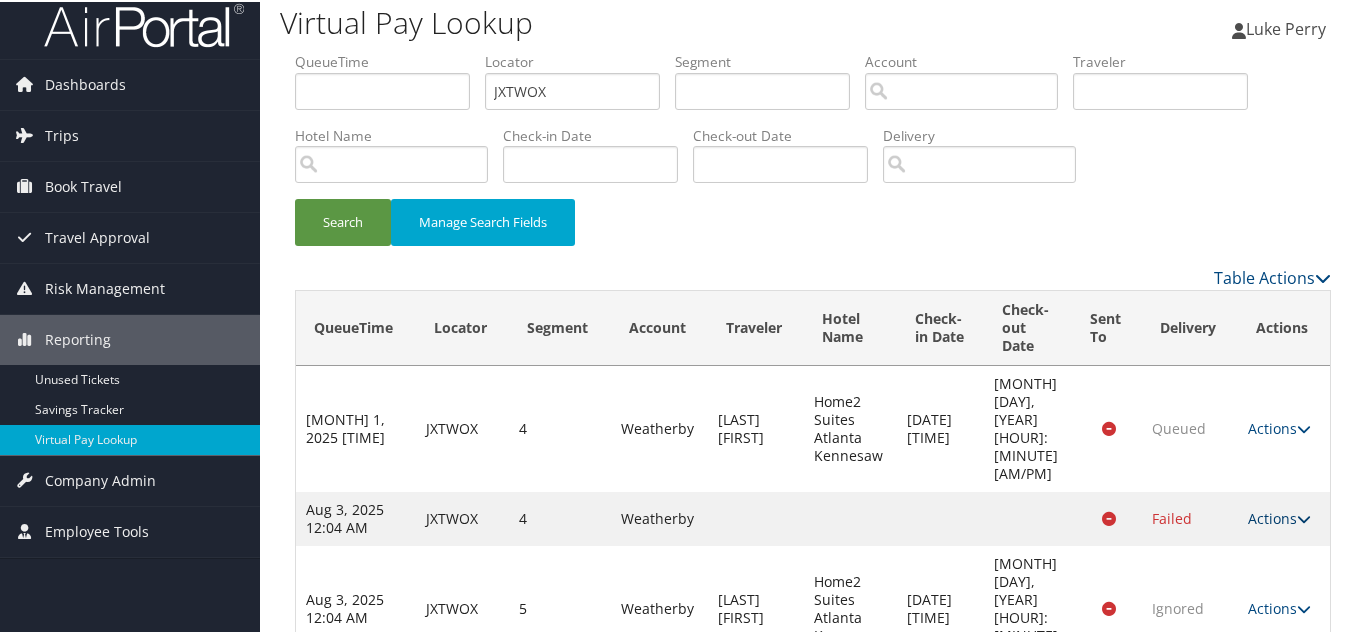 click at bounding box center [1304, 517] 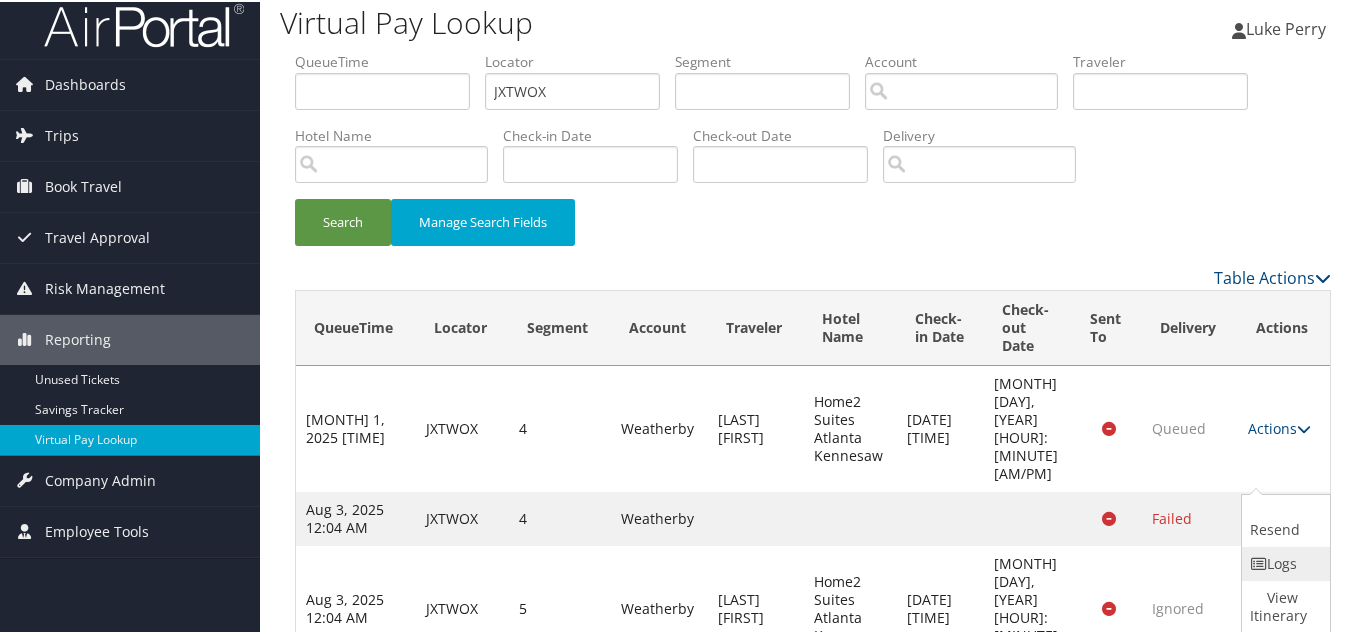 click on "Logs" at bounding box center (1283, 562) 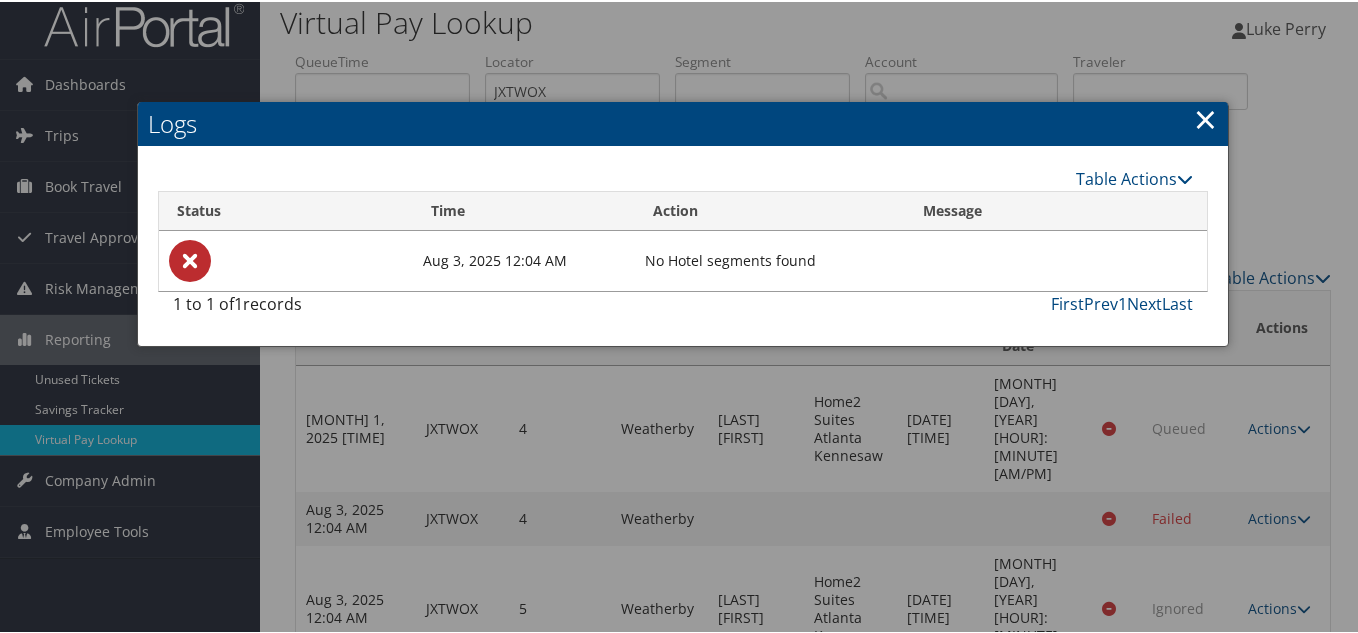 click on "×" at bounding box center [1205, 117] 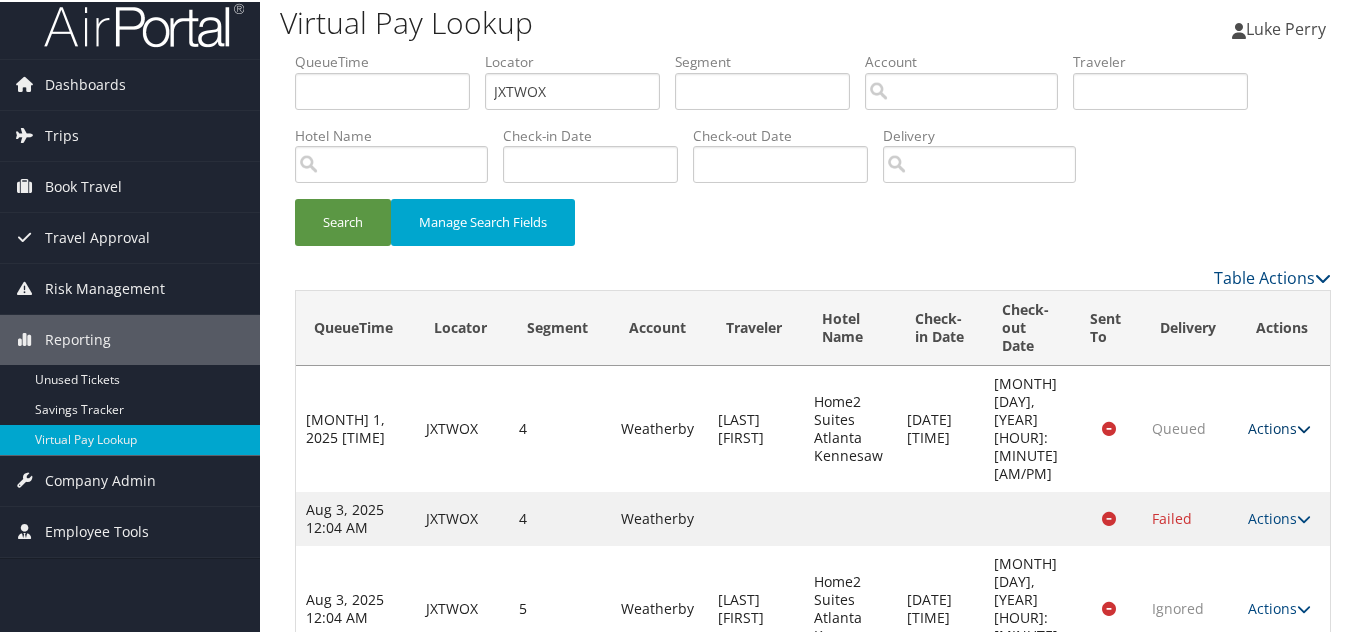 click at bounding box center (1304, 427) 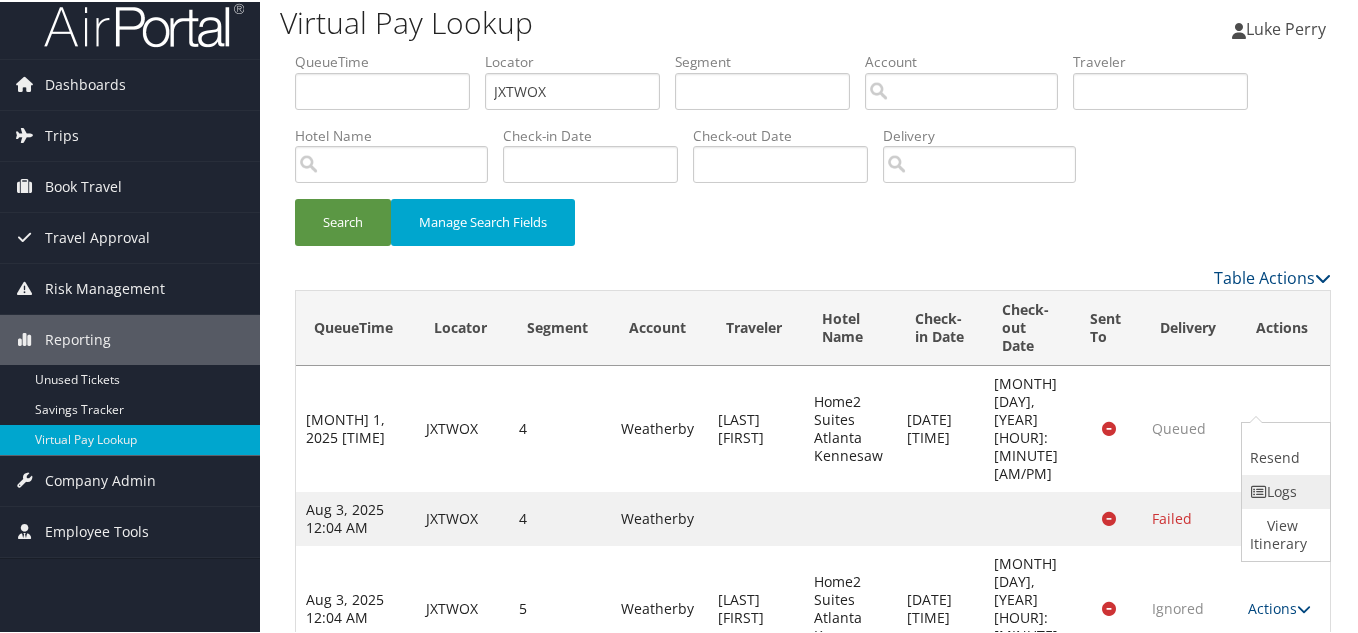 click on "Logs" at bounding box center (1283, 490) 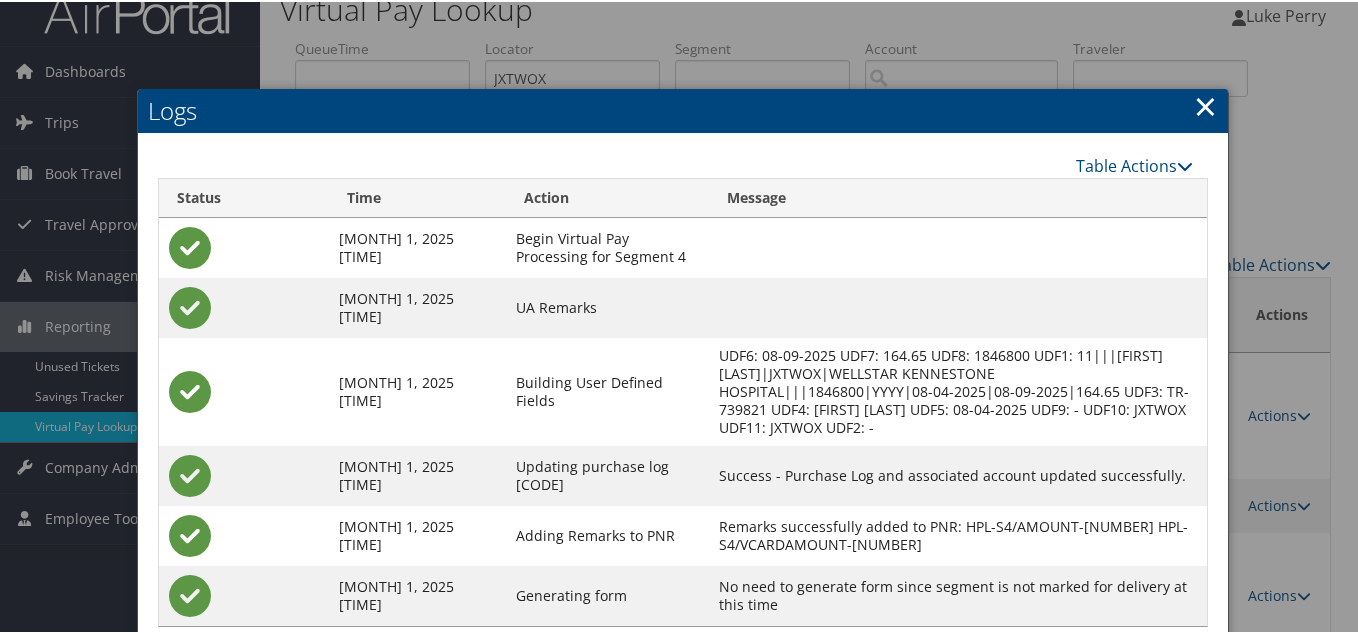 scroll, scrollTop: 0, scrollLeft: 0, axis: both 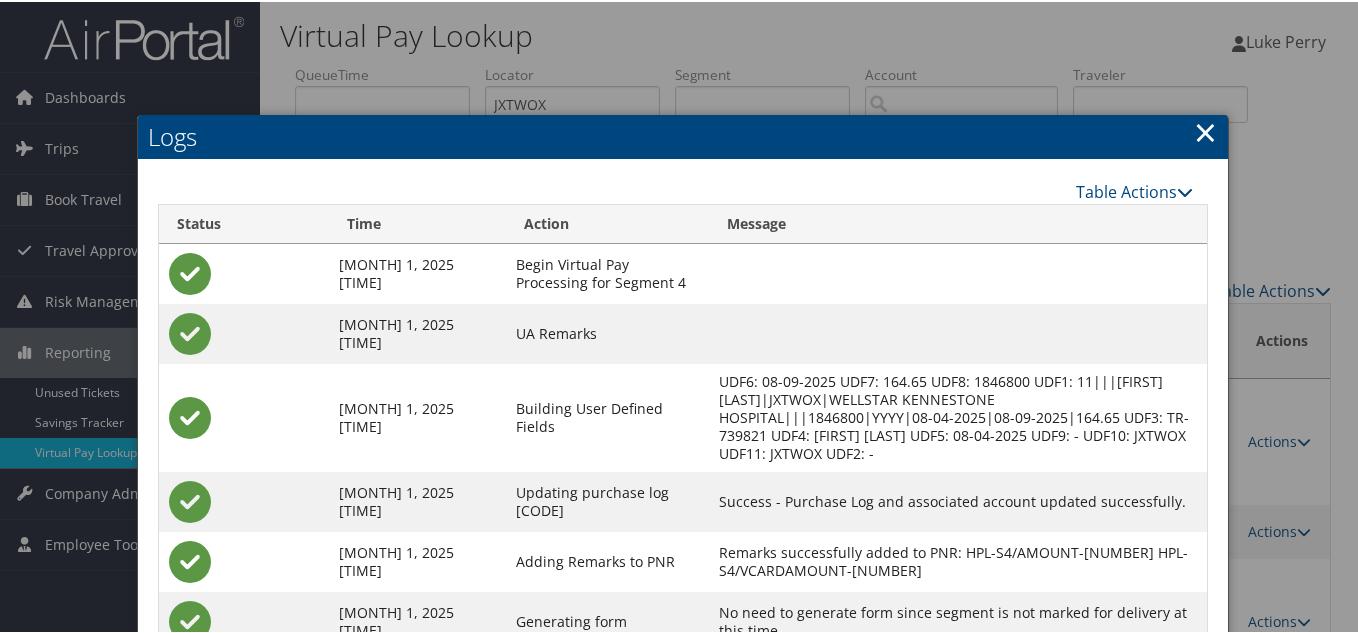 click on "×" at bounding box center (1205, 130) 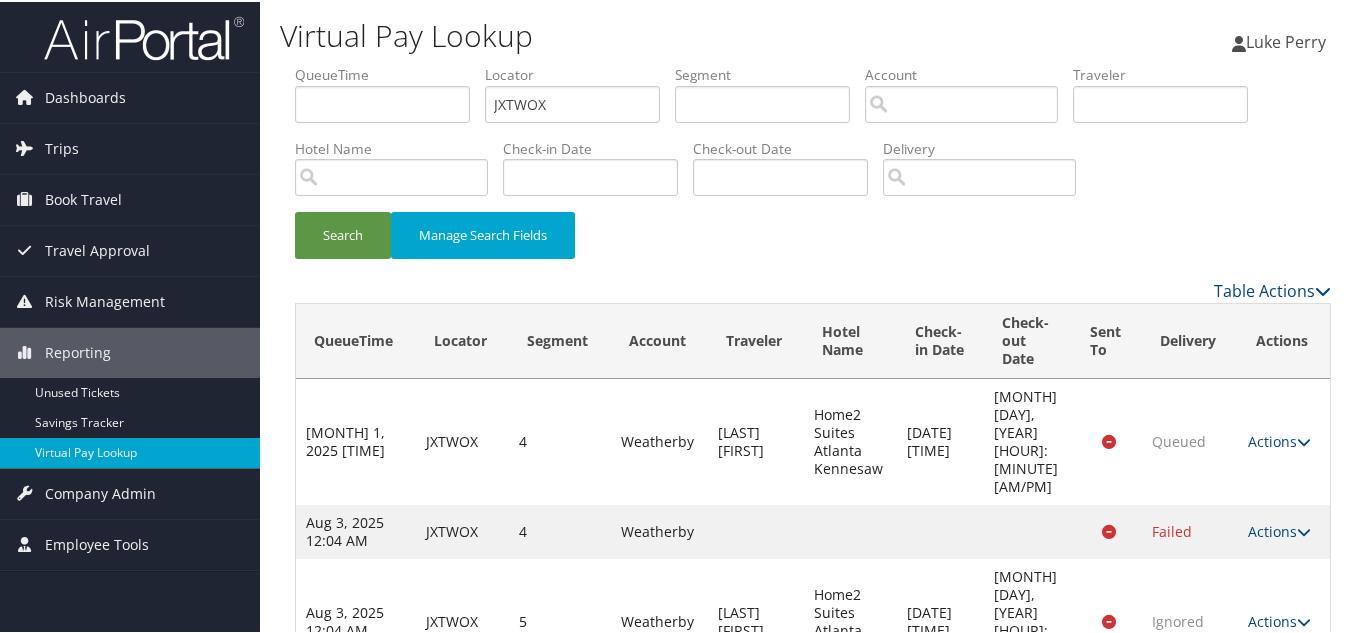 scroll, scrollTop: 13, scrollLeft: 0, axis: vertical 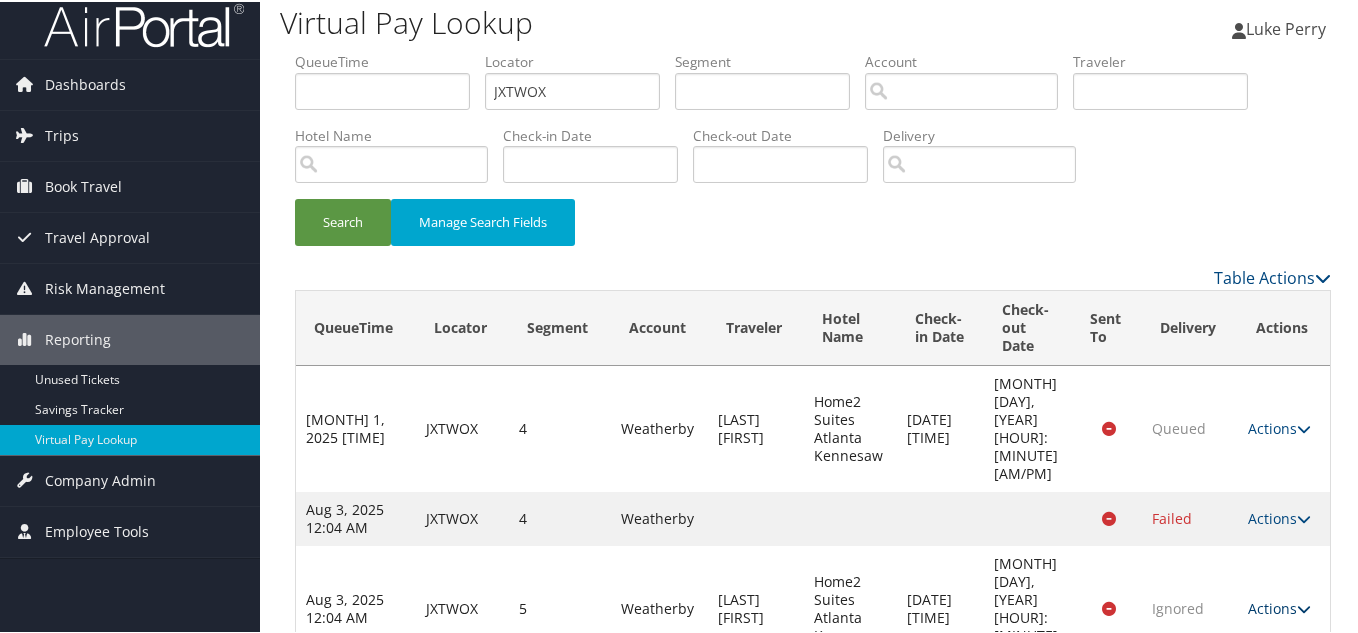 click at bounding box center [1304, 607] 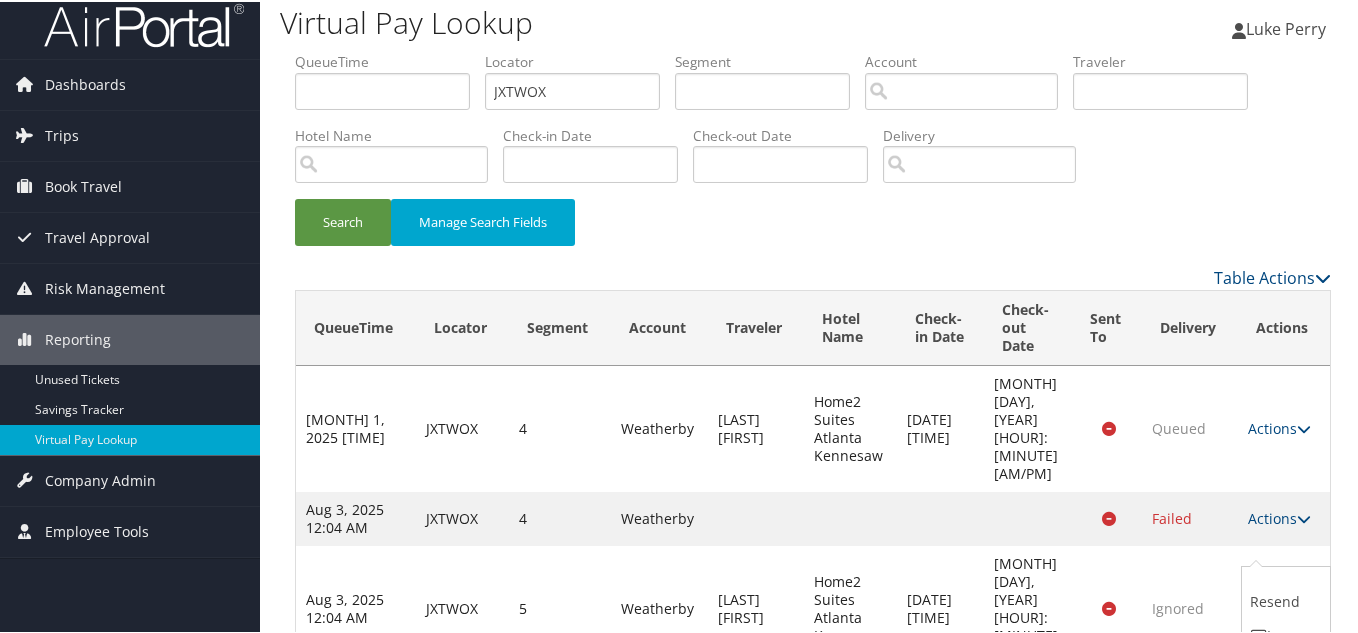 scroll, scrollTop: 84, scrollLeft: 0, axis: vertical 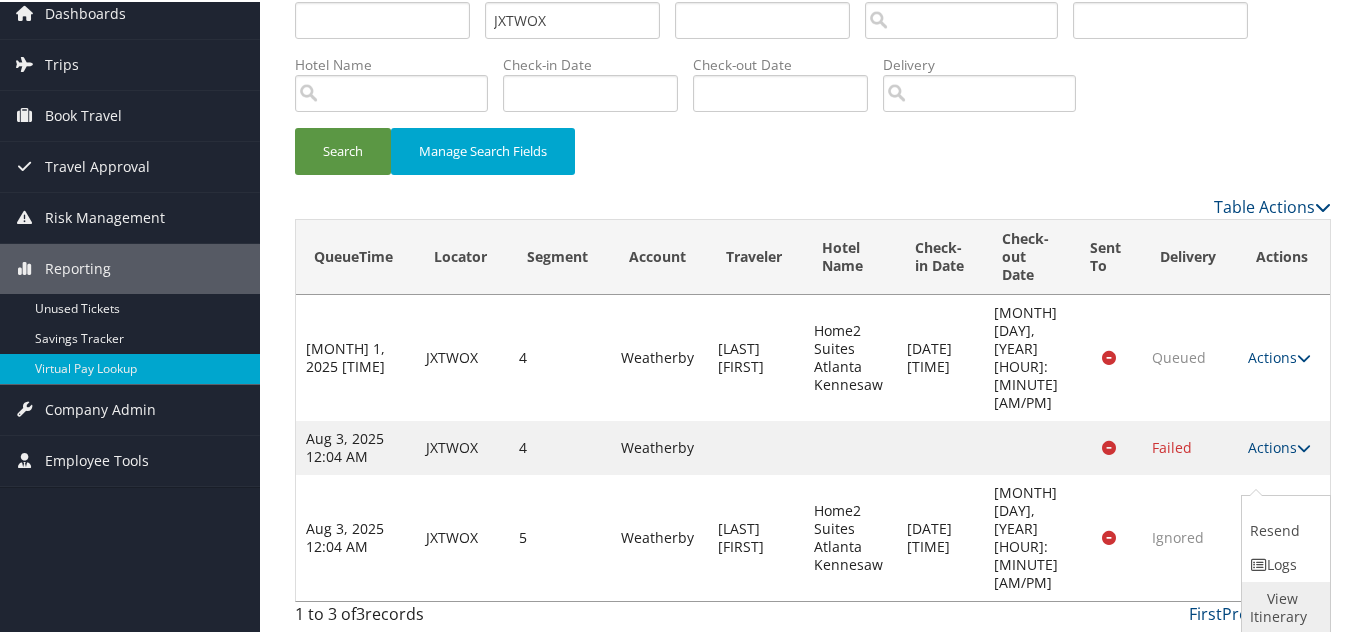 click on "View Itinerary" at bounding box center (1283, 606) 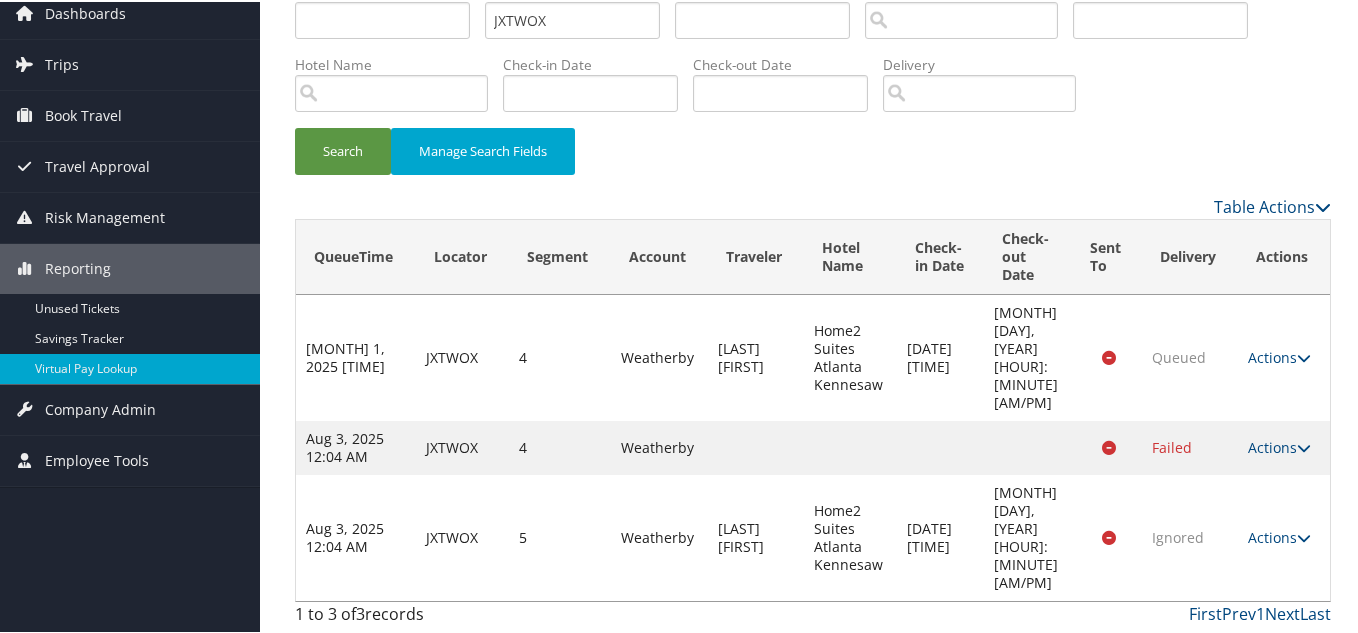 scroll, scrollTop: 13, scrollLeft: 0, axis: vertical 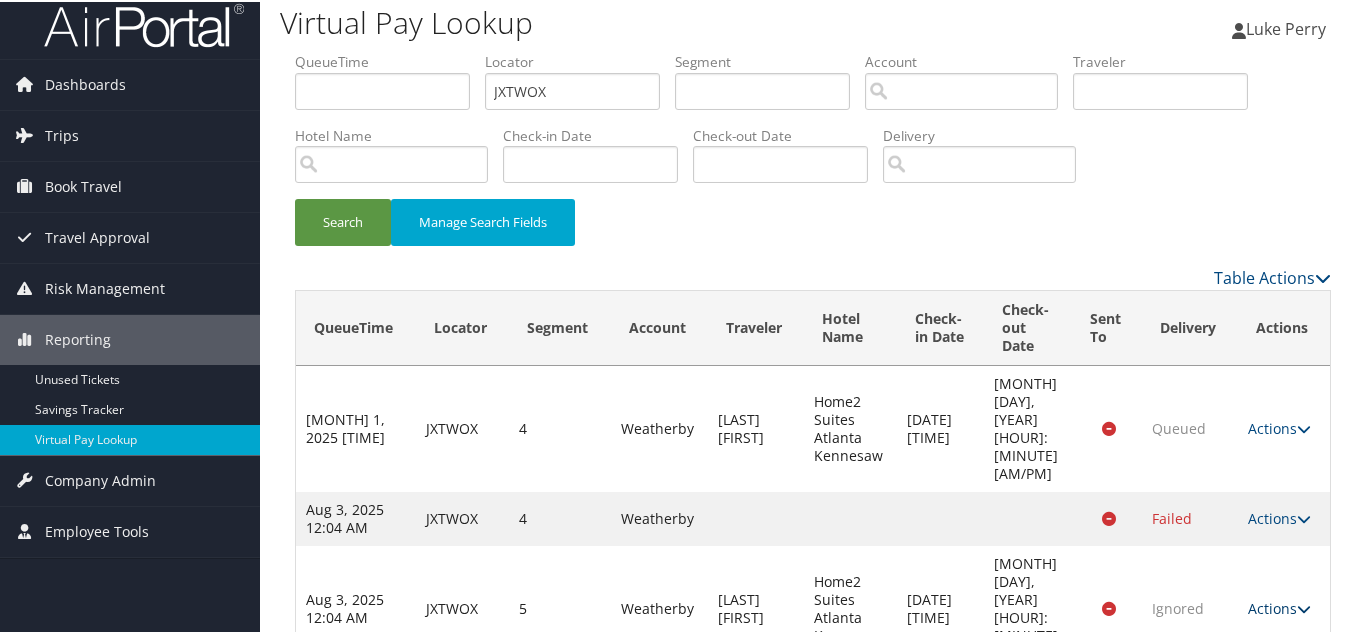 click at bounding box center (1304, 607) 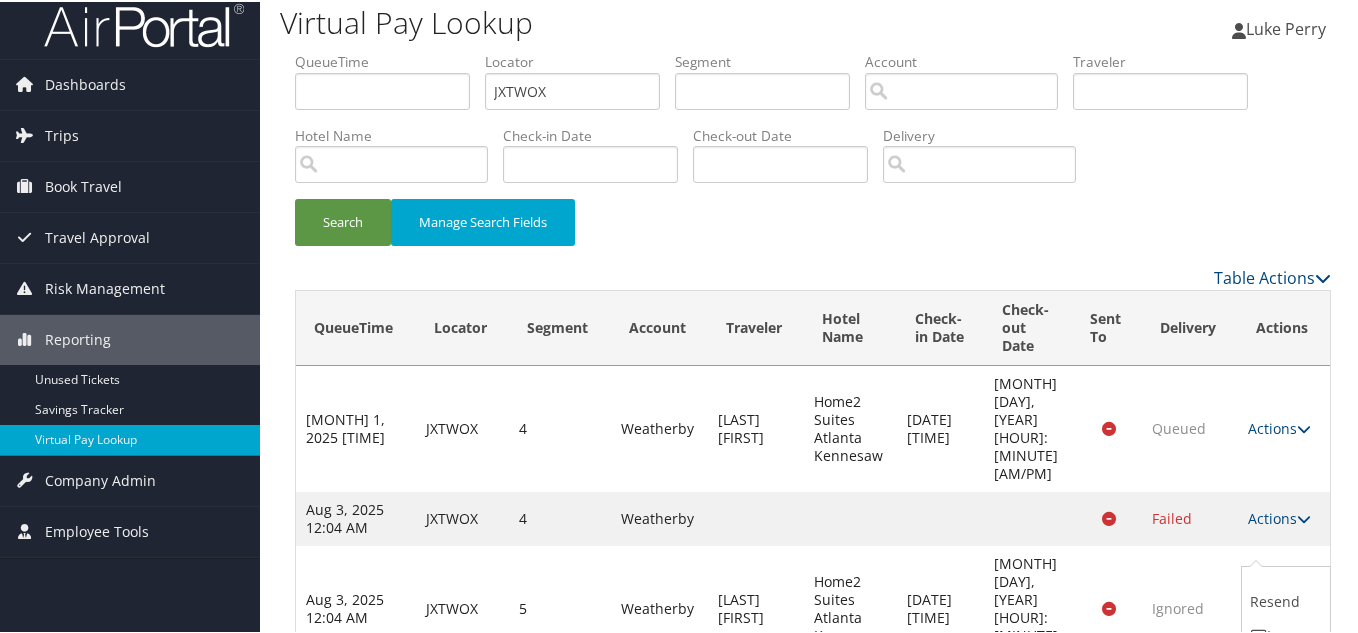 scroll, scrollTop: 84, scrollLeft: 0, axis: vertical 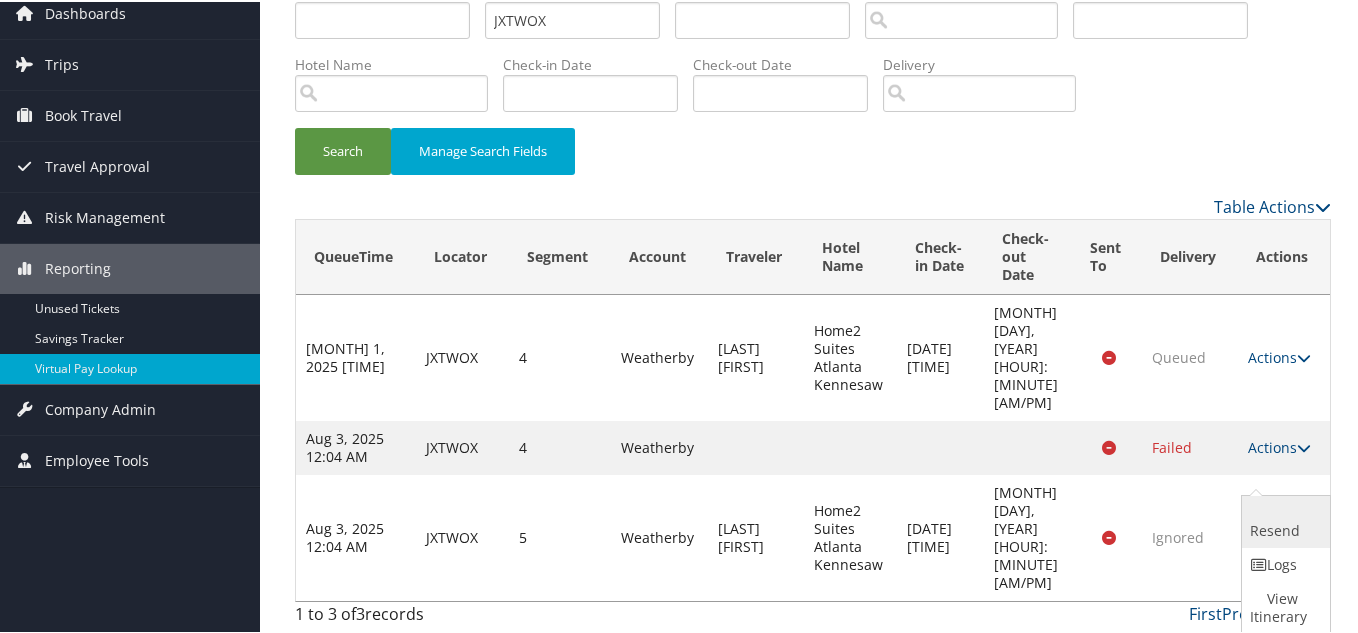 click on "Resend" at bounding box center [1283, 520] 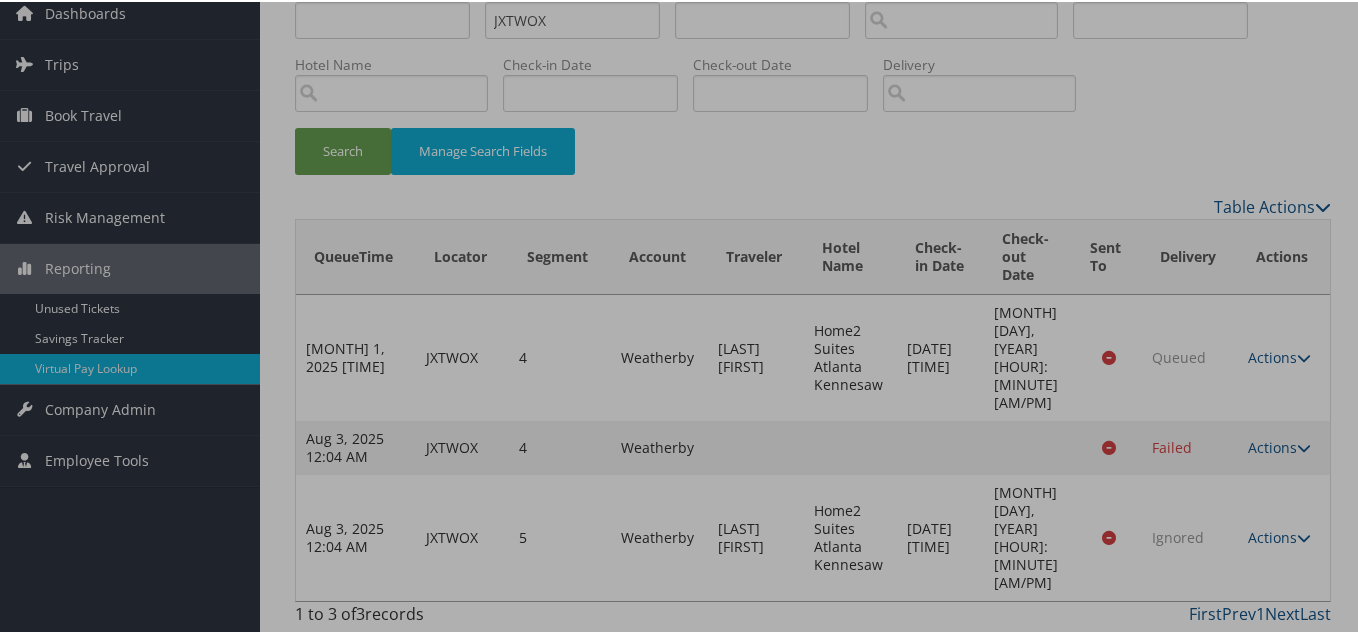 scroll, scrollTop: 13, scrollLeft: 0, axis: vertical 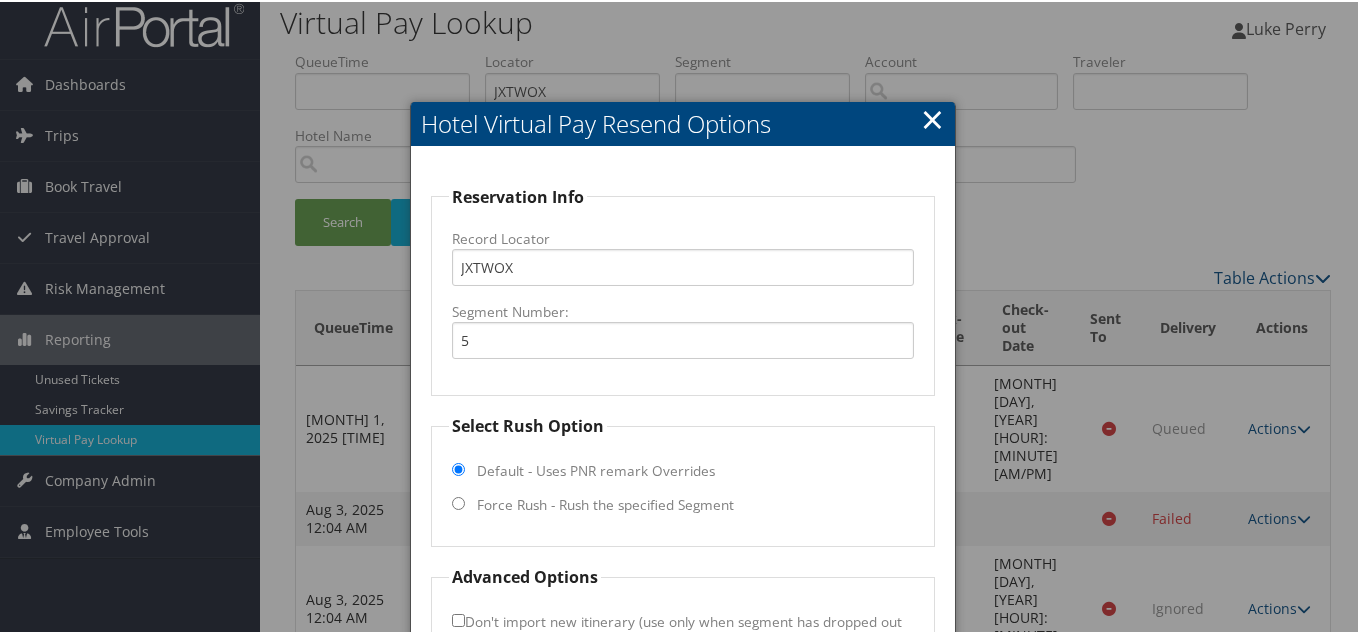 click on "×" at bounding box center [932, 117] 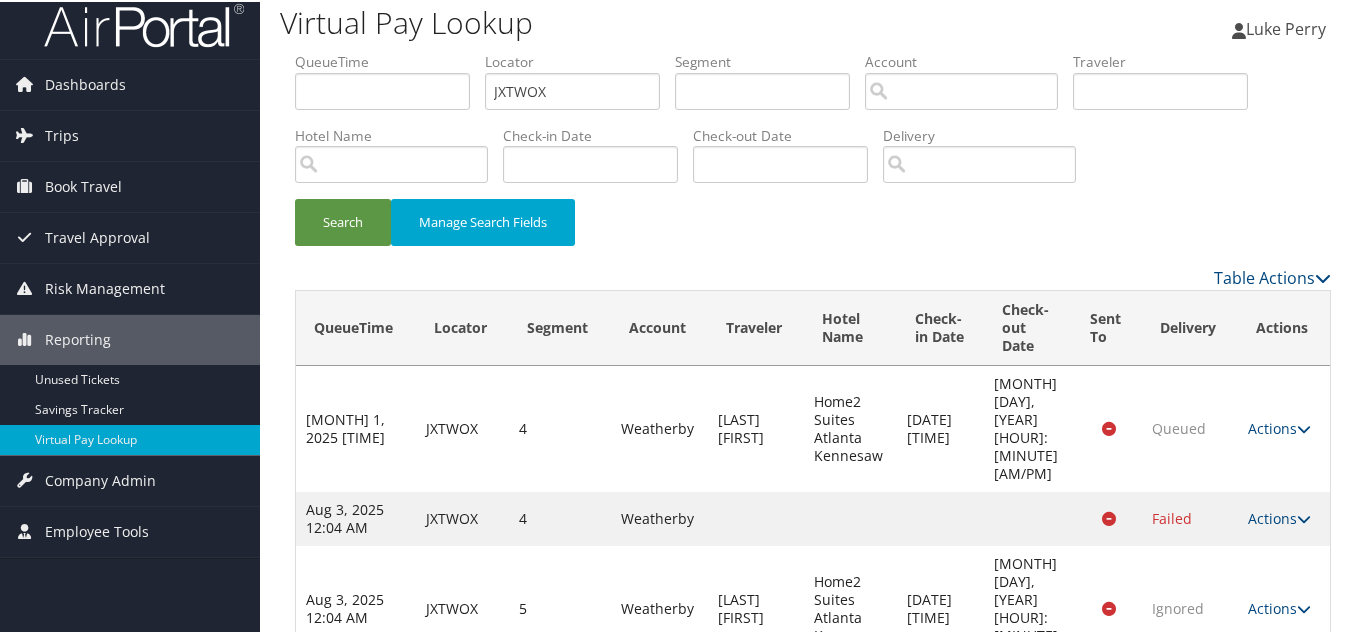 click at bounding box center [1304, 607] 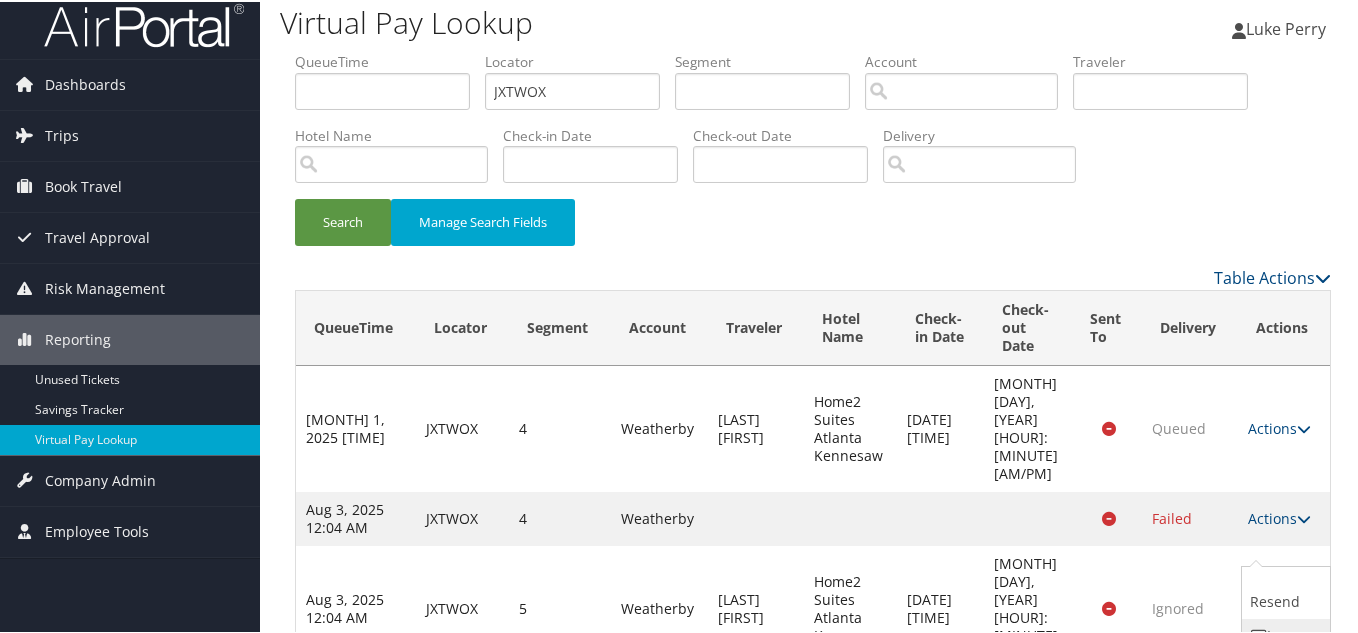 scroll, scrollTop: 84, scrollLeft: 0, axis: vertical 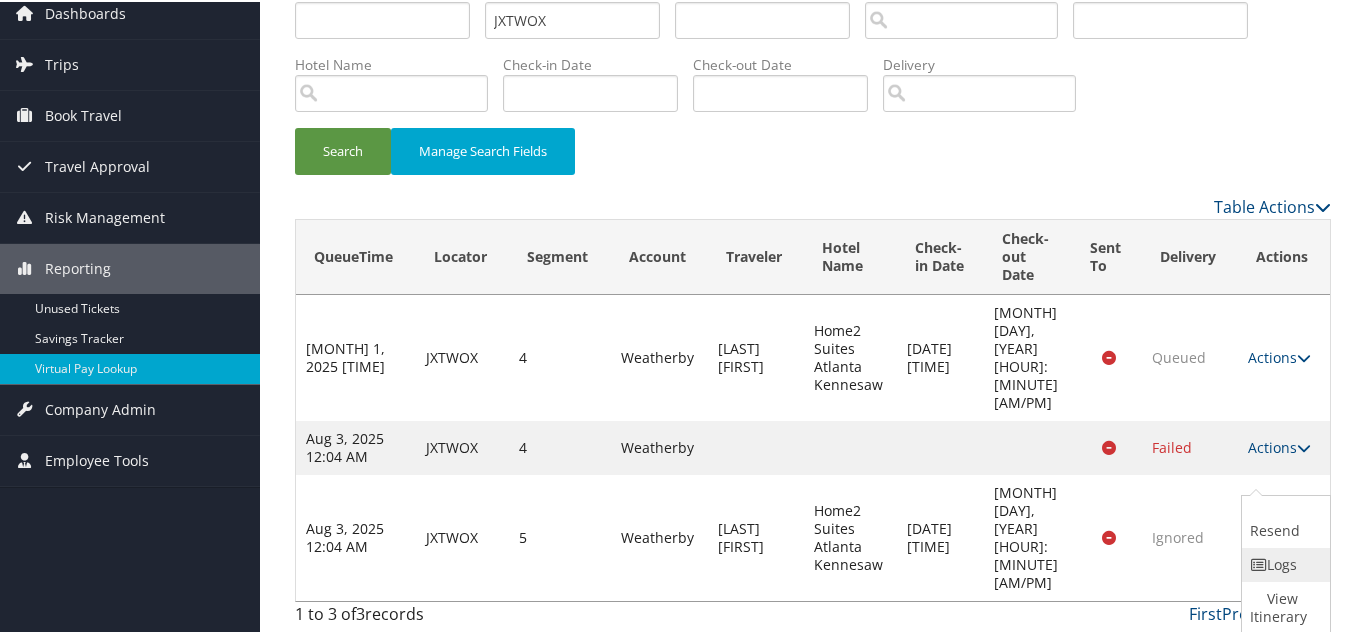 click on "Logs" at bounding box center [1283, 563] 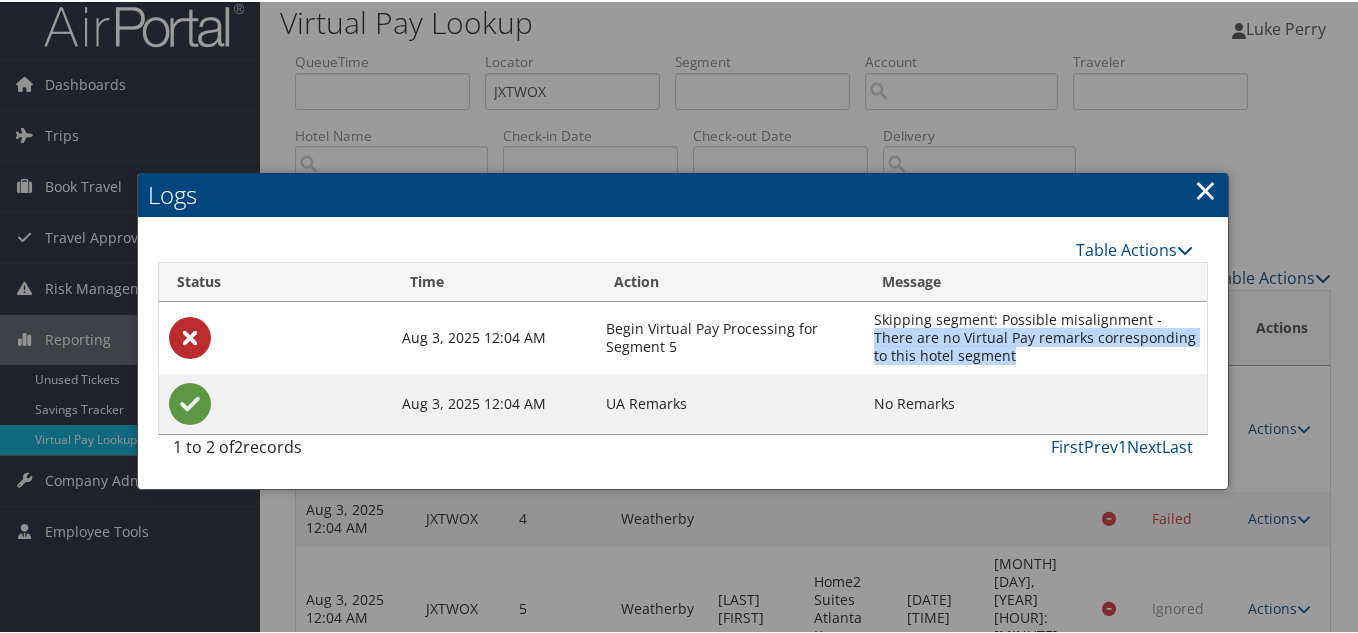 drag, startPoint x: 876, startPoint y: 333, endPoint x: 1013, endPoint y: 345, distance: 137.52454 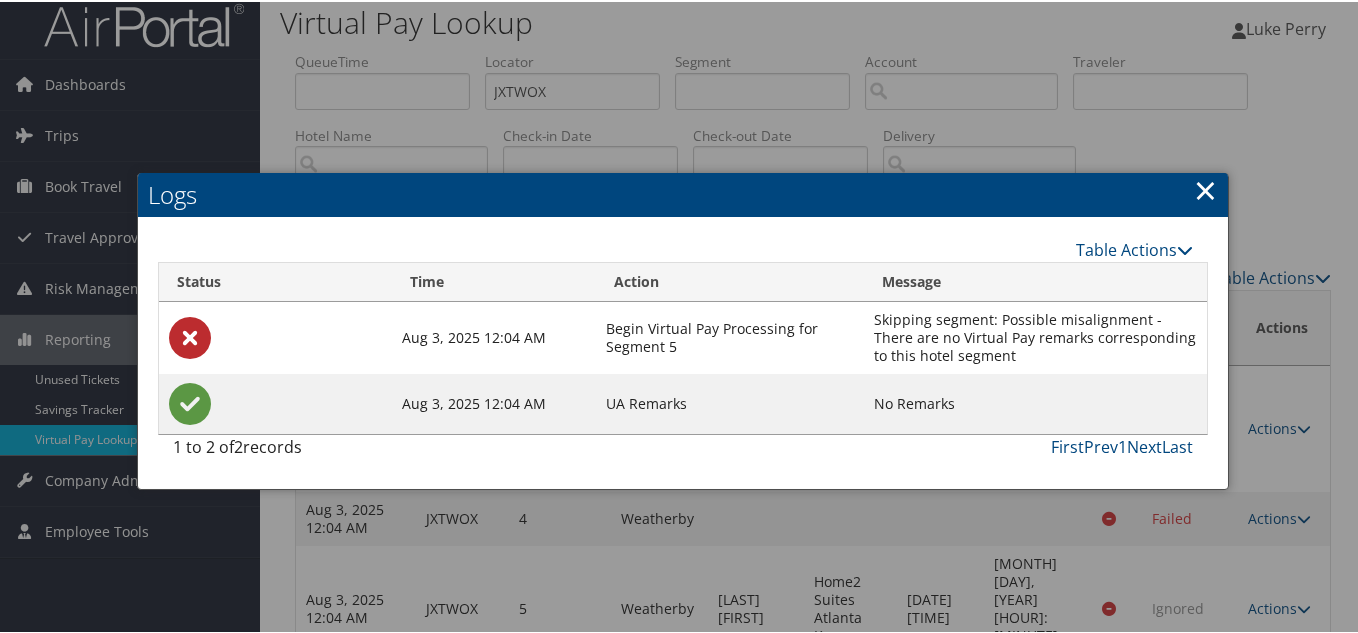 drag, startPoint x: 1196, startPoint y: 193, endPoint x: 1207, endPoint y: 193, distance: 11 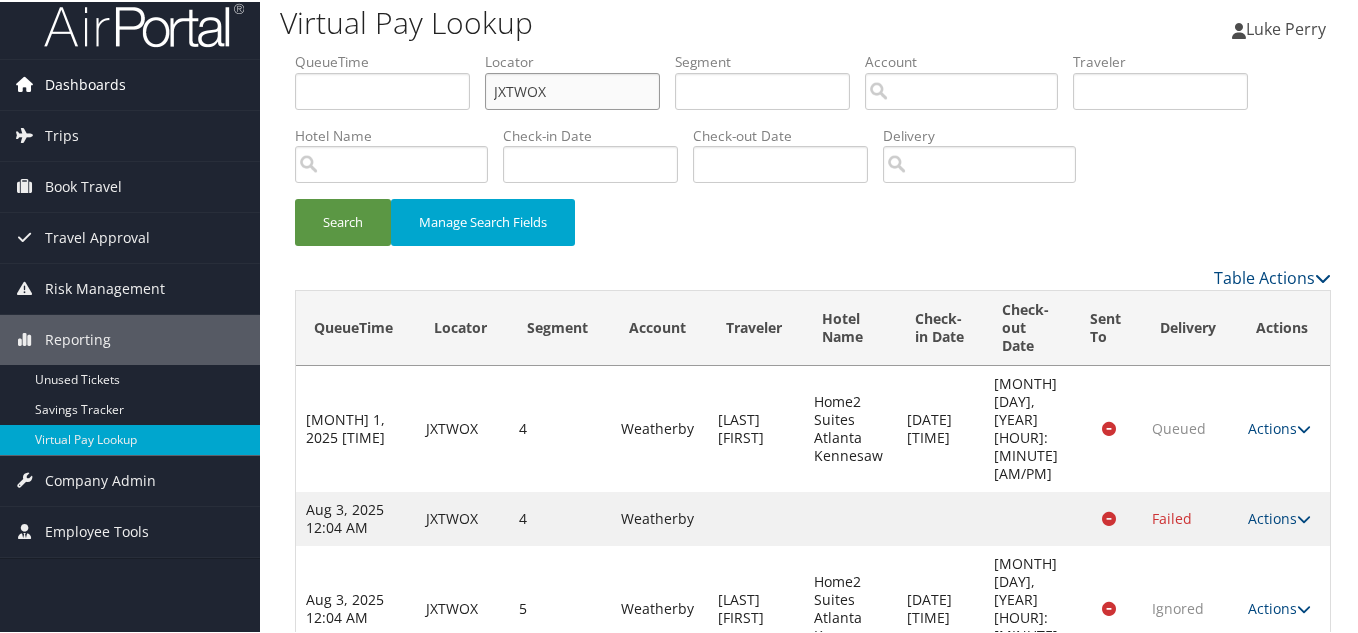 drag, startPoint x: 418, startPoint y: 93, endPoint x: 202, endPoint y: 104, distance: 216.2799 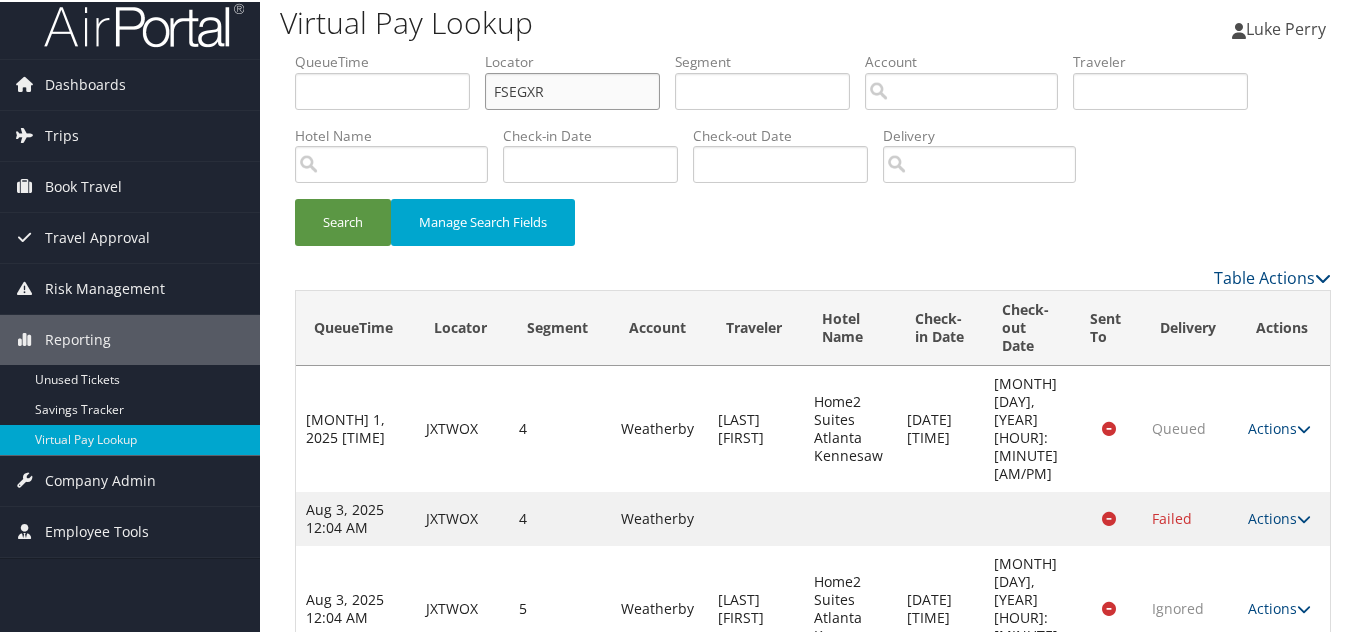 click on "Search" at bounding box center (343, 220) 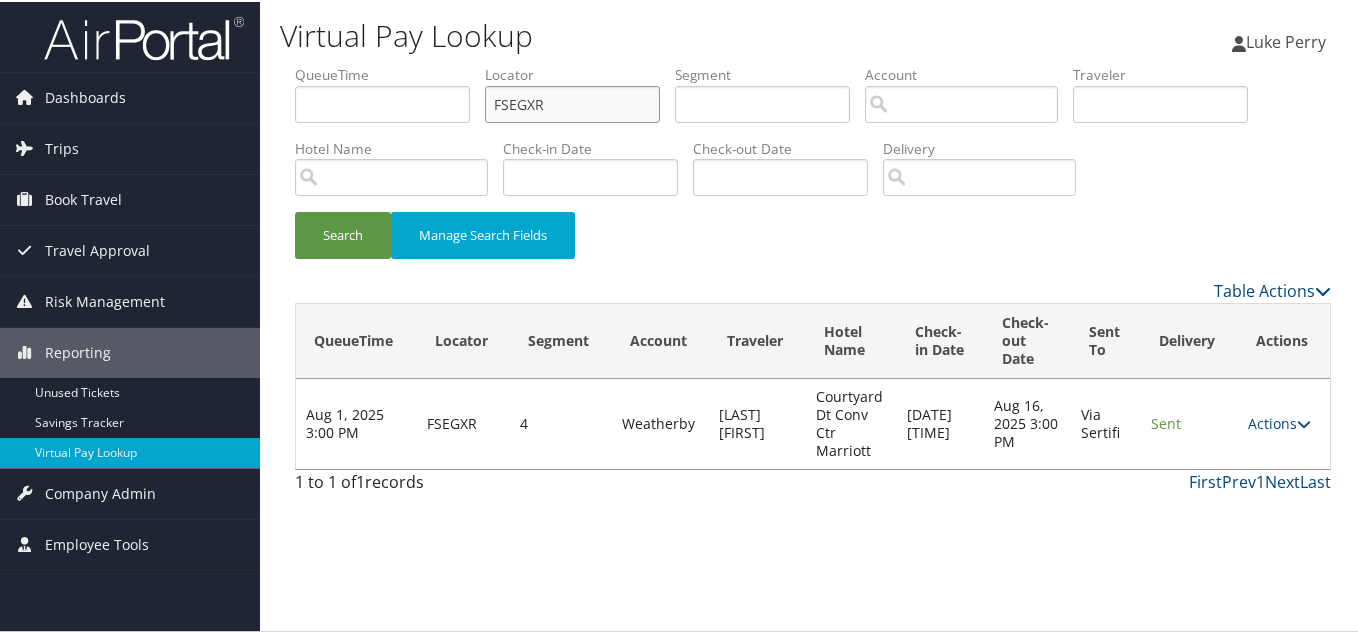 scroll, scrollTop: 0, scrollLeft: 0, axis: both 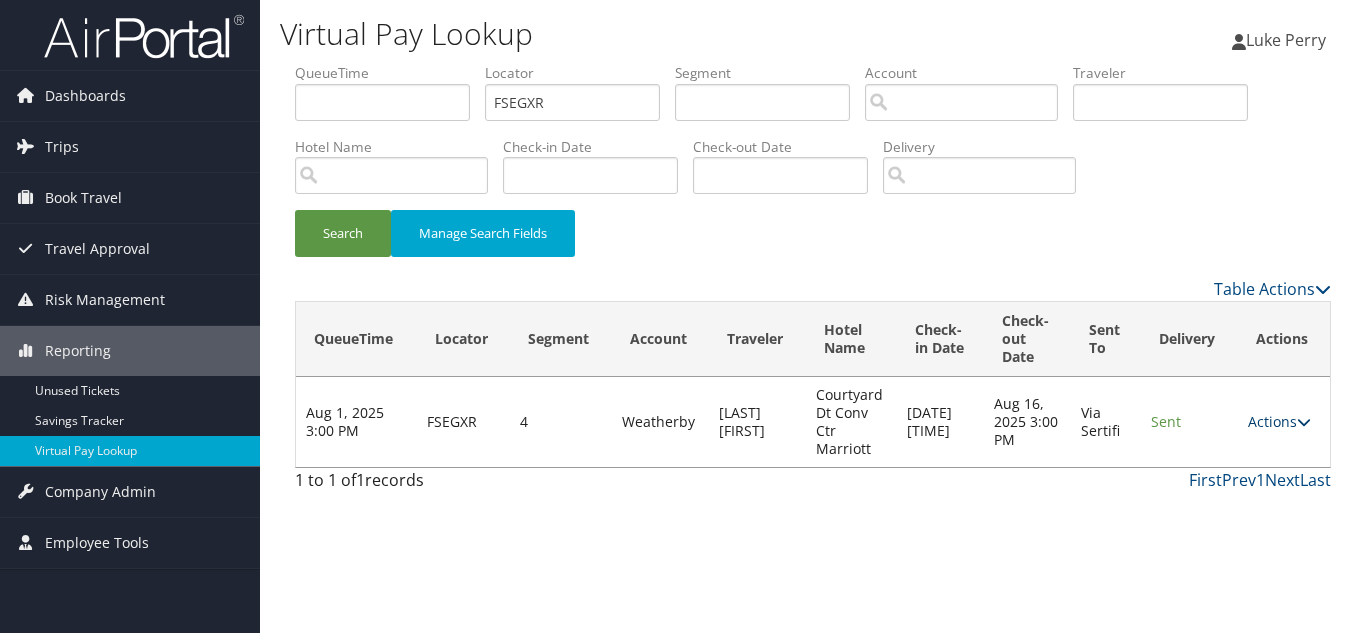 click on "Actions" at bounding box center [1279, 421] 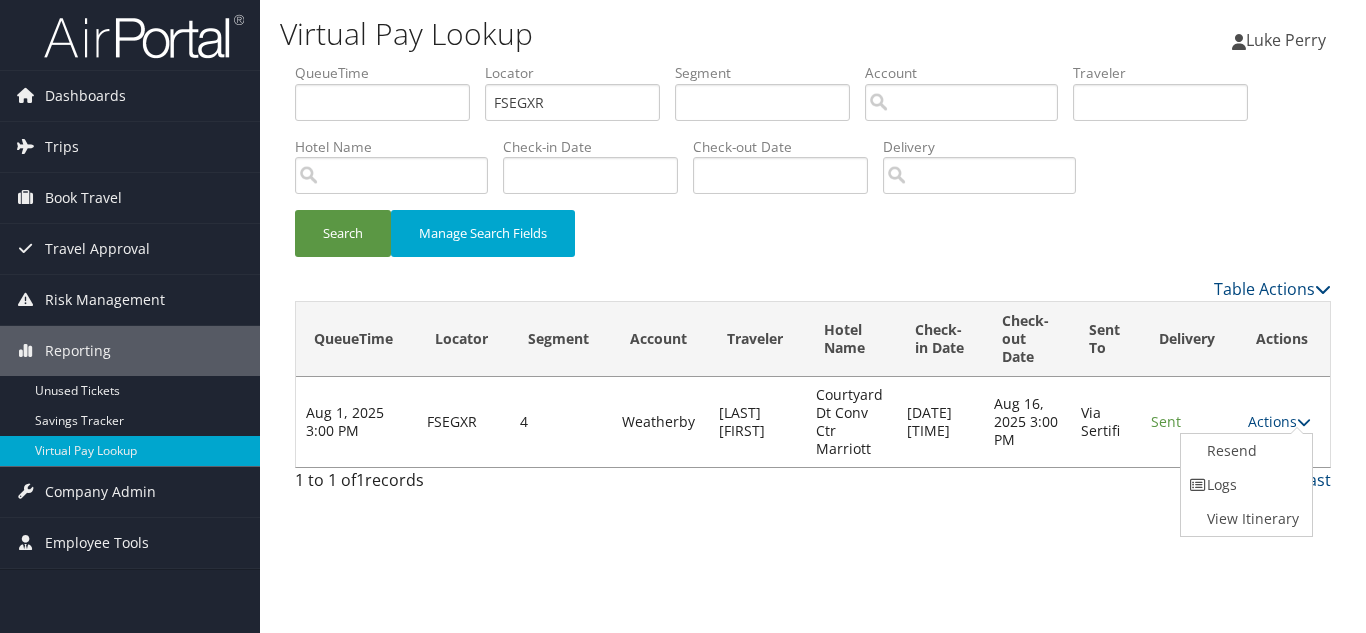 click on "Logs" at bounding box center (1244, 485) 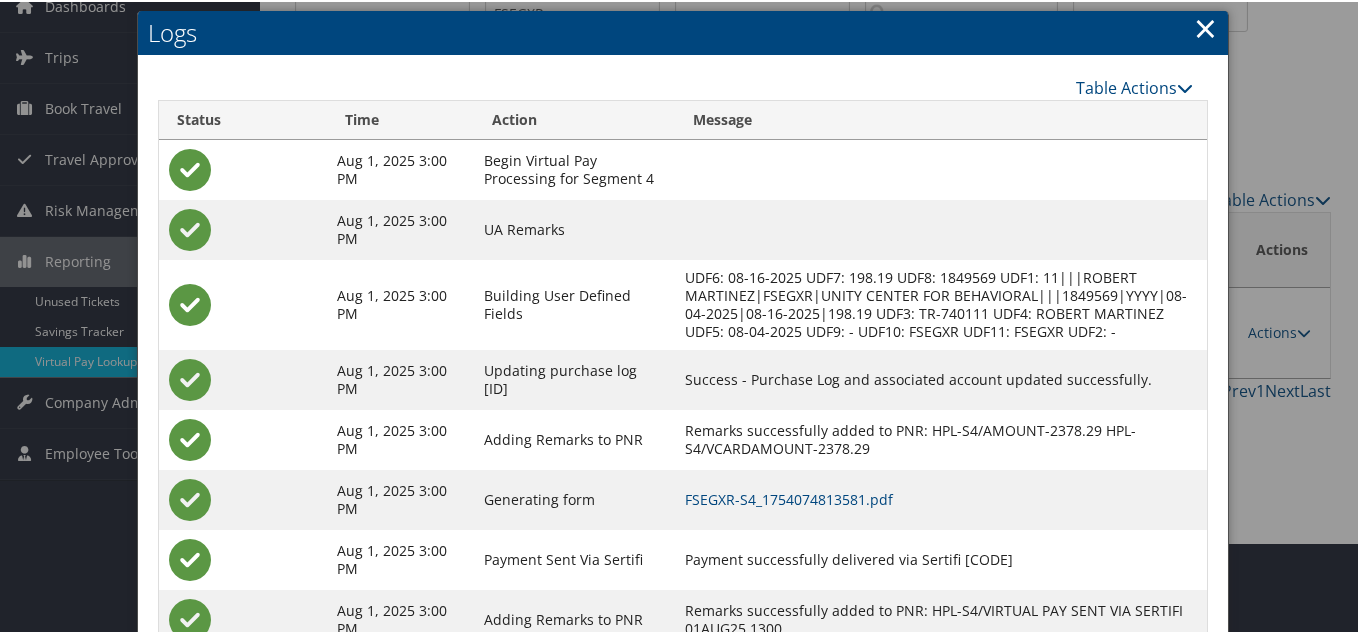scroll, scrollTop: 180, scrollLeft: 0, axis: vertical 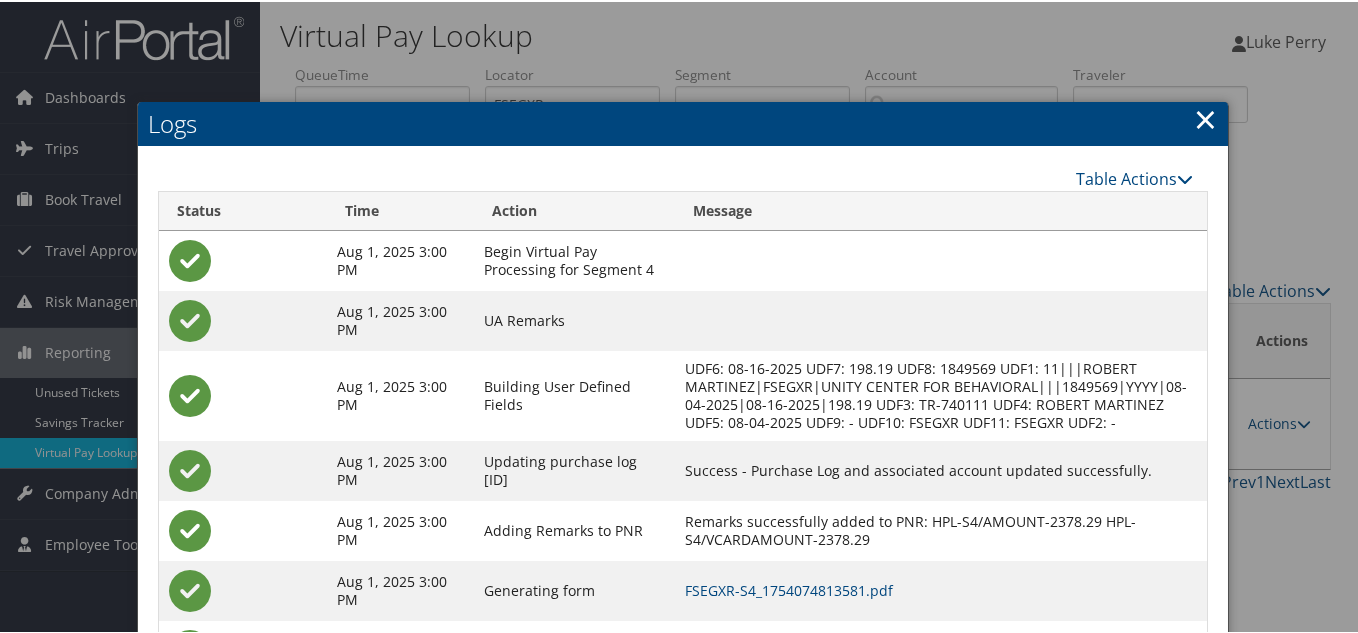 drag, startPoint x: 1196, startPoint y: 120, endPoint x: 1028, endPoint y: 310, distance: 253.62177 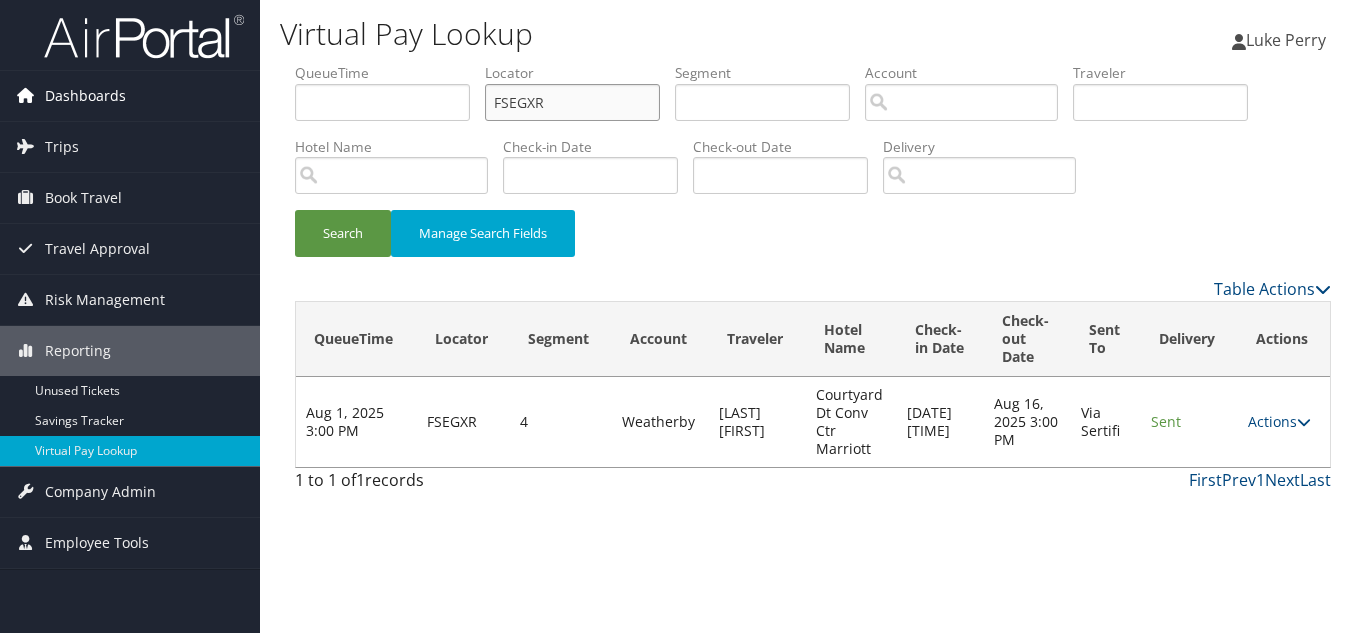 drag, startPoint x: 555, startPoint y: 111, endPoint x: 255, endPoint y: 119, distance: 300.10666 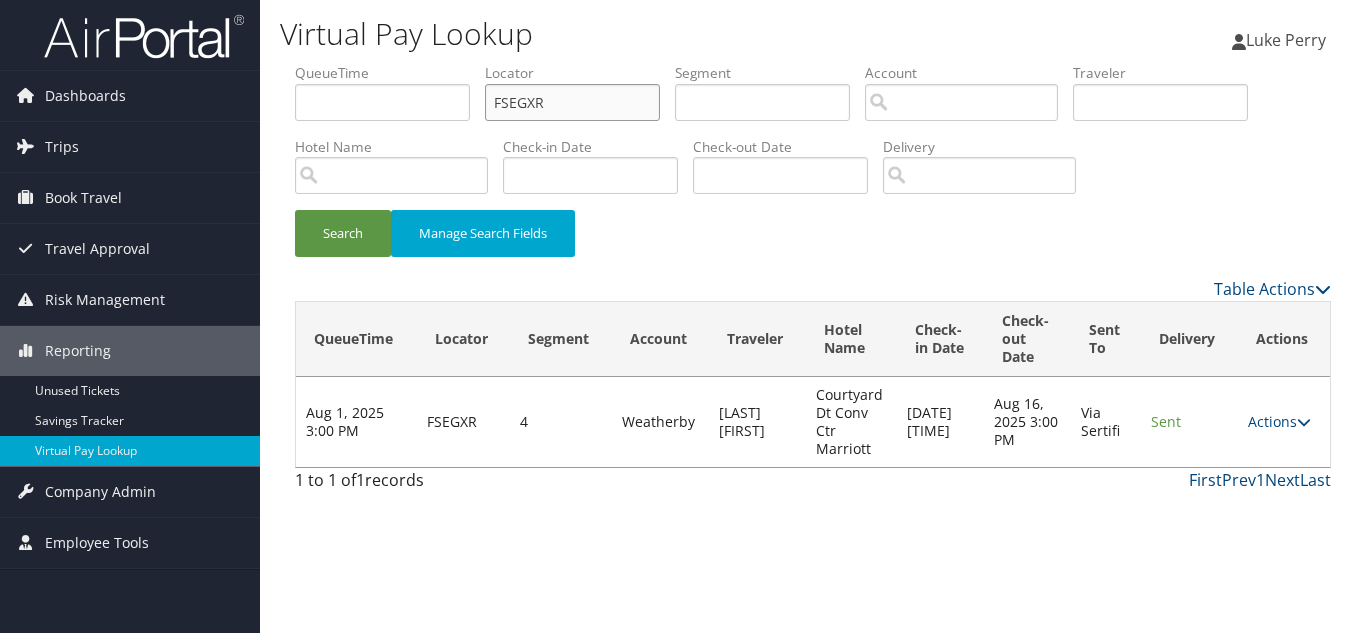 click on "FSEGXR" at bounding box center [572, 102] 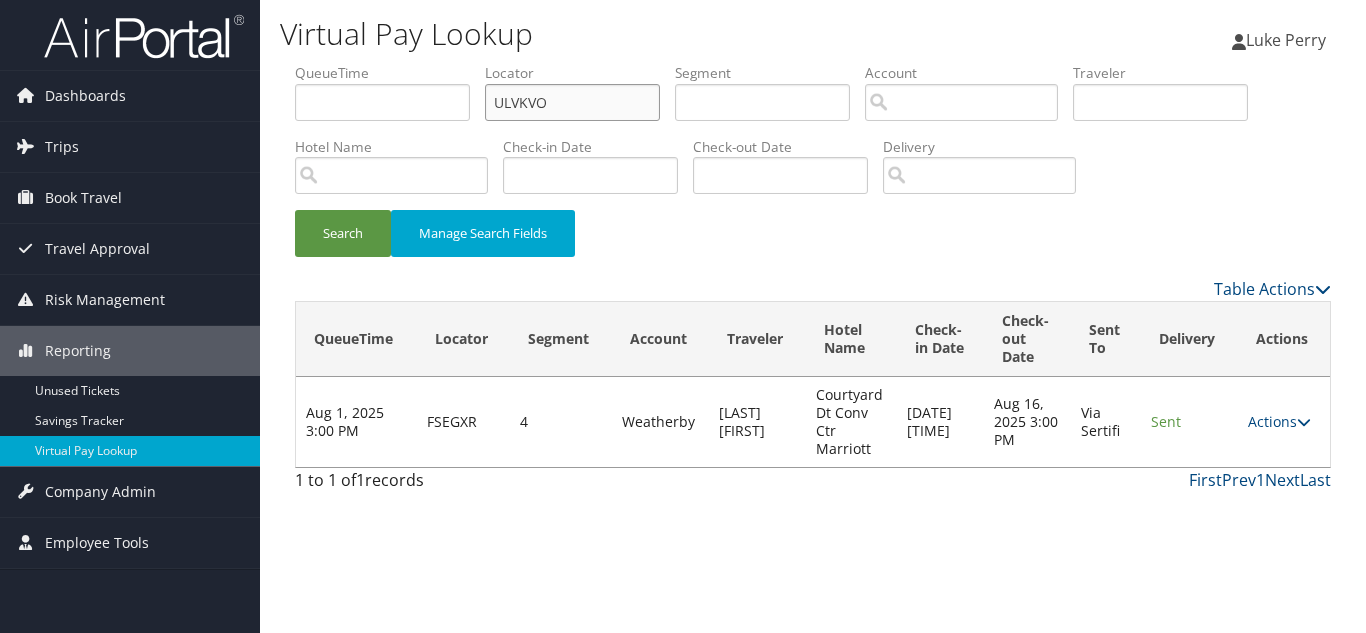click on "ULVKVO" at bounding box center (572, 102) 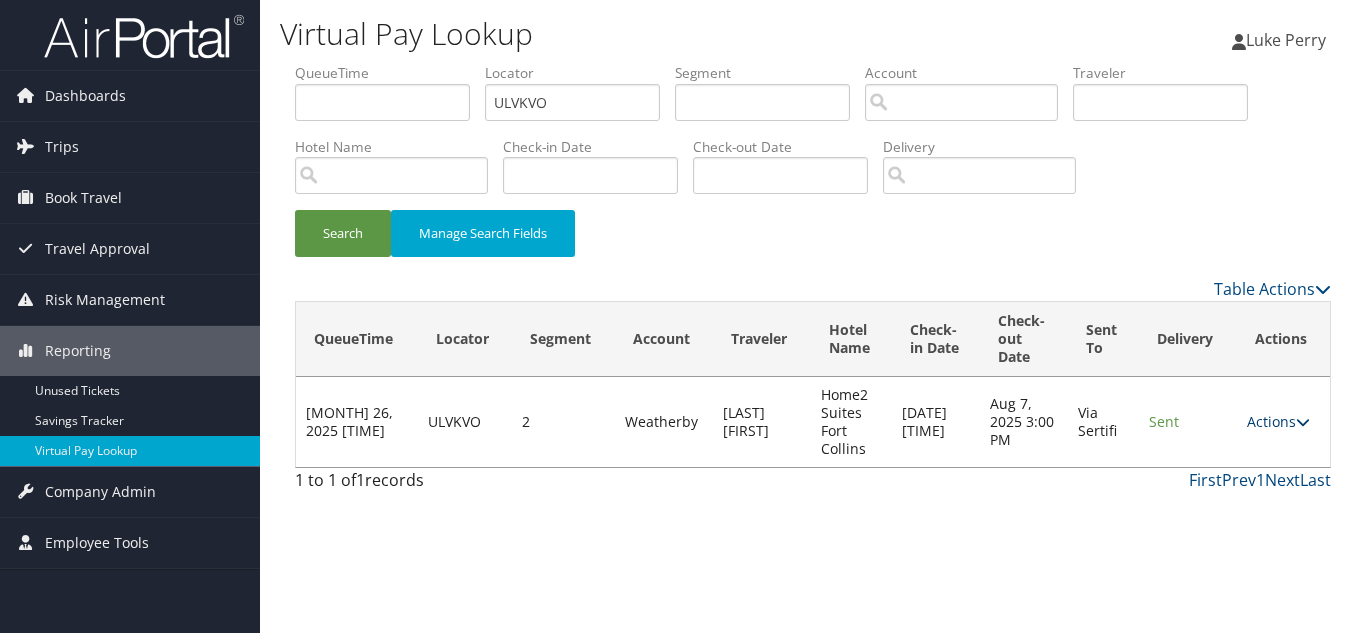 click at bounding box center (1303, 422) 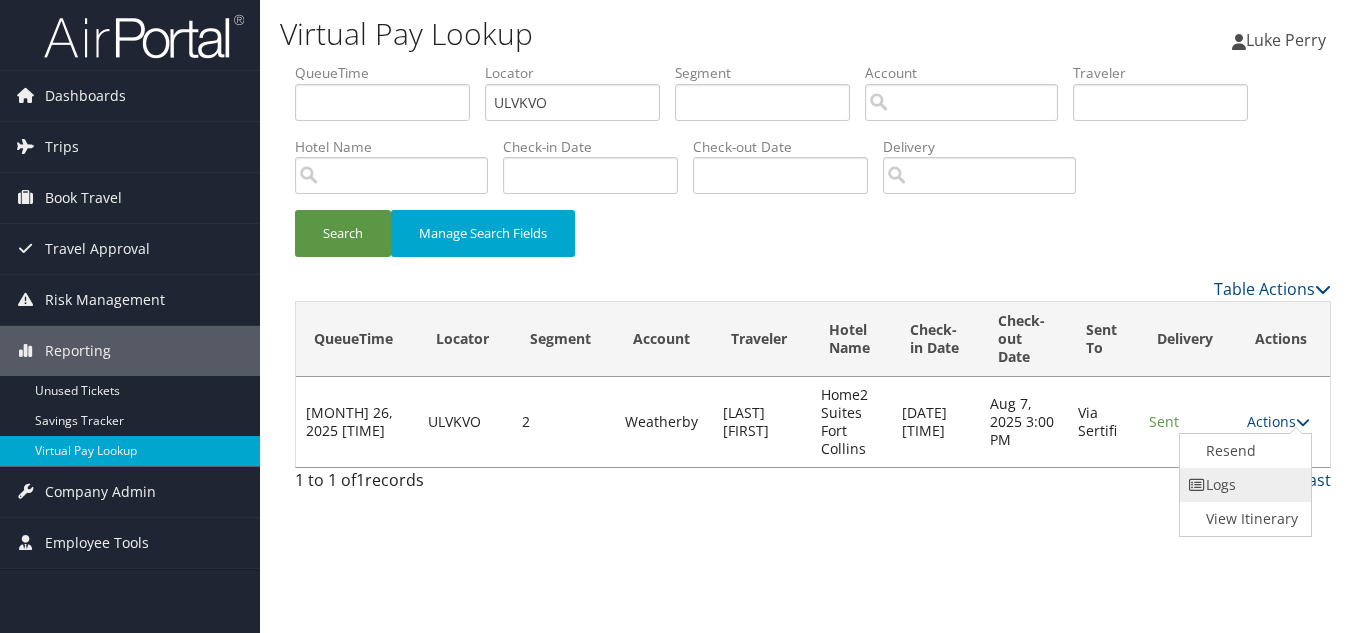 click on "Logs" at bounding box center [1243, 485] 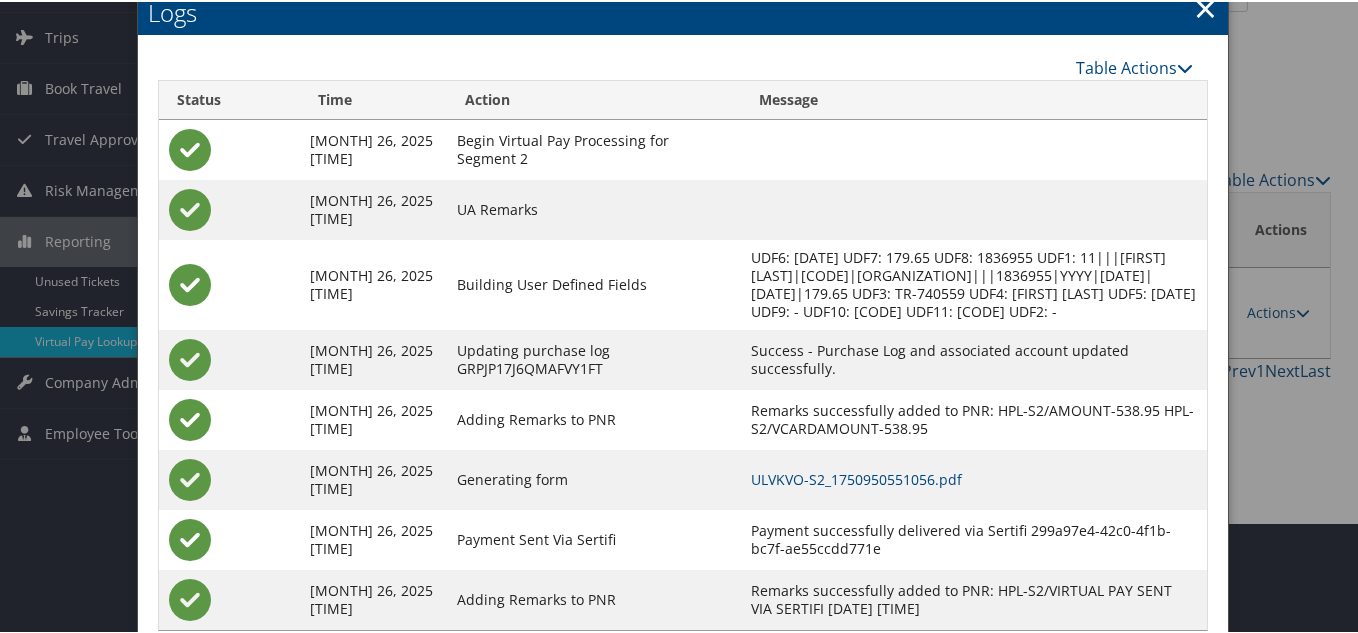 scroll, scrollTop: 180, scrollLeft: 0, axis: vertical 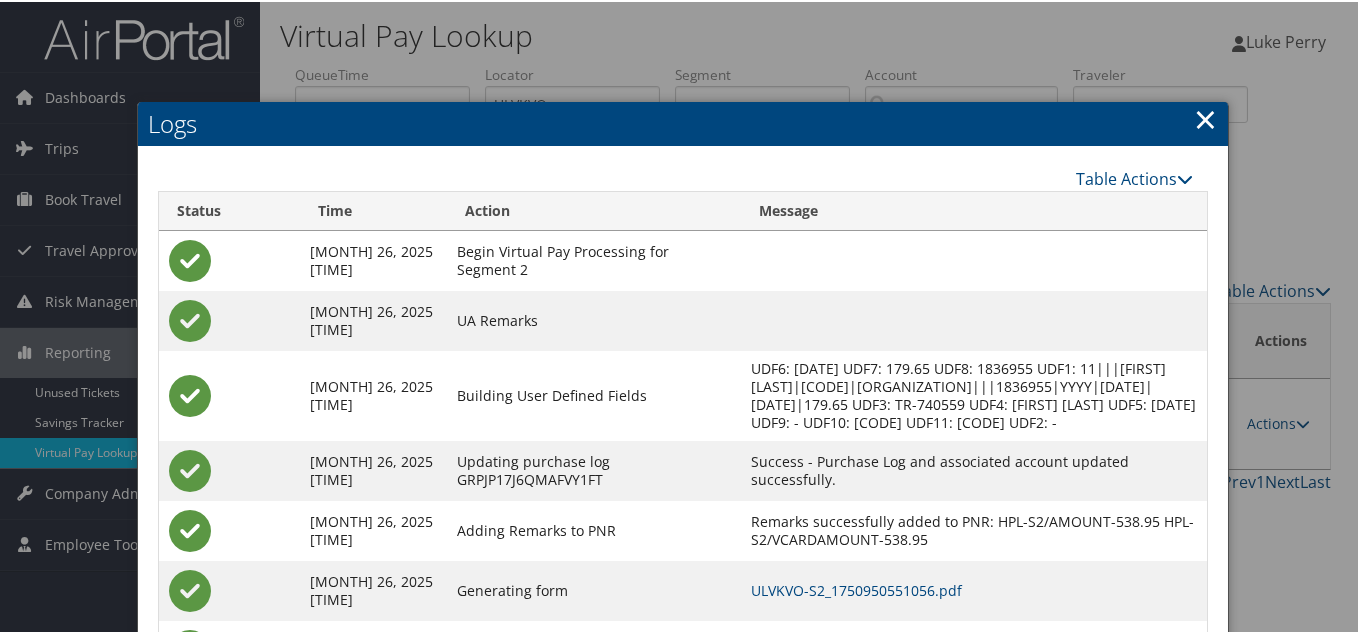 click on "×" at bounding box center (1205, 117) 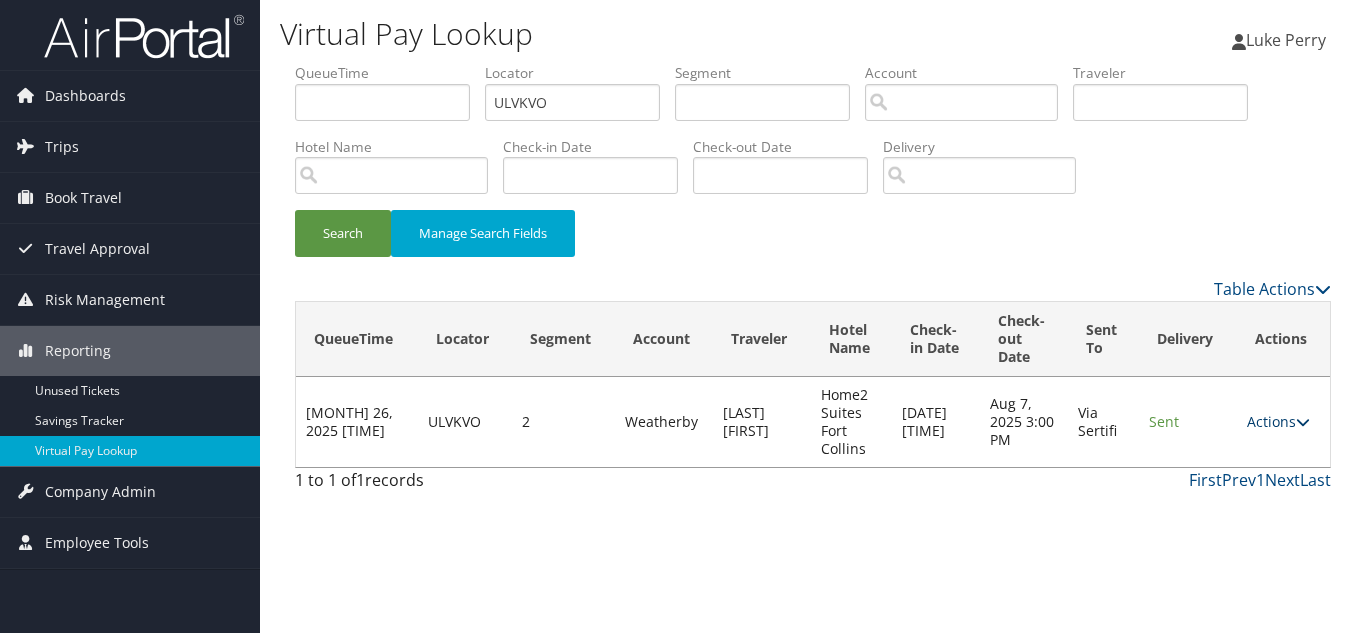 click at bounding box center [1303, 422] 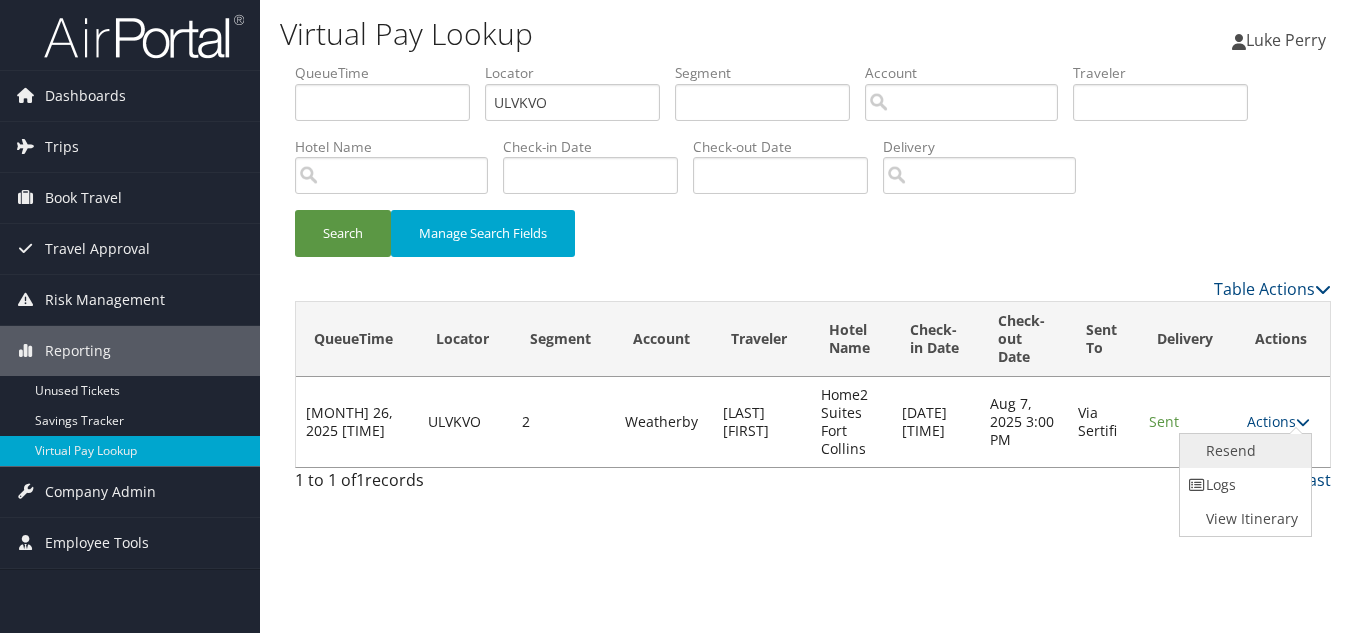 click on "Resend" at bounding box center [1243, 451] 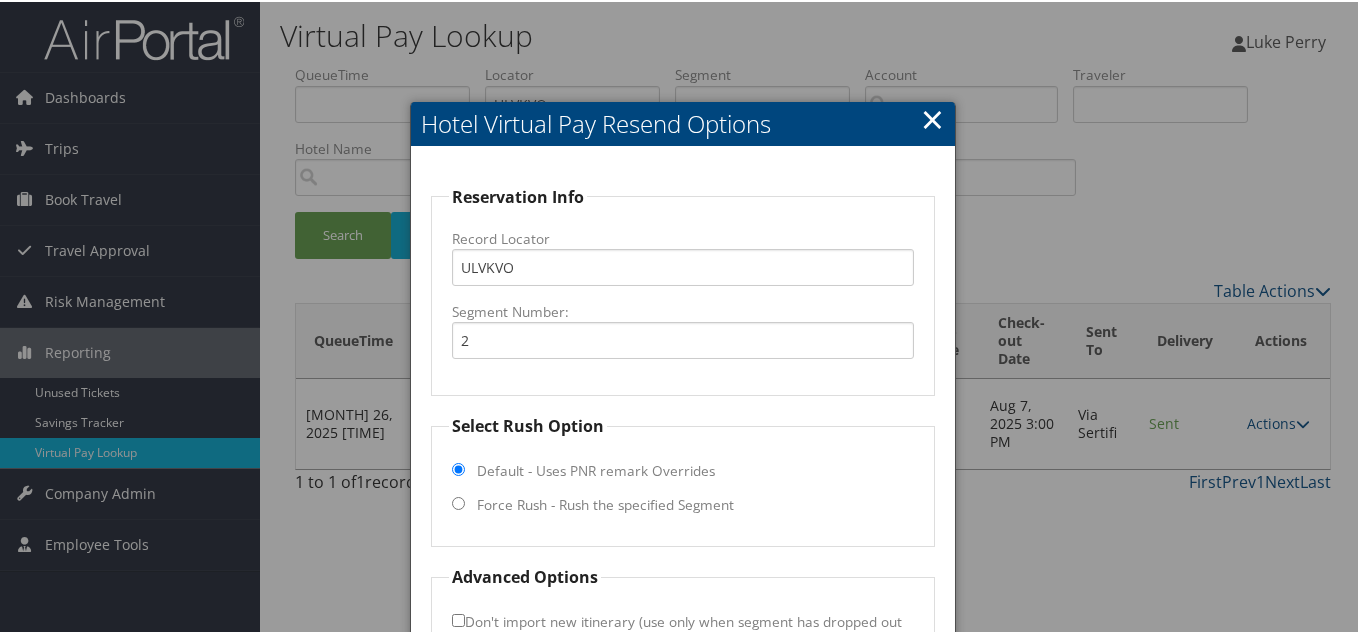 click on "×" at bounding box center [932, 117] 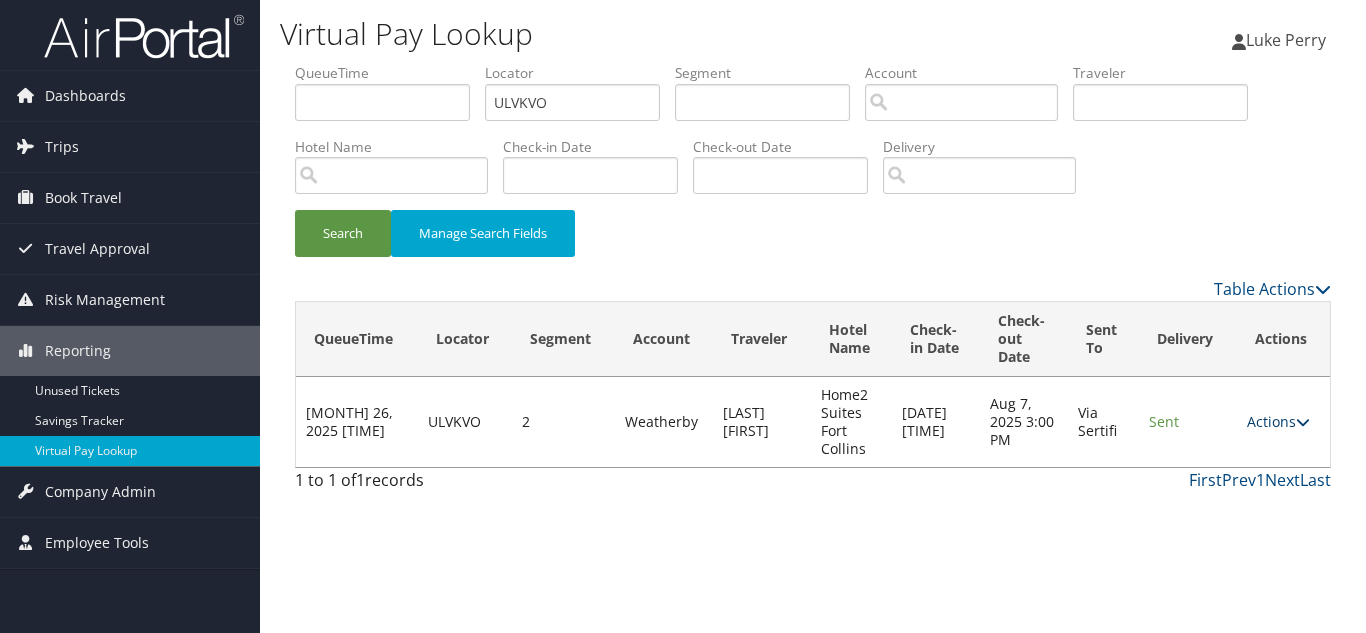 click at bounding box center [1303, 422] 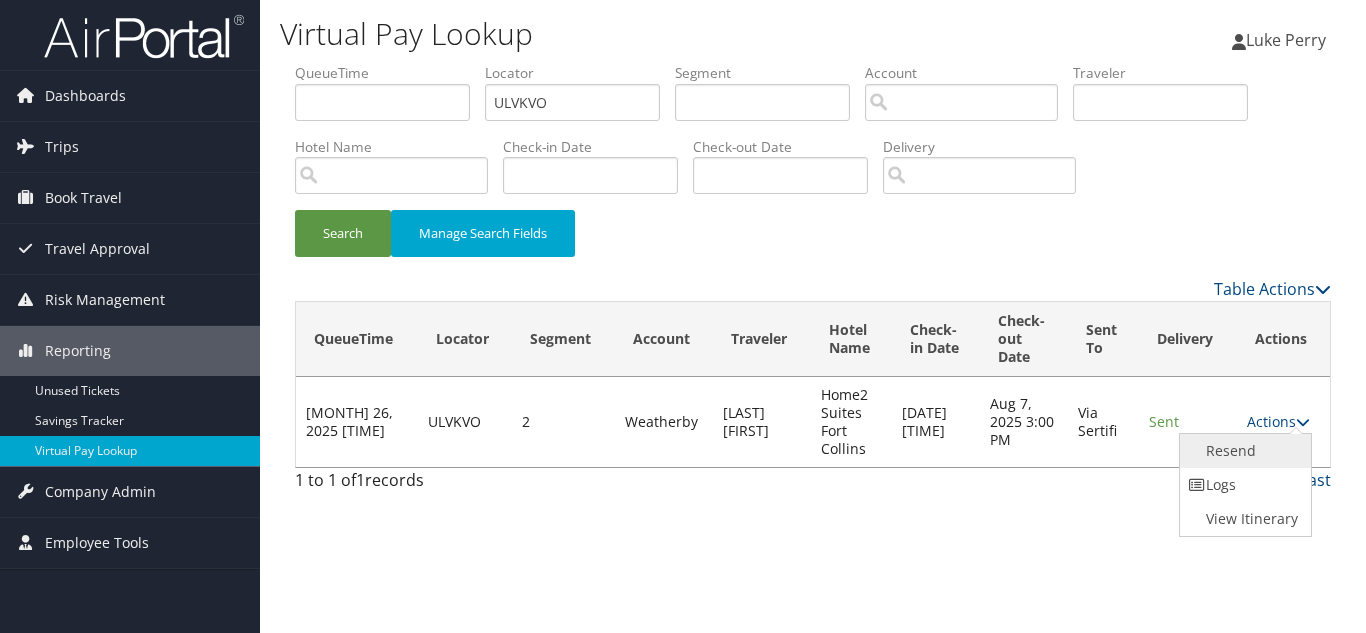 click on "Resend" at bounding box center [1243, 451] 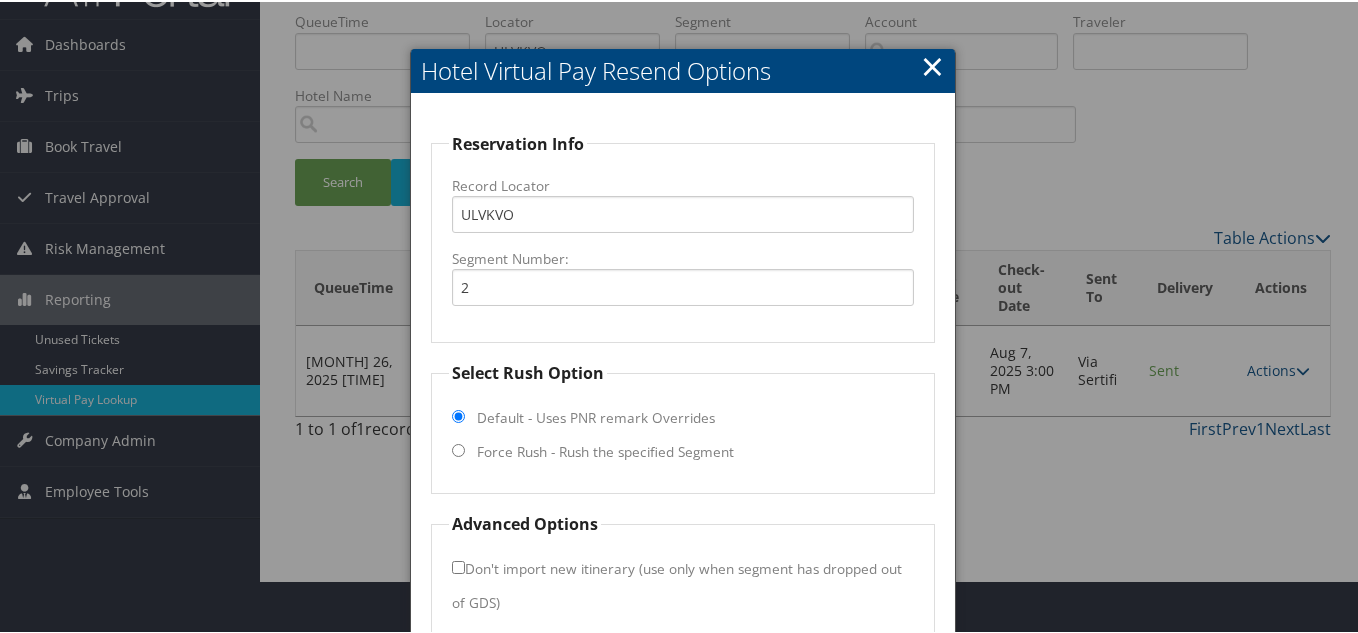 scroll, scrollTop: 144, scrollLeft: 0, axis: vertical 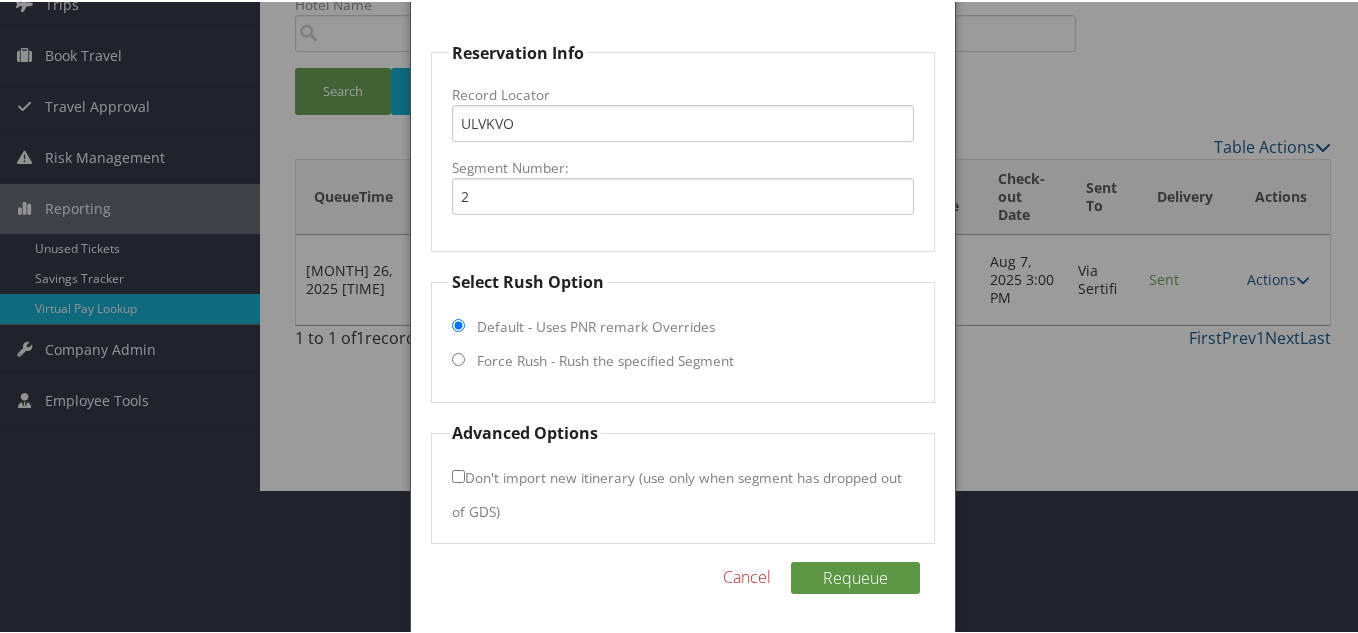 click on "Force Rush - Rush the specified Segment" at bounding box center [458, 357] 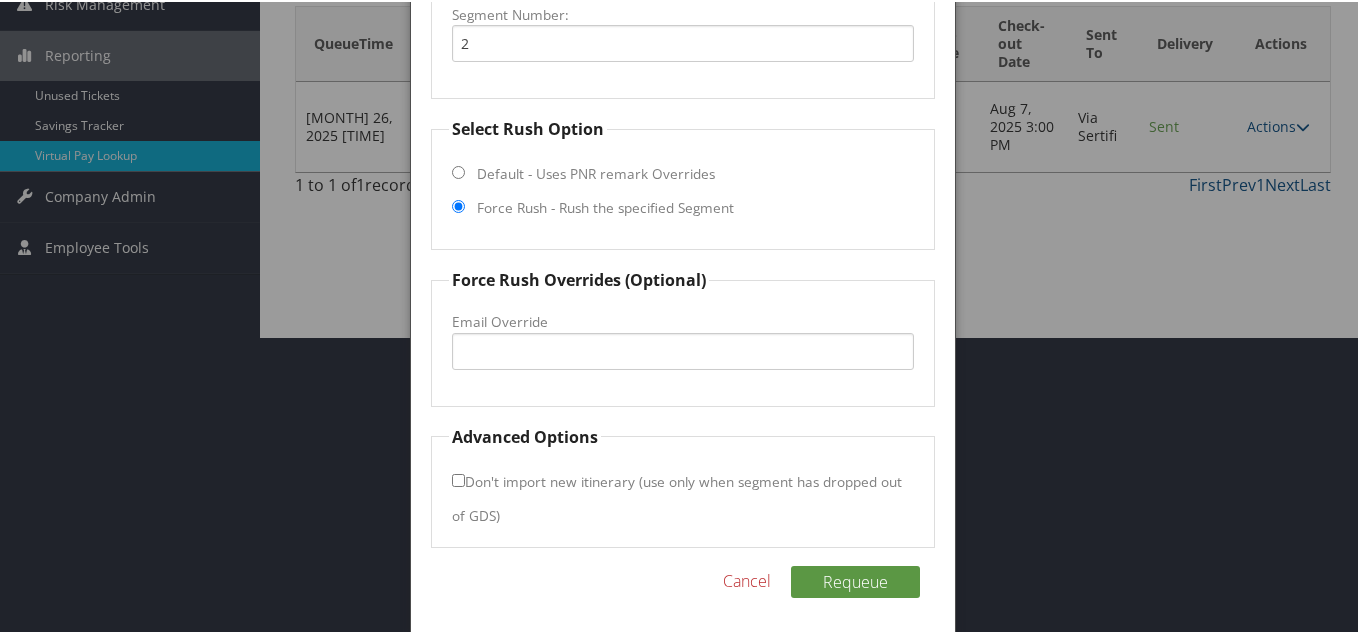scroll, scrollTop: 301, scrollLeft: 0, axis: vertical 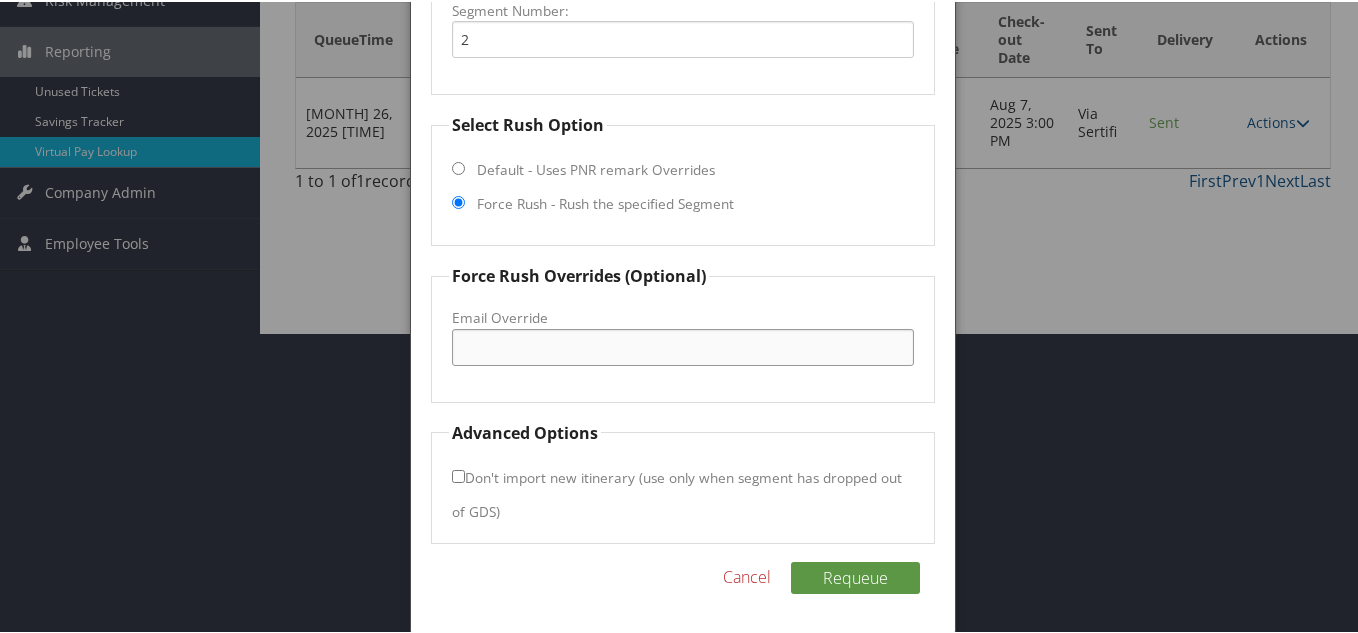 click on "Email Override" at bounding box center [683, 345] 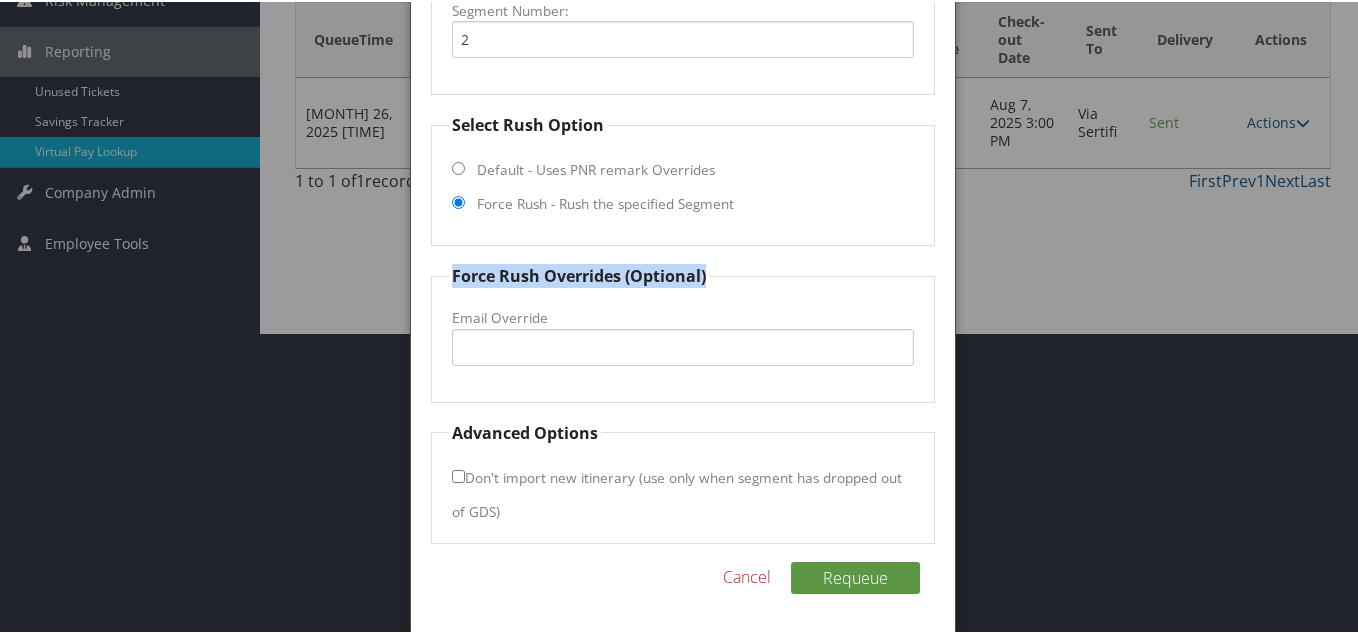 drag, startPoint x: 704, startPoint y: 272, endPoint x: 452, endPoint y: 275, distance: 252.01785 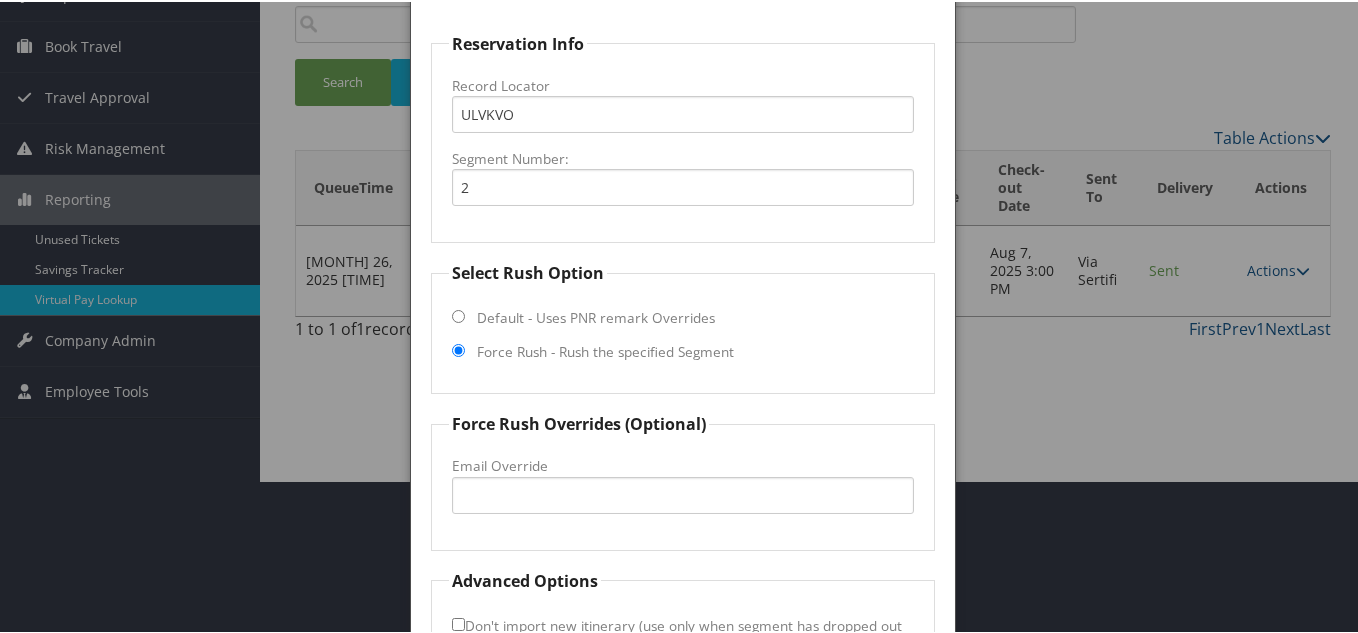 scroll, scrollTop: 0, scrollLeft: 0, axis: both 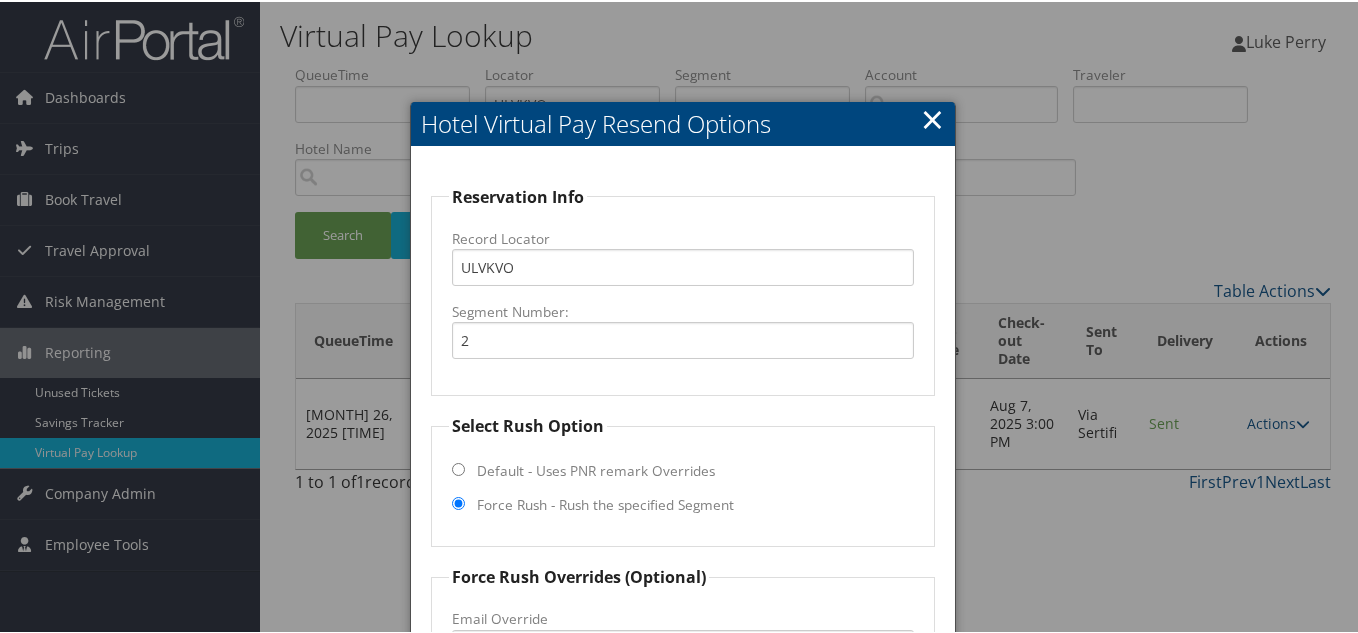 drag, startPoint x: 928, startPoint y: 116, endPoint x: 936, endPoint y: 185, distance: 69.46222 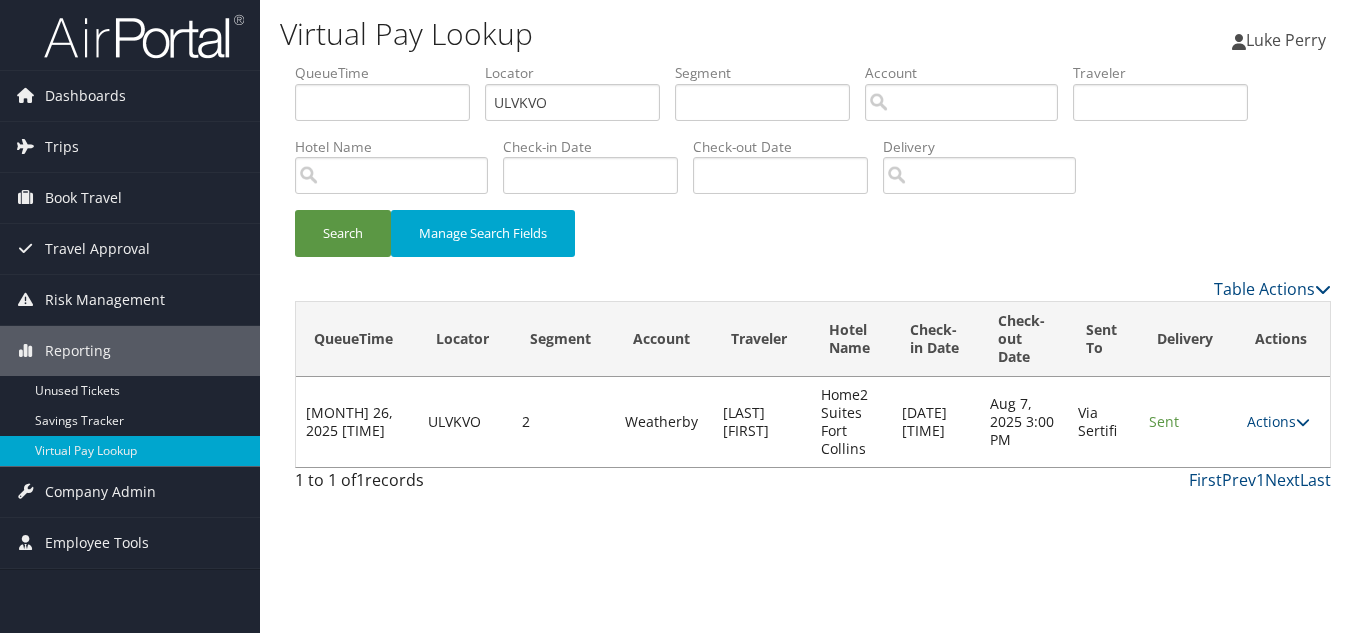 click on "Search Manage Search Fields" at bounding box center (813, 243) 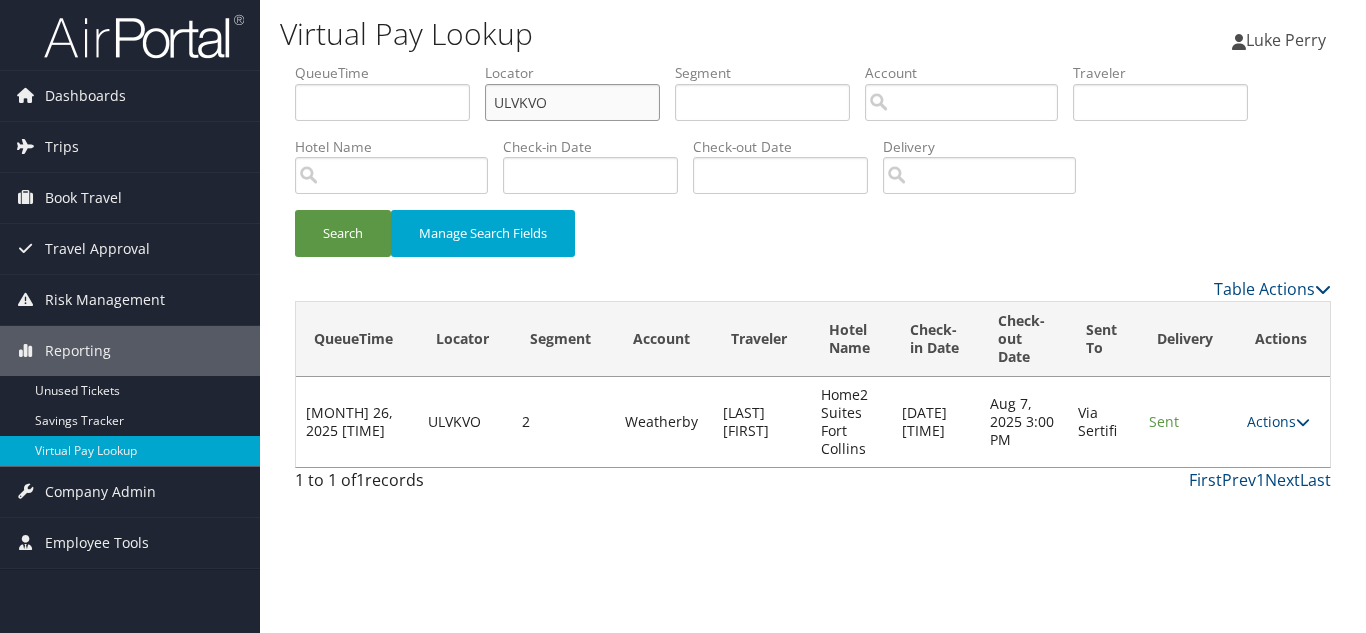 drag, startPoint x: 473, startPoint y: 95, endPoint x: 312, endPoint y: 94, distance: 161.00311 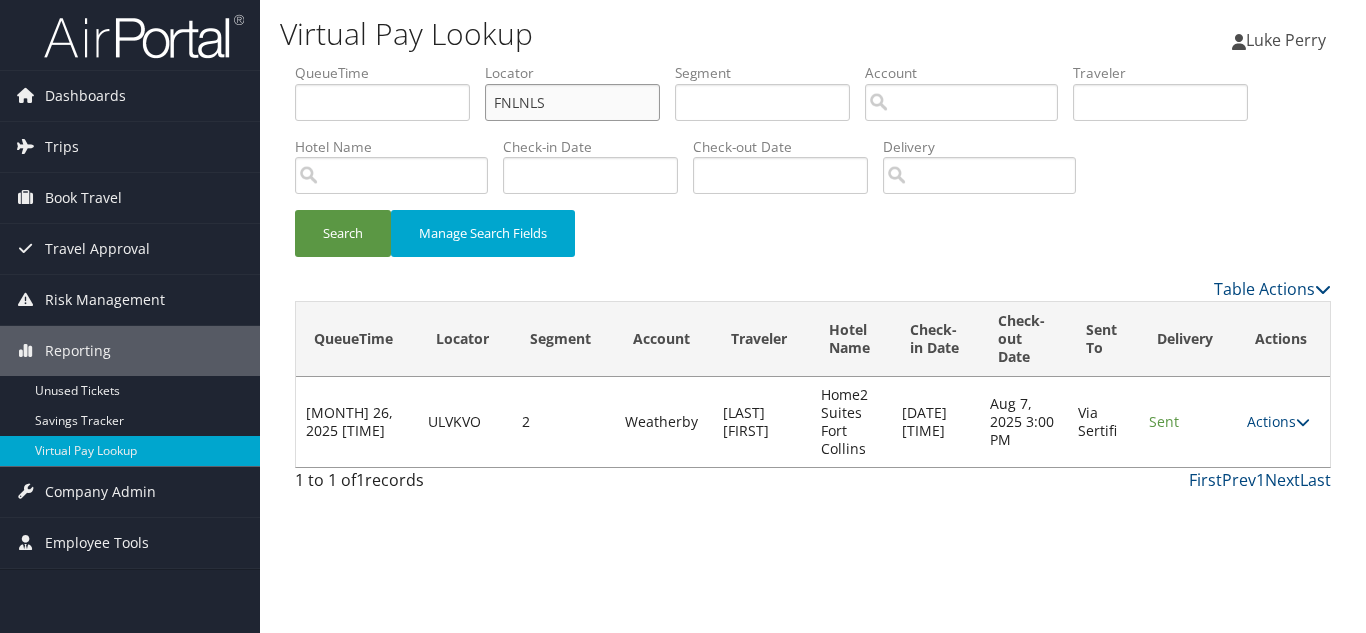 click on "Search" at bounding box center [343, 233] 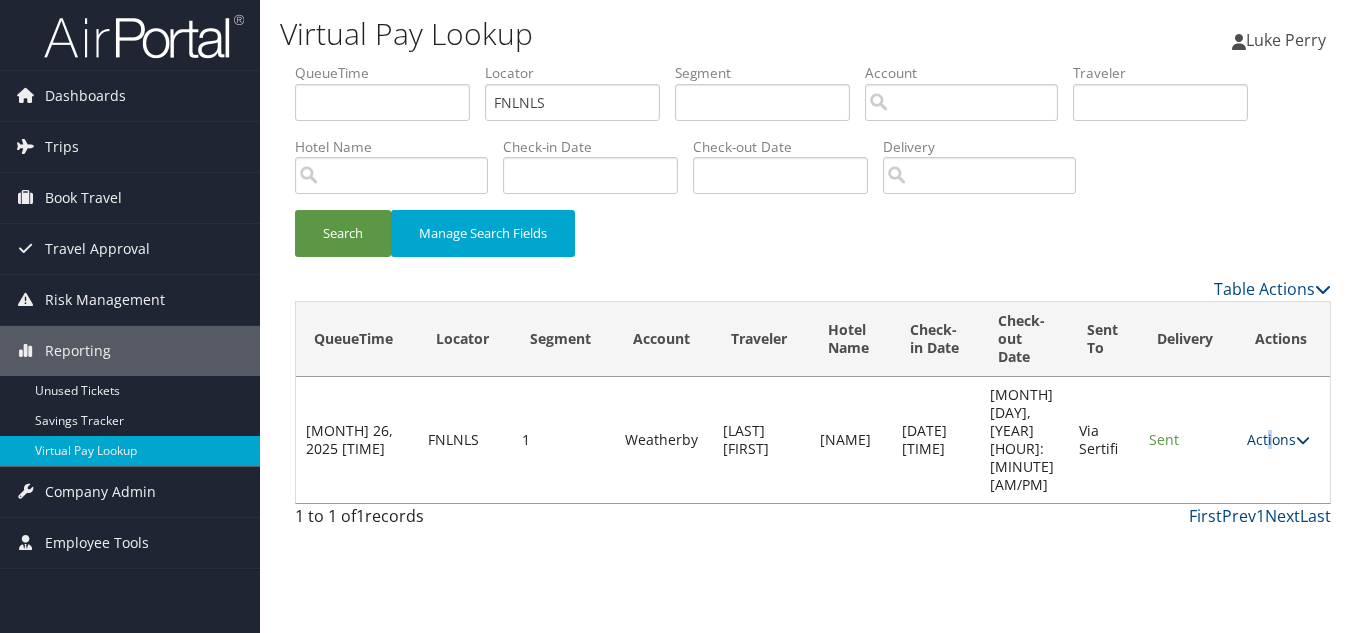 click on "Actions" at bounding box center (1278, 439) 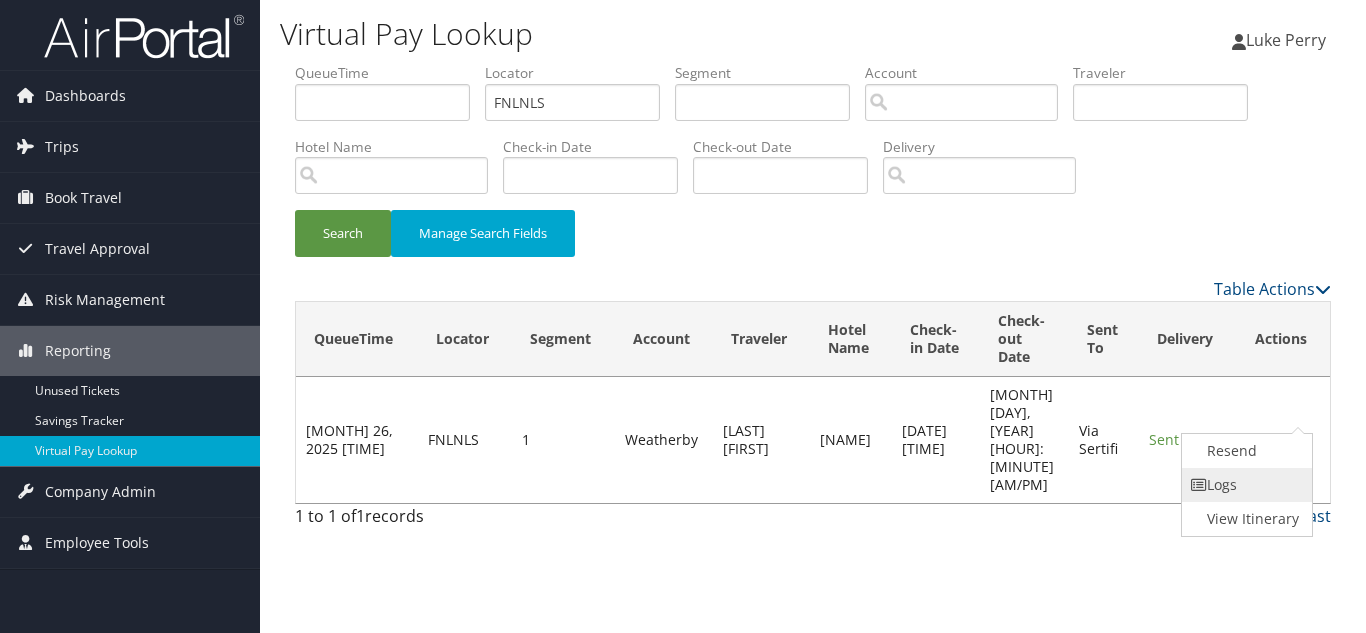 click on "Logs" at bounding box center [1245, 485] 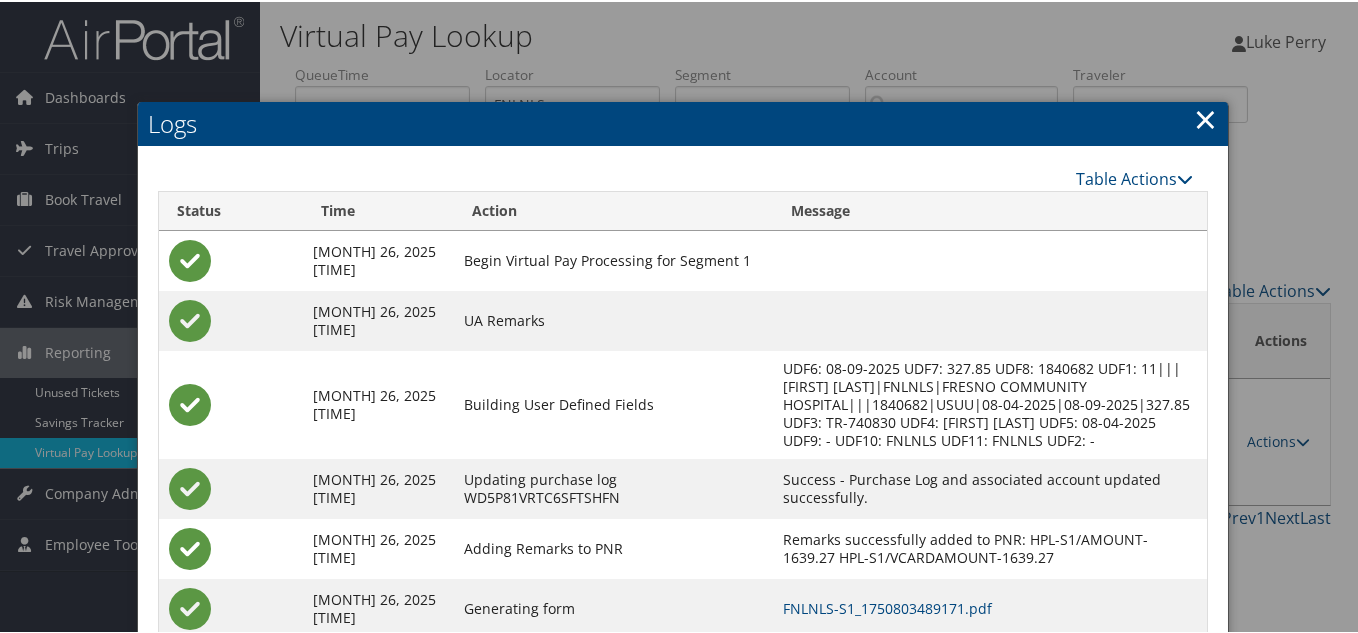 scroll, scrollTop: 180, scrollLeft: 0, axis: vertical 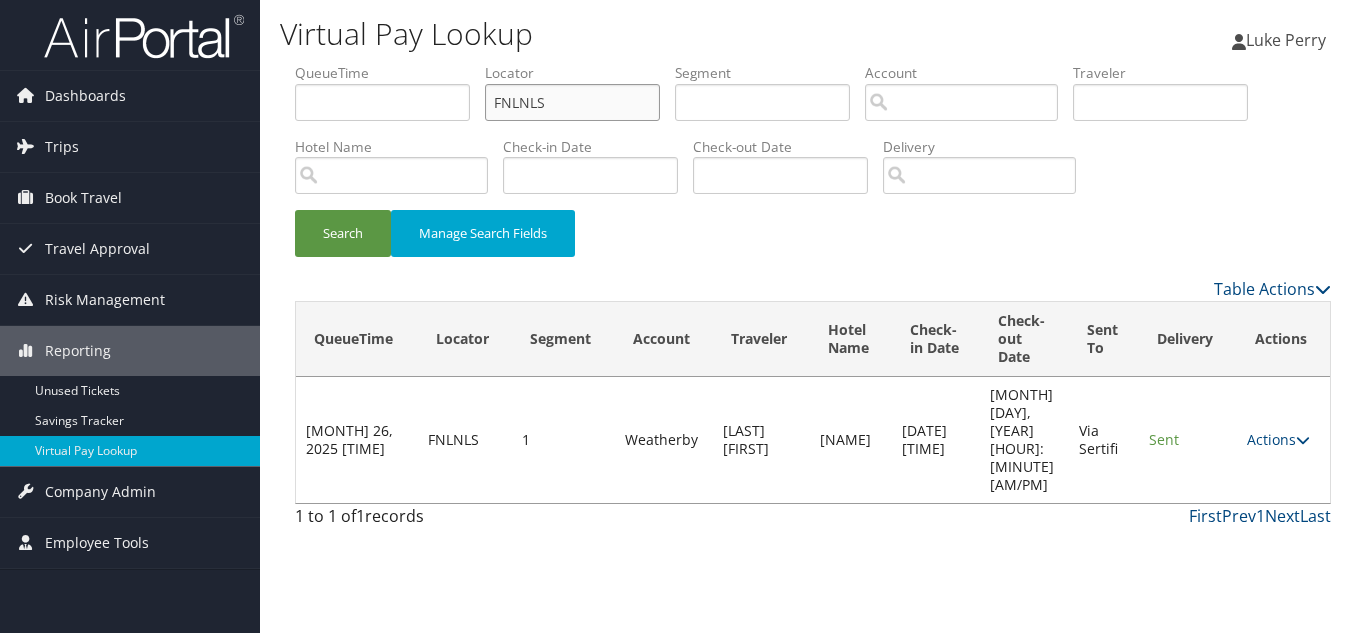 drag, startPoint x: 571, startPoint y: 99, endPoint x: 310, endPoint y: 127, distance: 262.49762 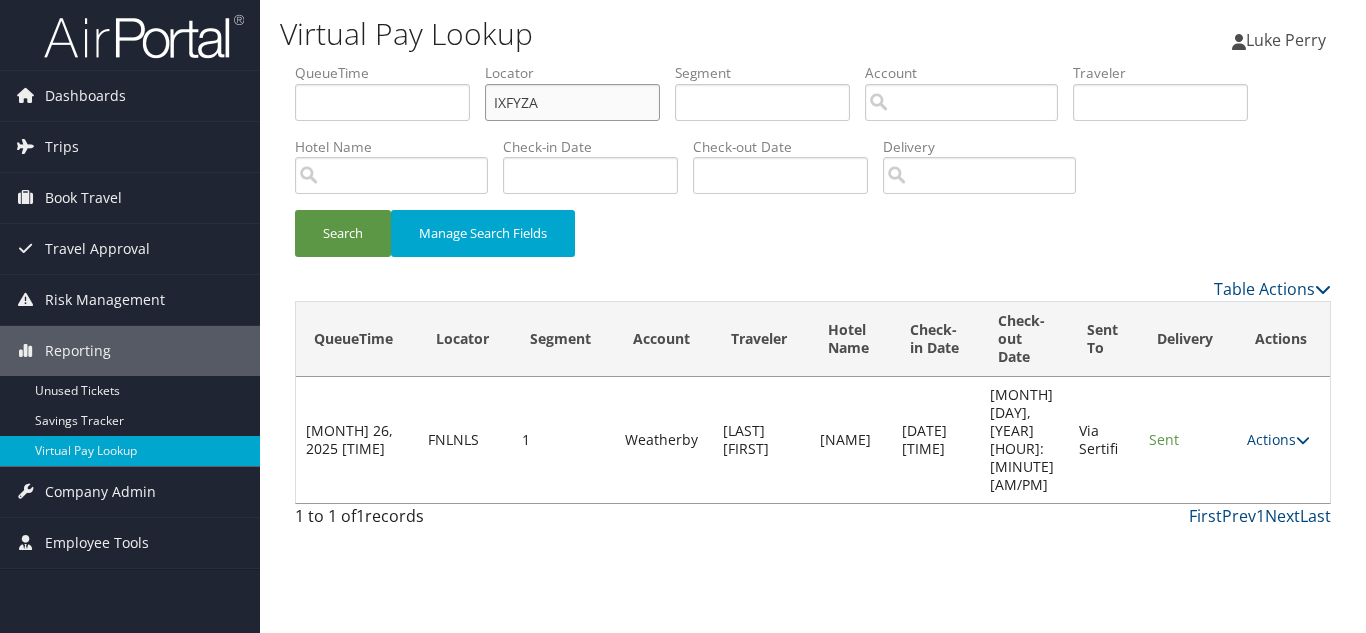 click on "Search" at bounding box center [343, 233] 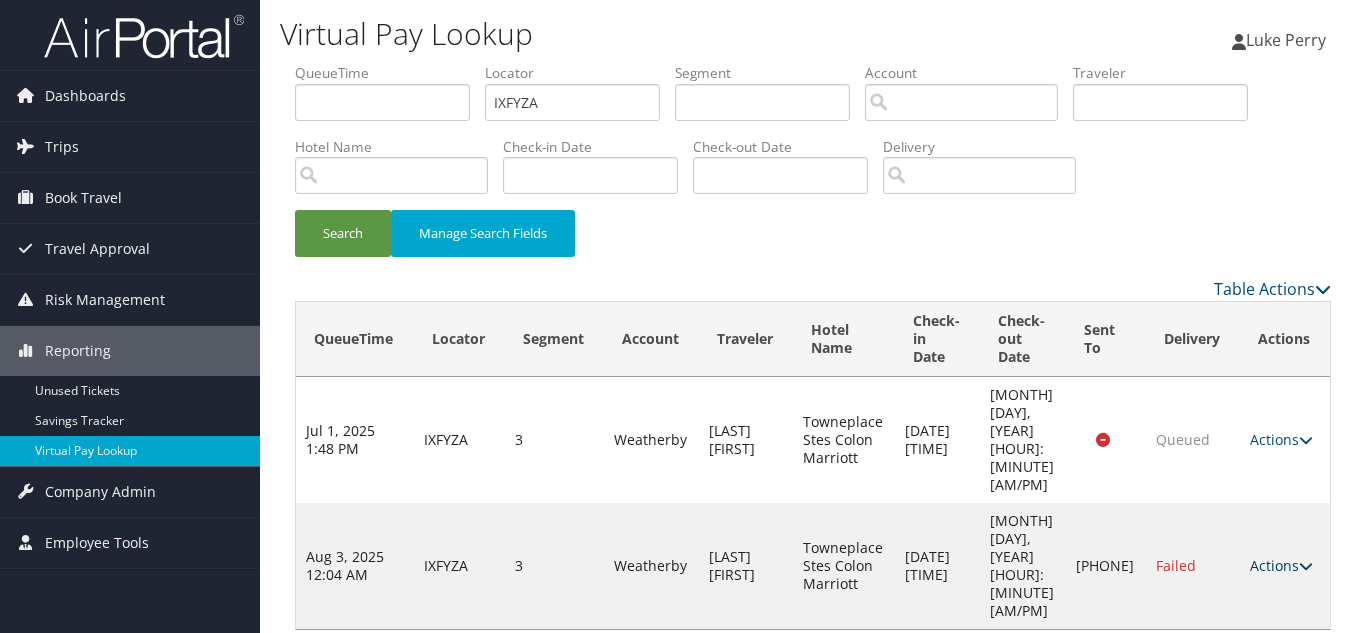click at bounding box center [1306, 566] 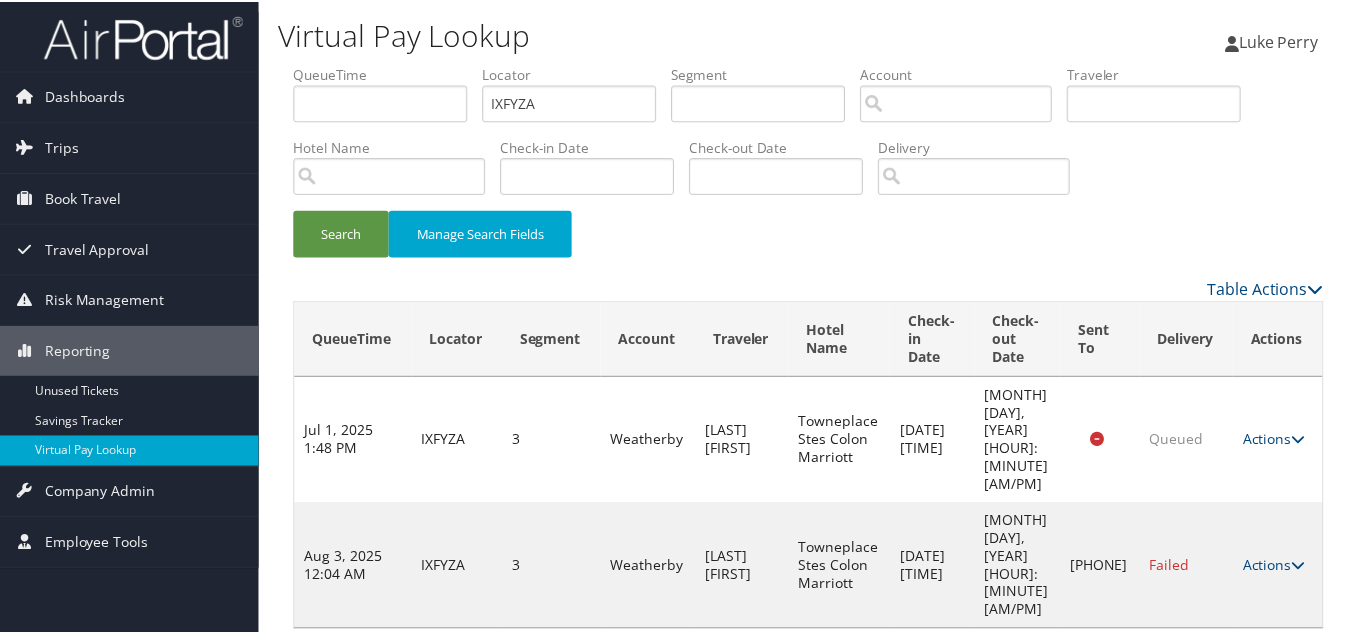 scroll, scrollTop: 10, scrollLeft: 0, axis: vertical 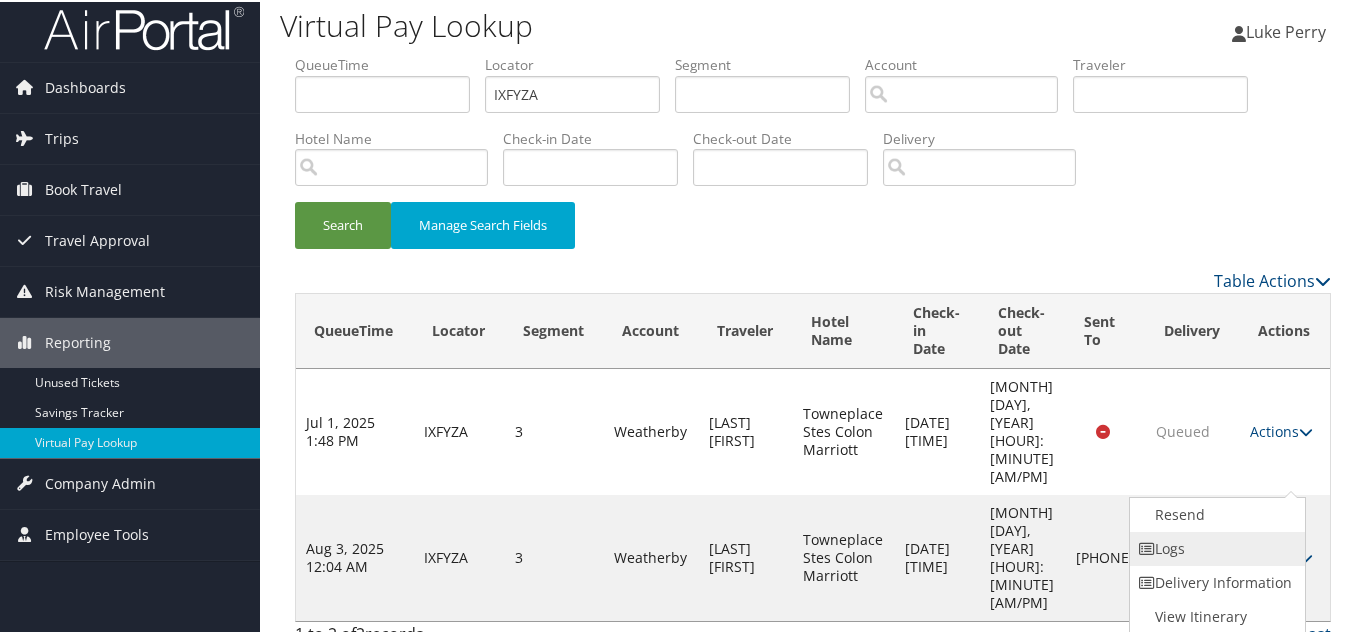 click on "Logs" at bounding box center [1215, 547] 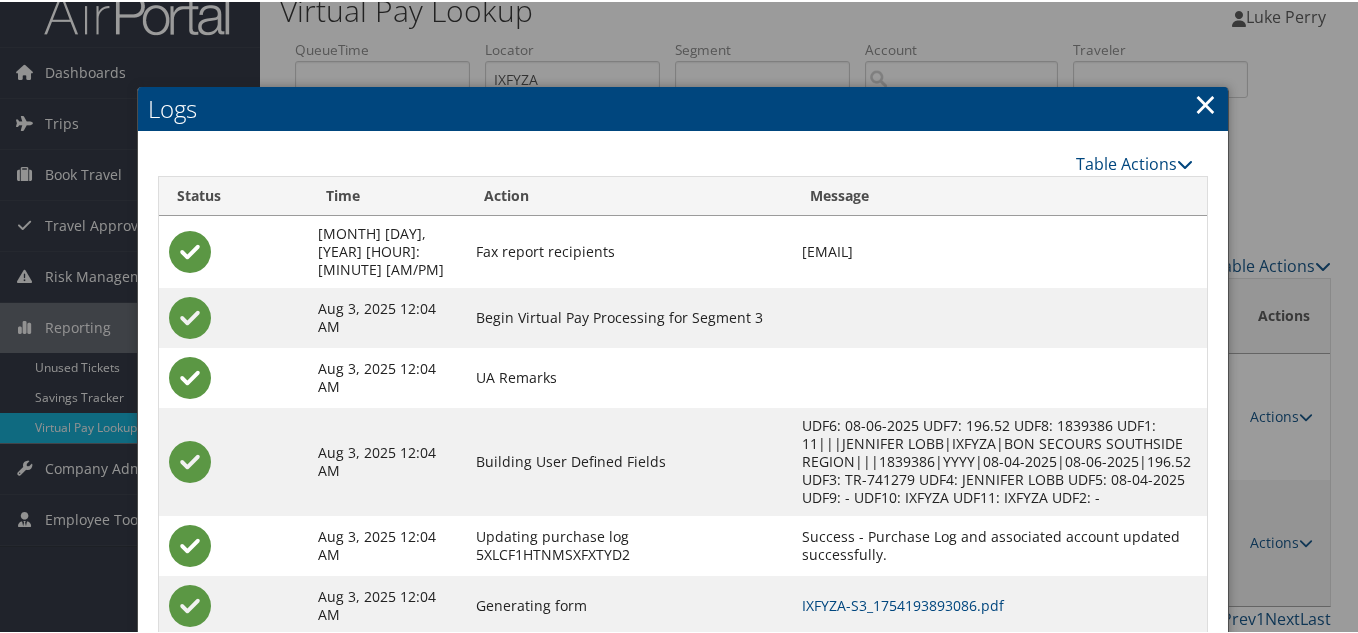 scroll, scrollTop: 130, scrollLeft: 0, axis: vertical 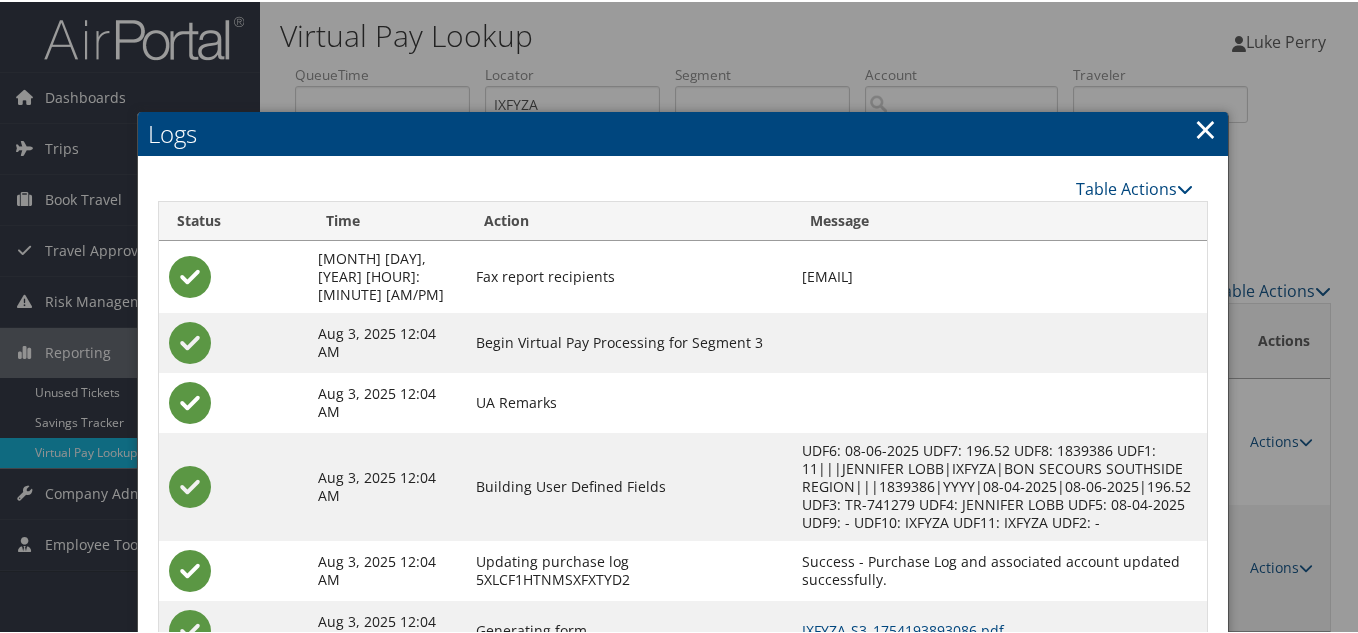 drag, startPoint x: 1197, startPoint y: 131, endPoint x: 1209, endPoint y: 187, distance: 57.271286 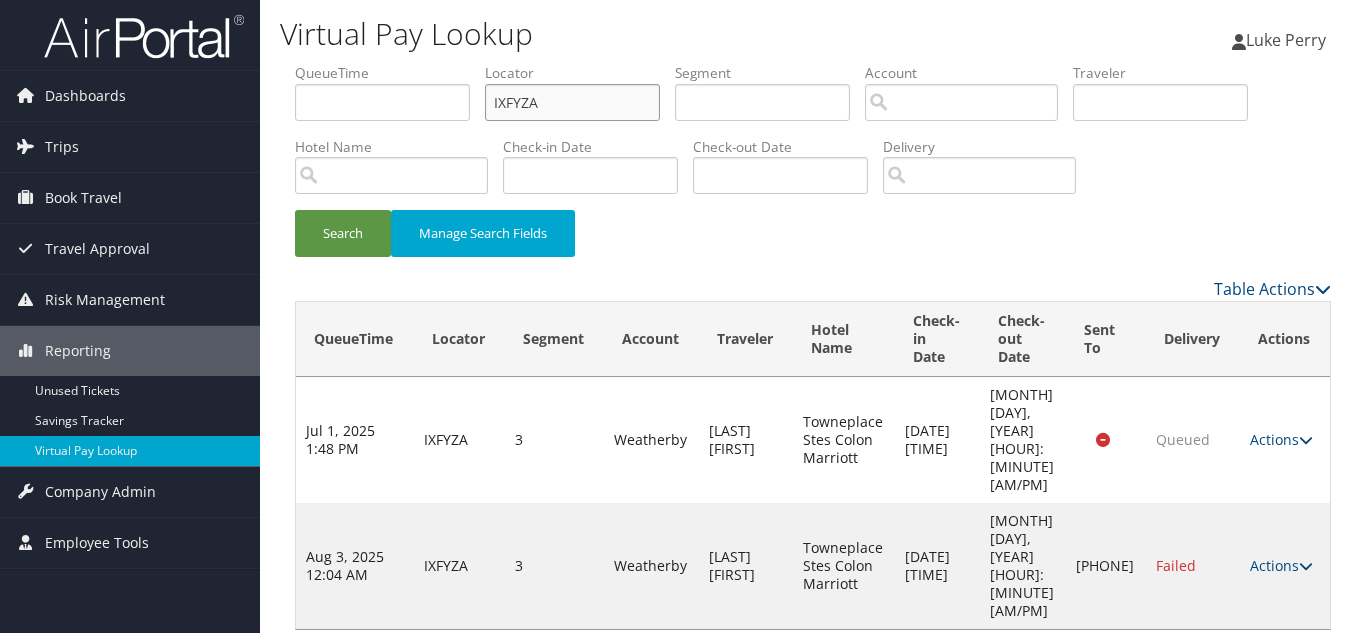 drag, startPoint x: 476, startPoint y: 81, endPoint x: 337, endPoint y: 68, distance: 139.60658 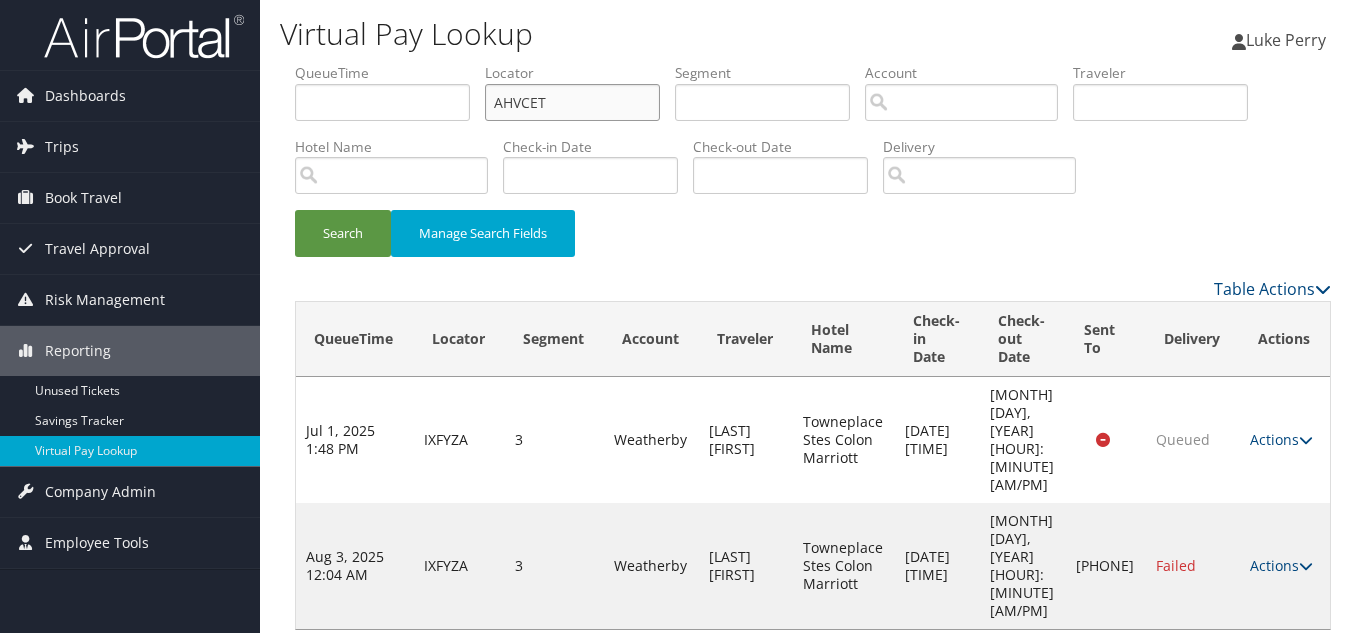 click on "Search" at bounding box center (343, 233) 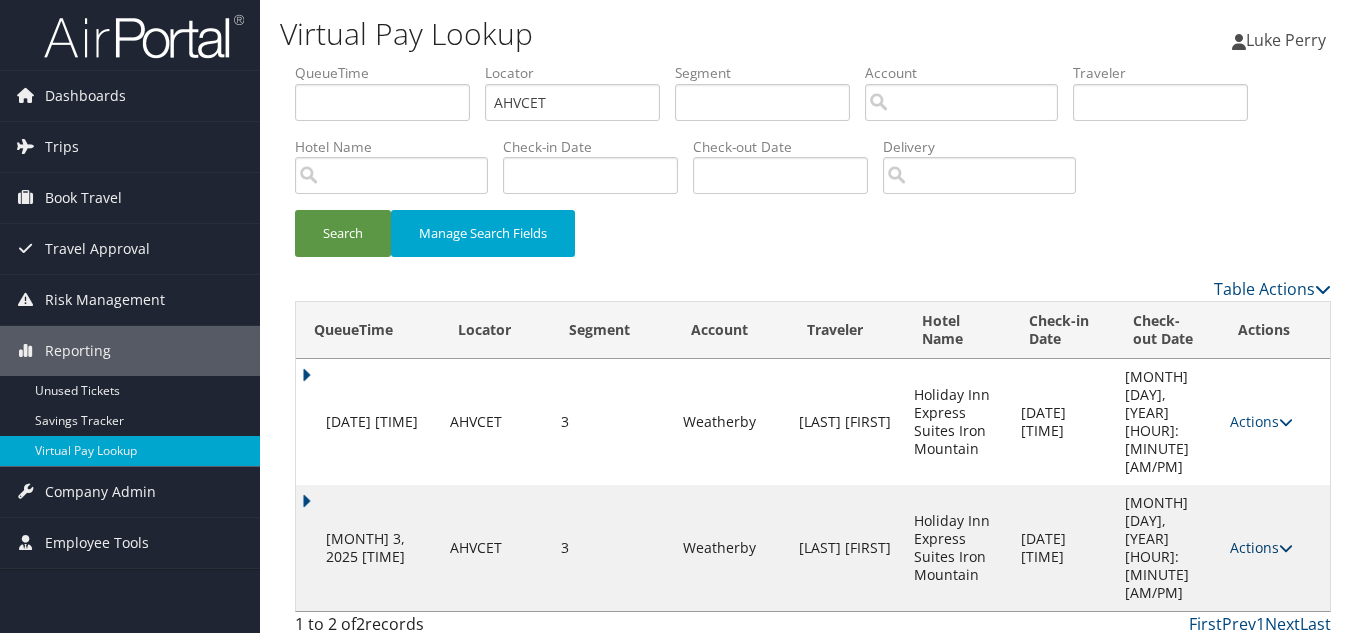 click on "Actions" at bounding box center (1261, 547) 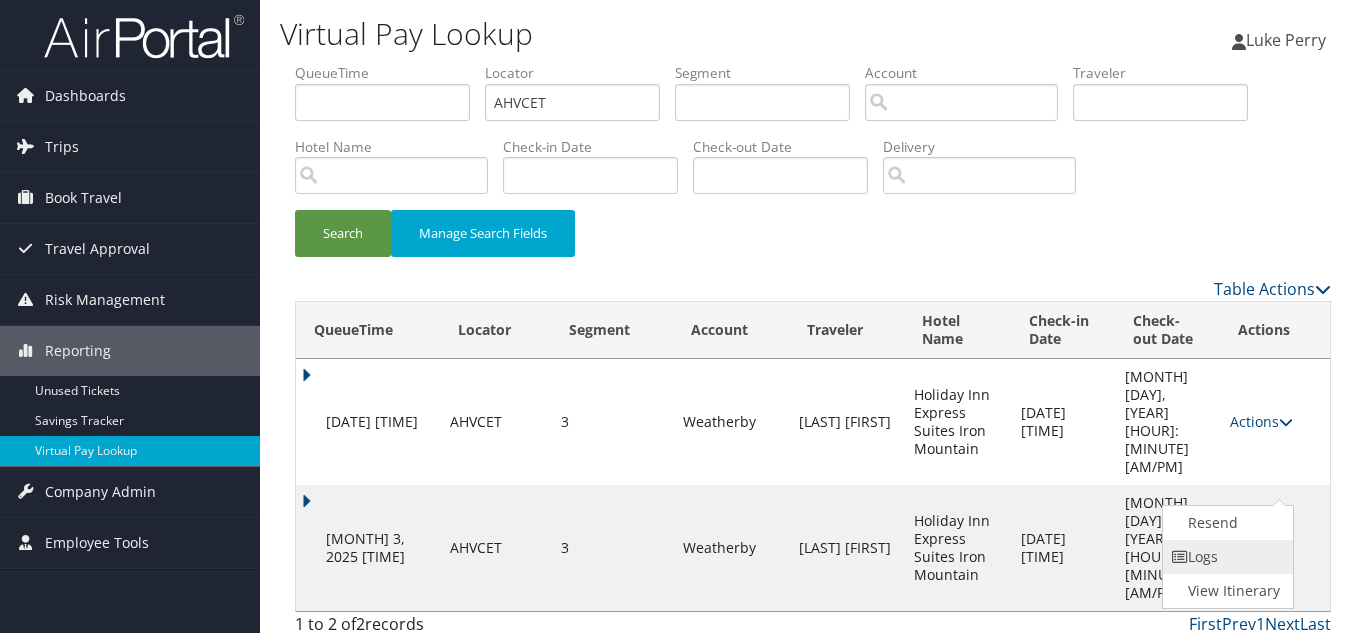 click on "Logs" at bounding box center [1226, 557] 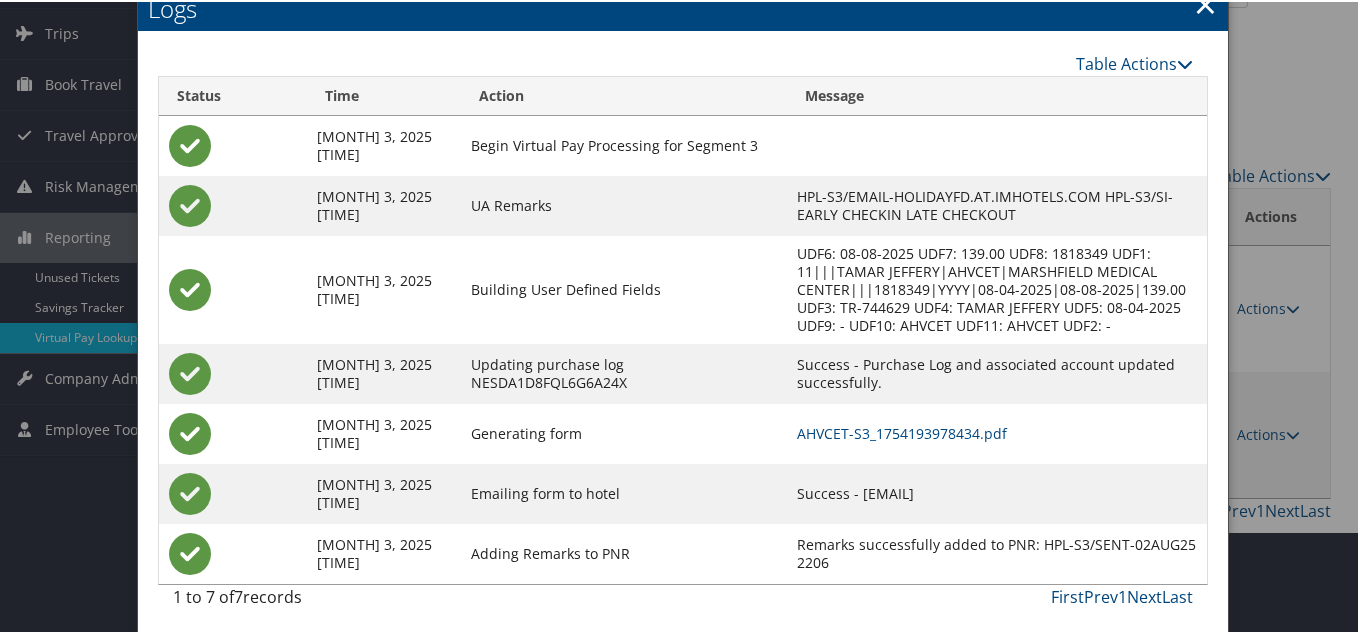 scroll, scrollTop: 120, scrollLeft: 0, axis: vertical 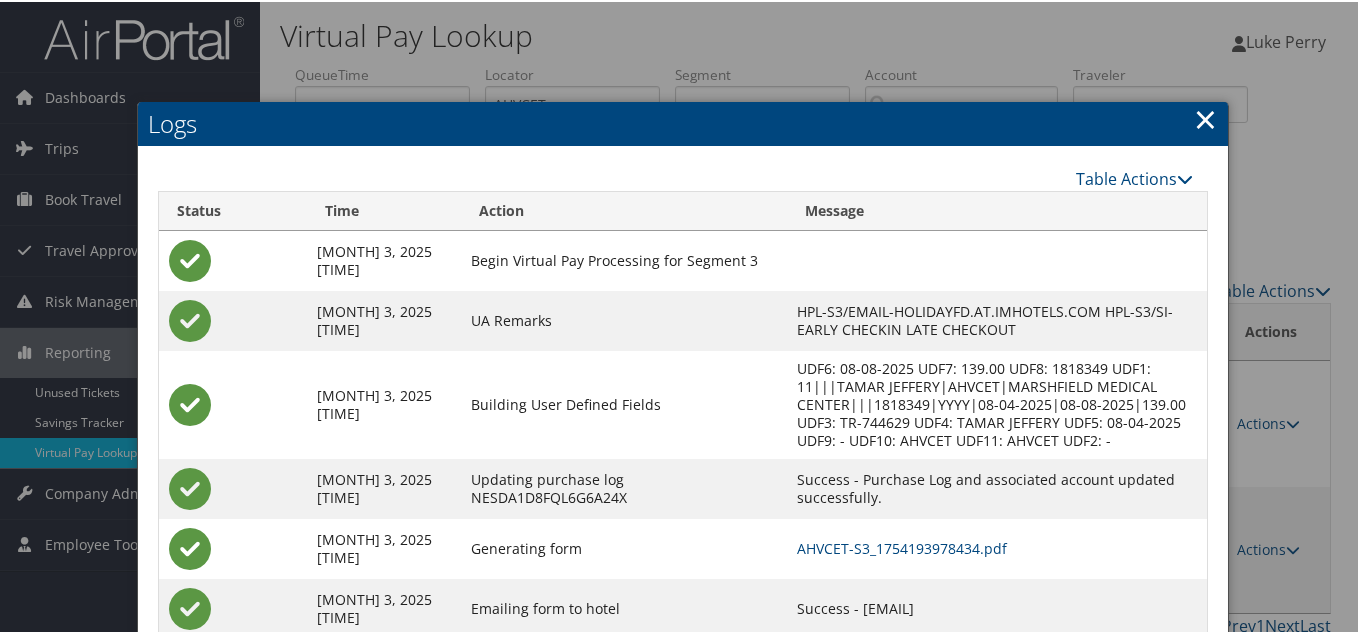 click on "×" at bounding box center (1205, 117) 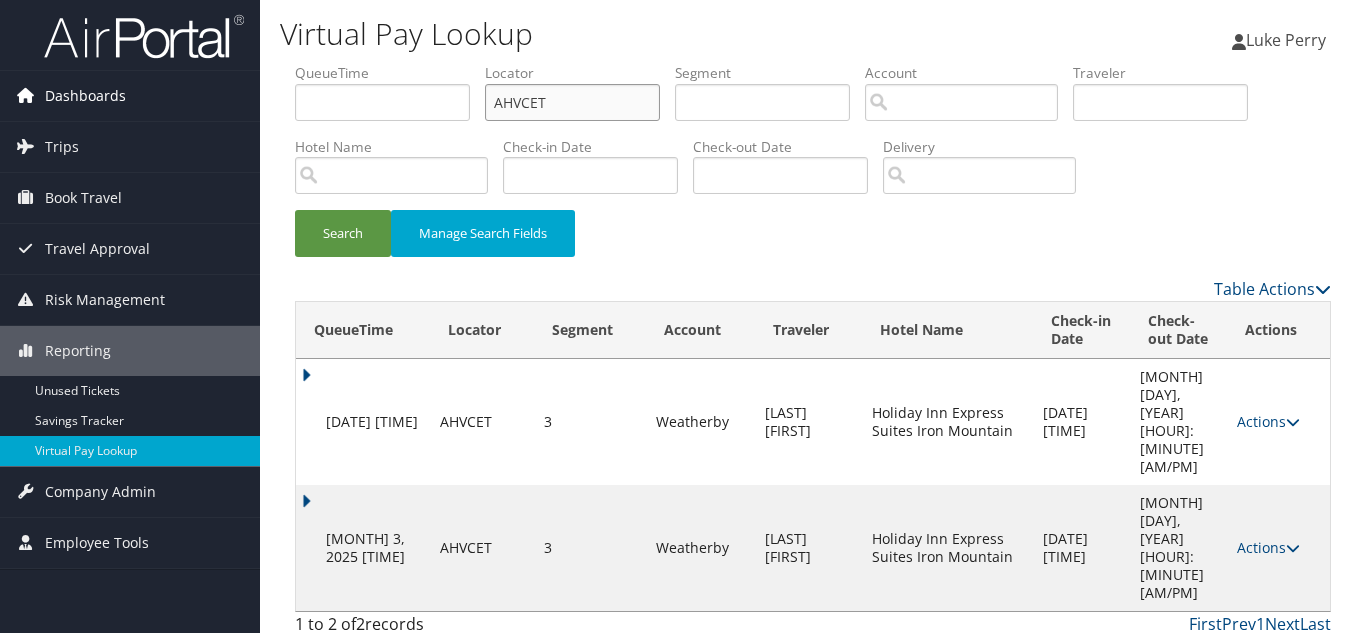 drag, startPoint x: 367, startPoint y: 96, endPoint x: 151, endPoint y: 93, distance: 216.02083 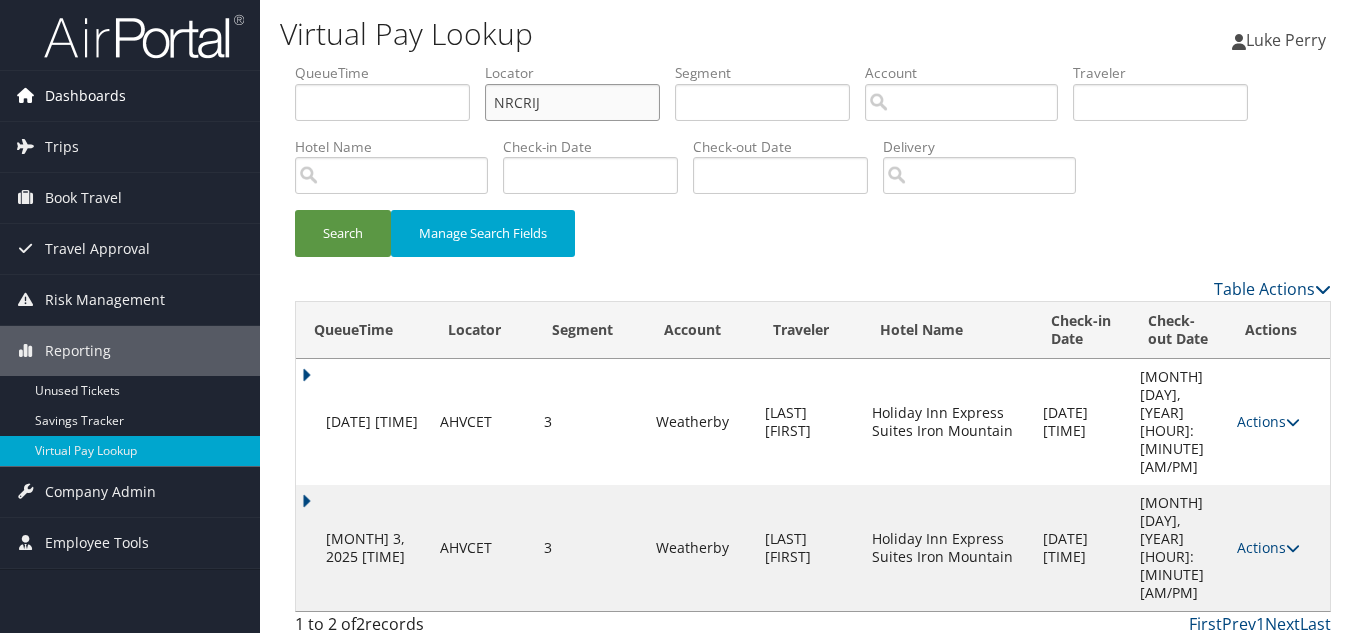 click on "Search" at bounding box center [343, 233] 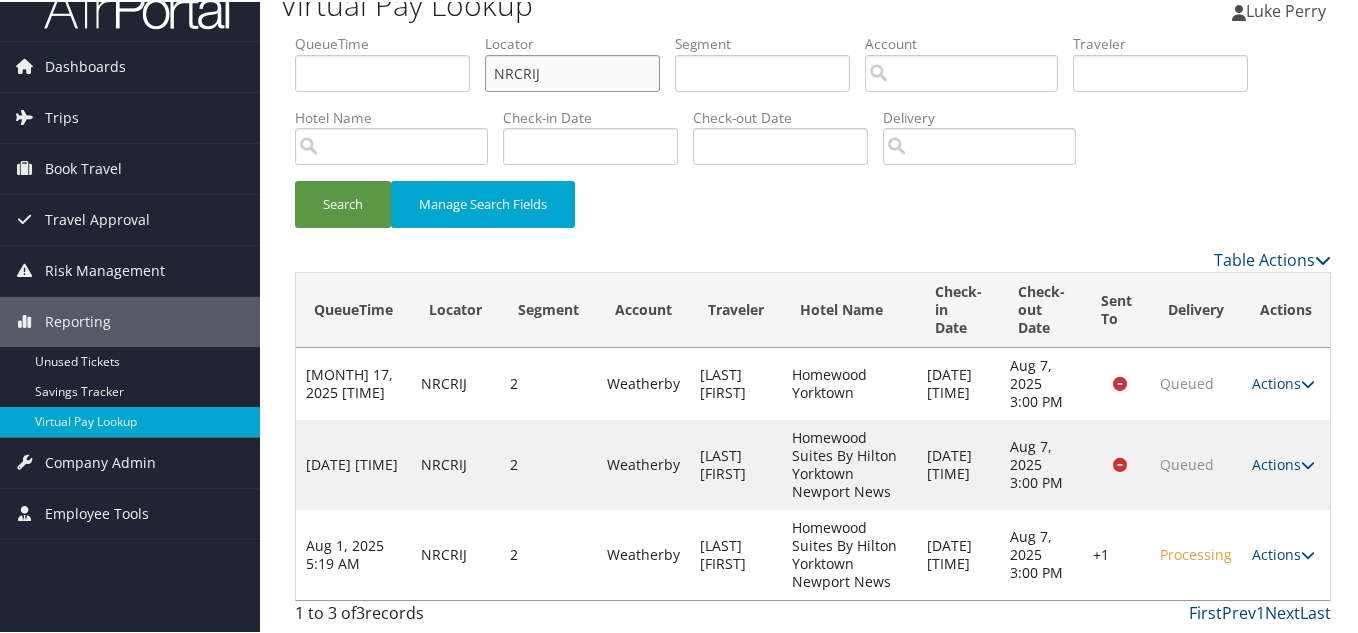 scroll, scrollTop: 67, scrollLeft: 0, axis: vertical 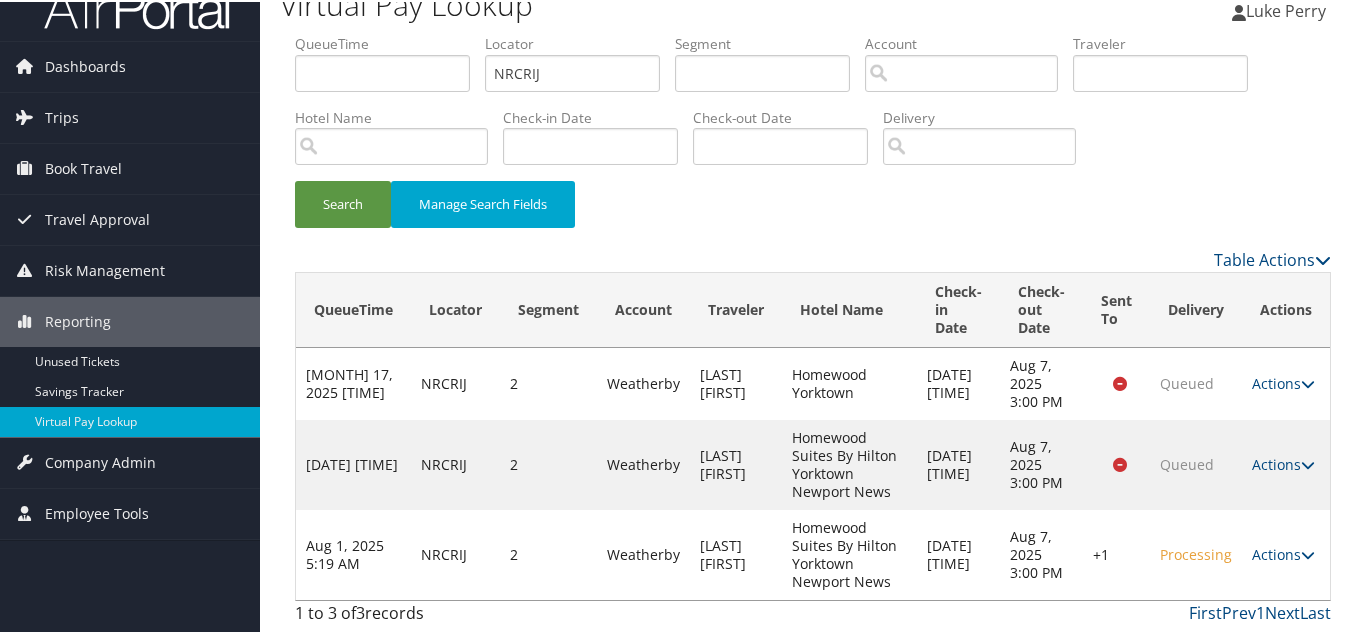 click on "Actions   Resend  Logs  Delivery Information  View Itinerary" at bounding box center [1286, 553] 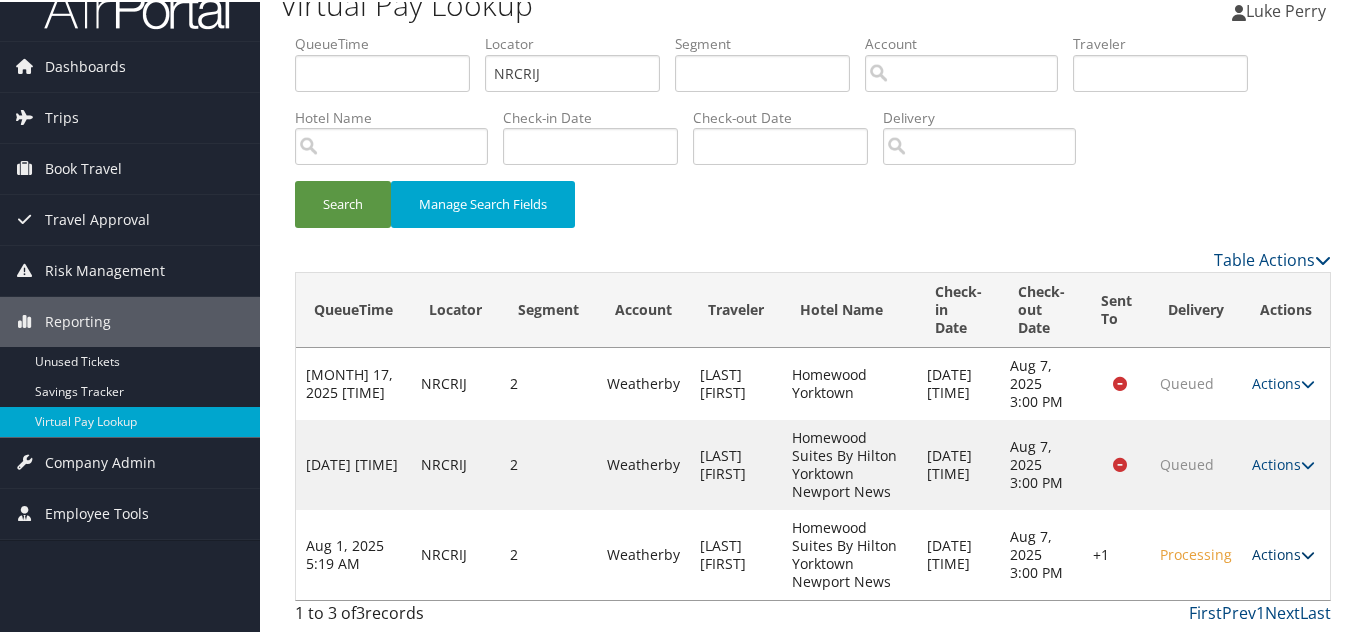 click at bounding box center [1308, 553] 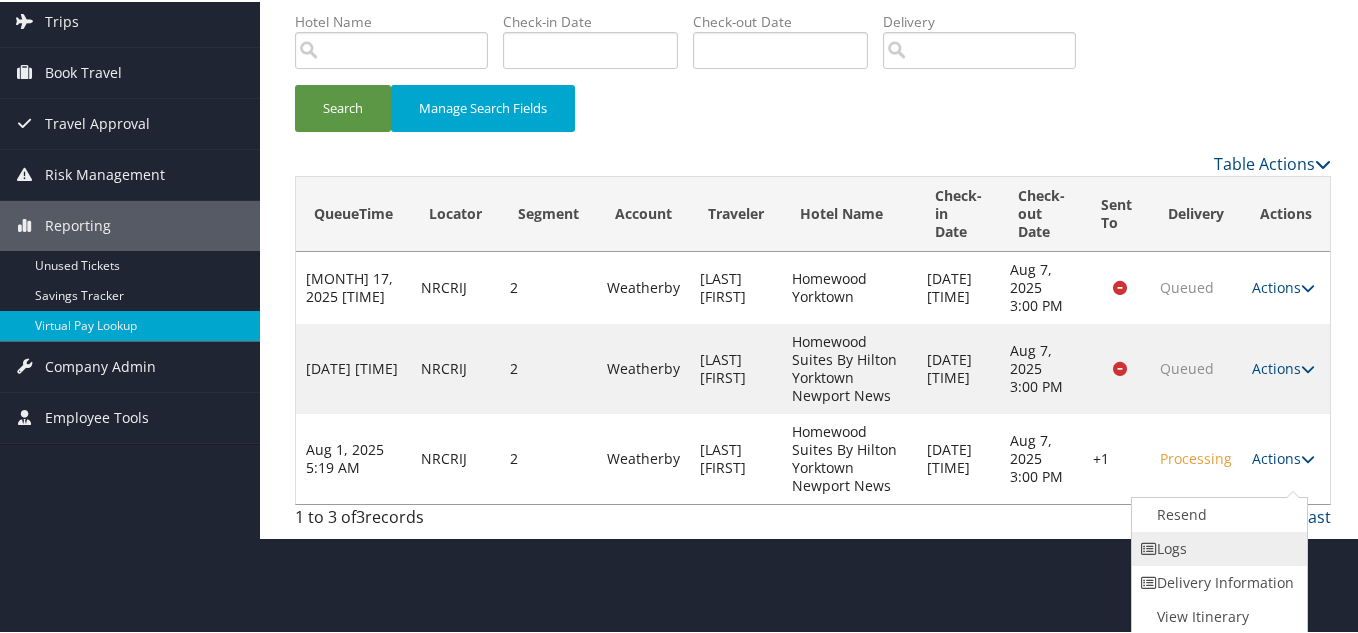 click on "Logs" at bounding box center [1217, 547] 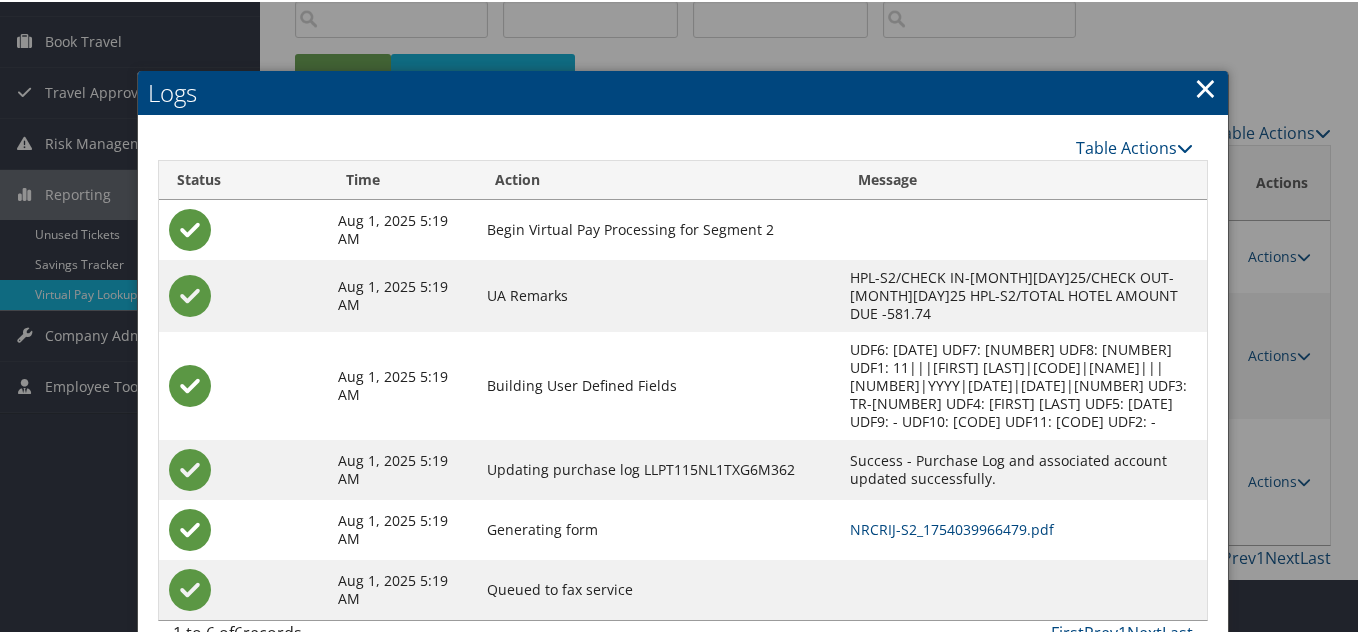 scroll, scrollTop: 187, scrollLeft: 0, axis: vertical 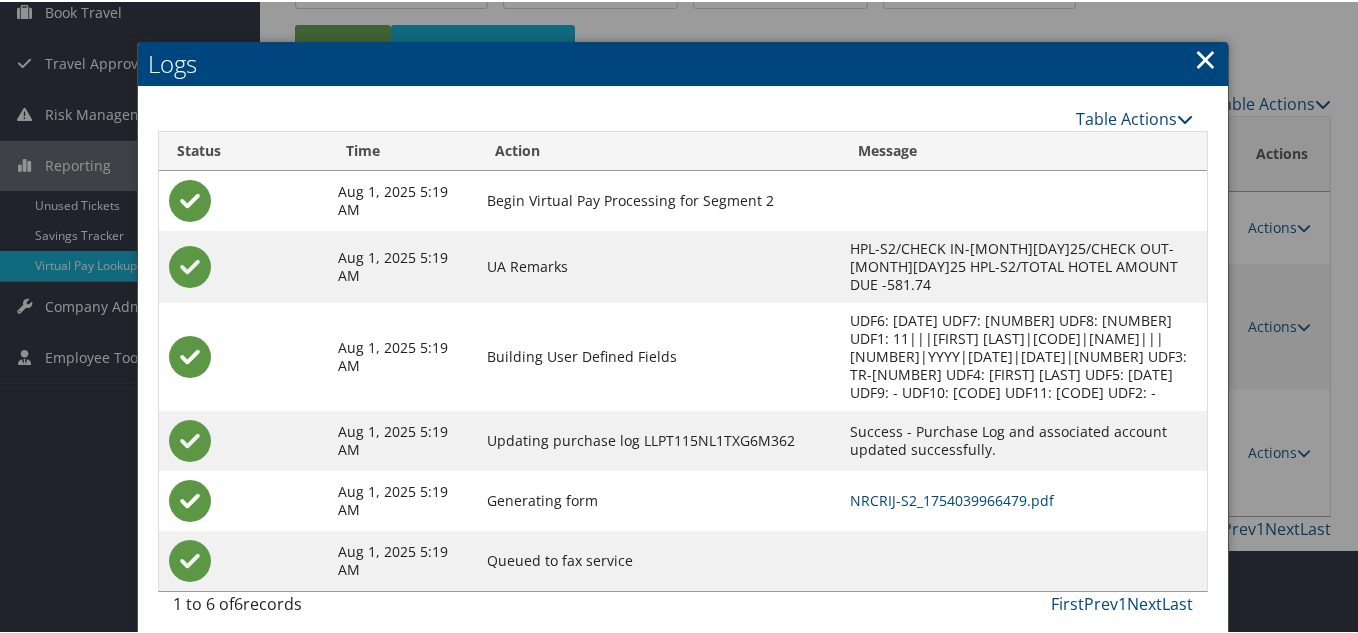 click on "×" at bounding box center (1205, 57) 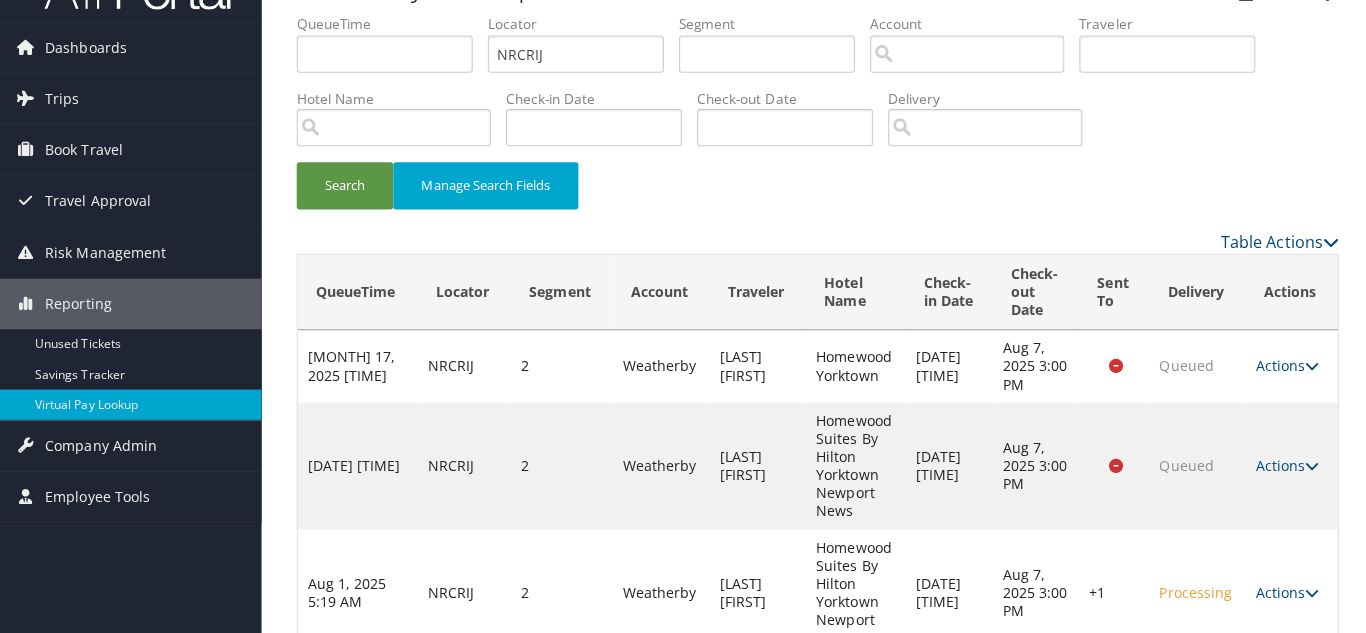 scroll, scrollTop: 0, scrollLeft: 0, axis: both 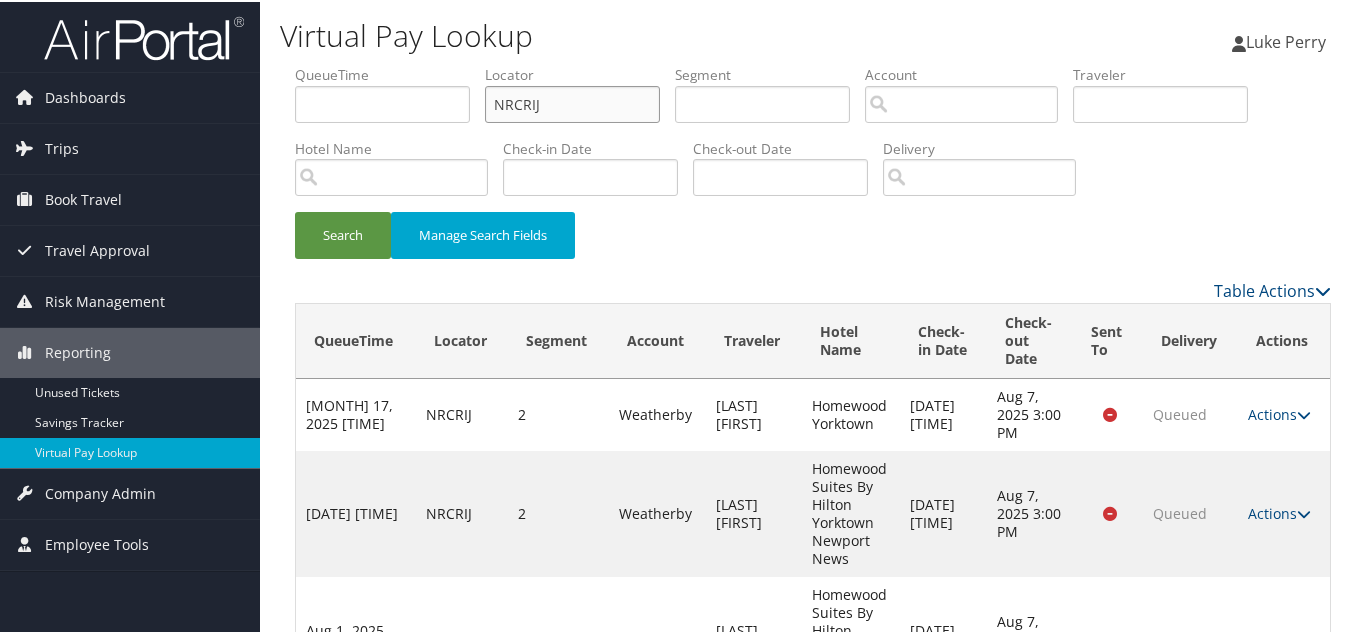 drag, startPoint x: 559, startPoint y: 100, endPoint x: 362, endPoint y: 107, distance: 197.12433 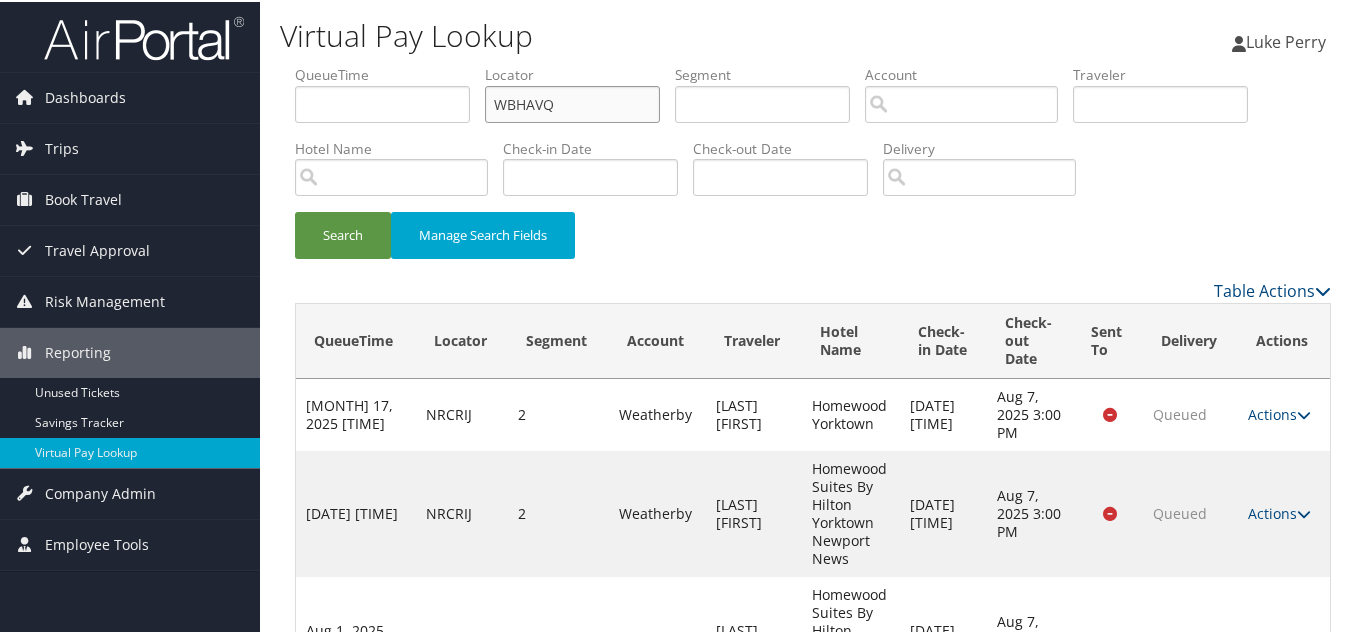 click on "Search" at bounding box center [343, 233] 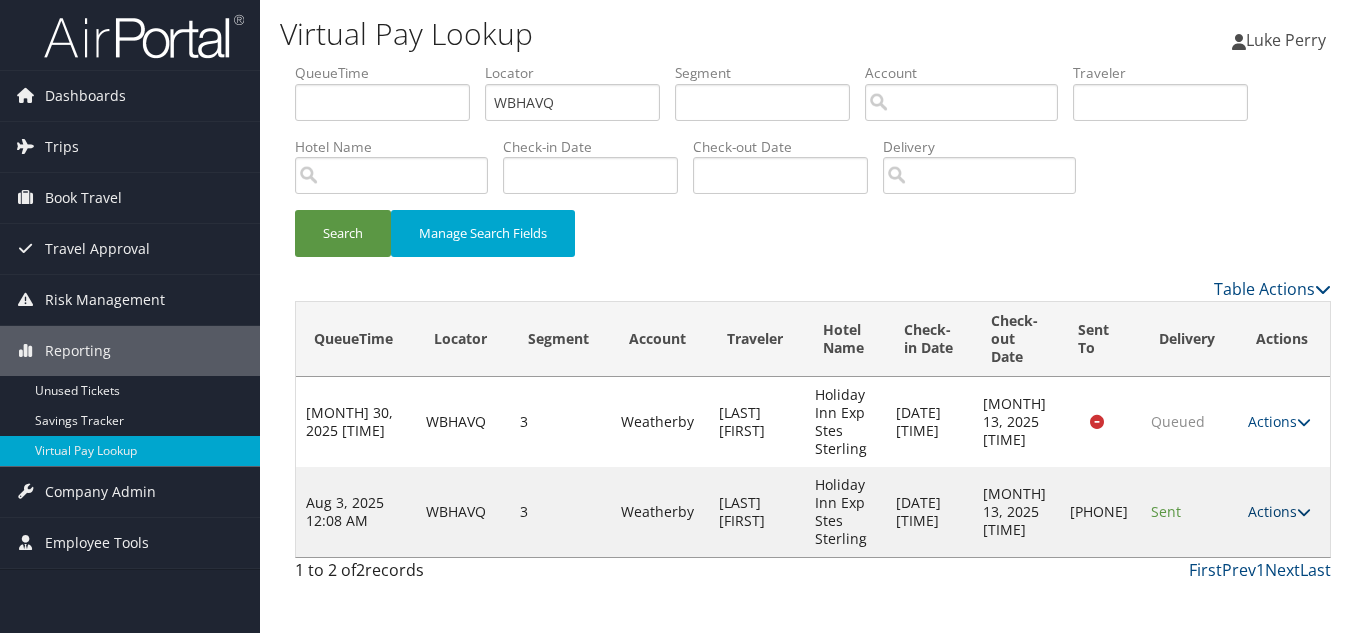 click at bounding box center (1304, 512) 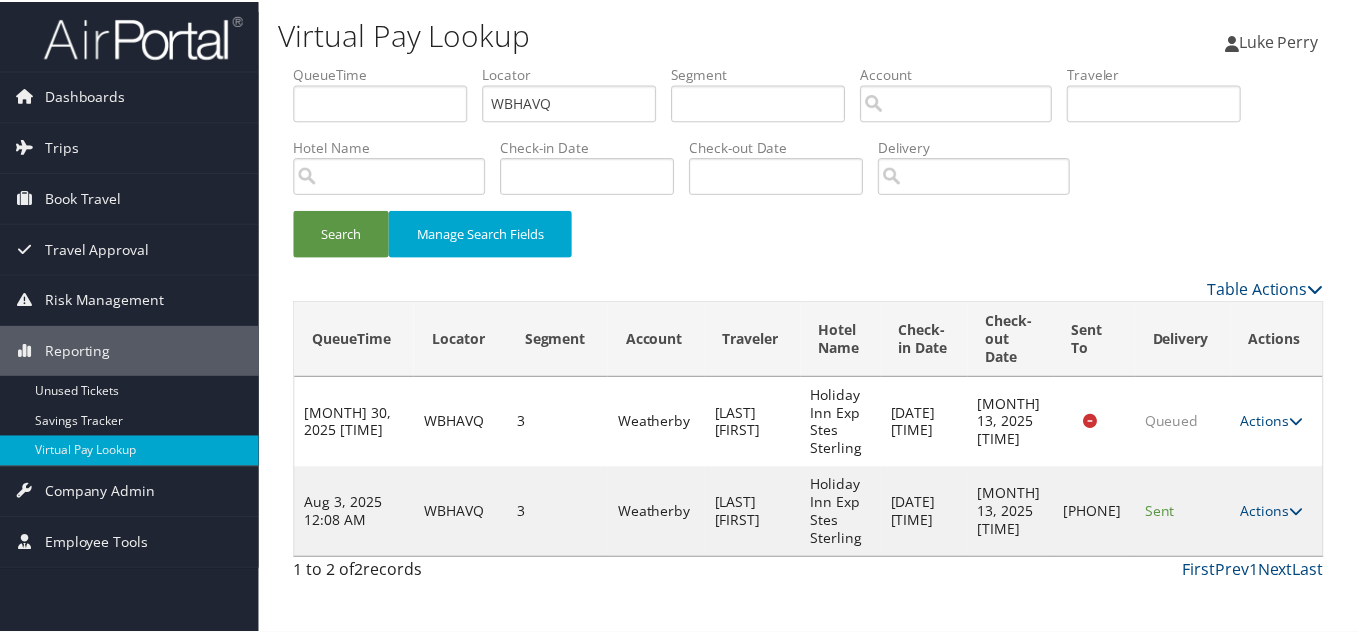scroll, scrollTop: 28, scrollLeft: 0, axis: vertical 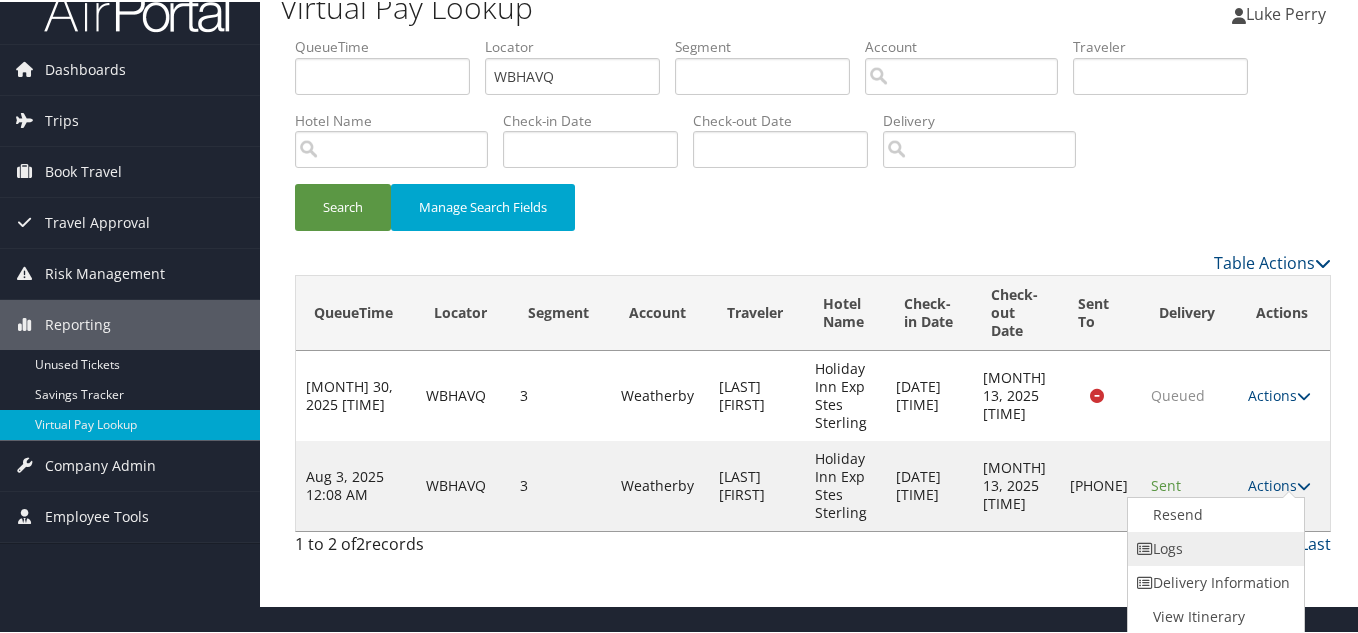 click on "Logs" at bounding box center (1213, 547) 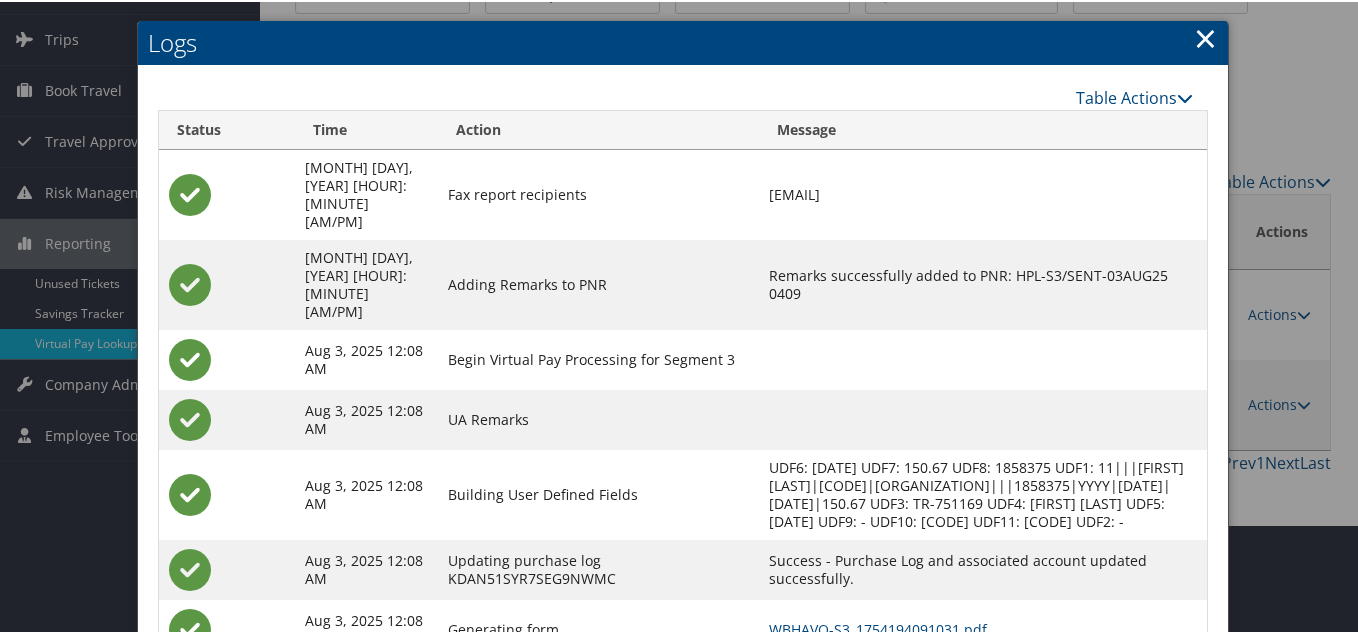 scroll, scrollTop: 208, scrollLeft: 0, axis: vertical 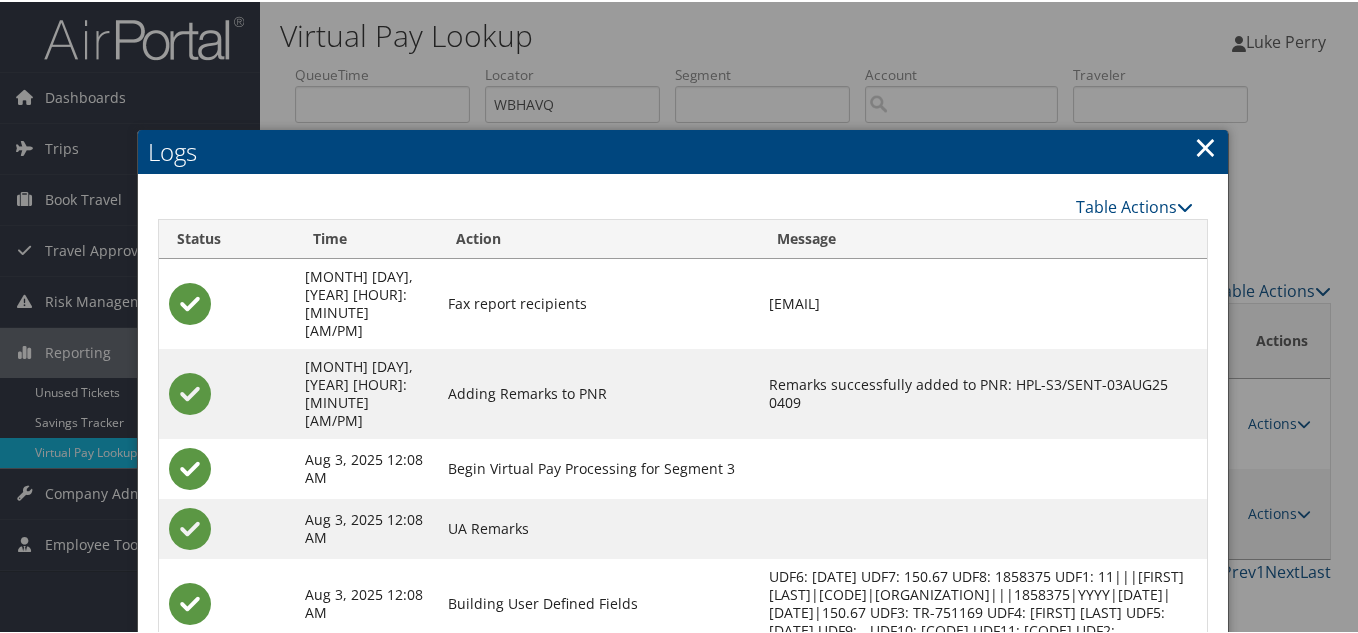 click on "×" at bounding box center (1205, 145) 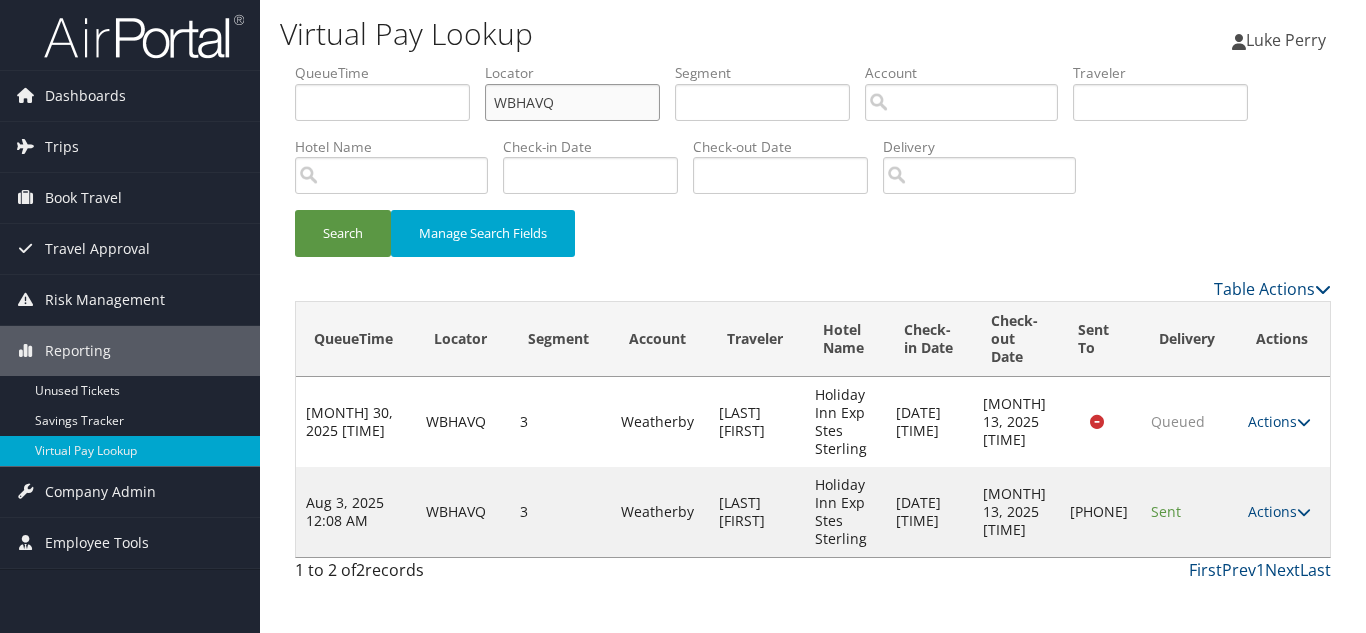 drag, startPoint x: 558, startPoint y: 96, endPoint x: 260, endPoint y: 120, distance: 298.96487 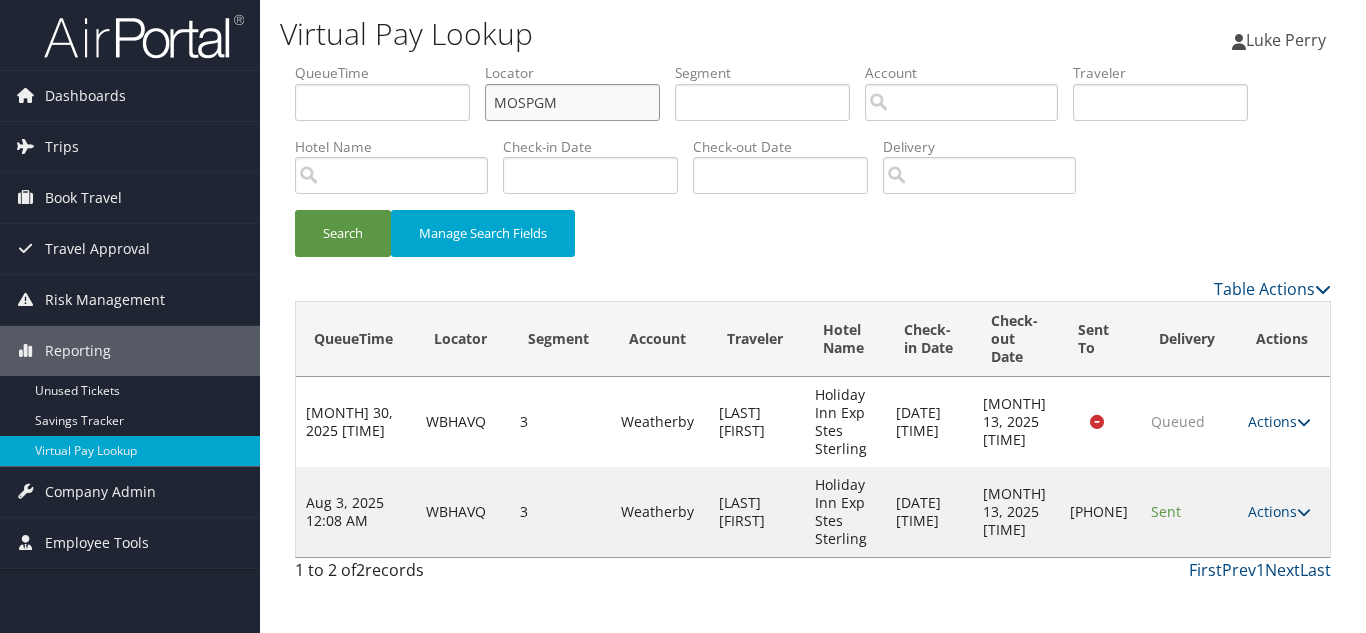 click on "Search" at bounding box center [343, 233] 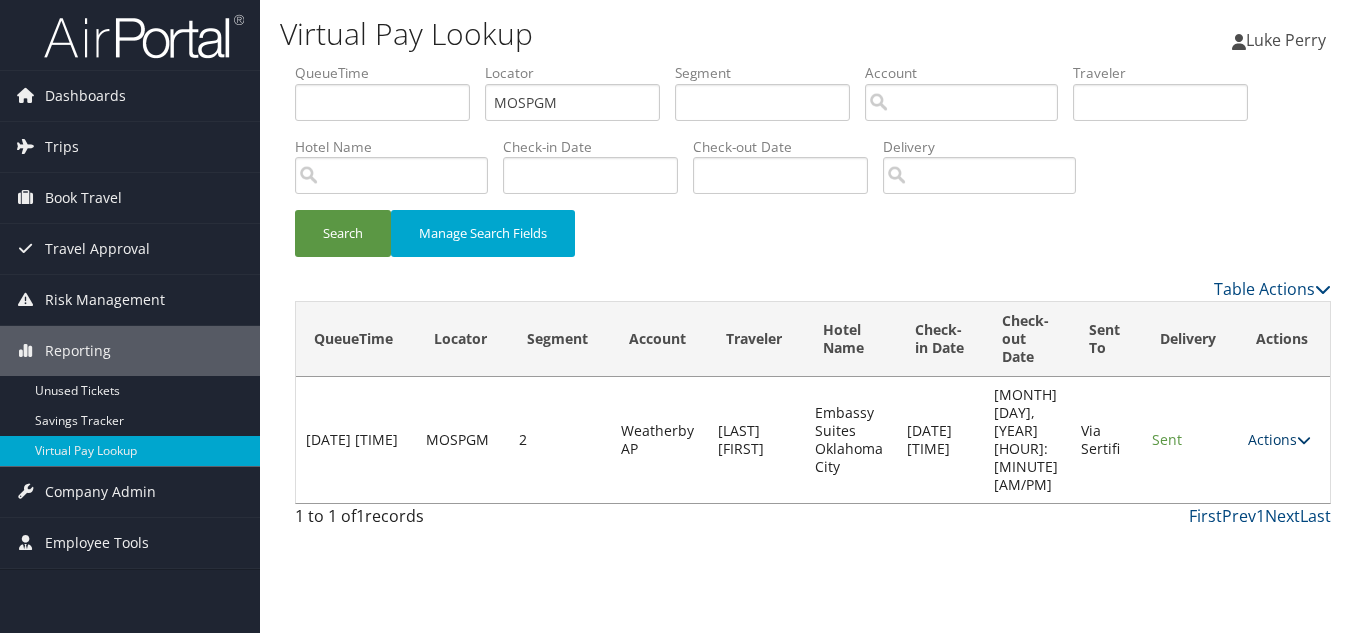 click at bounding box center (1304, 440) 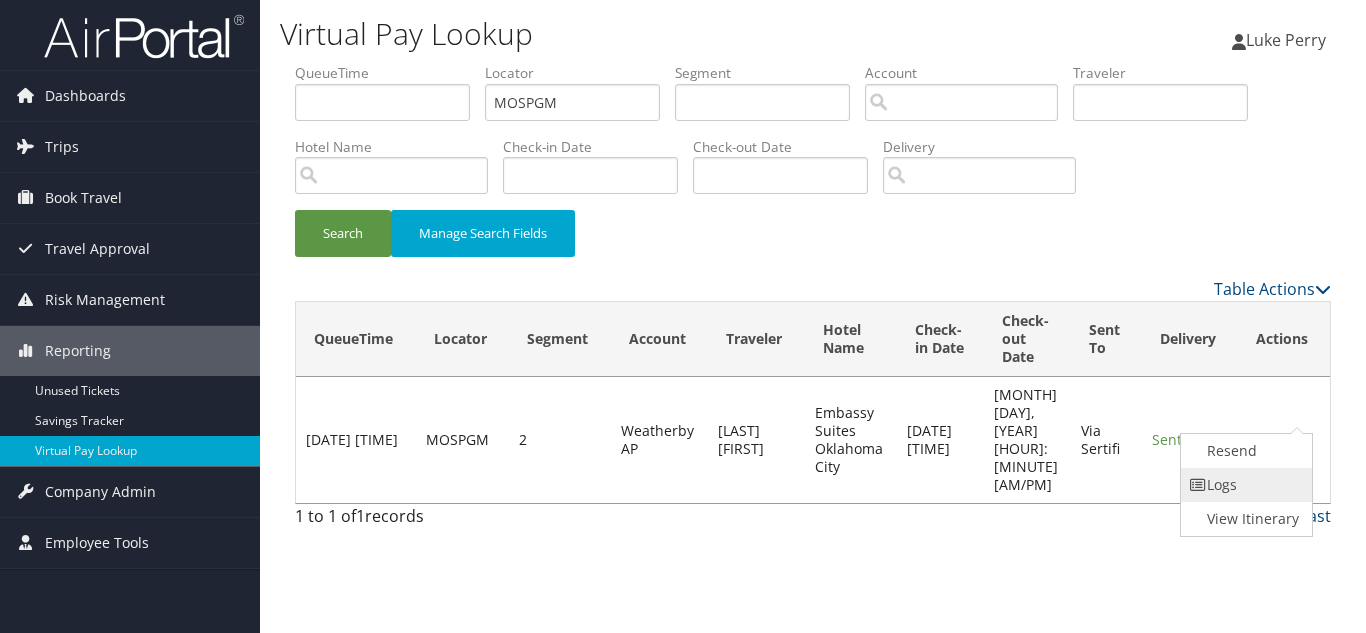 click on "Logs" at bounding box center (1244, 485) 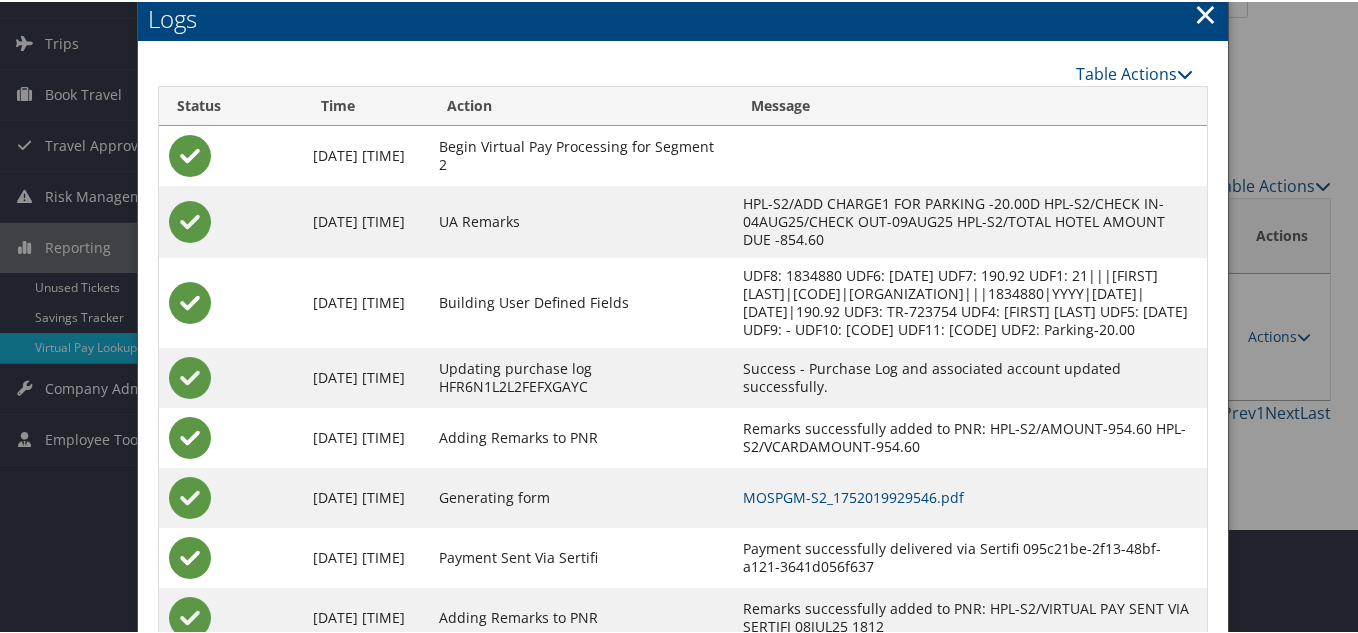 scroll, scrollTop: 192, scrollLeft: 0, axis: vertical 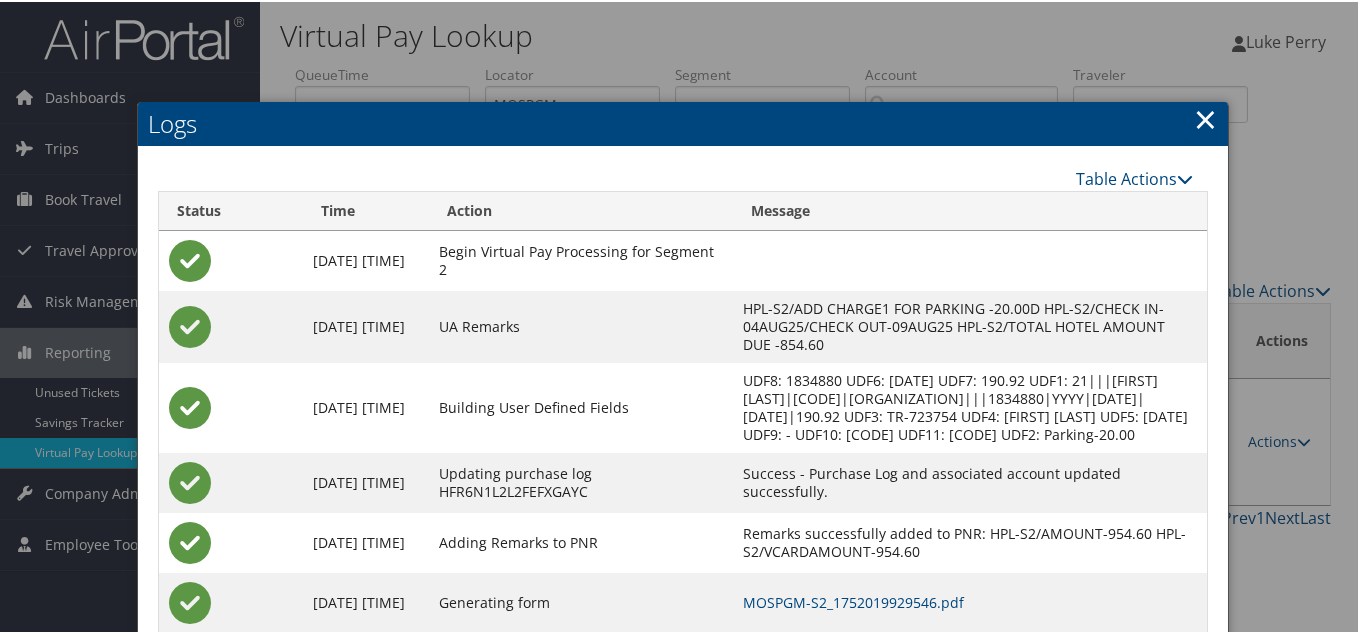 click on "×" at bounding box center (1205, 117) 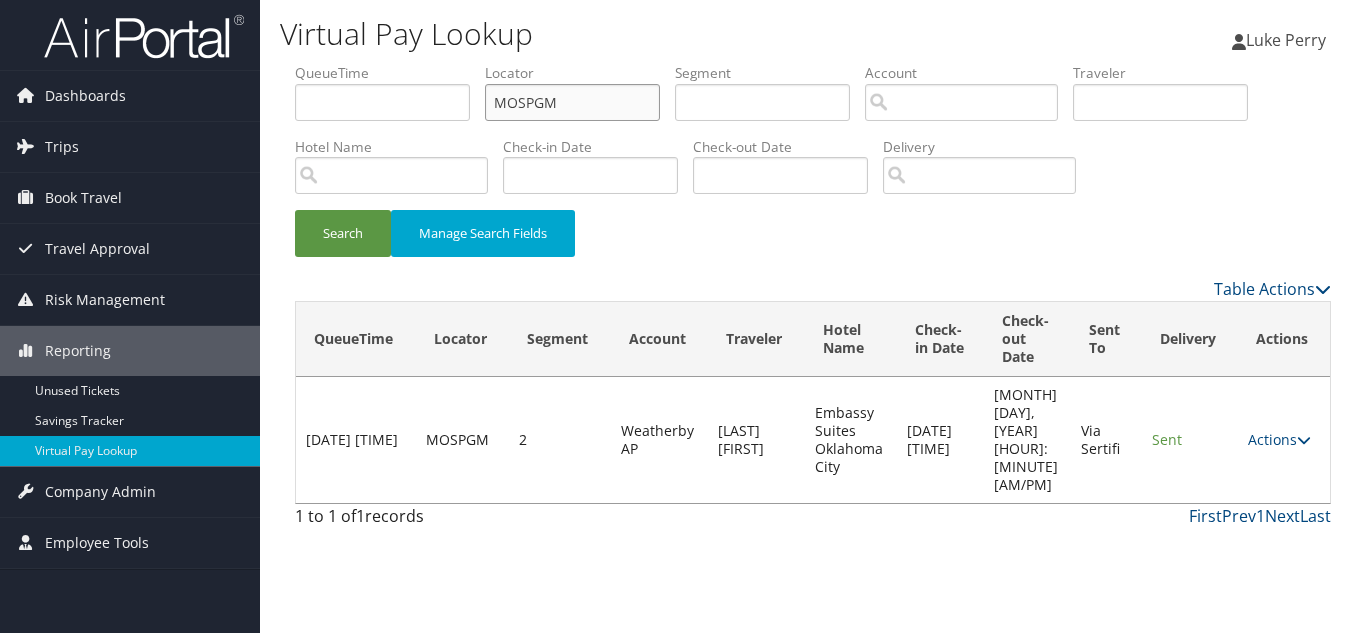 drag, startPoint x: 514, startPoint y: 126, endPoint x: 468, endPoint y: 139, distance: 47.801674 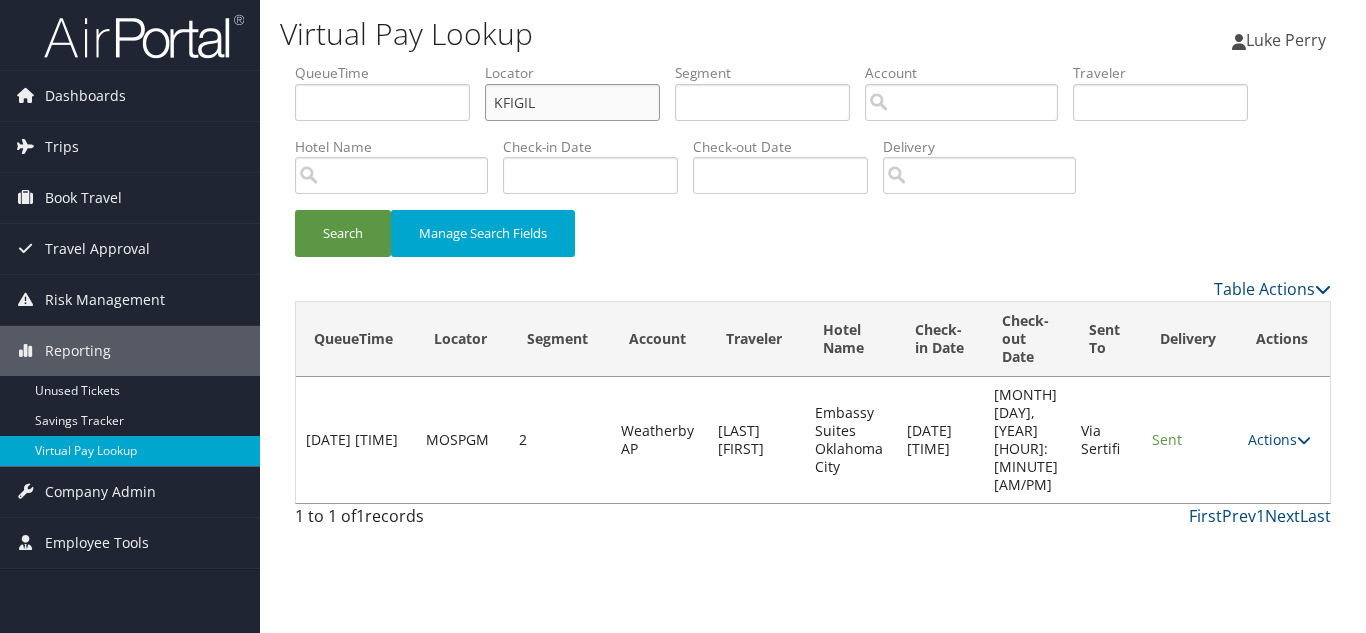click on "Search" at bounding box center [343, 233] 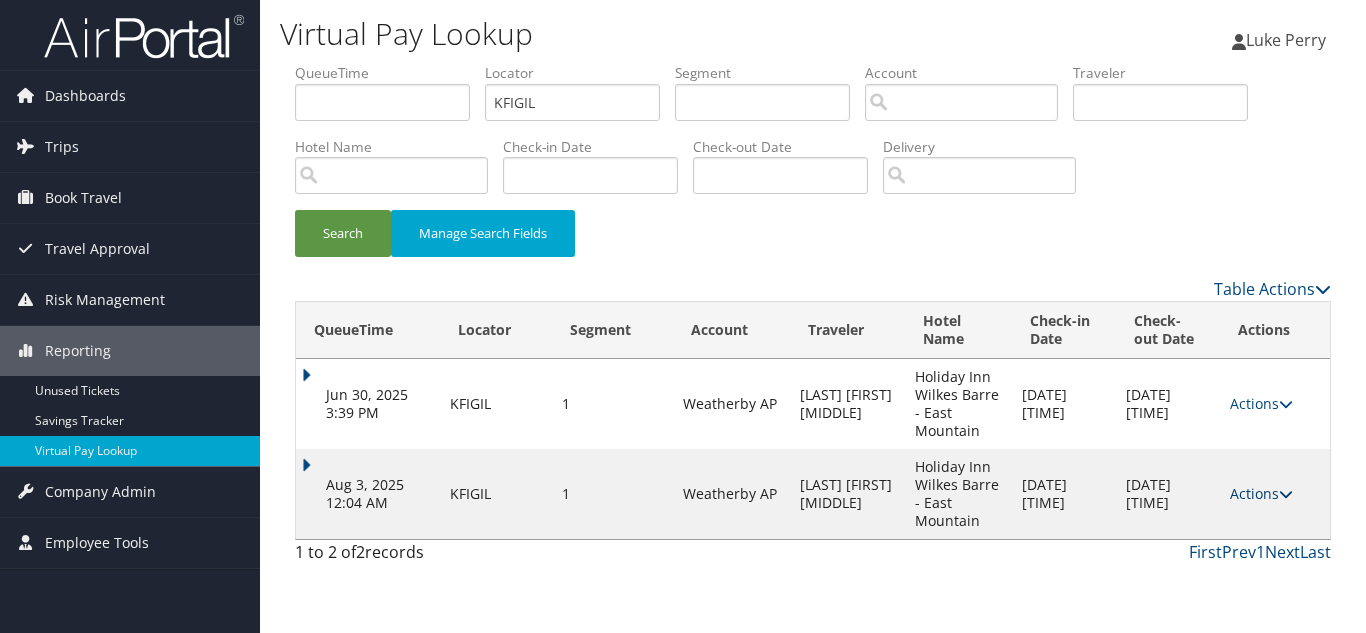 click on "Actions" at bounding box center (1261, 493) 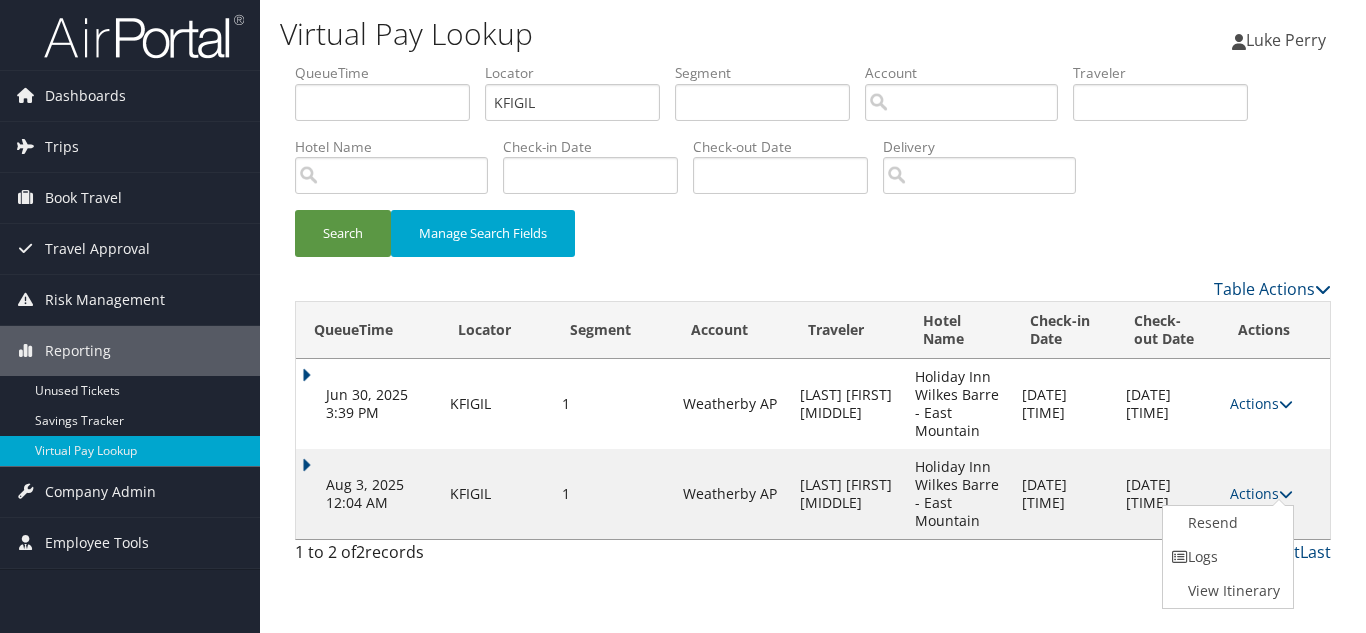 click on "Logs" at bounding box center [1226, 557] 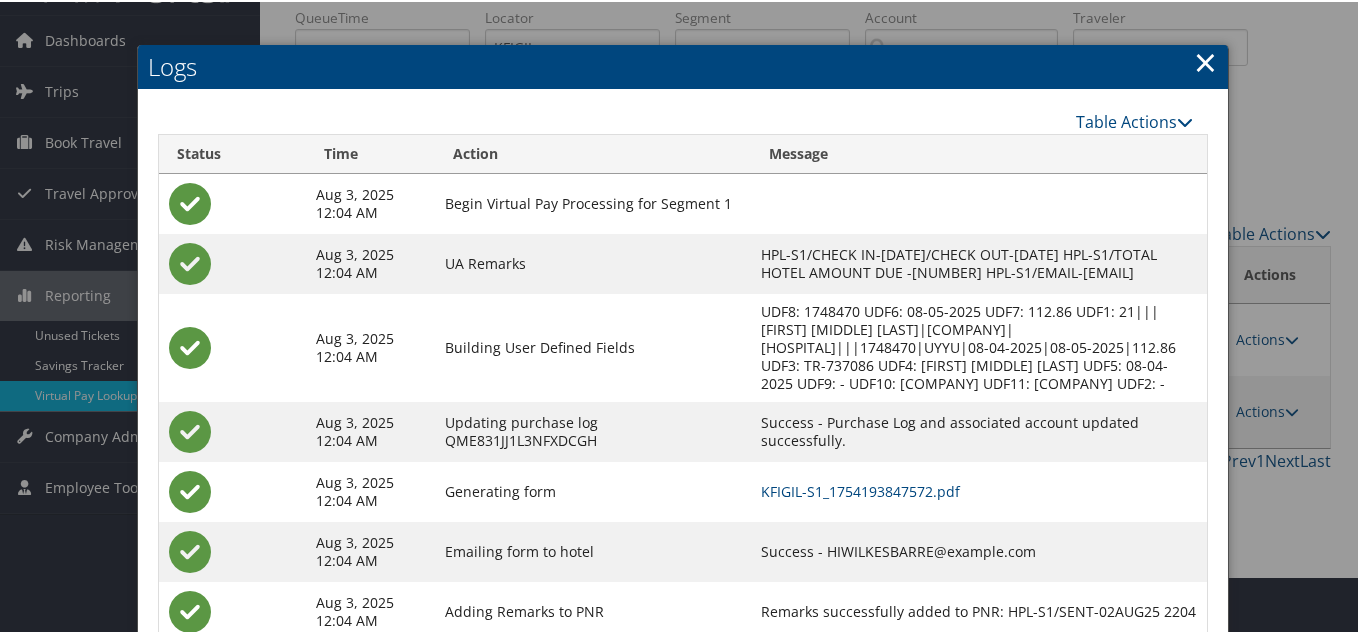scroll, scrollTop: 132, scrollLeft: 0, axis: vertical 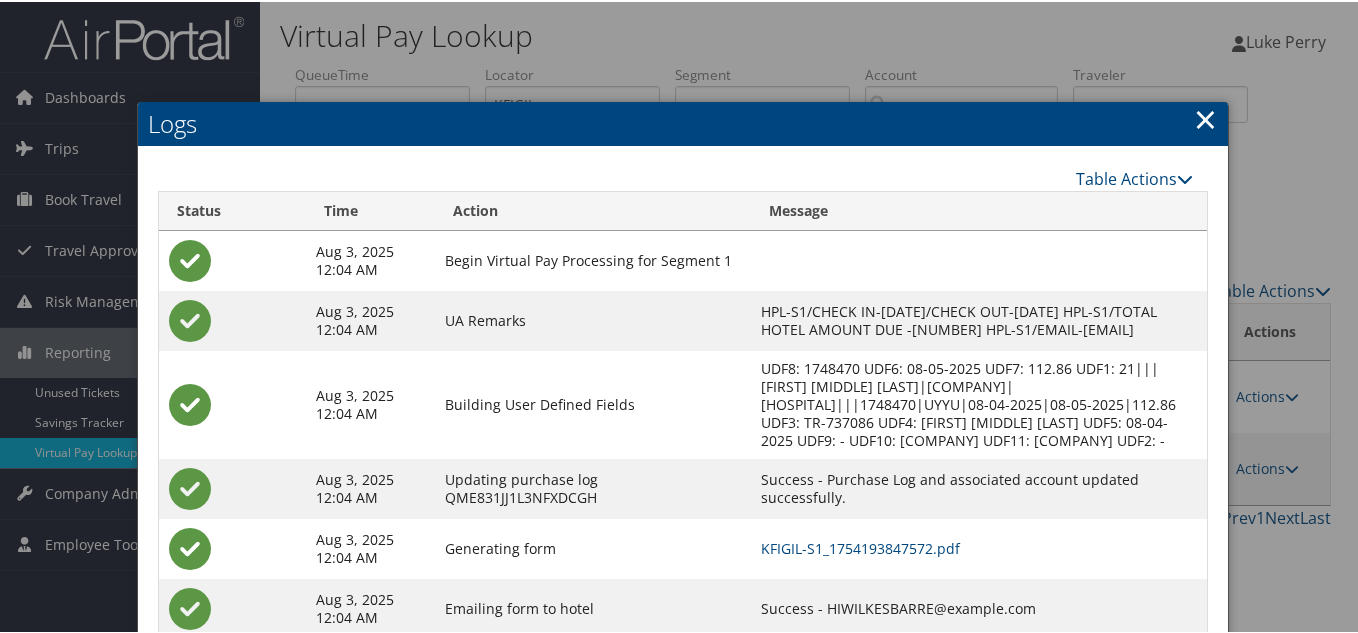 click on "×" at bounding box center [1205, 117] 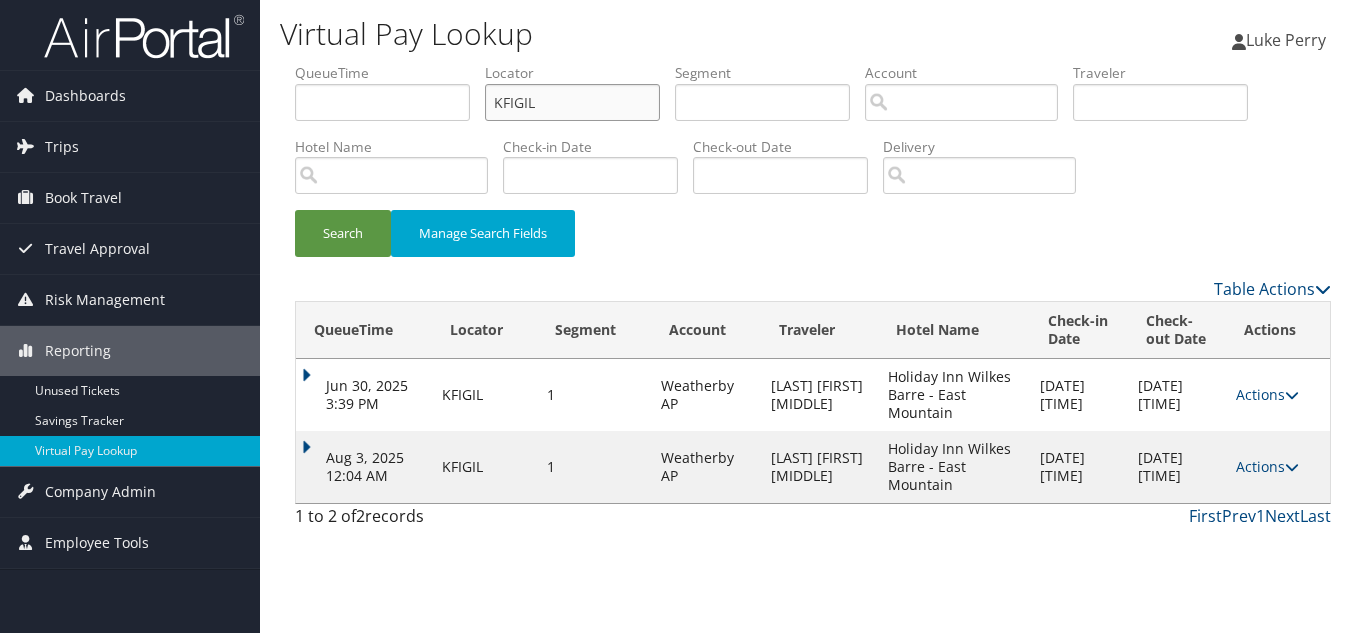 drag, startPoint x: 544, startPoint y: 104, endPoint x: 389, endPoint y: 132, distance: 157.50873 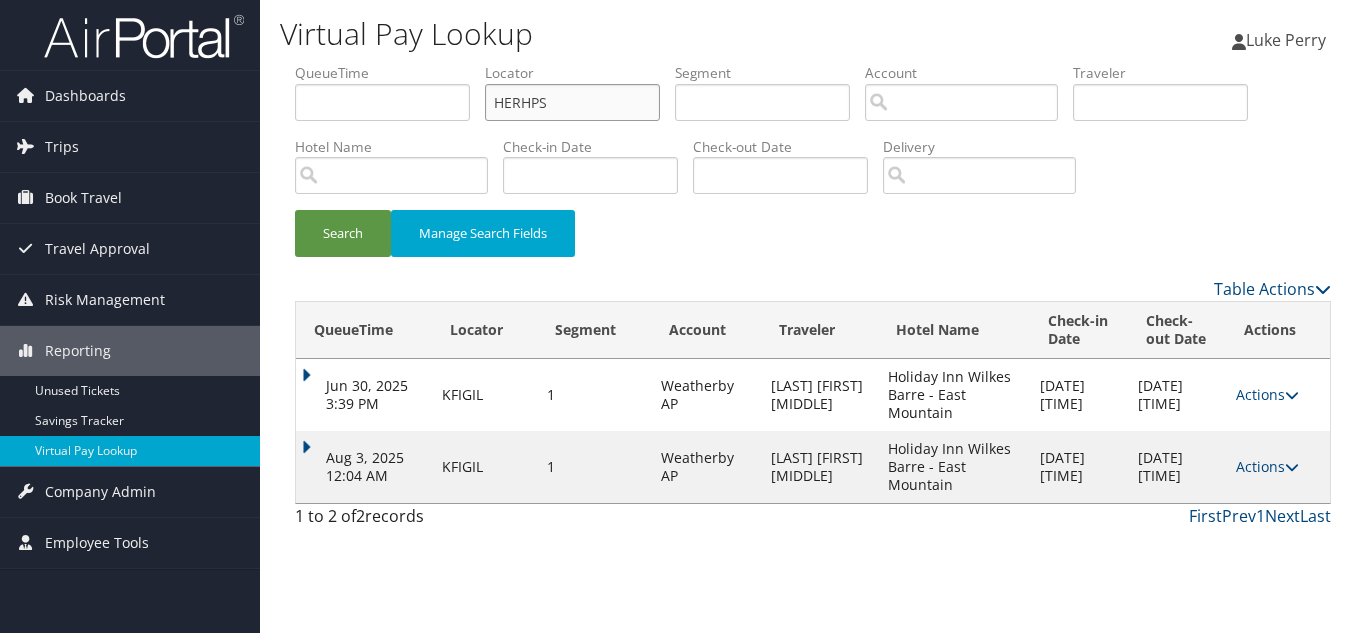 click on "Search" at bounding box center [343, 233] 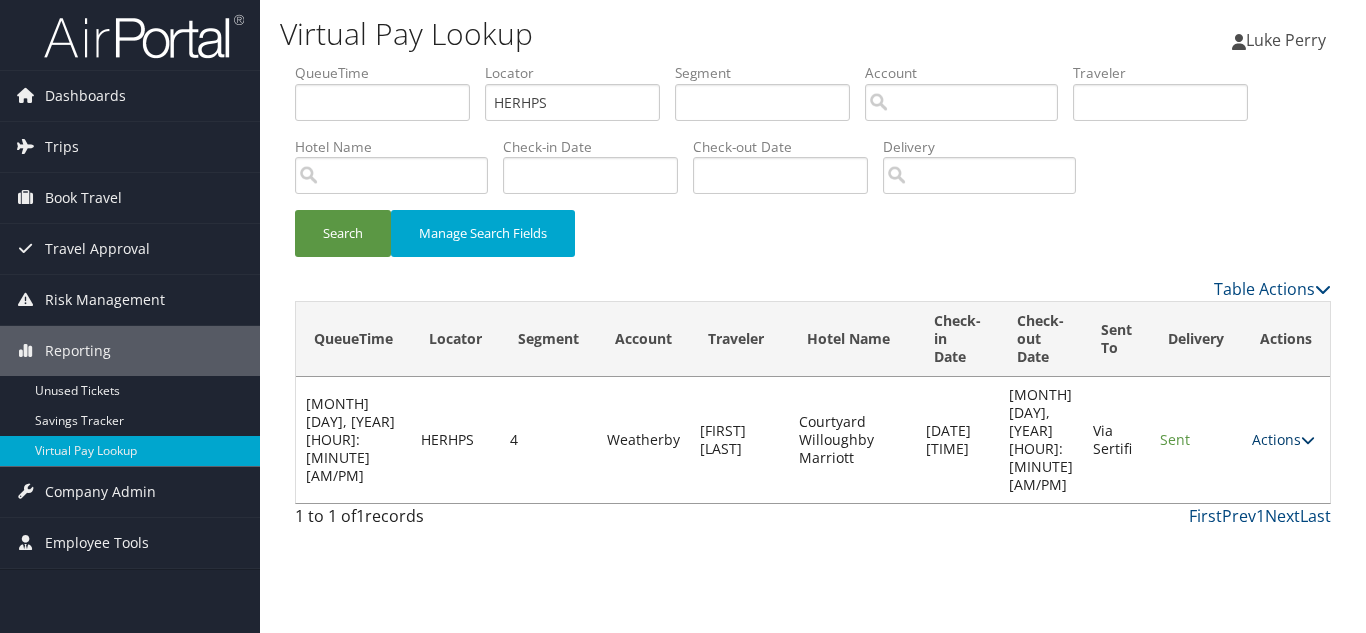 click on "Actions" at bounding box center [1283, 439] 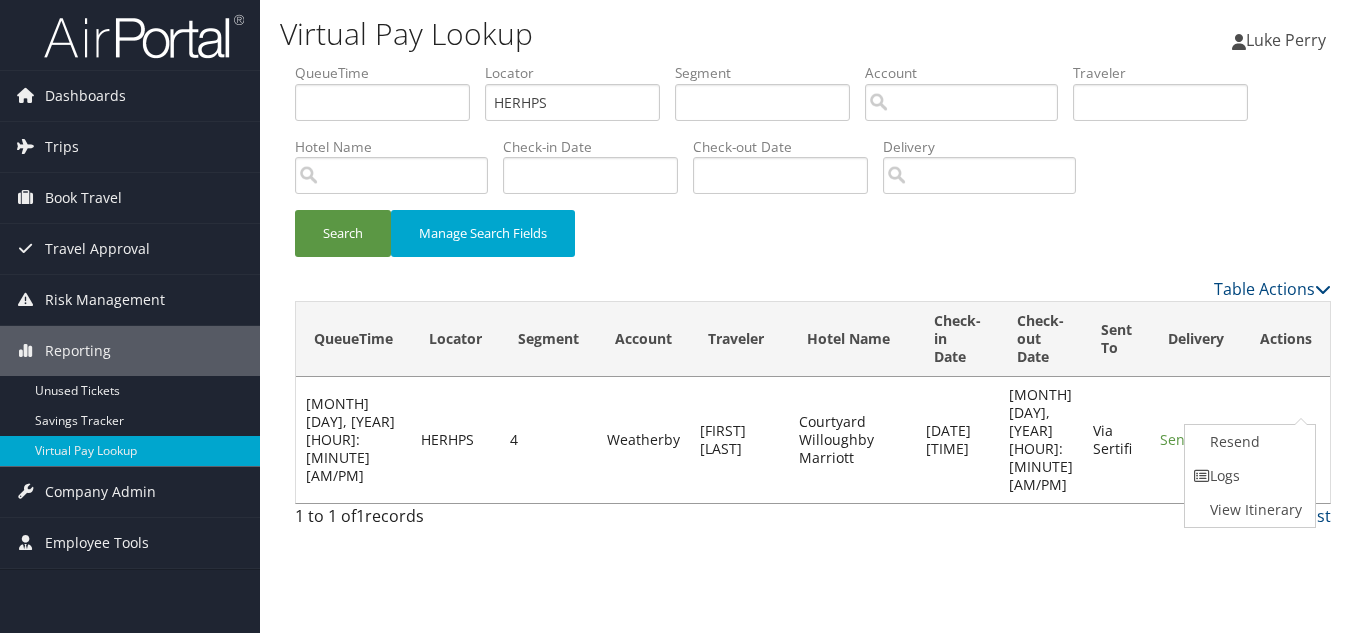 click on "Logs" at bounding box center [1248, 476] 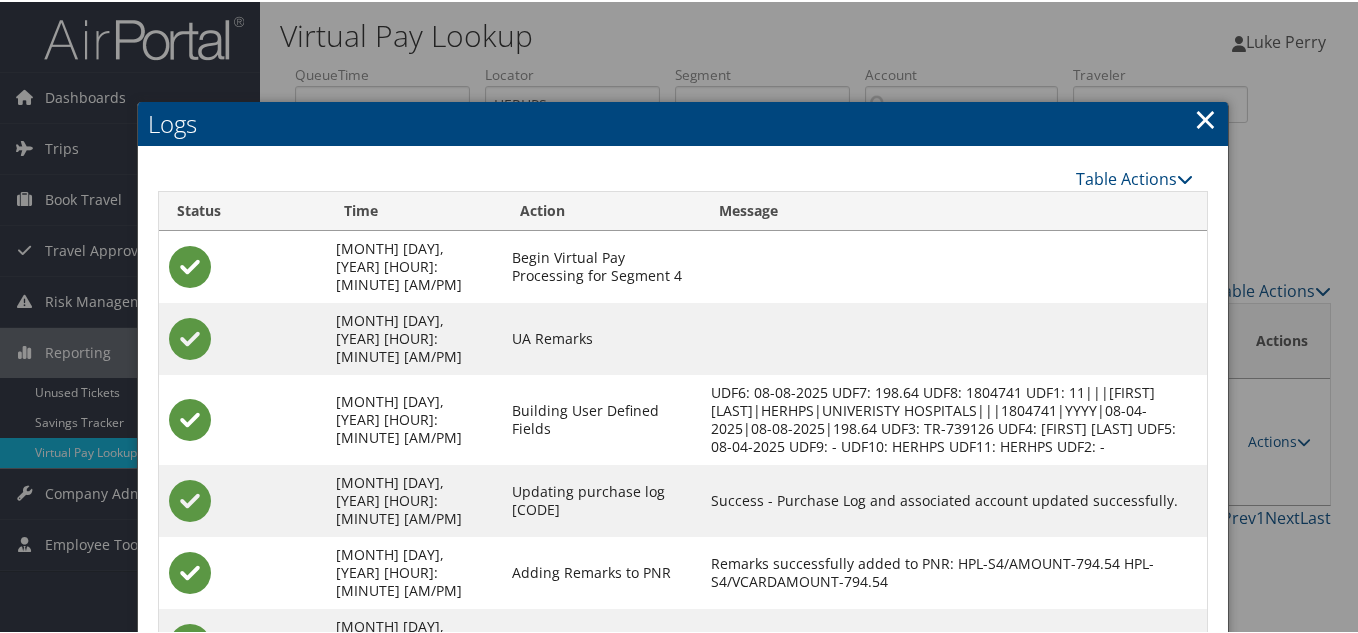 scroll, scrollTop: 180, scrollLeft: 0, axis: vertical 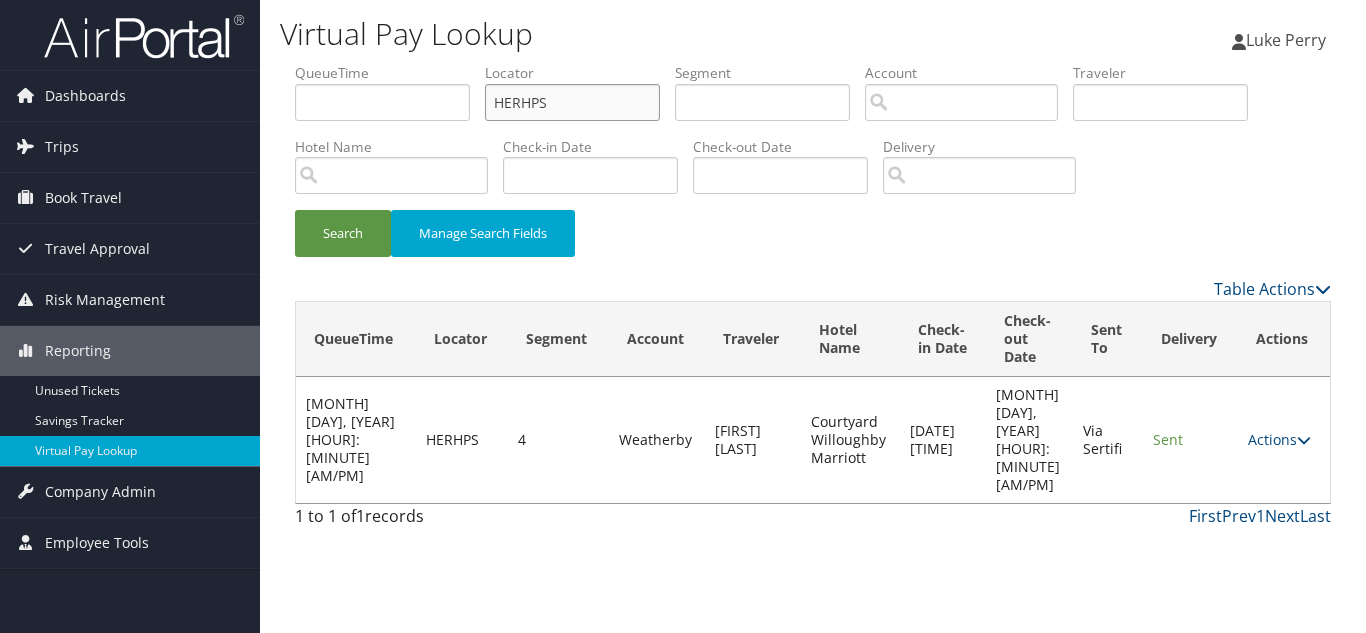 drag, startPoint x: 573, startPoint y: 109, endPoint x: 385, endPoint y: 127, distance: 188.85974 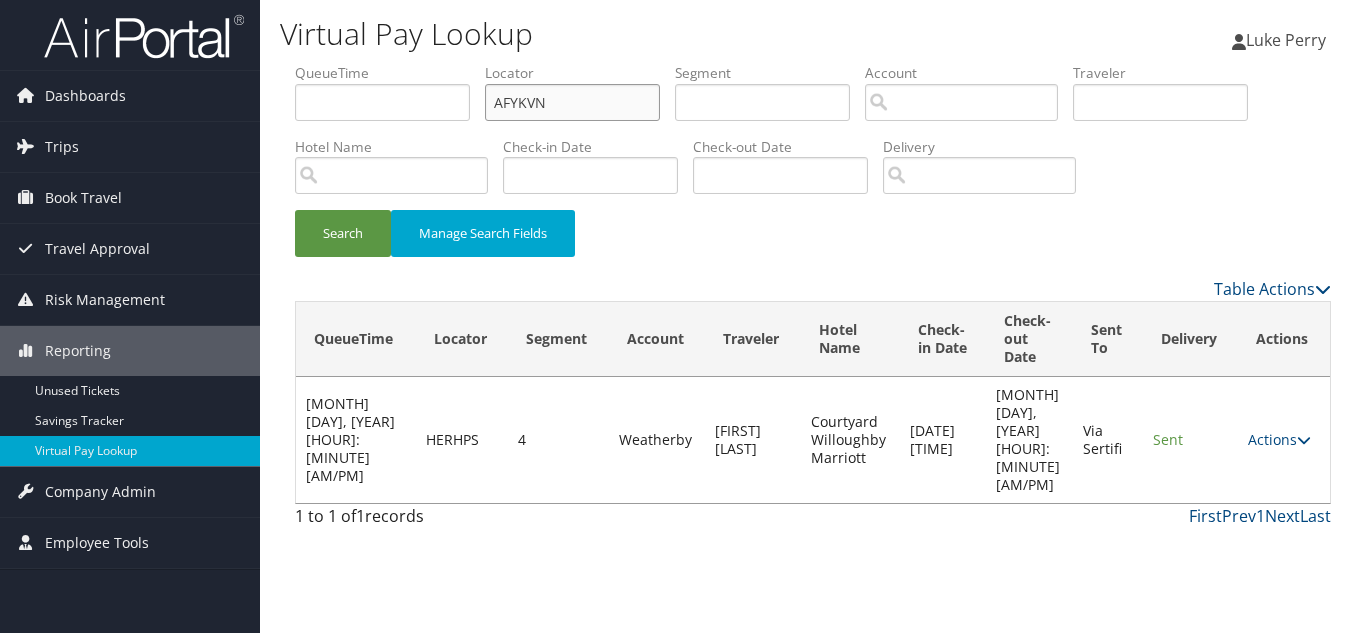 click on "Search" at bounding box center [343, 233] 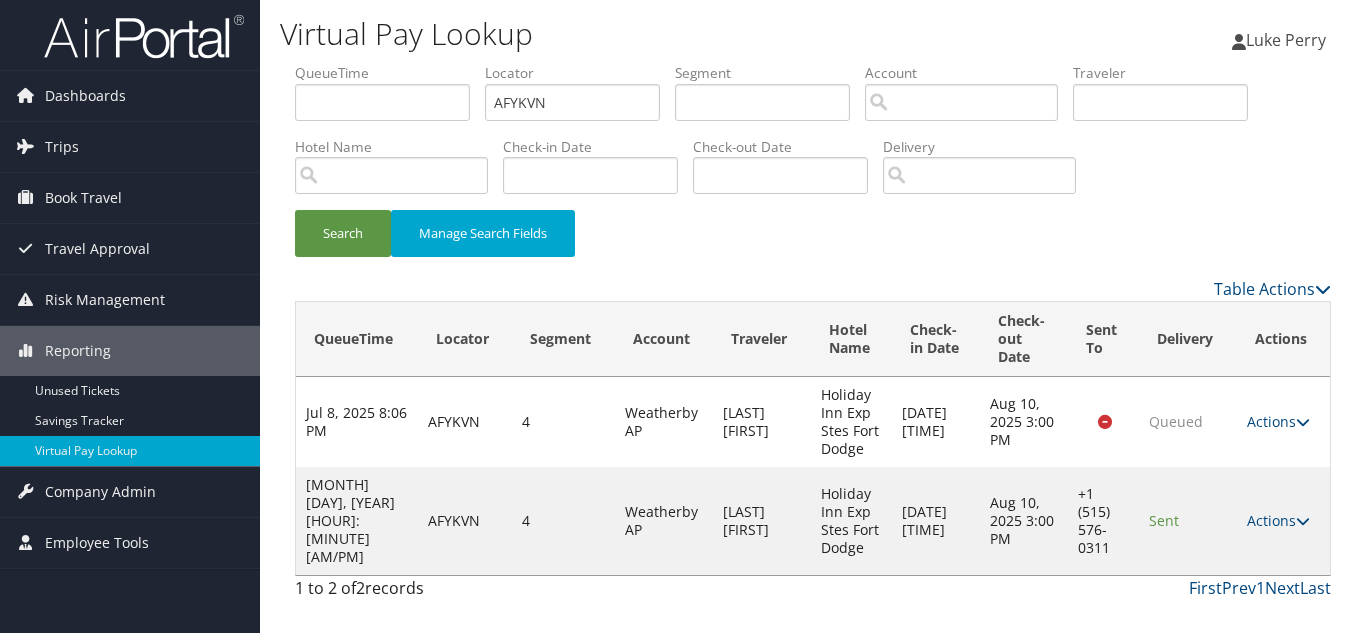 click at bounding box center [1303, 521] 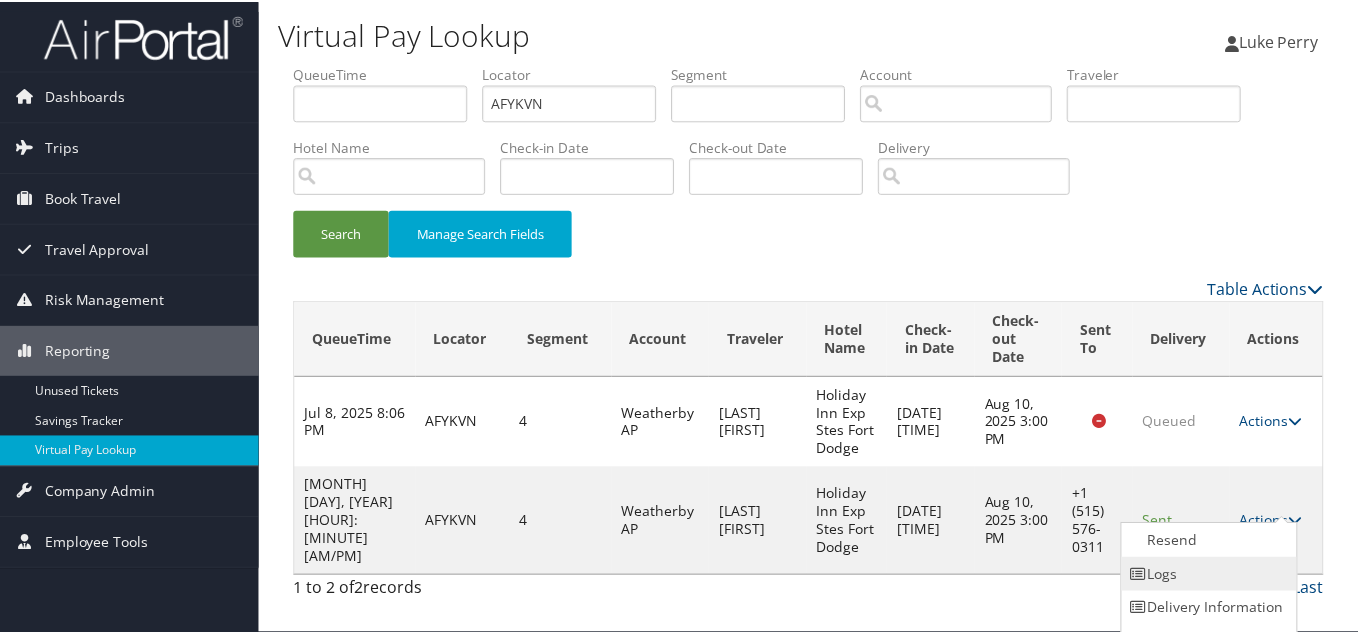 scroll, scrollTop: 28, scrollLeft: 0, axis: vertical 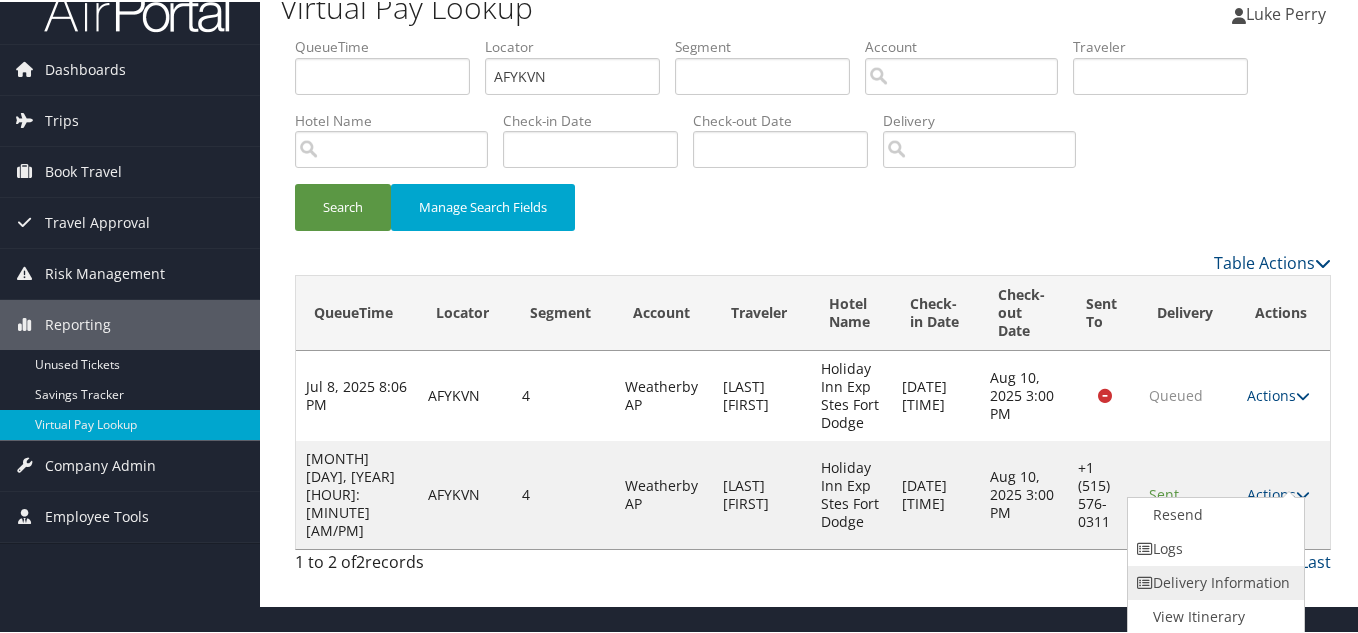 click on "Delivery Information" at bounding box center [1213, 581] 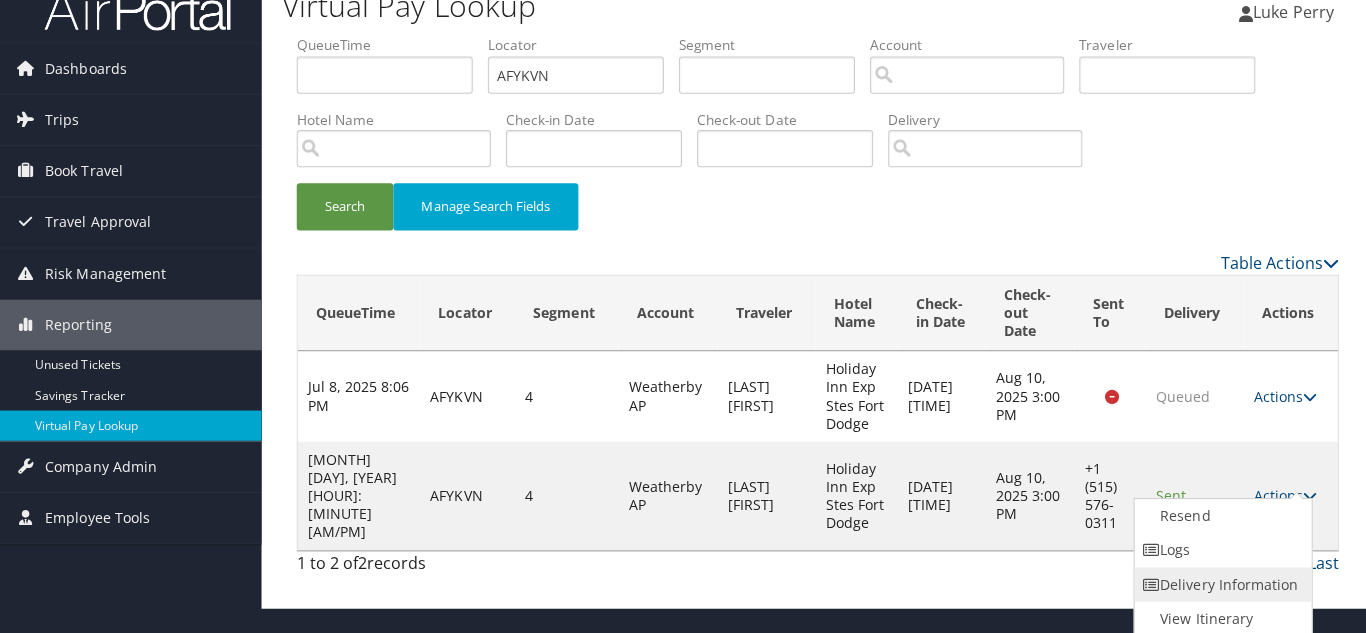 scroll, scrollTop: 0, scrollLeft: 0, axis: both 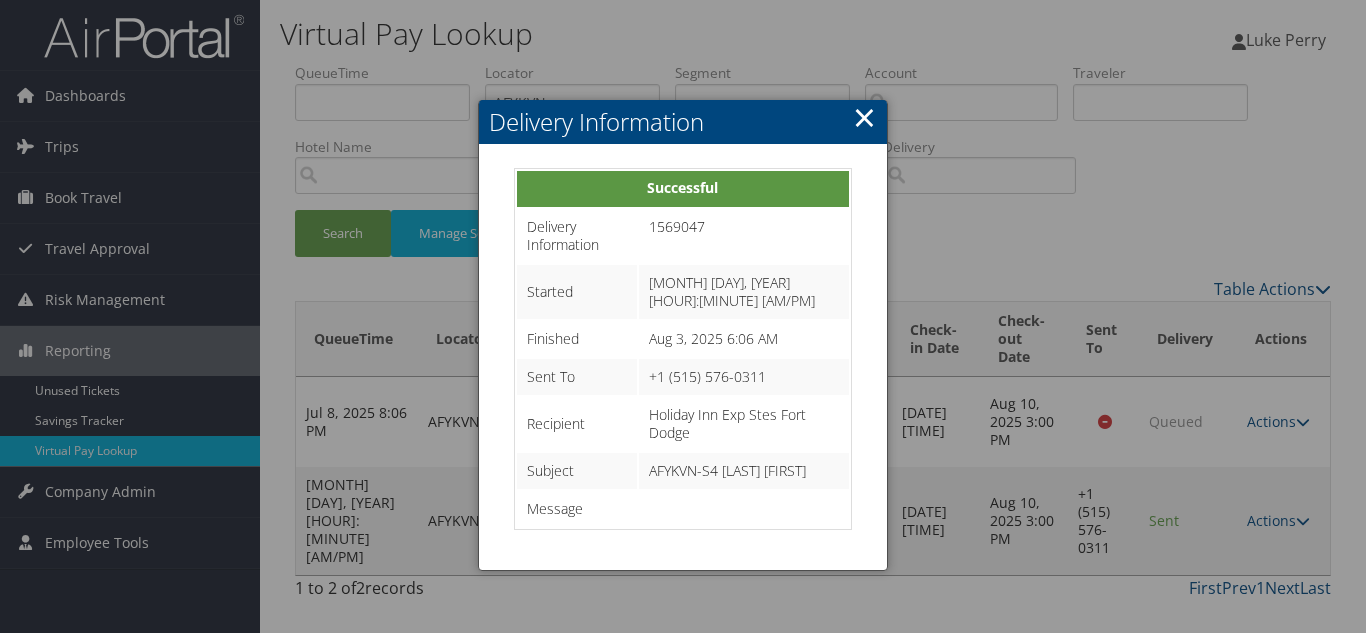 click on "×" at bounding box center (864, 117) 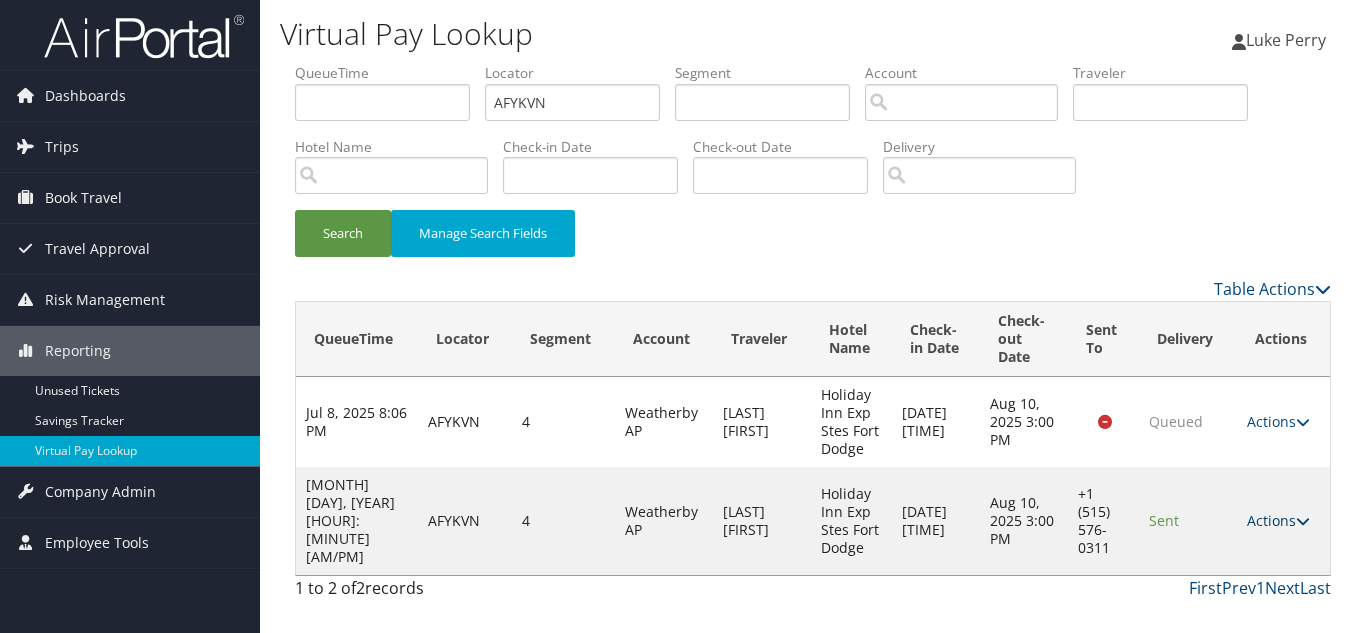 click on "Actions" at bounding box center [1278, 520] 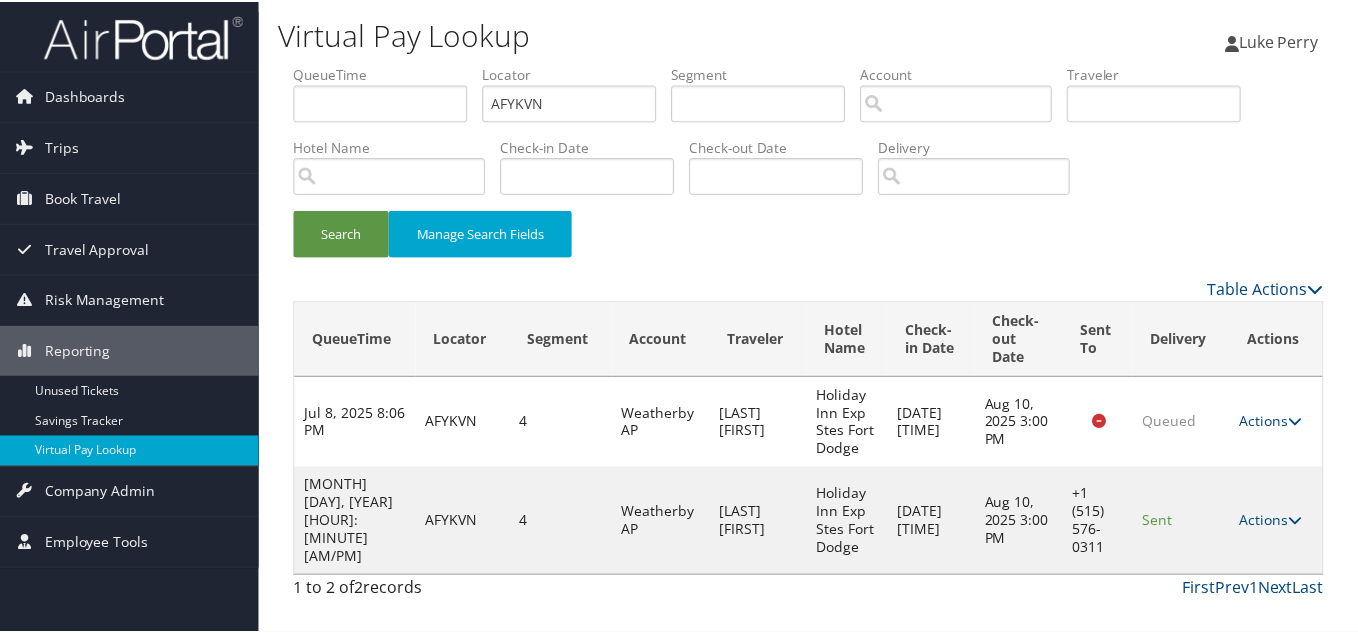 scroll, scrollTop: 28, scrollLeft: 0, axis: vertical 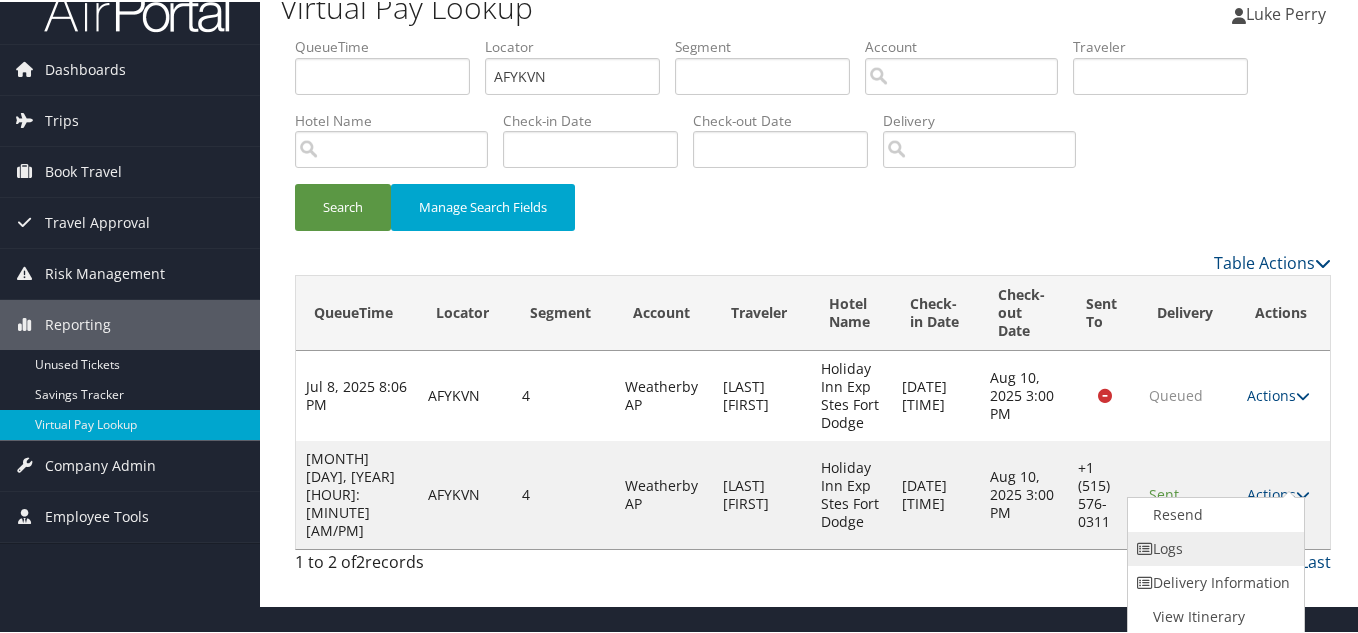 click on "Logs" at bounding box center (1213, 547) 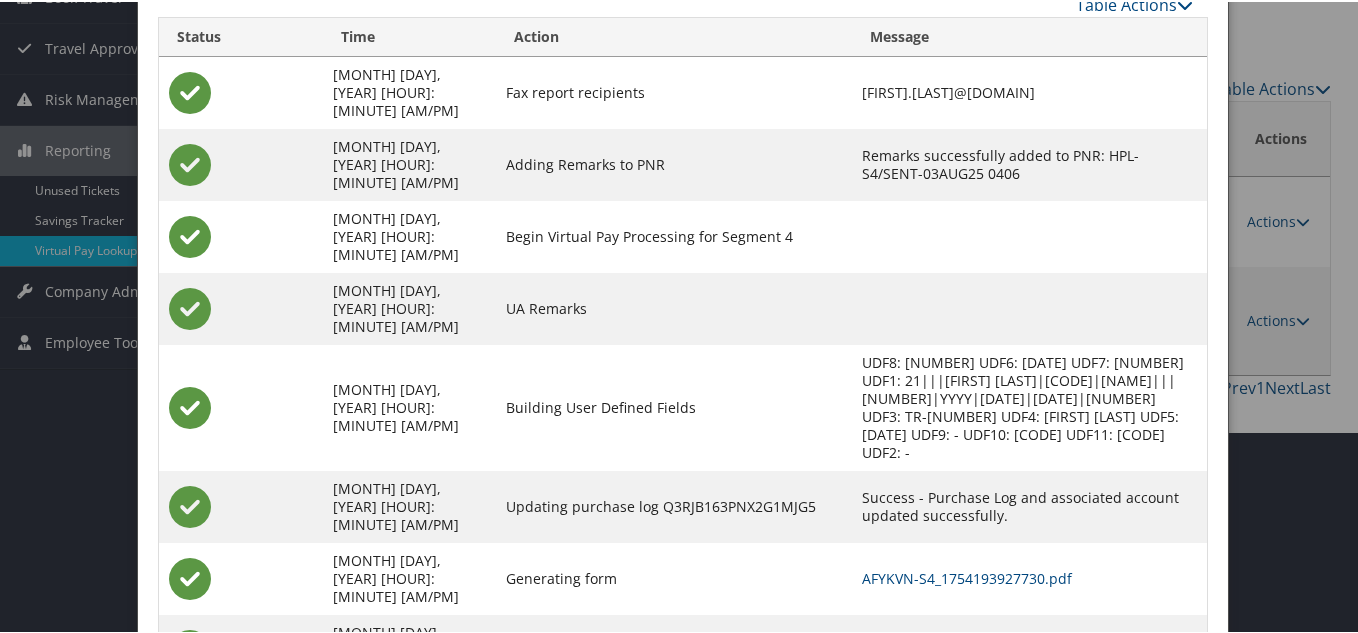 scroll, scrollTop: 208, scrollLeft: 0, axis: vertical 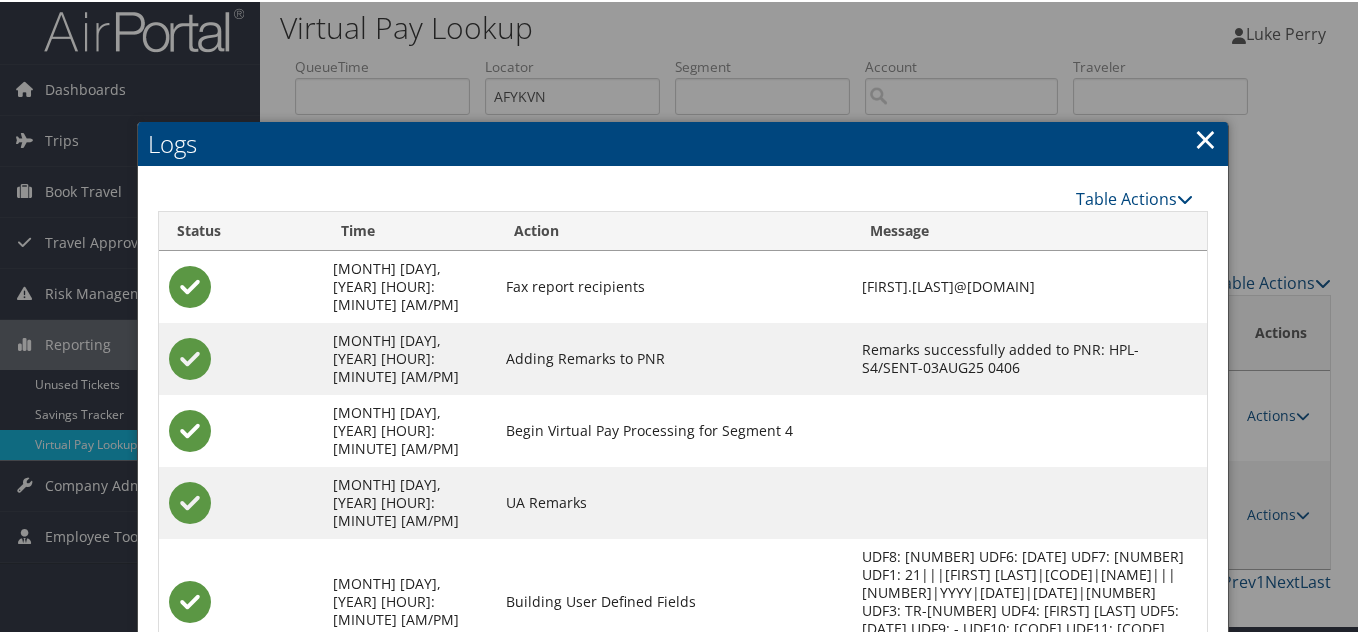 click on "×" at bounding box center [1205, 137] 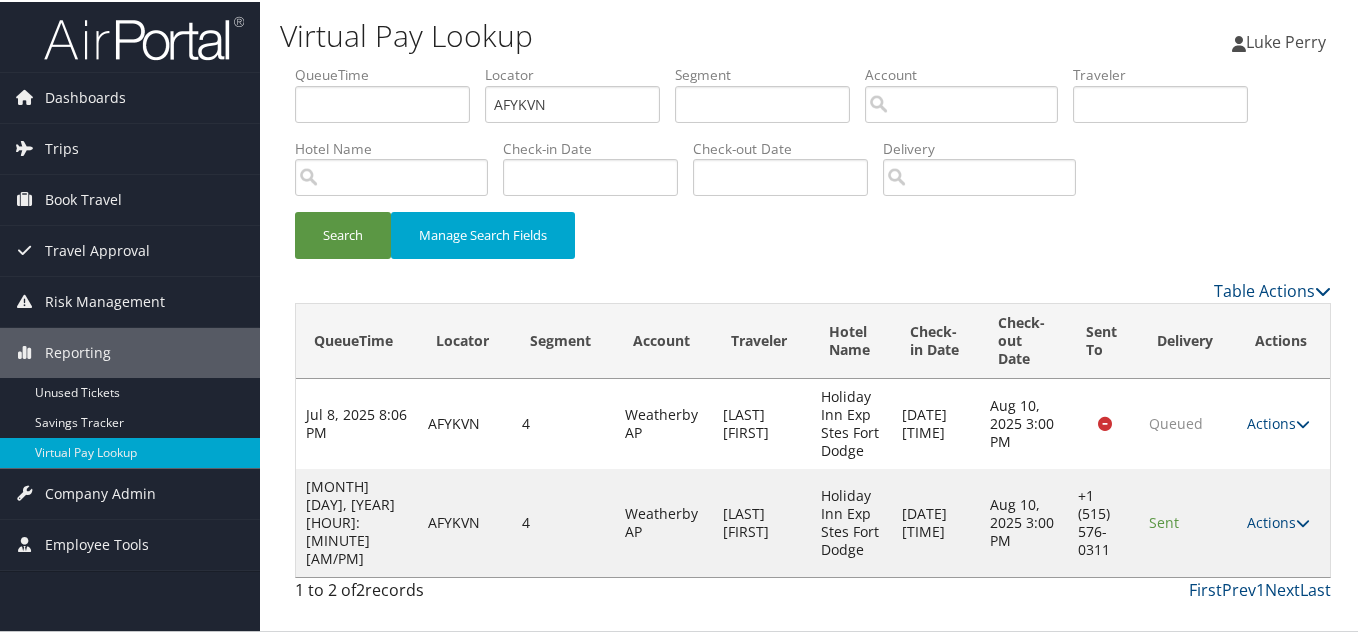 scroll, scrollTop: 0, scrollLeft: 0, axis: both 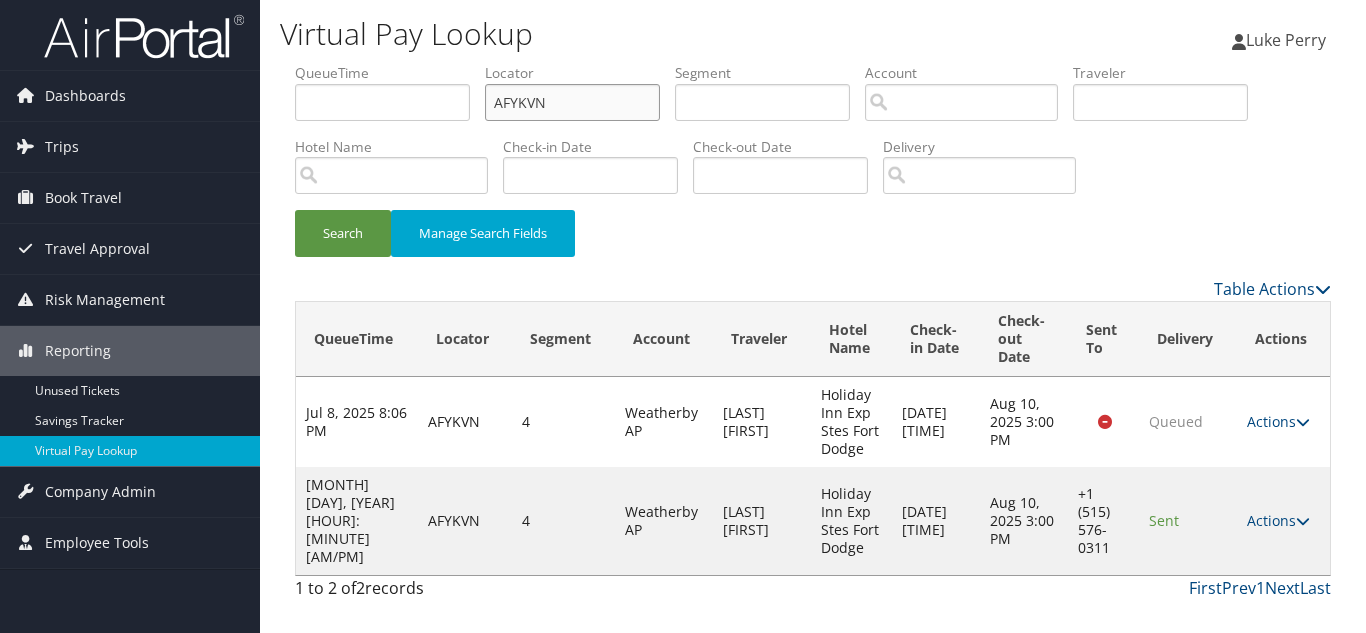 paste on "MSOXOK" 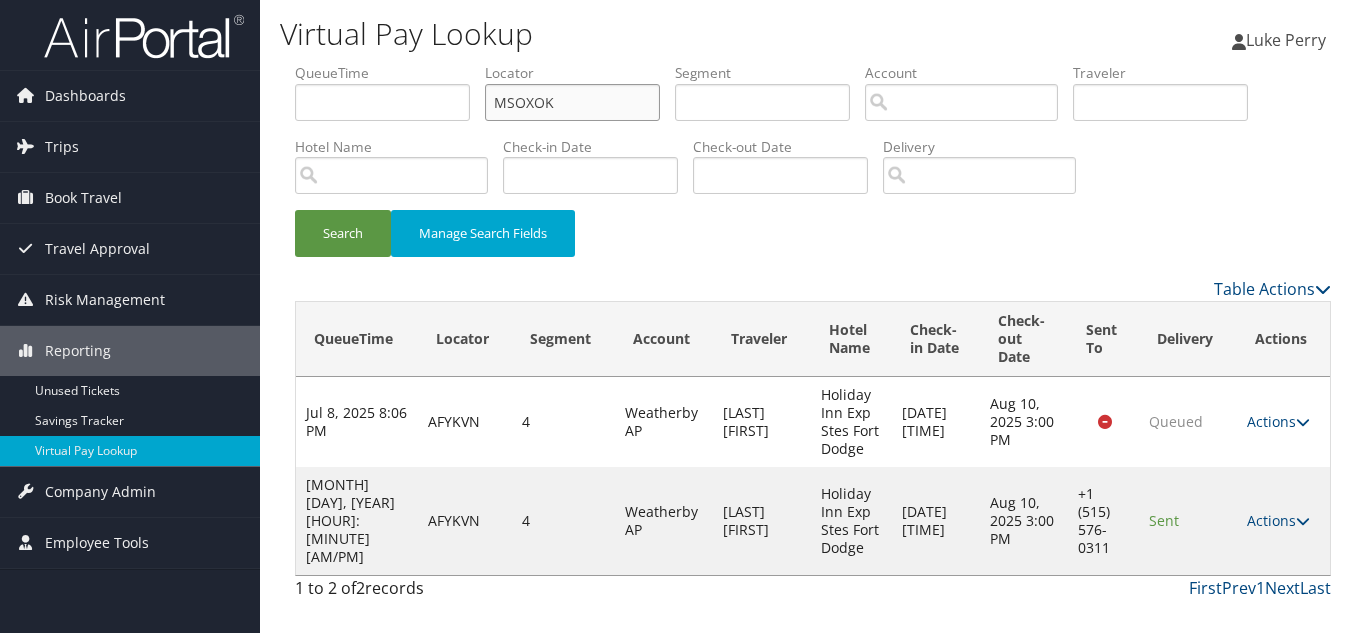 click on "Search" at bounding box center (343, 233) 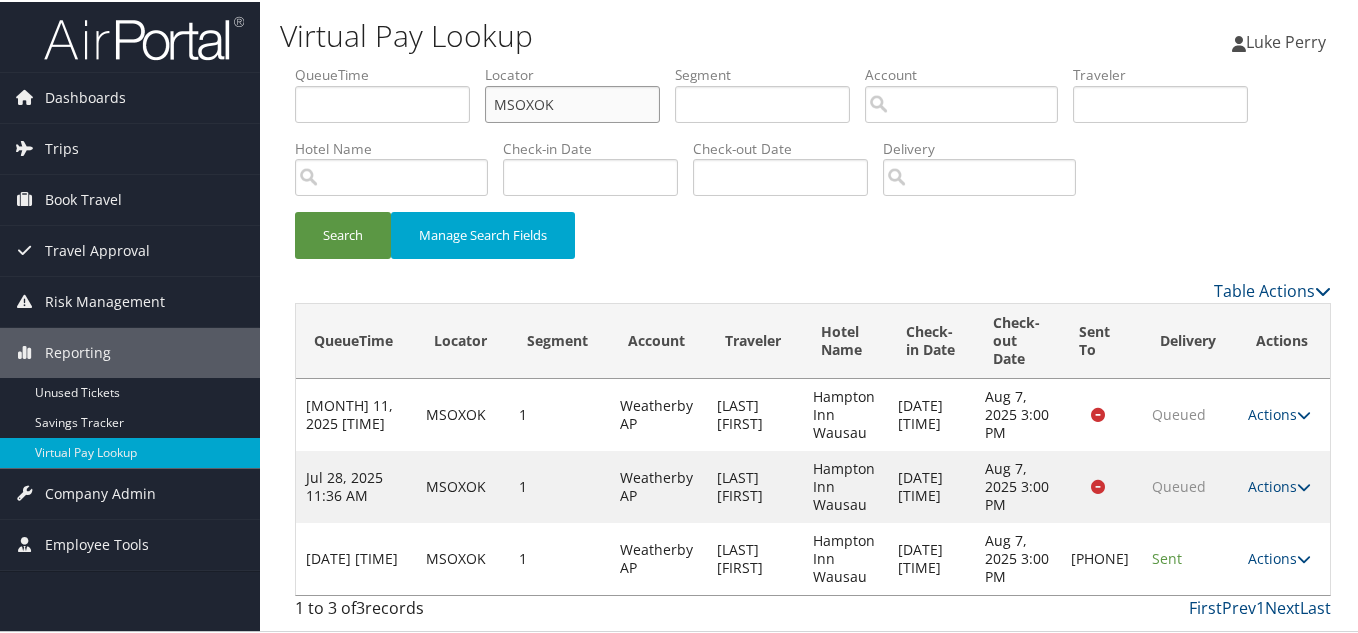 scroll, scrollTop: 13, scrollLeft: 0, axis: vertical 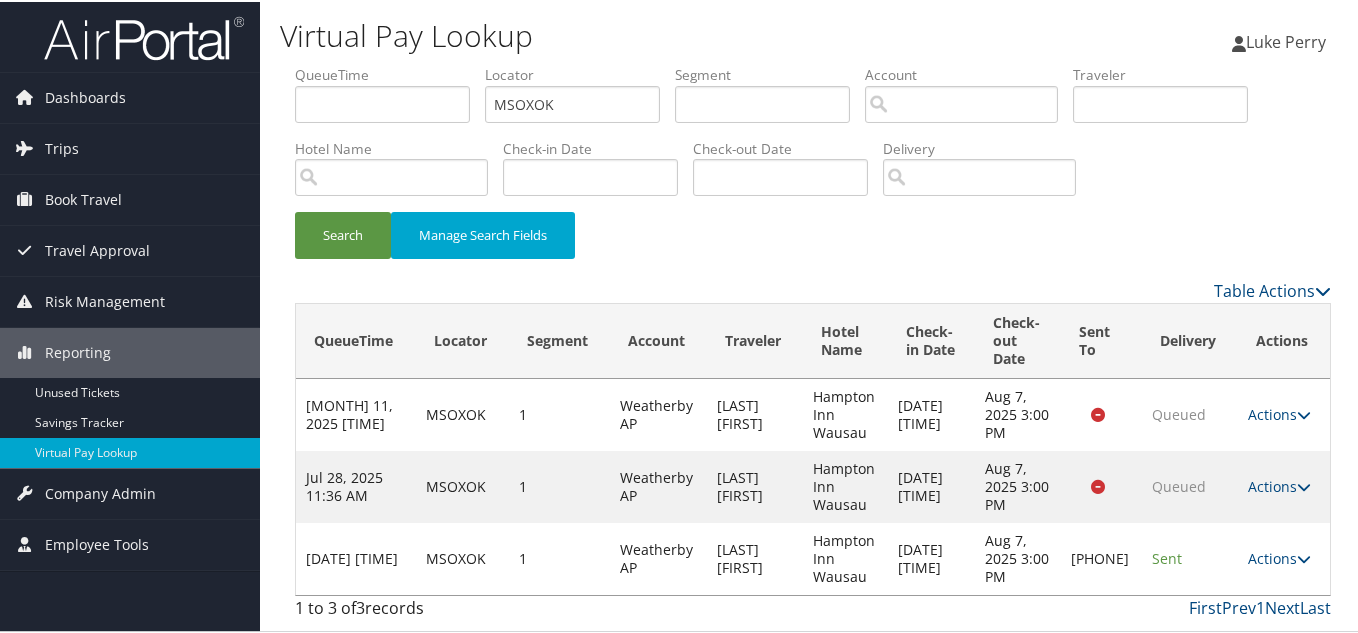 click on "Actions   Resend  Logs  Delivery Information  View Itinerary" at bounding box center [1284, 557] 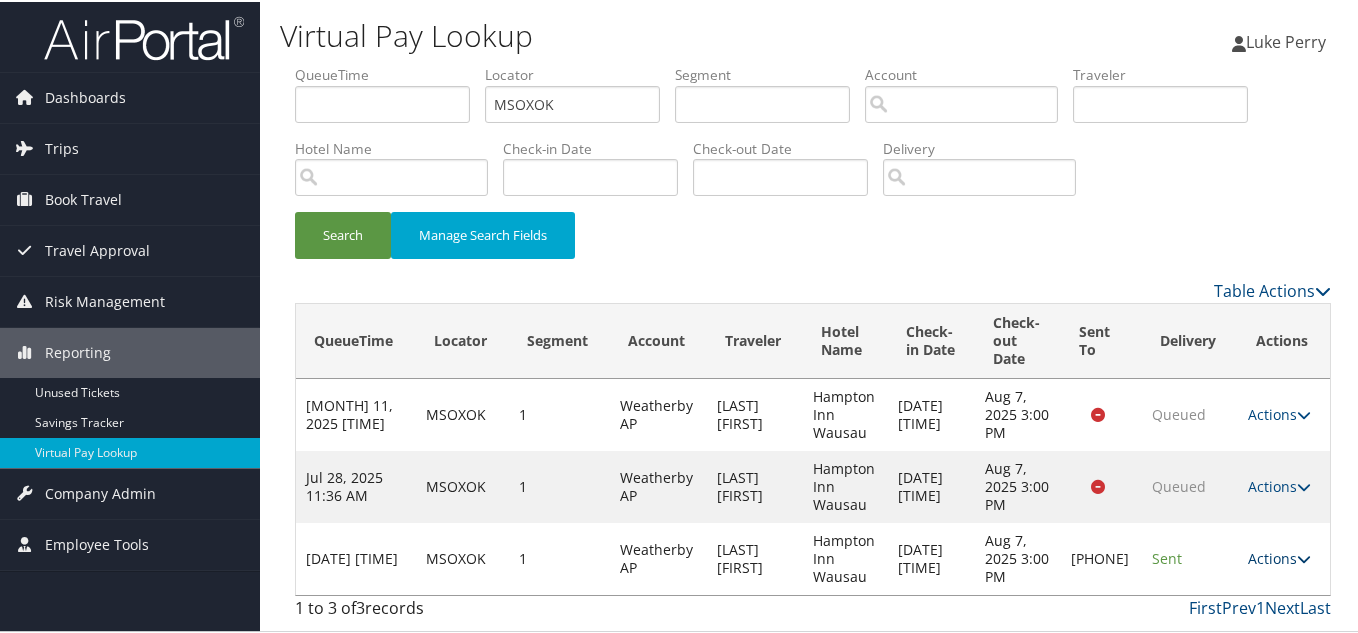 click at bounding box center (1304, 557) 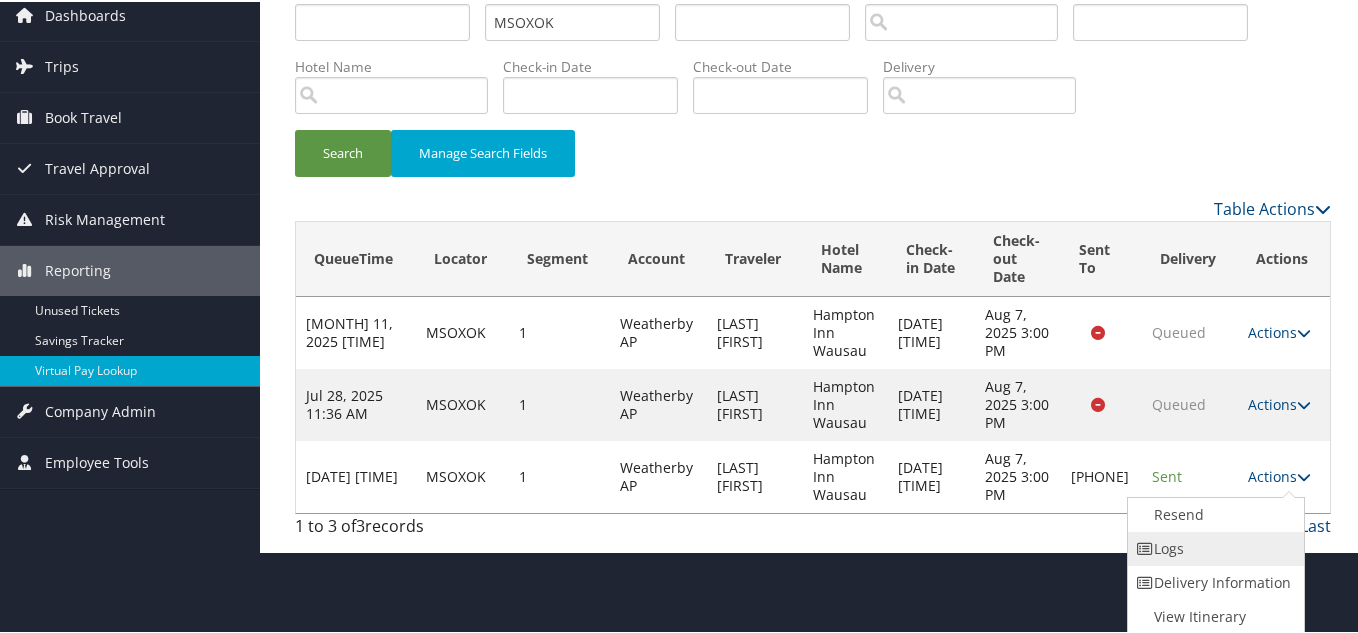 click on "Logs" at bounding box center (1213, 547) 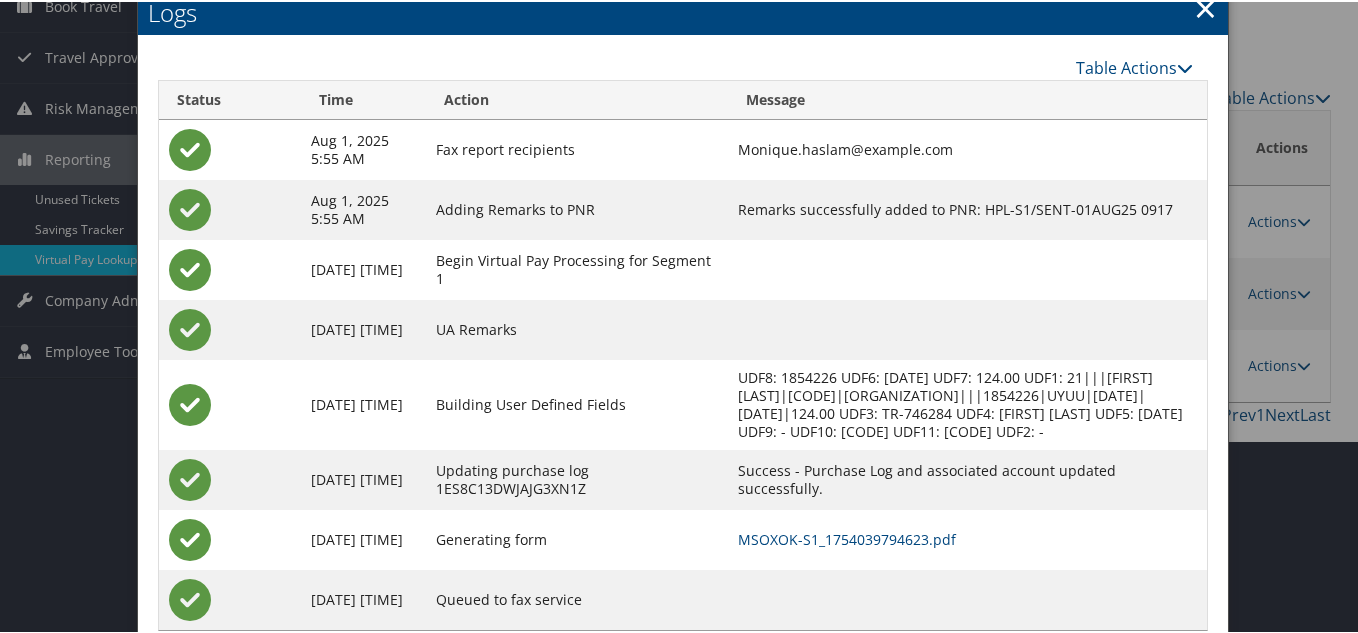 scroll, scrollTop: 262, scrollLeft: 0, axis: vertical 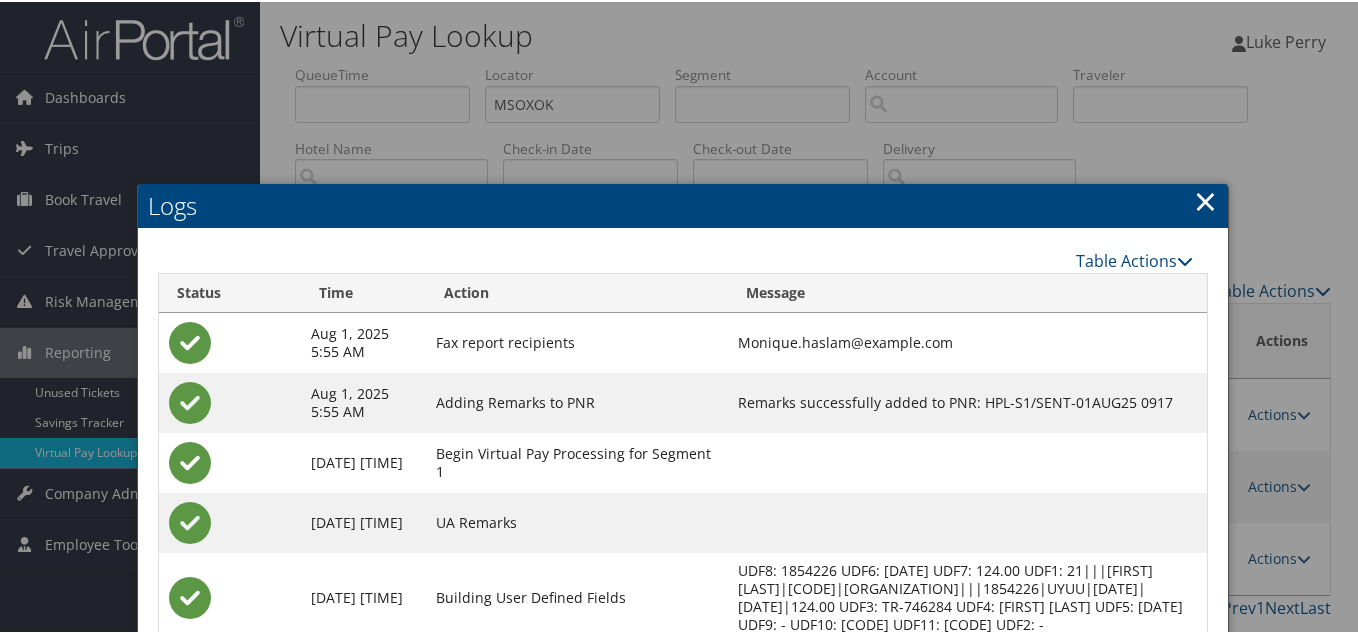click on "×" at bounding box center (1205, 199) 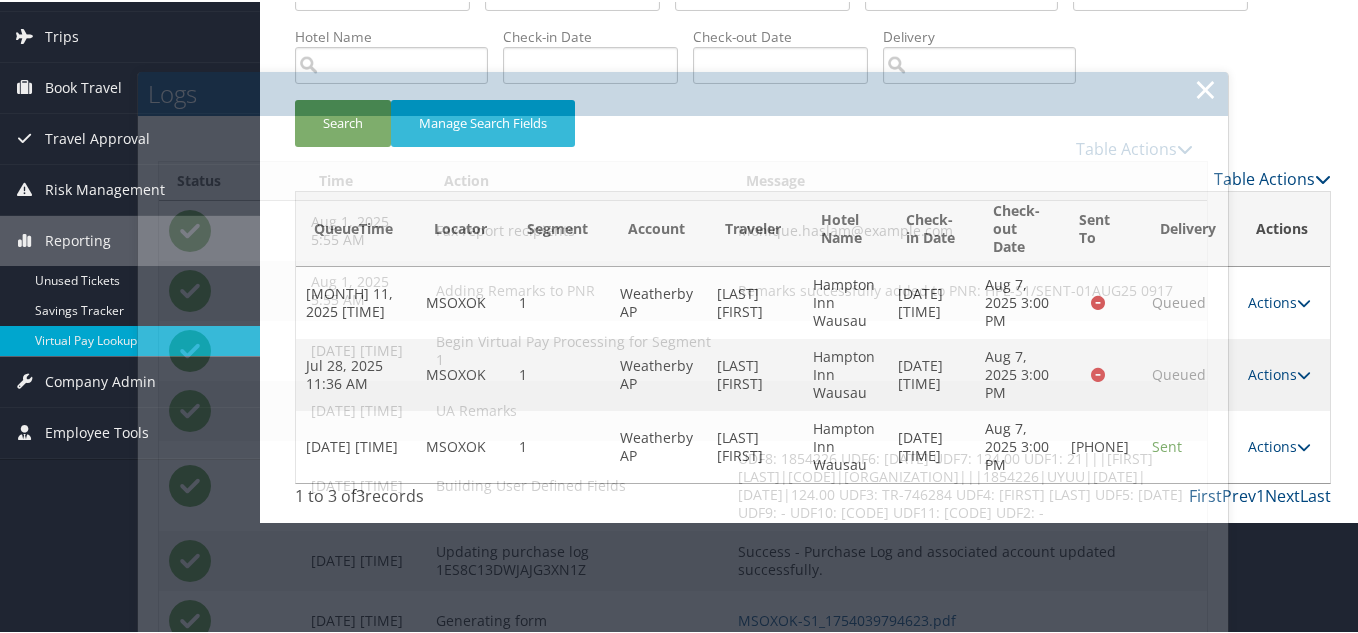 scroll, scrollTop: 13, scrollLeft: 0, axis: vertical 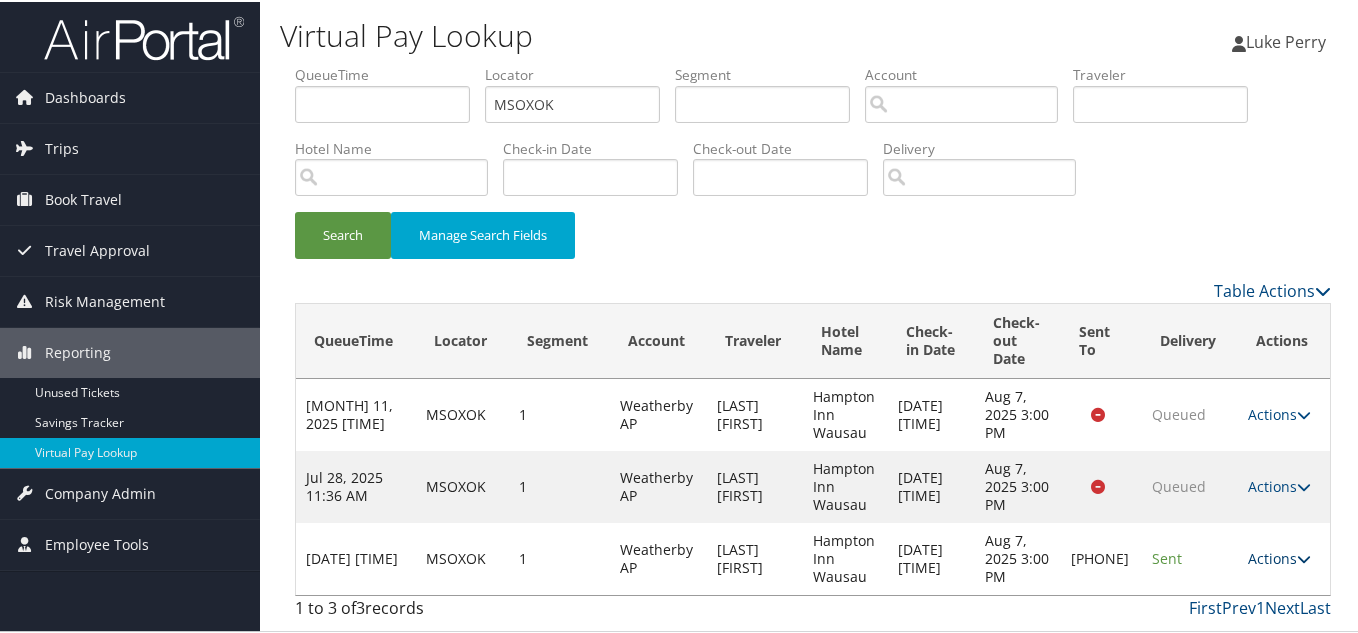 click at bounding box center (1304, 557) 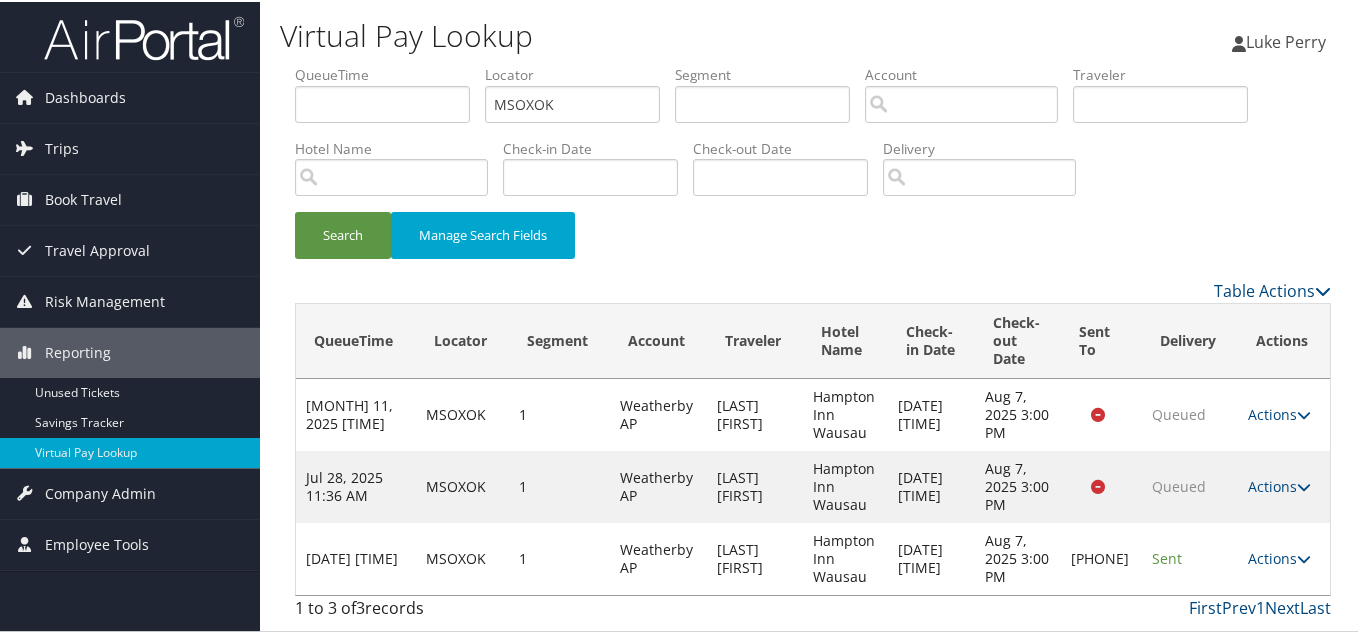 scroll, scrollTop: 82, scrollLeft: 0, axis: vertical 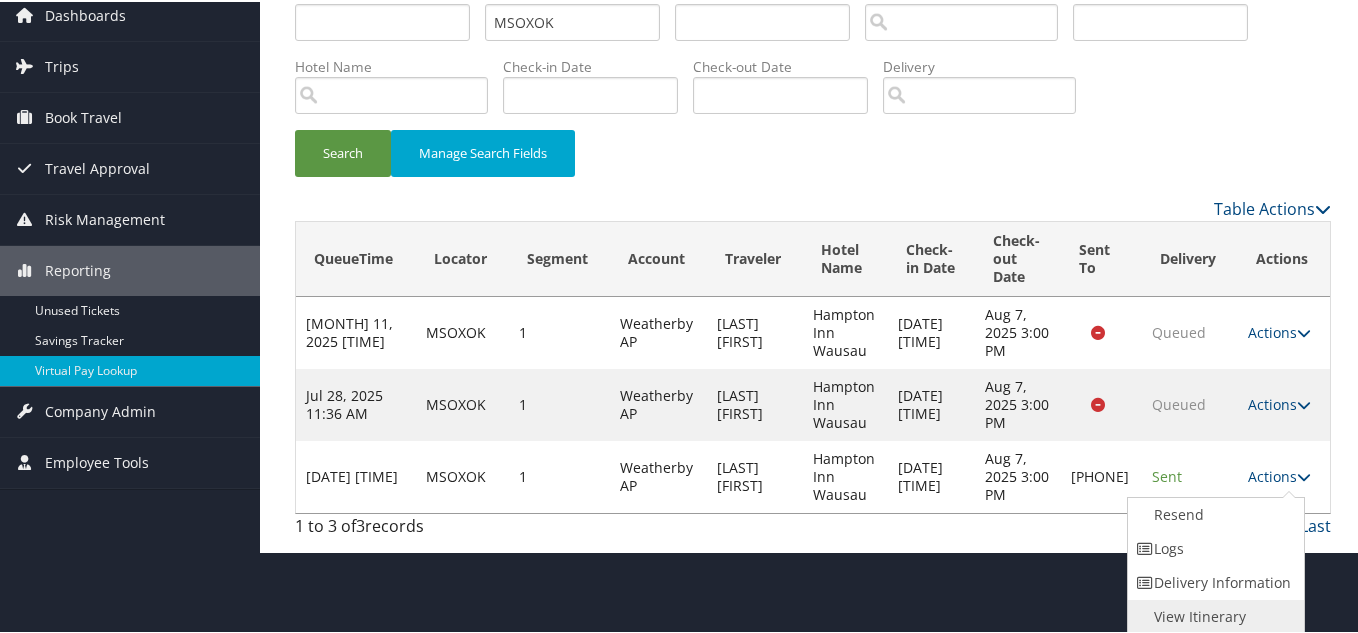 click on "View Itinerary" at bounding box center [1213, 615] 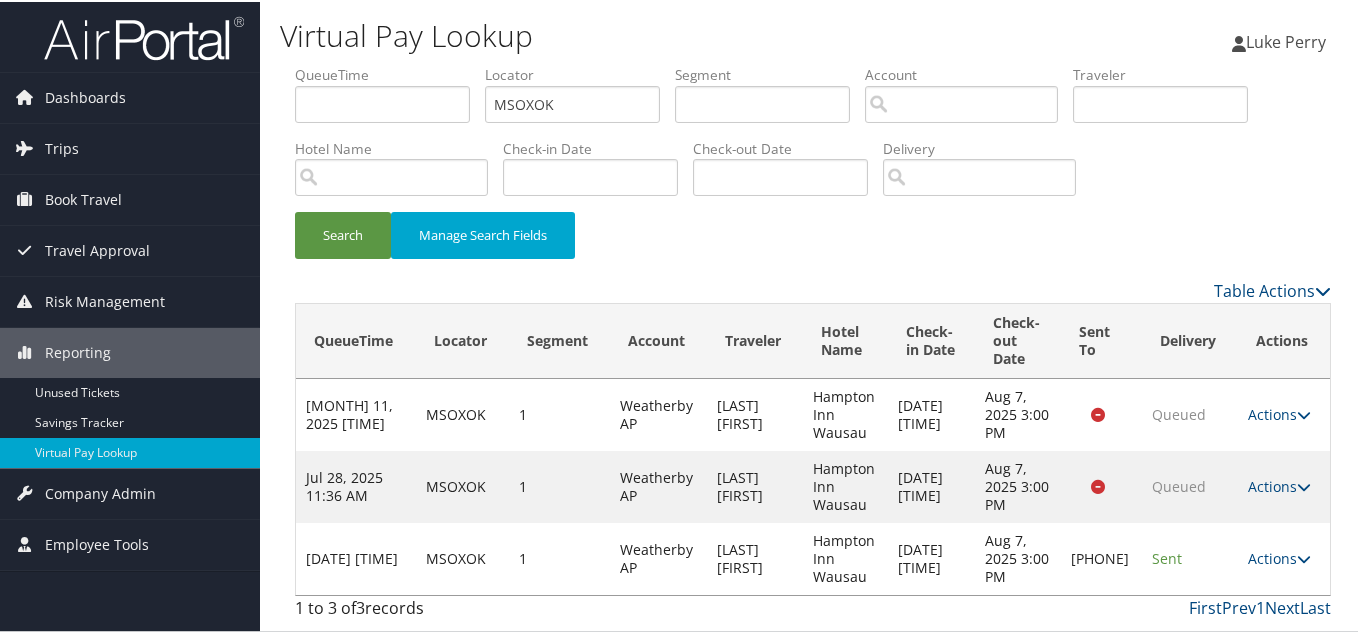 scroll, scrollTop: 13, scrollLeft: 0, axis: vertical 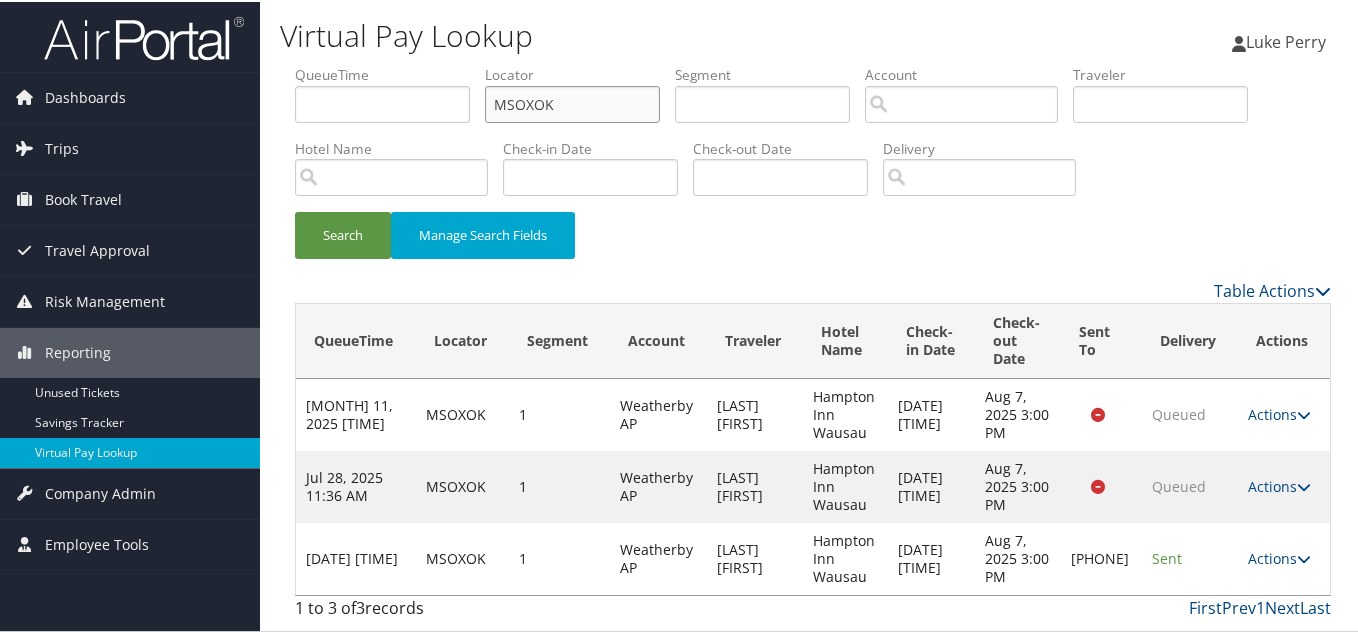 drag, startPoint x: 561, startPoint y: 100, endPoint x: 389, endPoint y: 118, distance: 172.9393 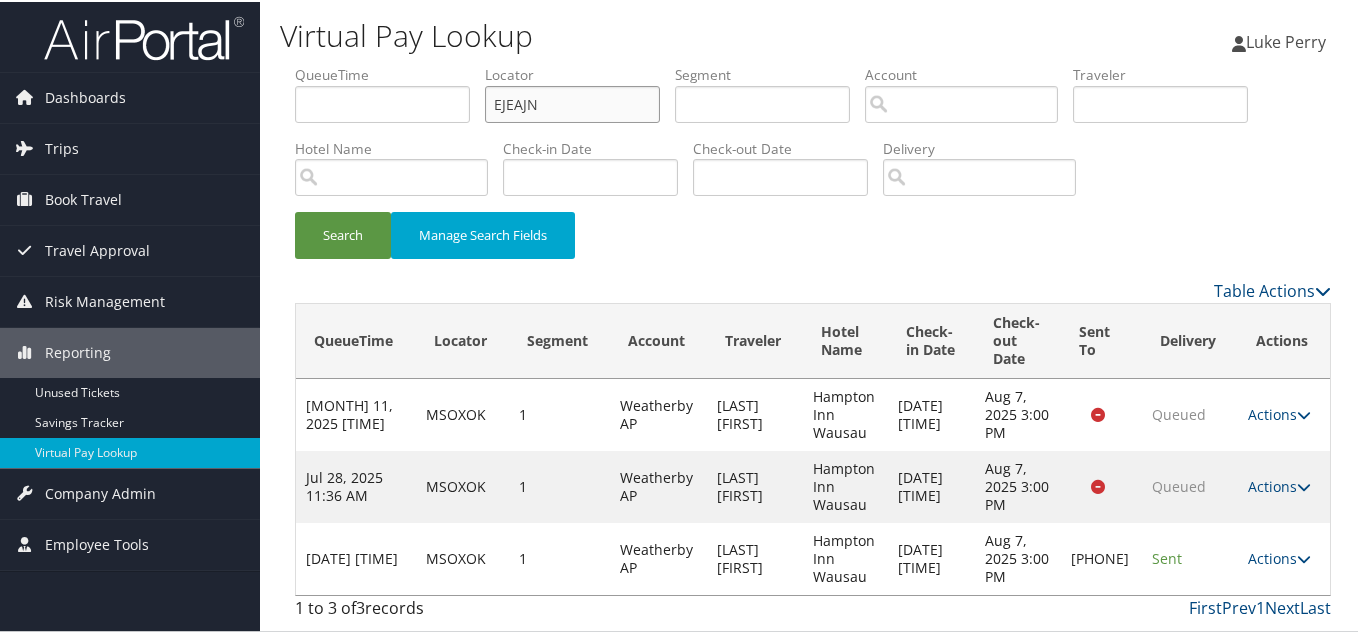 click on "Search" at bounding box center (343, 233) 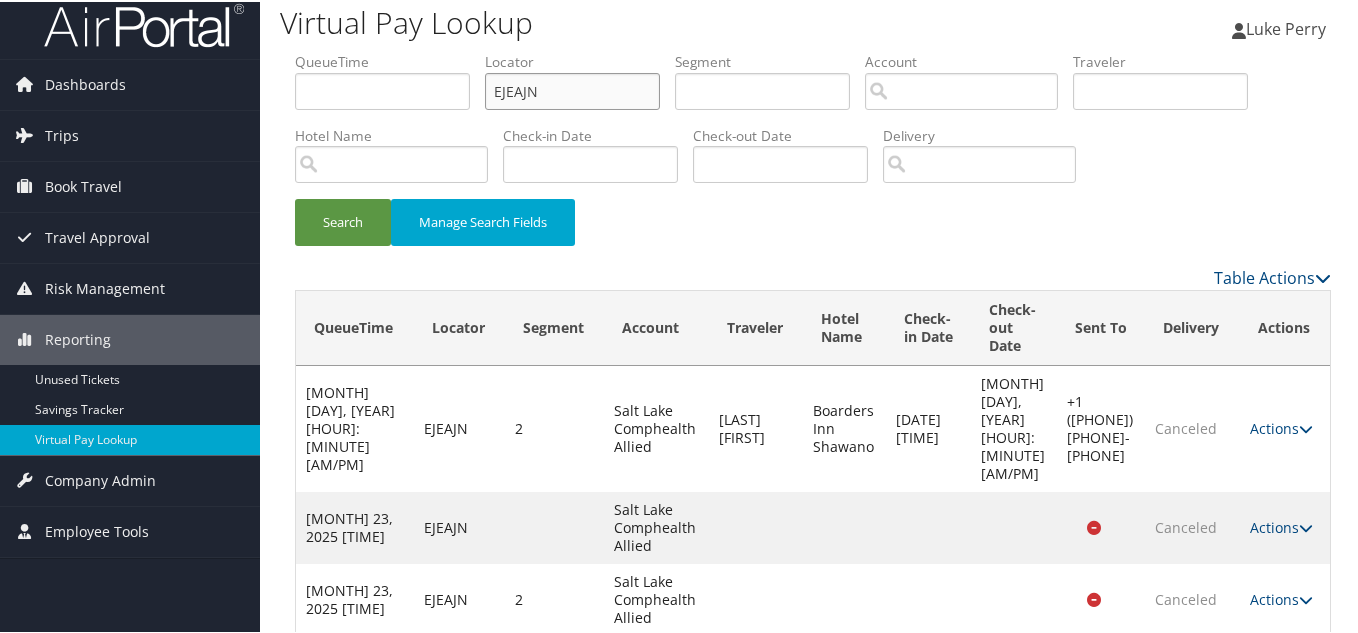 drag, startPoint x: 496, startPoint y: 106, endPoint x: 426, endPoint y: 113, distance: 70.34913 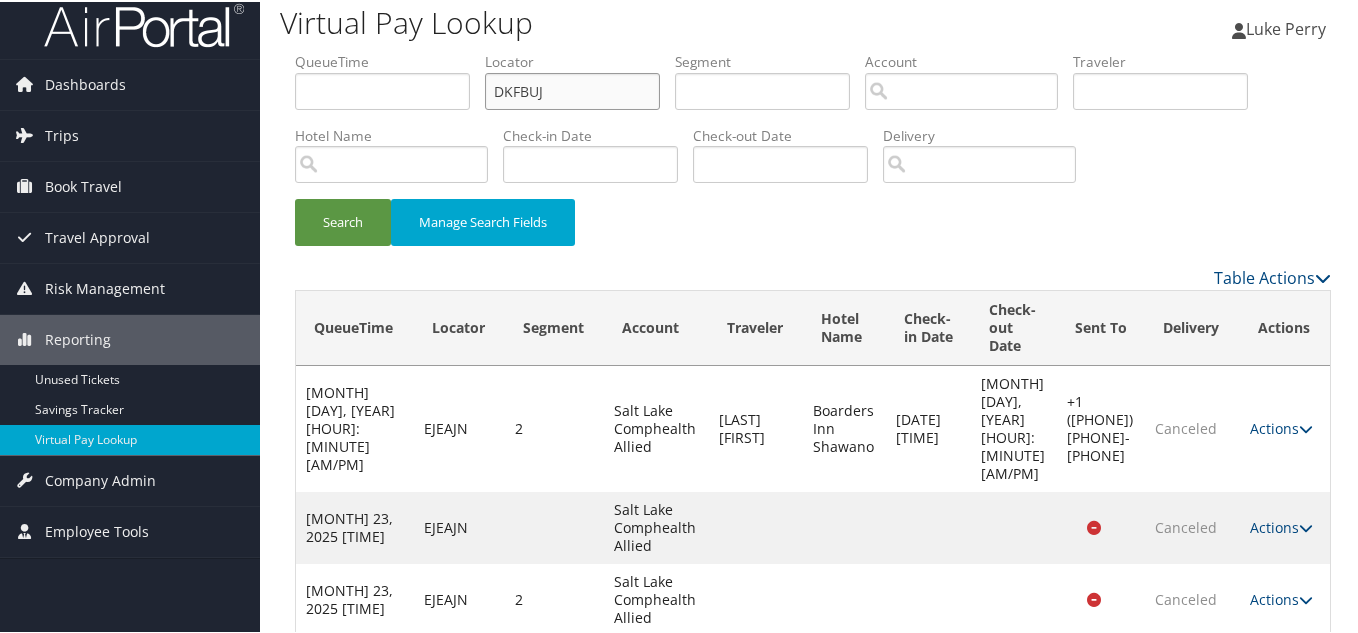 click on "Search" at bounding box center [343, 220] 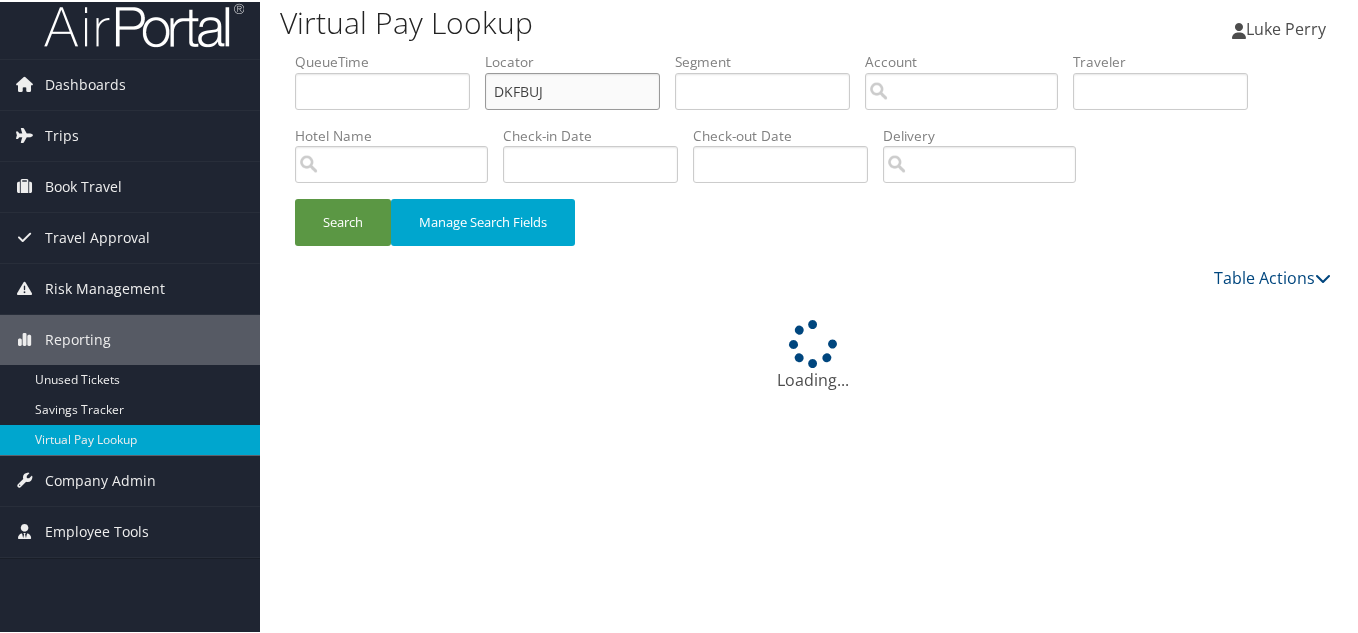 scroll, scrollTop: 0, scrollLeft: 0, axis: both 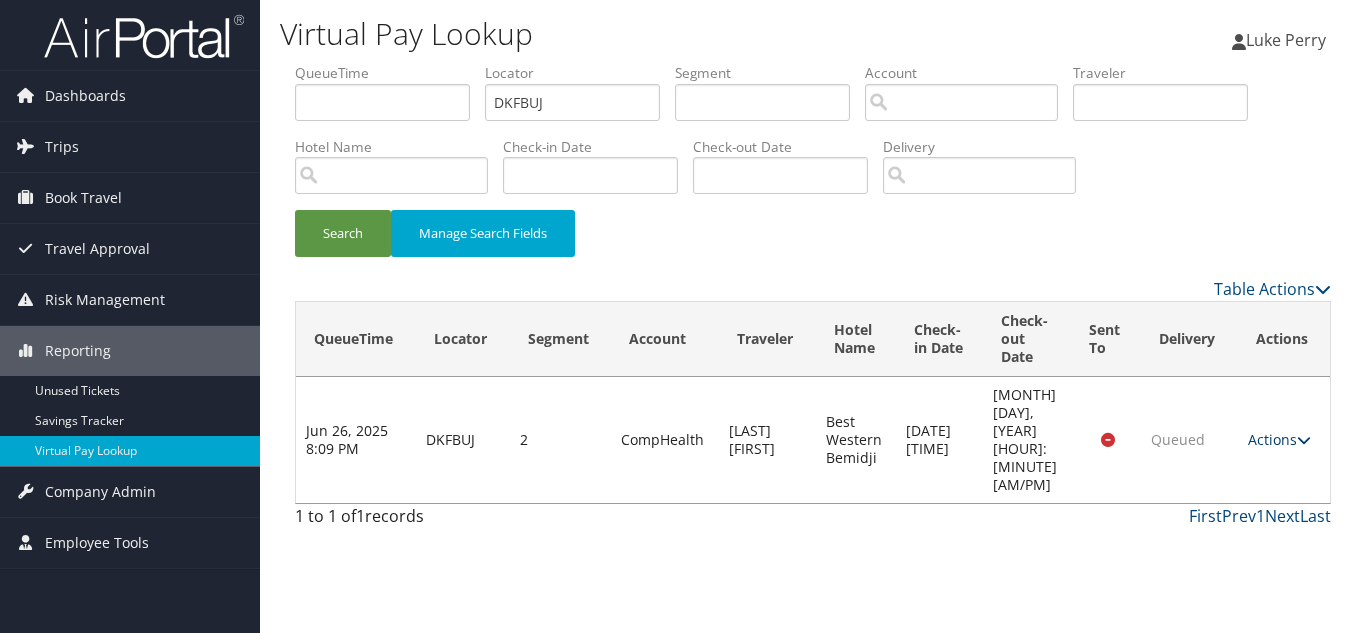 click on "Actions" at bounding box center [1279, 439] 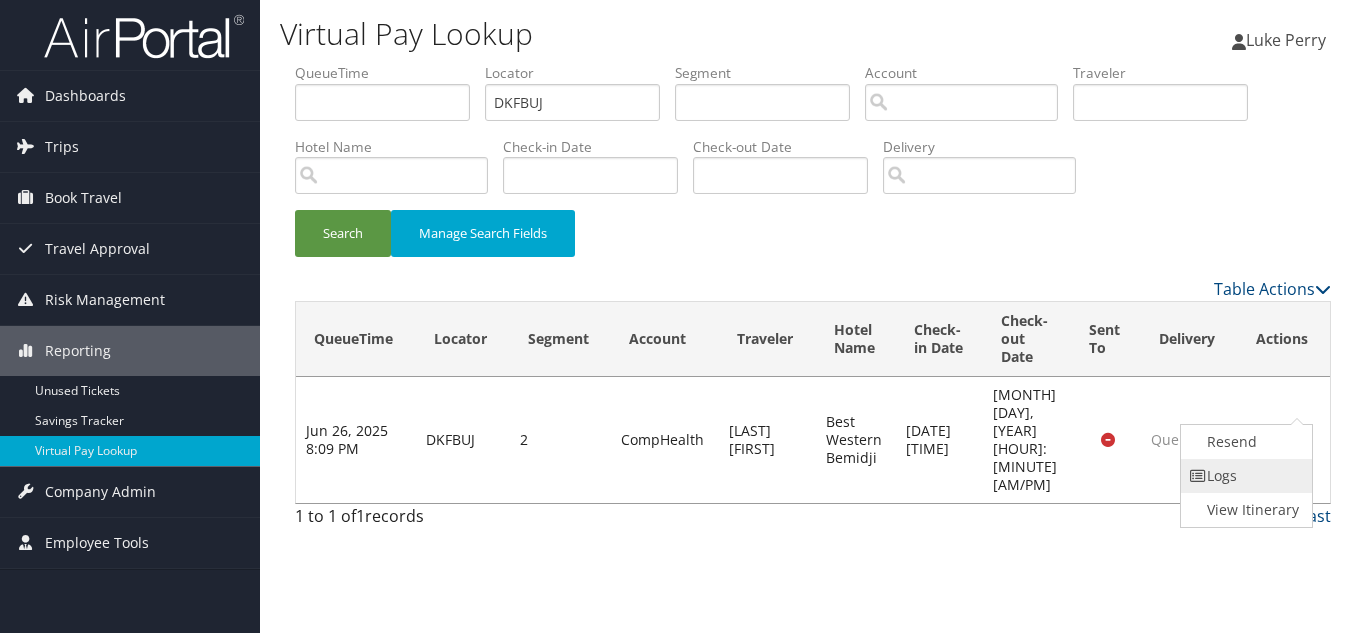 click on "Logs" at bounding box center (1244, 476) 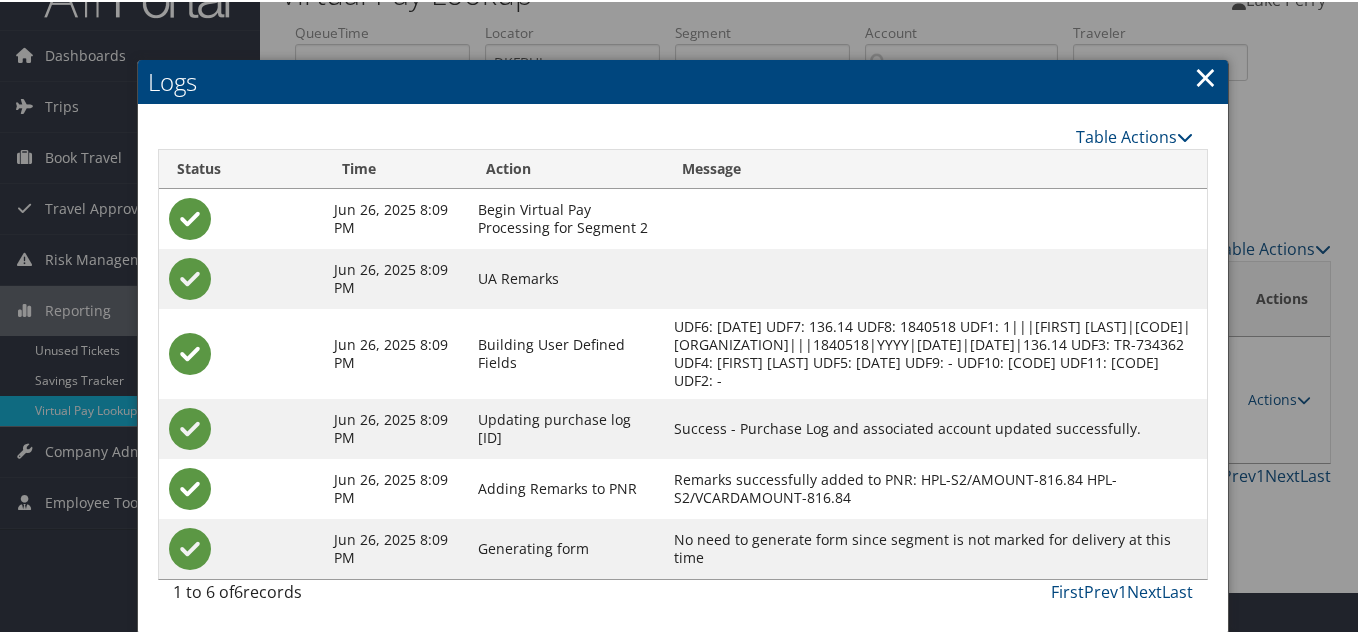 scroll, scrollTop: 60, scrollLeft: 0, axis: vertical 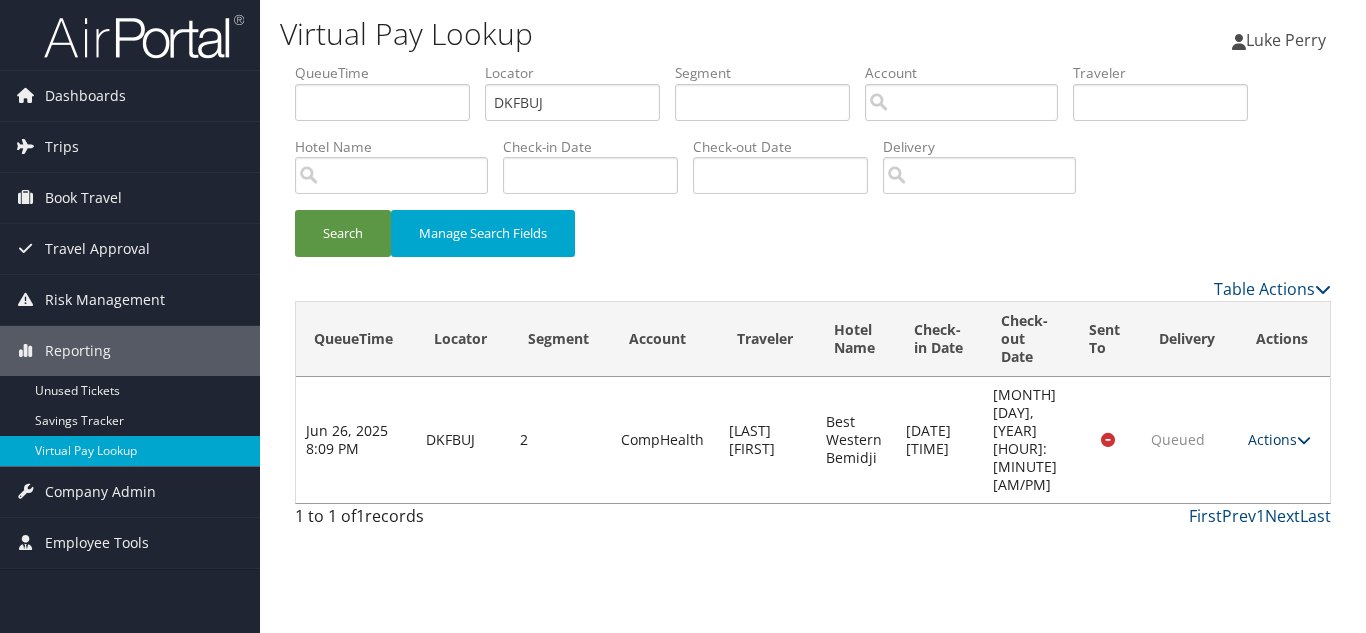 click on "Actions" at bounding box center [1279, 439] 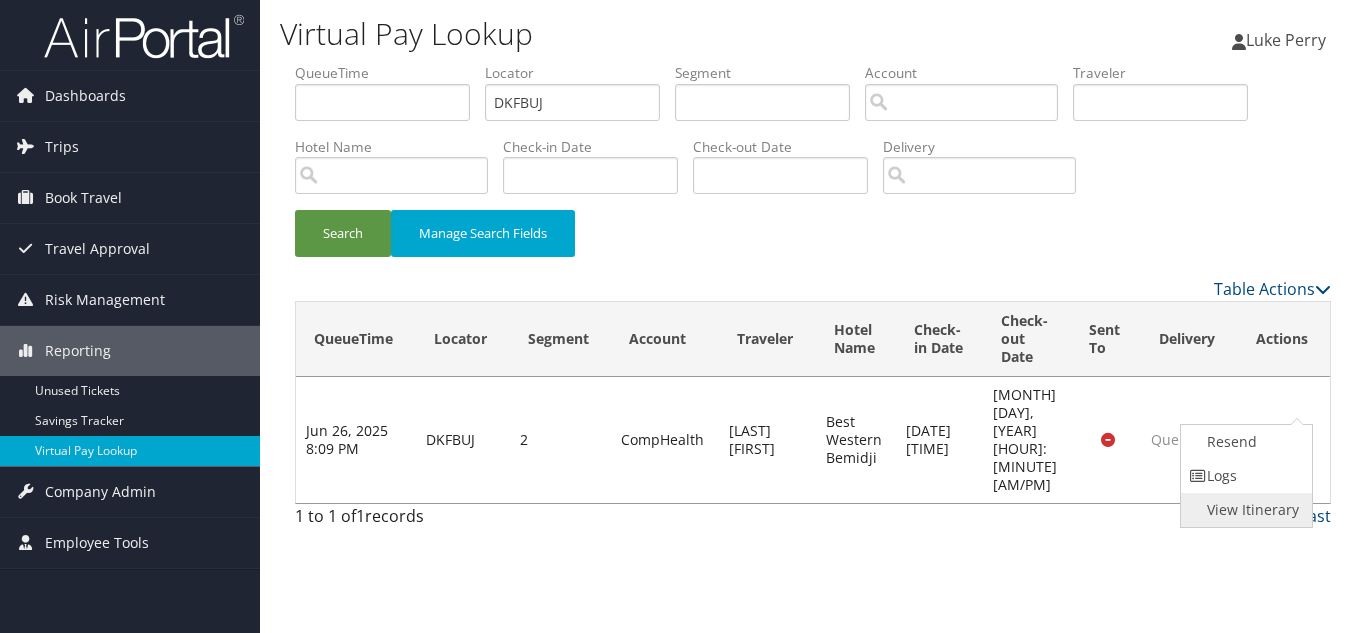click on "View Itinerary" at bounding box center (1244, 510) 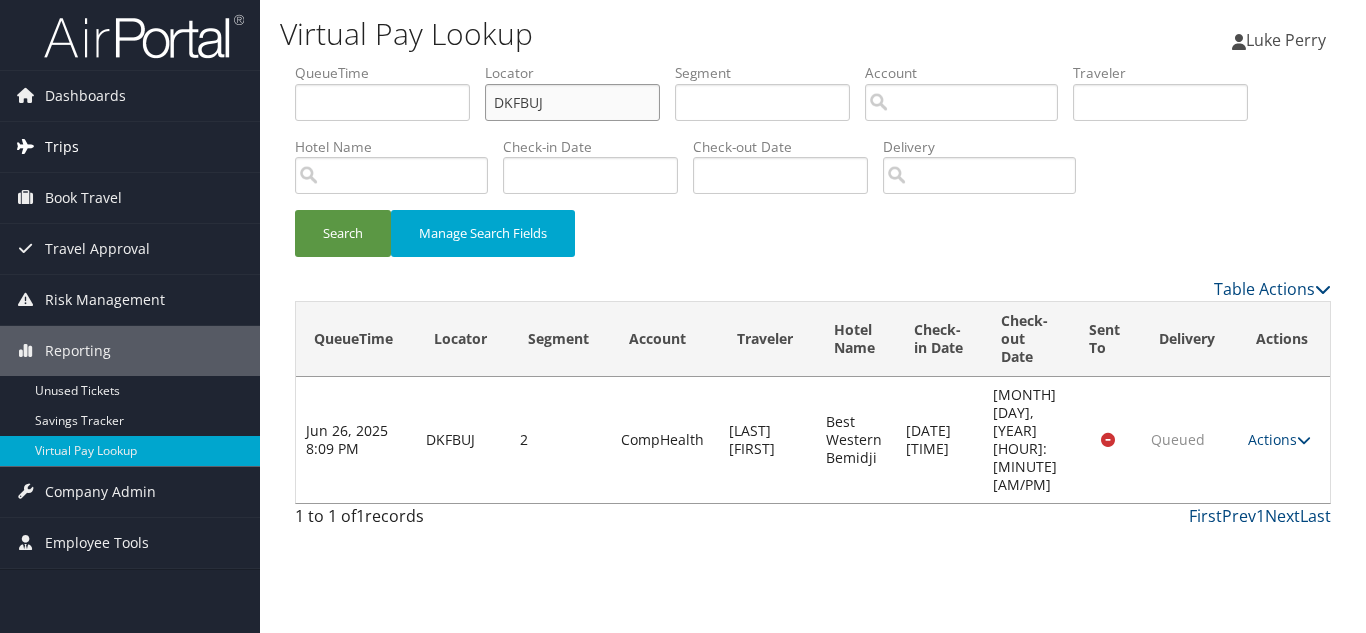drag, startPoint x: 592, startPoint y: 110, endPoint x: 237, endPoint y: 135, distance: 355.87918 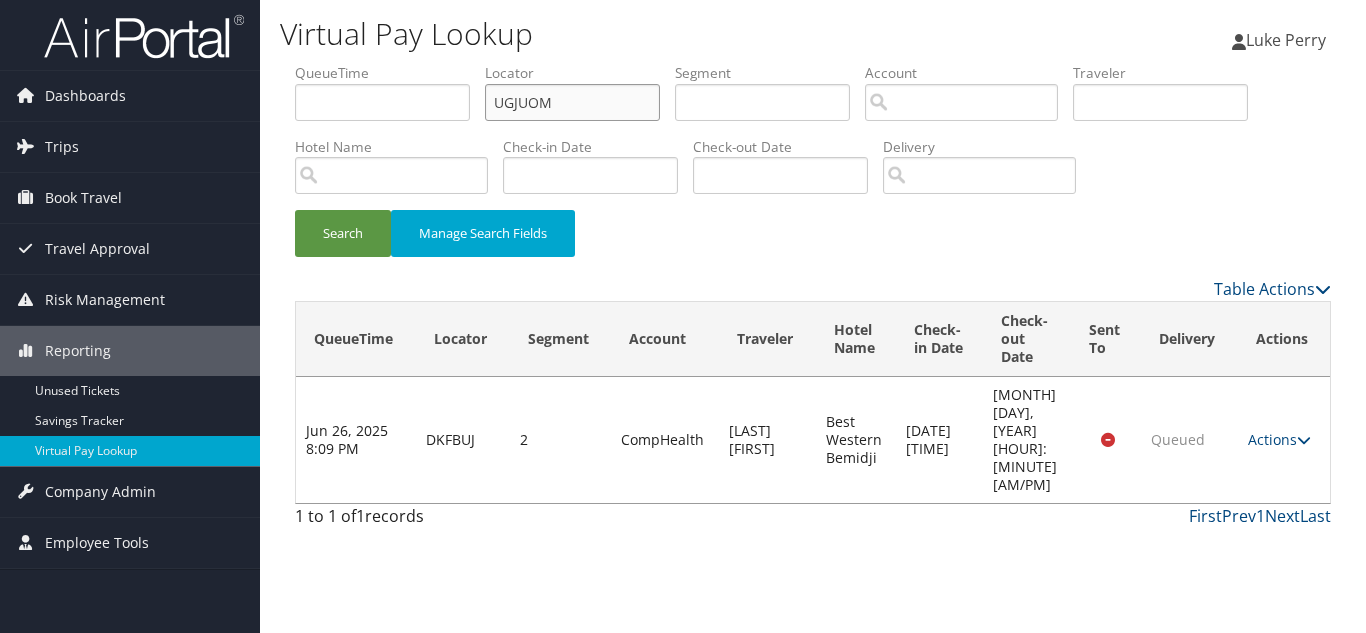 drag, startPoint x: 578, startPoint y: 113, endPoint x: 414, endPoint y: 114, distance: 164.00305 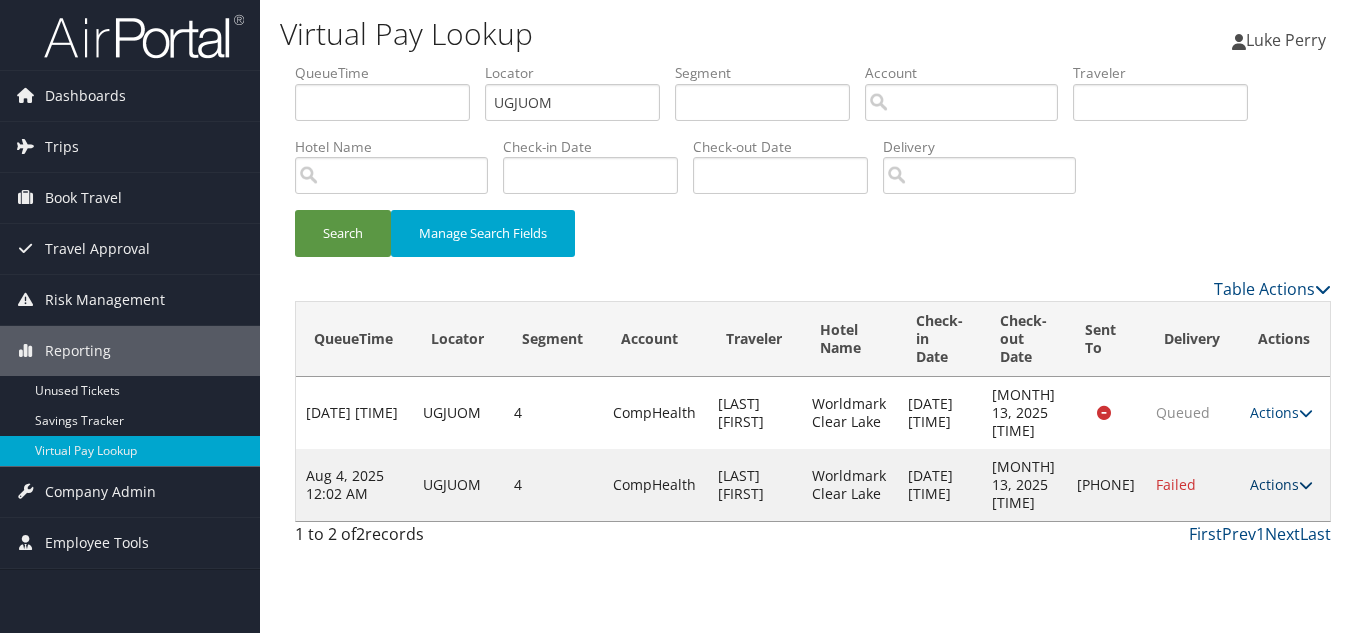 click at bounding box center (1306, 485) 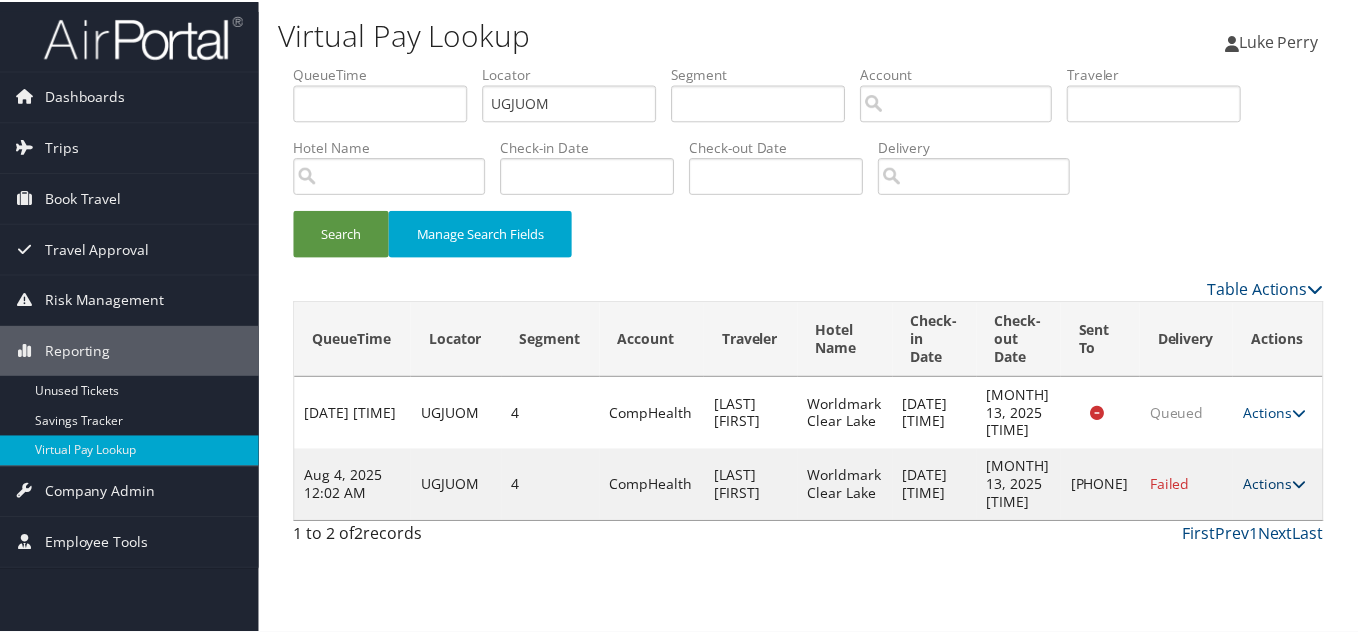 scroll, scrollTop: 10, scrollLeft: 0, axis: vertical 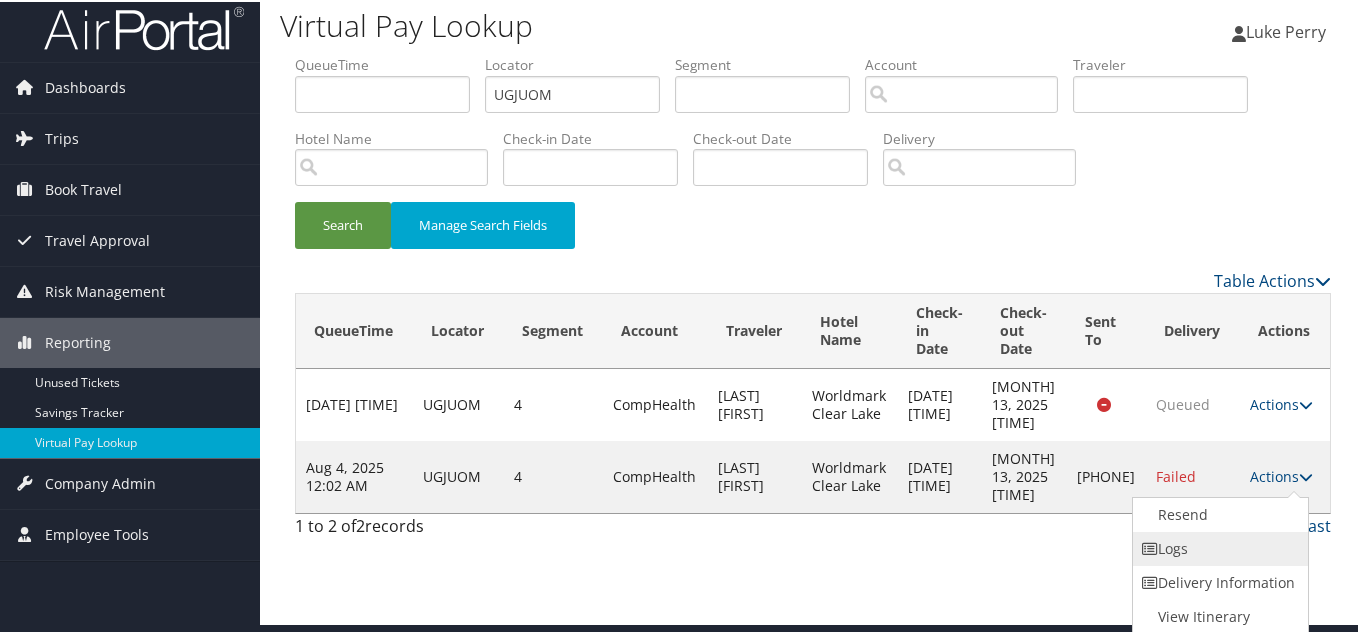 click on "Logs" at bounding box center (1218, 547) 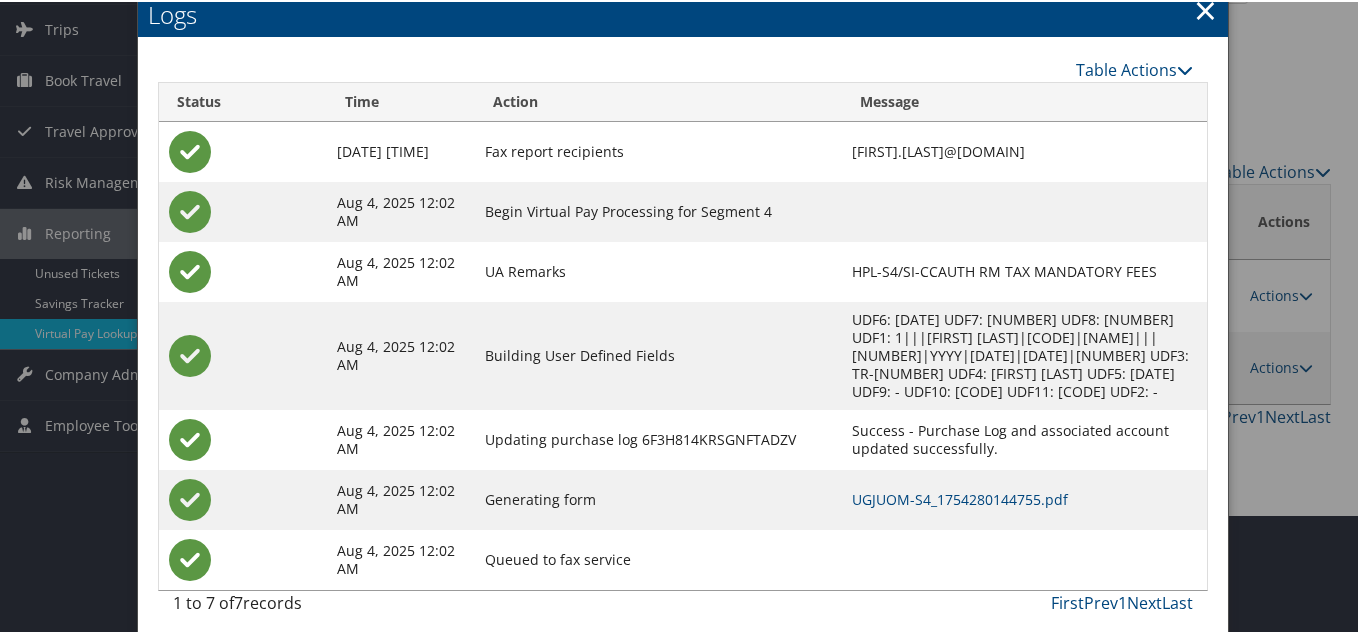 scroll, scrollTop: 130, scrollLeft: 0, axis: vertical 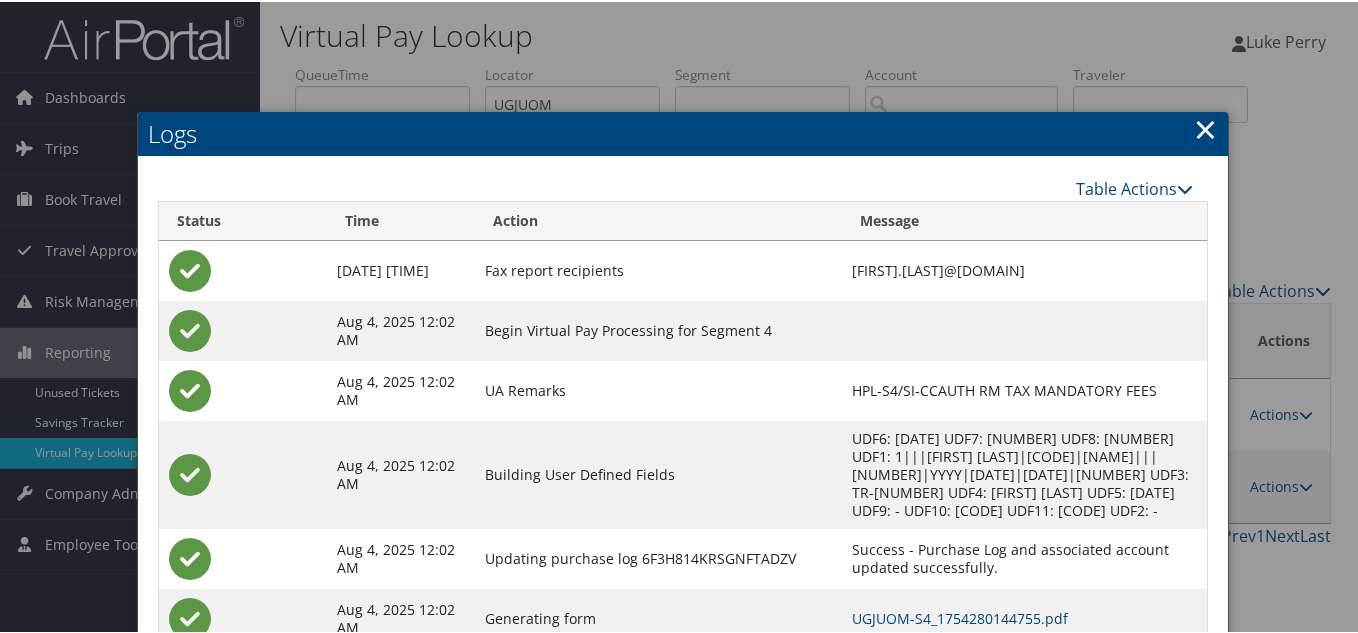 click on "×" at bounding box center [1205, 127] 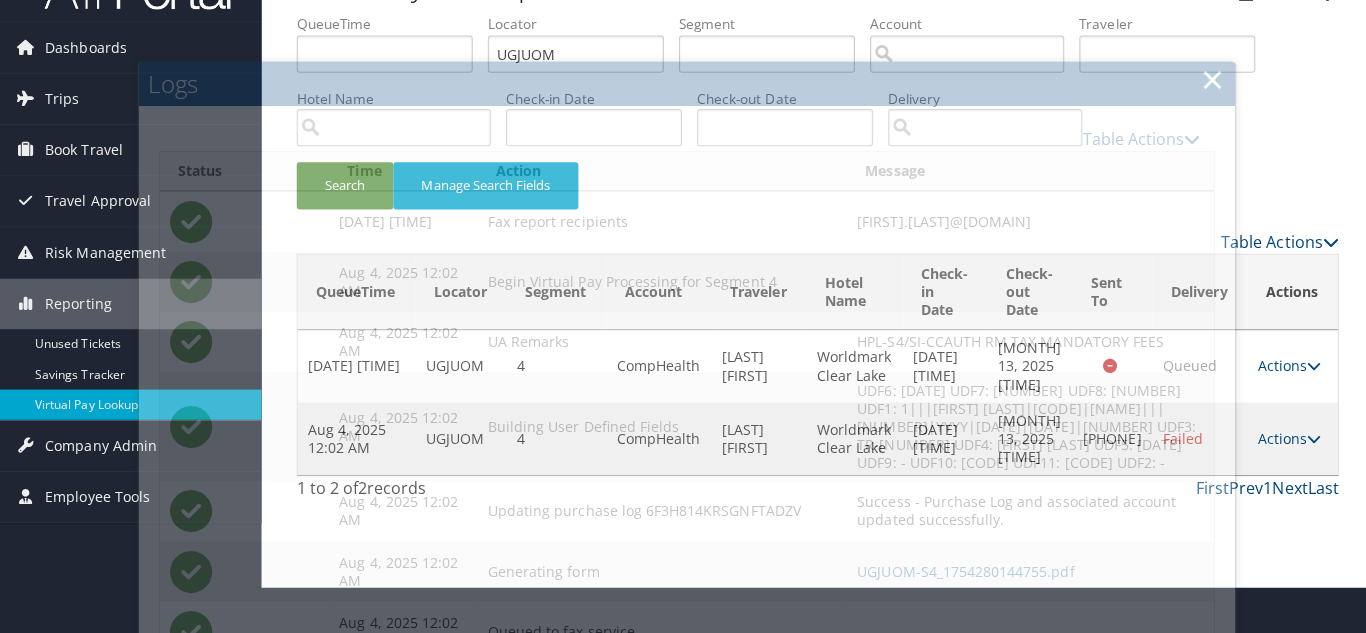 scroll, scrollTop: 0, scrollLeft: 0, axis: both 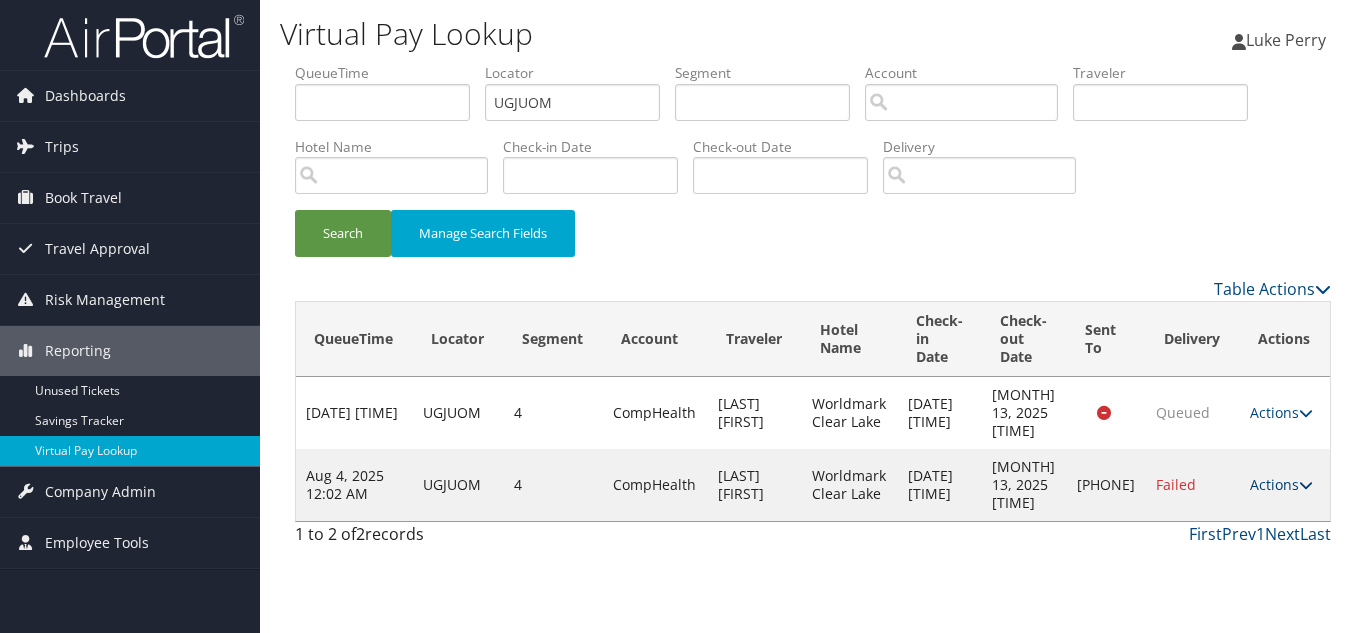 click at bounding box center (1306, 485) 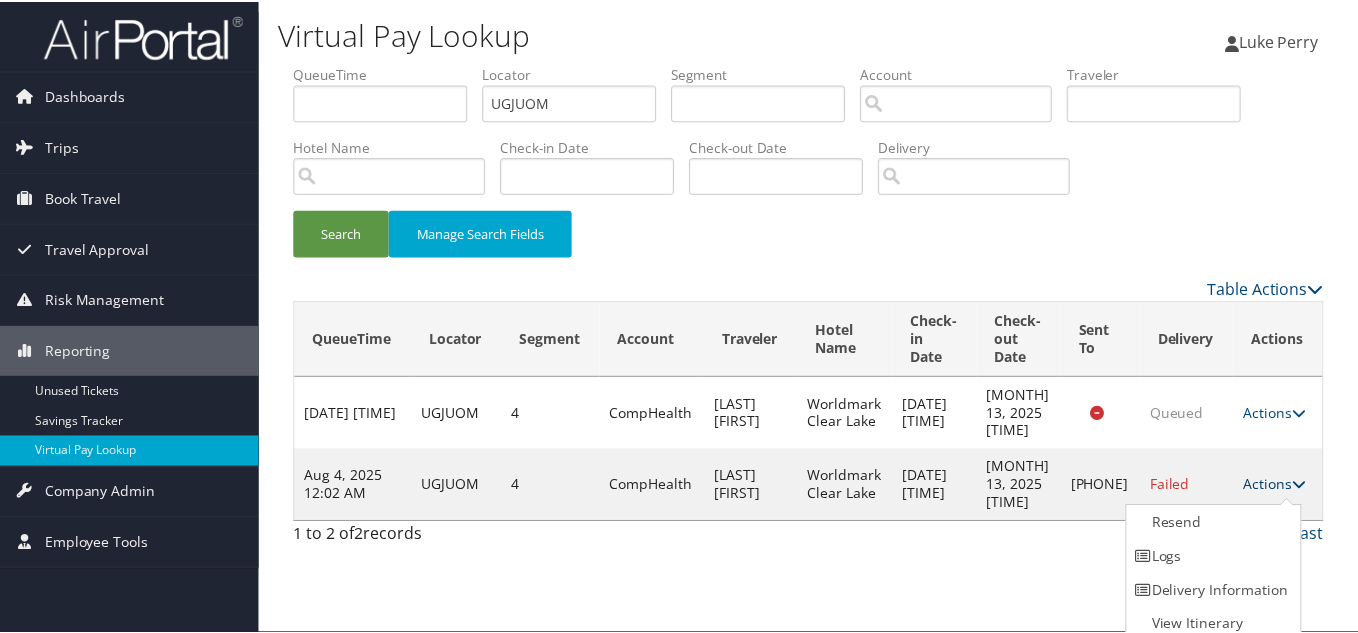 scroll, scrollTop: 10, scrollLeft: 0, axis: vertical 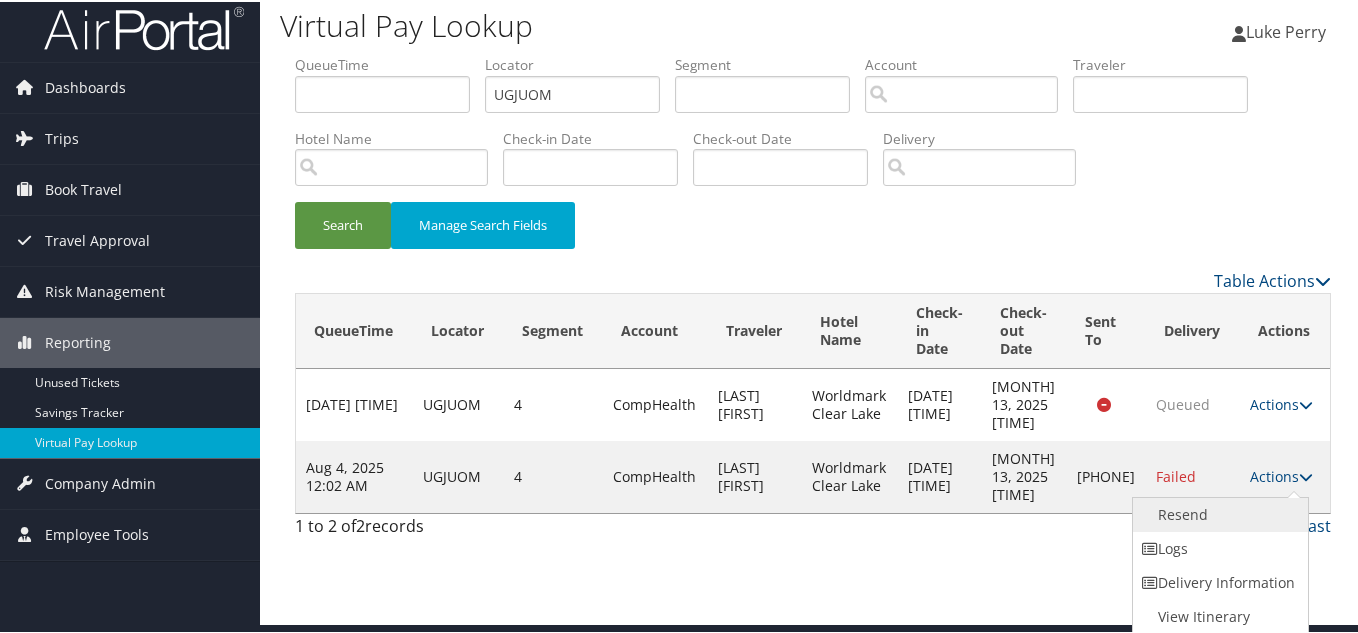 click on "Resend" at bounding box center (1218, 513) 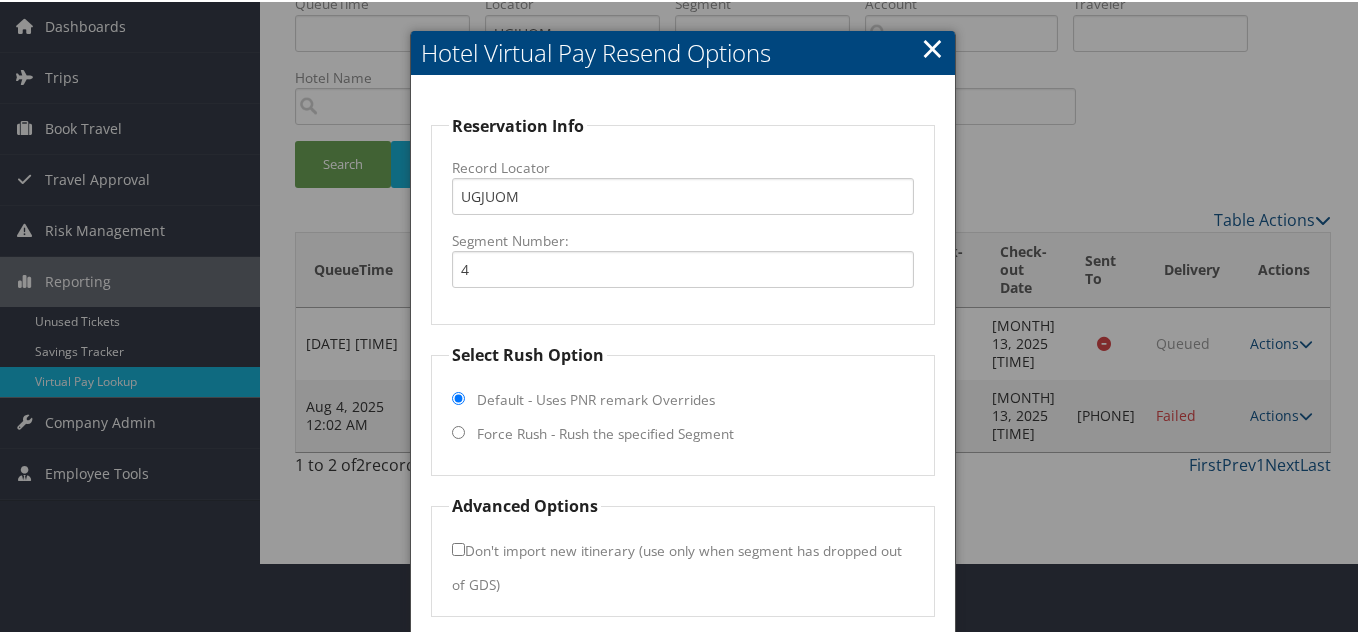 scroll, scrollTop: 144, scrollLeft: 0, axis: vertical 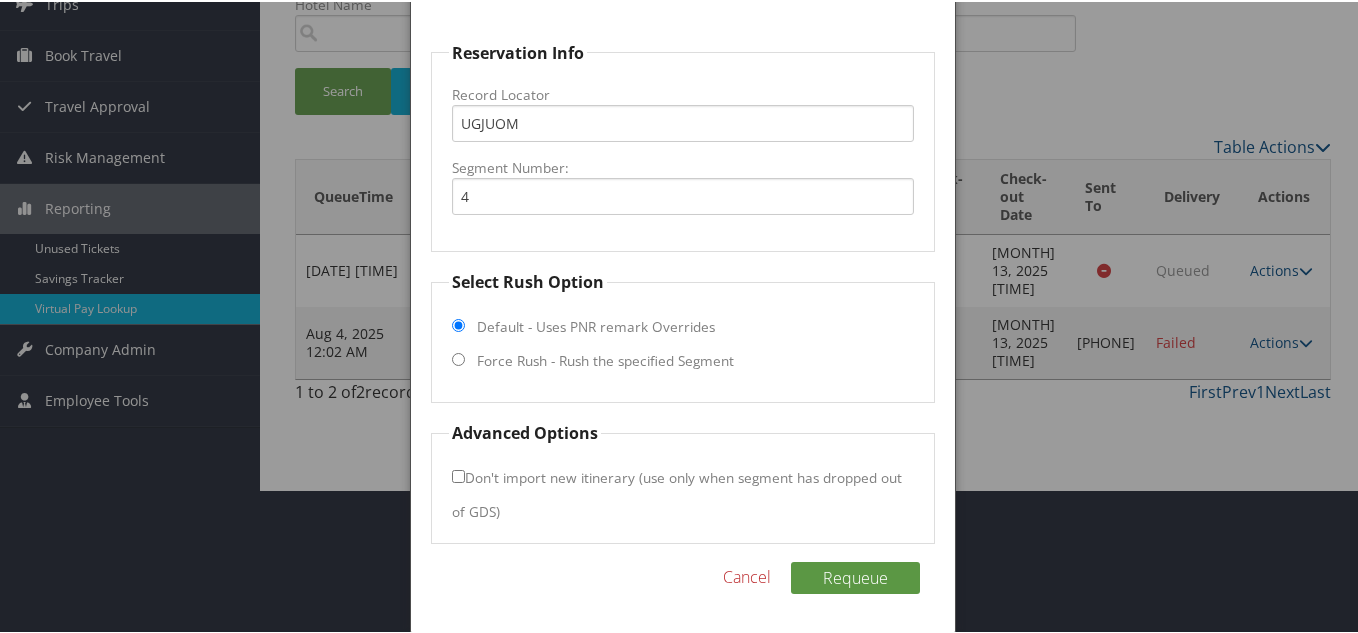 click on "Force Rush - Rush the specified Segment" at bounding box center [458, 357] 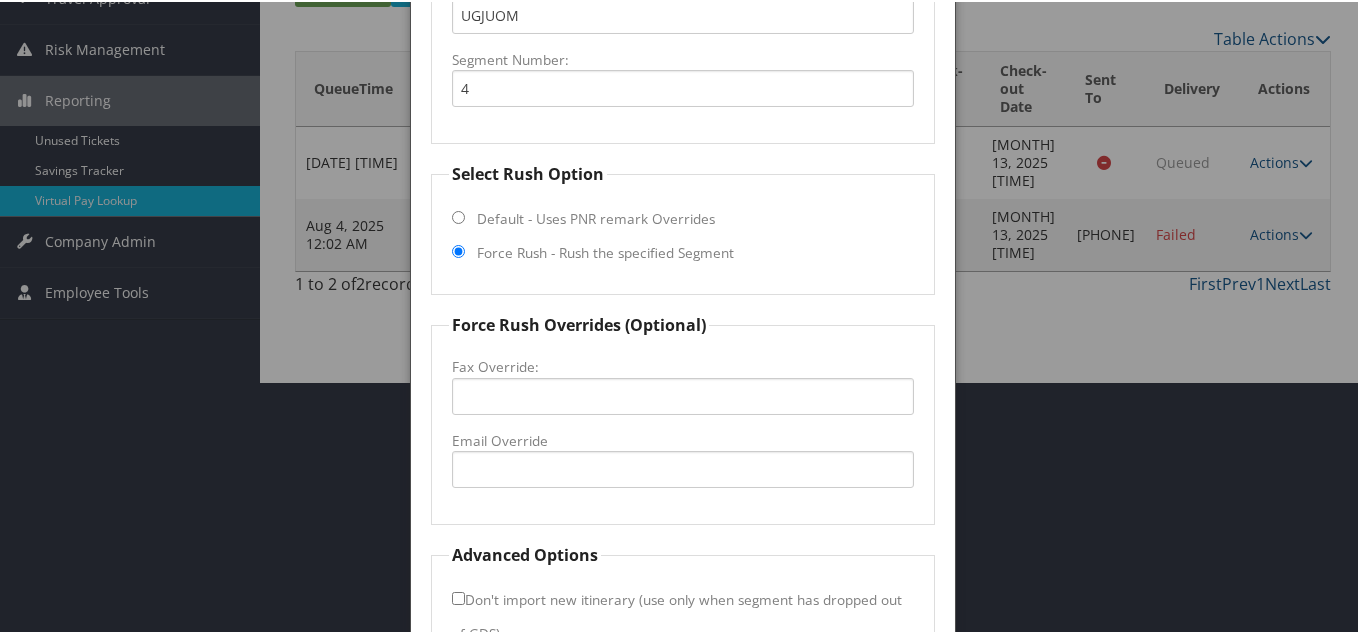 scroll, scrollTop: 344, scrollLeft: 0, axis: vertical 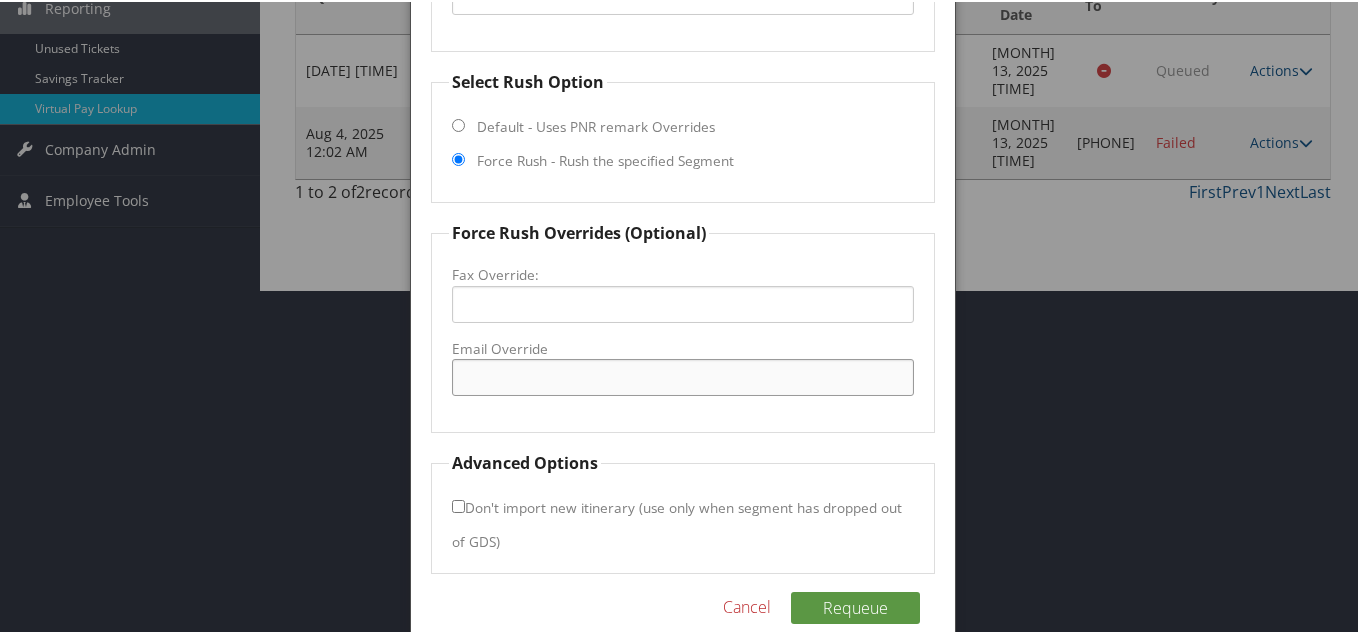click on "Email Override" at bounding box center (683, 375) 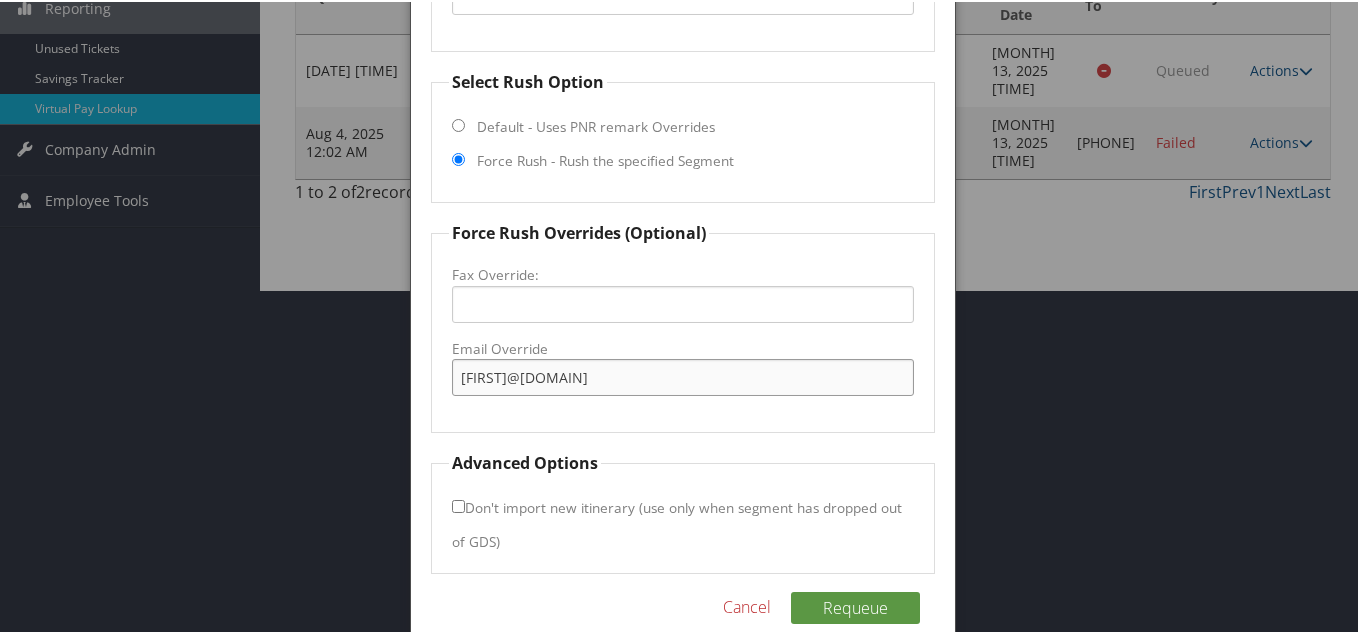type on "[FIRST]@[DOMAIN]" 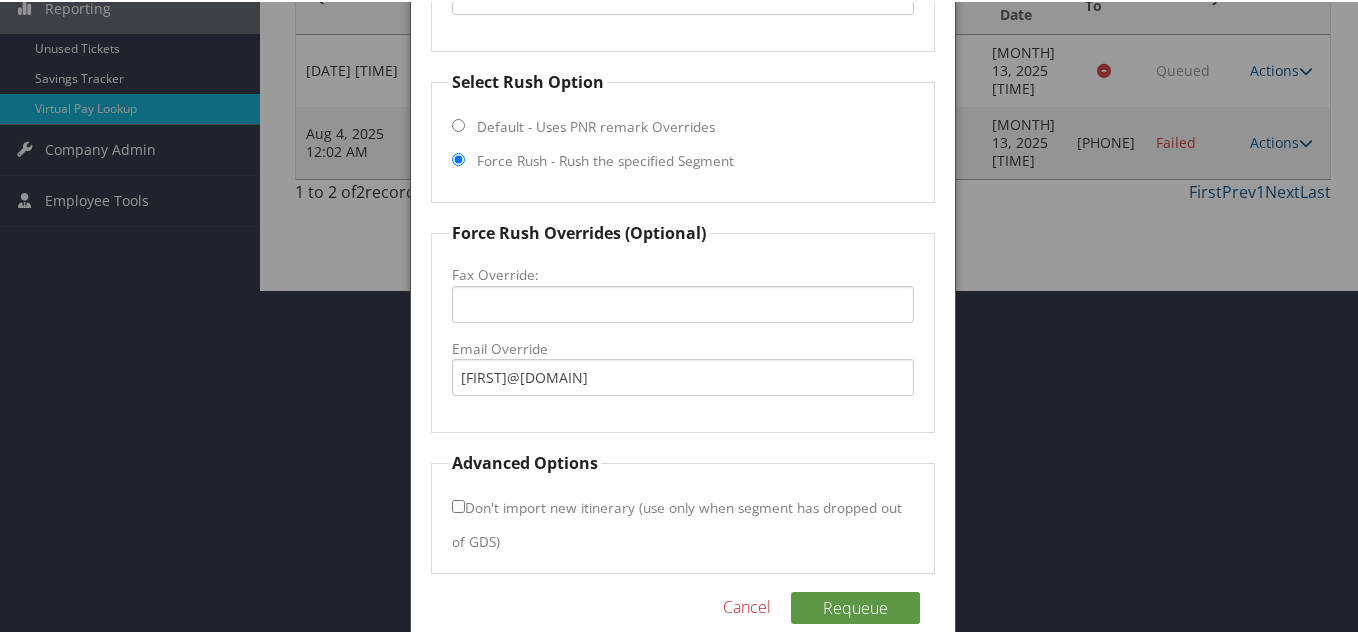 click on "Force Rush Overrides (Optional)
Fax Override:
Email Override
[EMAIL]" at bounding box center (683, 325) 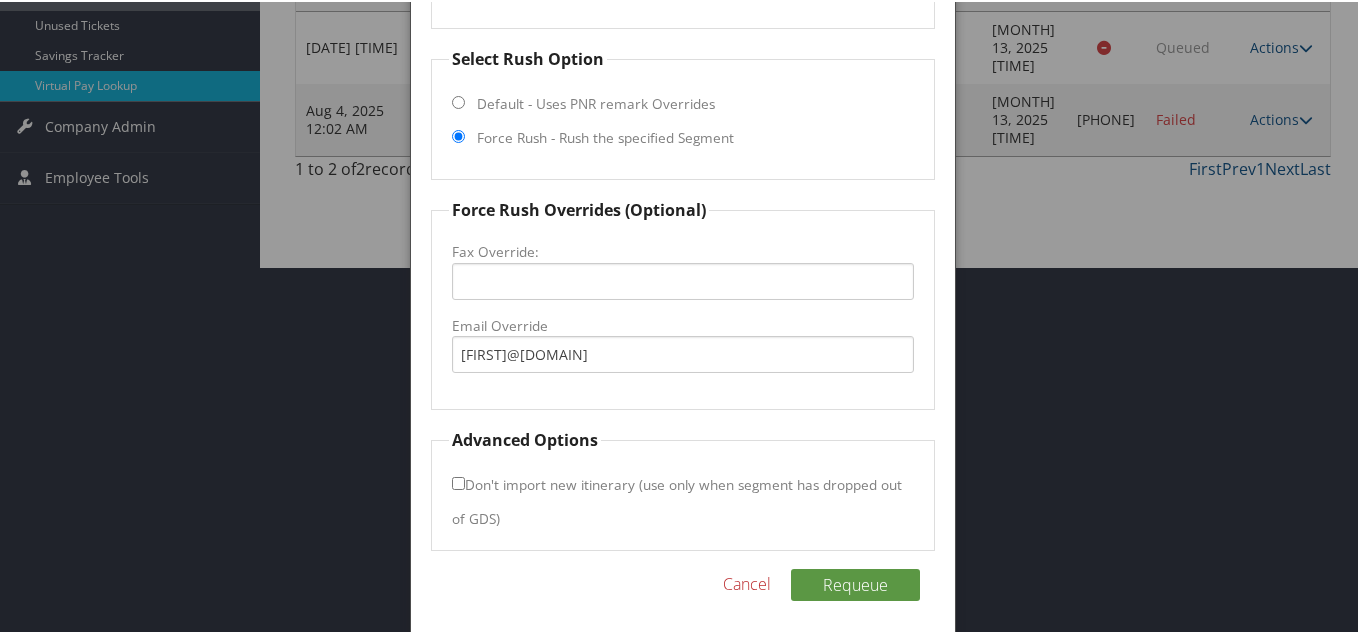 scroll, scrollTop: 374, scrollLeft: 0, axis: vertical 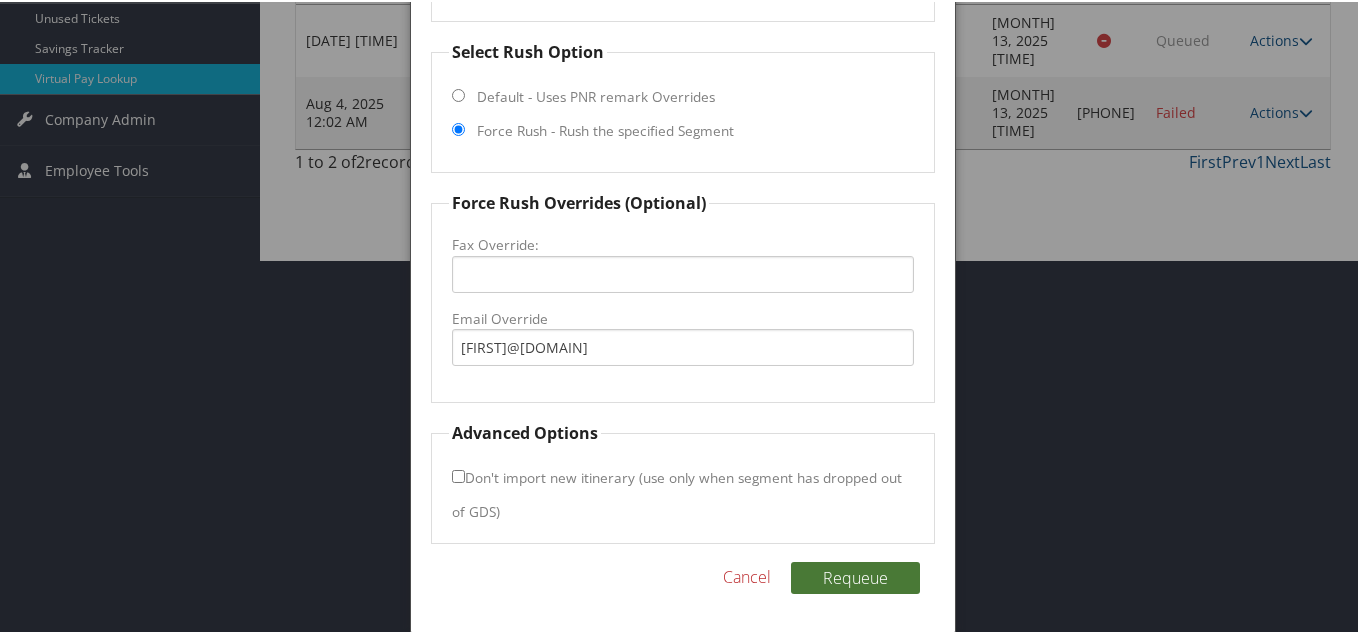 click on "Requeue" at bounding box center [855, 576] 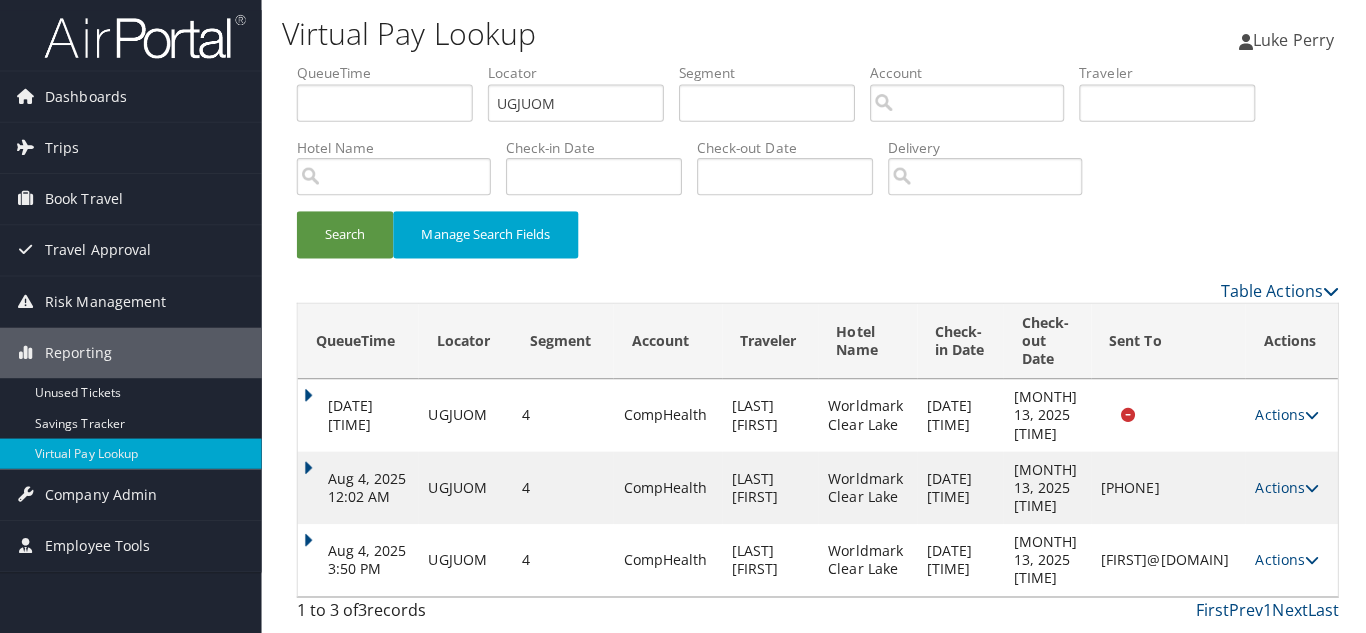 scroll, scrollTop: 0, scrollLeft: 0, axis: both 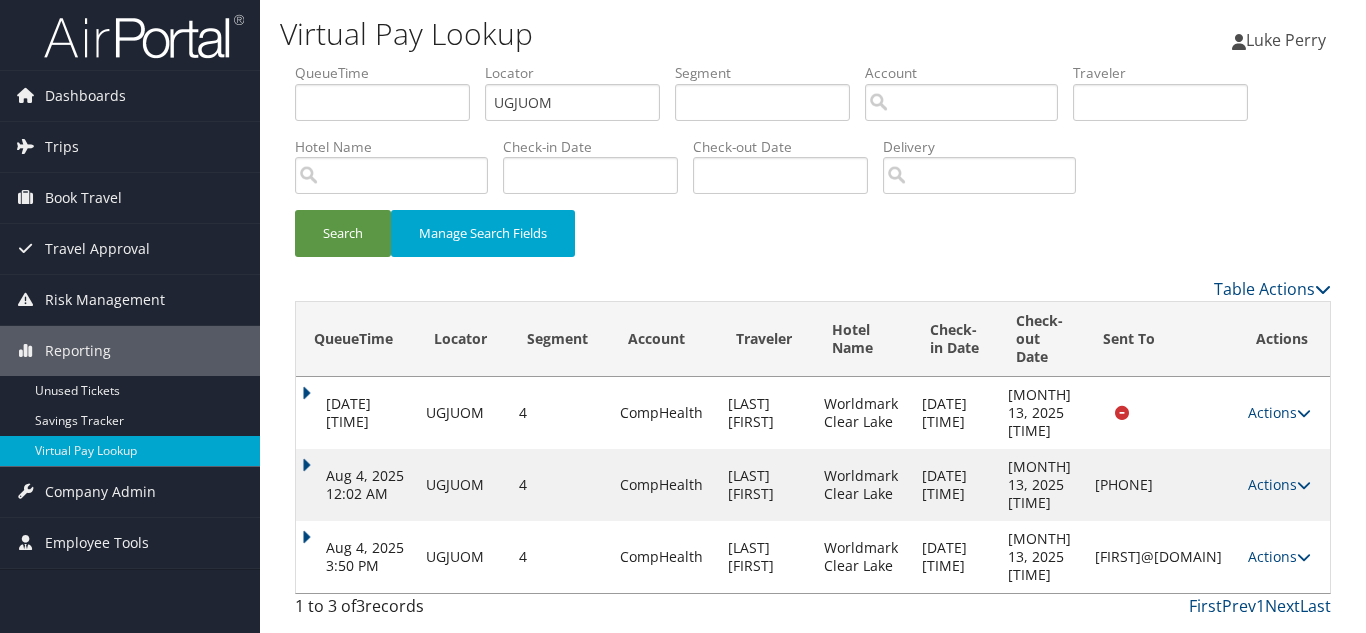 drag, startPoint x: 1089, startPoint y: 555, endPoint x: 1226, endPoint y: 549, distance: 137.13132 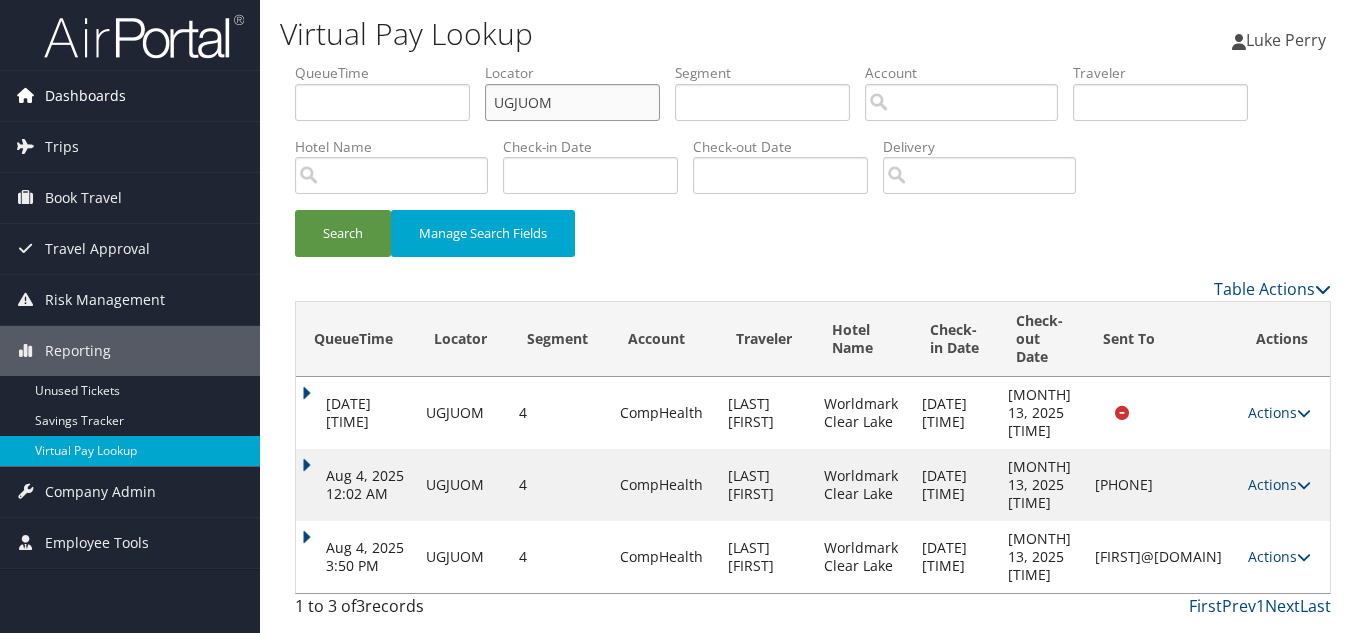 drag, startPoint x: 576, startPoint y: 118, endPoint x: 232, endPoint y: 99, distance: 344.52432 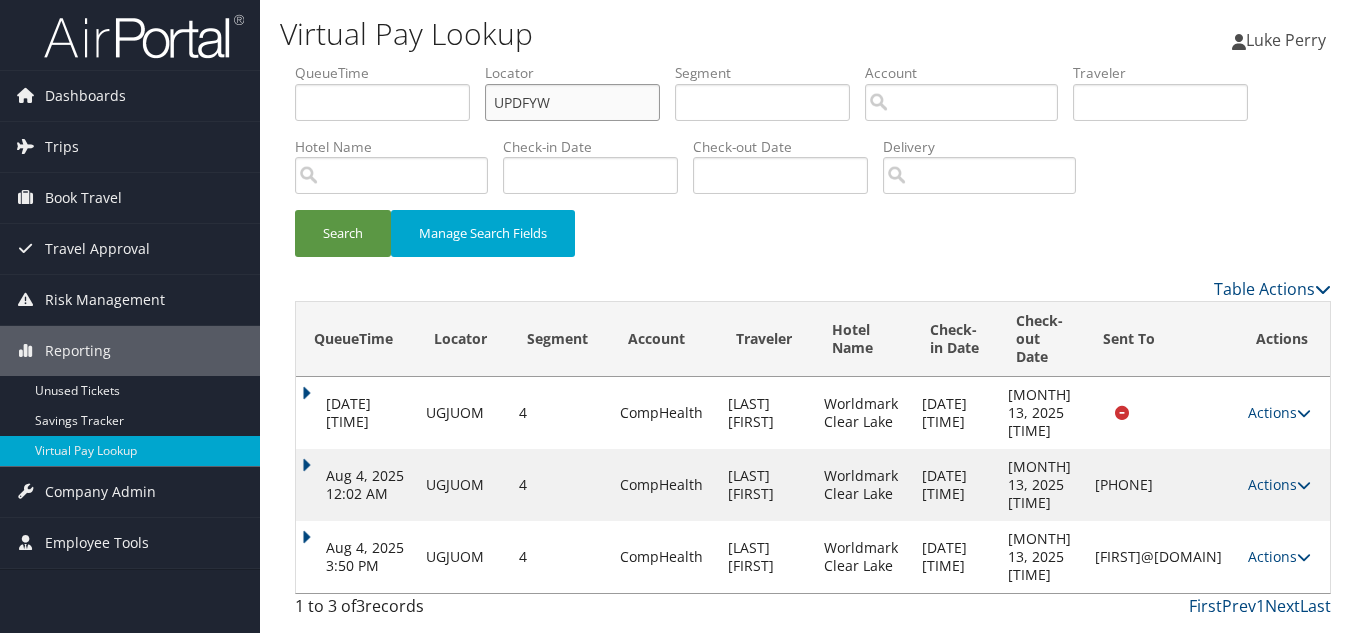 click on "Search" at bounding box center [343, 233] 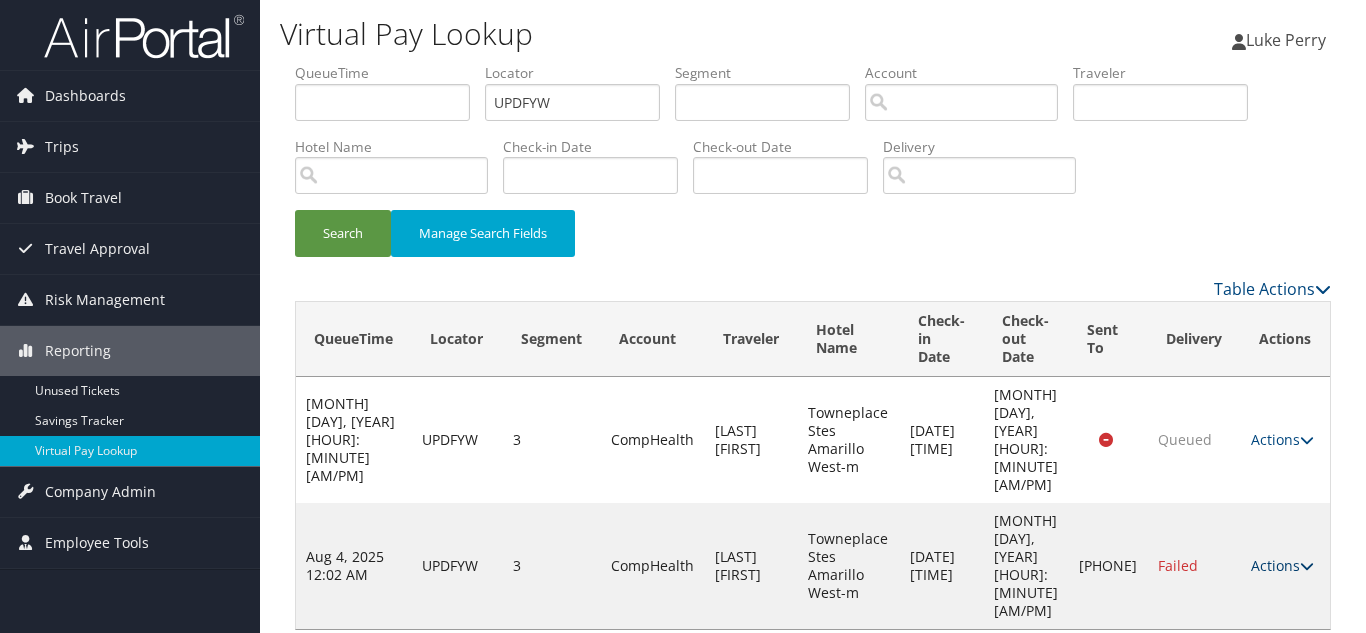 click on "Actions" at bounding box center (1282, 565) 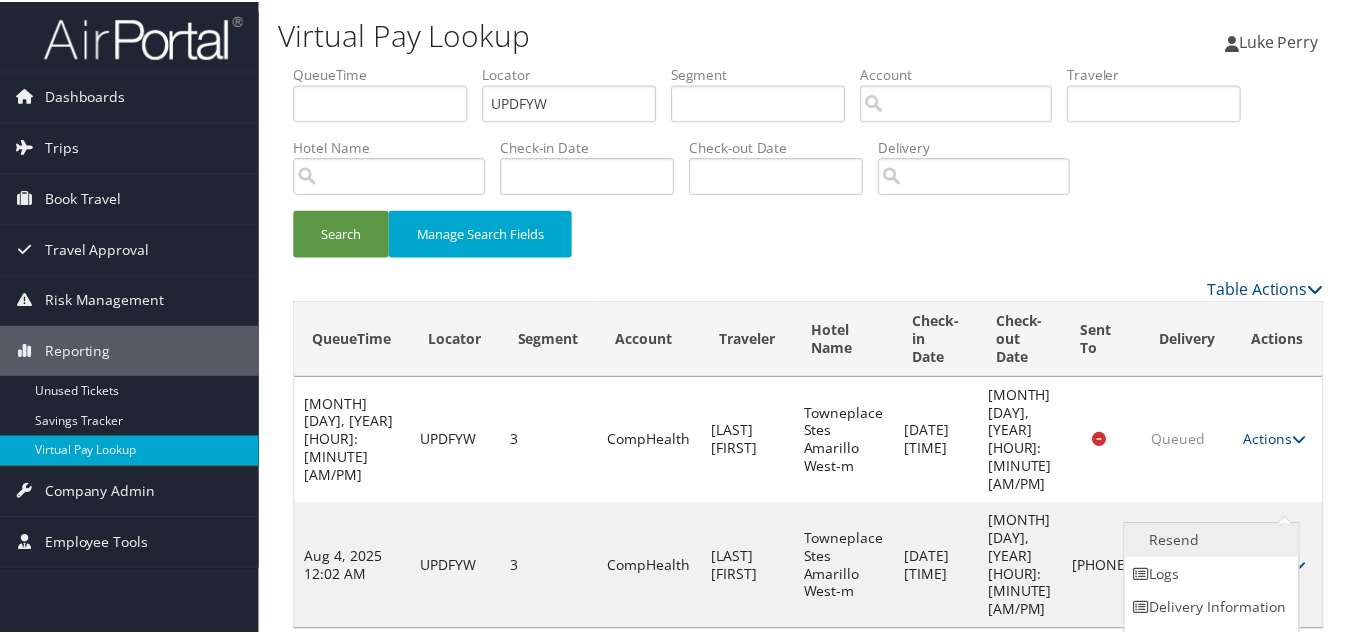 scroll, scrollTop: 28, scrollLeft: 0, axis: vertical 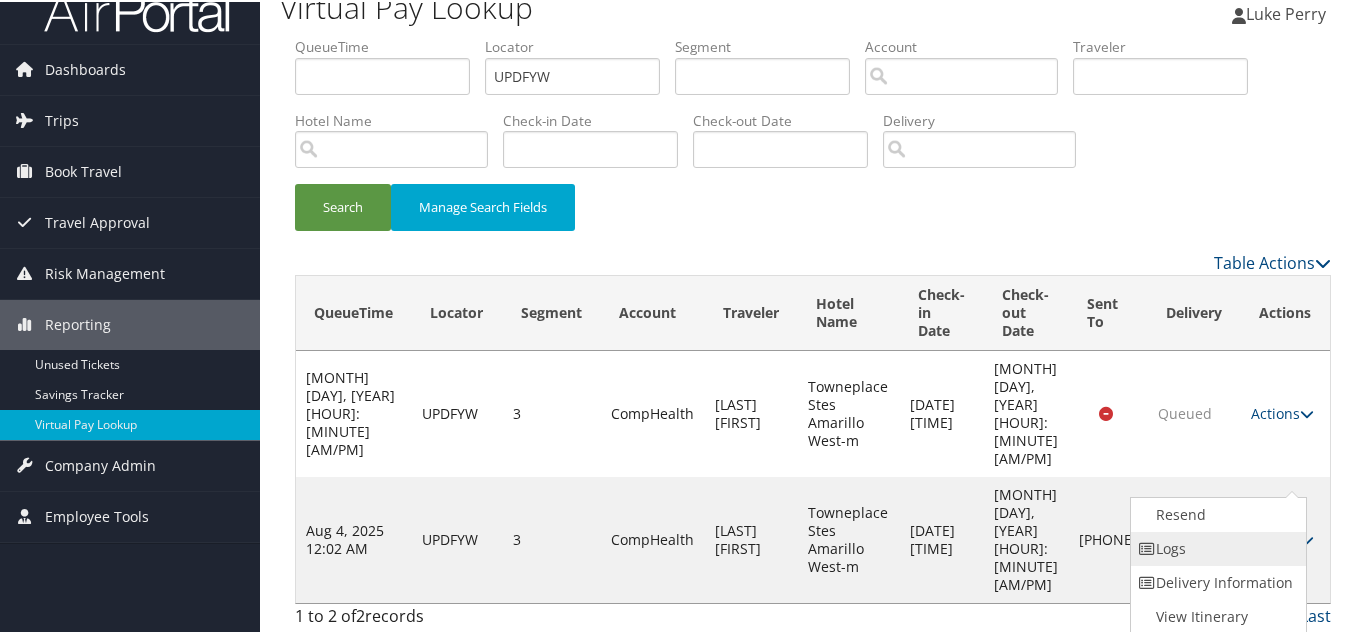 click on "Logs" at bounding box center [1216, 547] 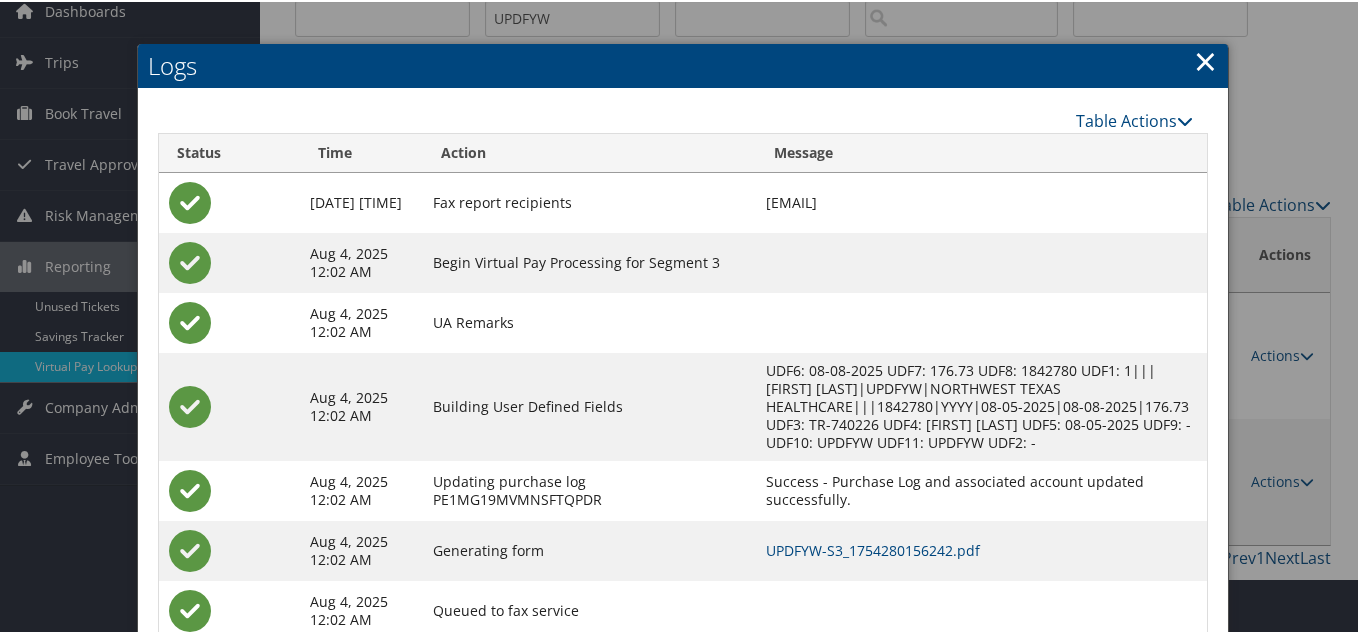 scroll, scrollTop: 148, scrollLeft: 0, axis: vertical 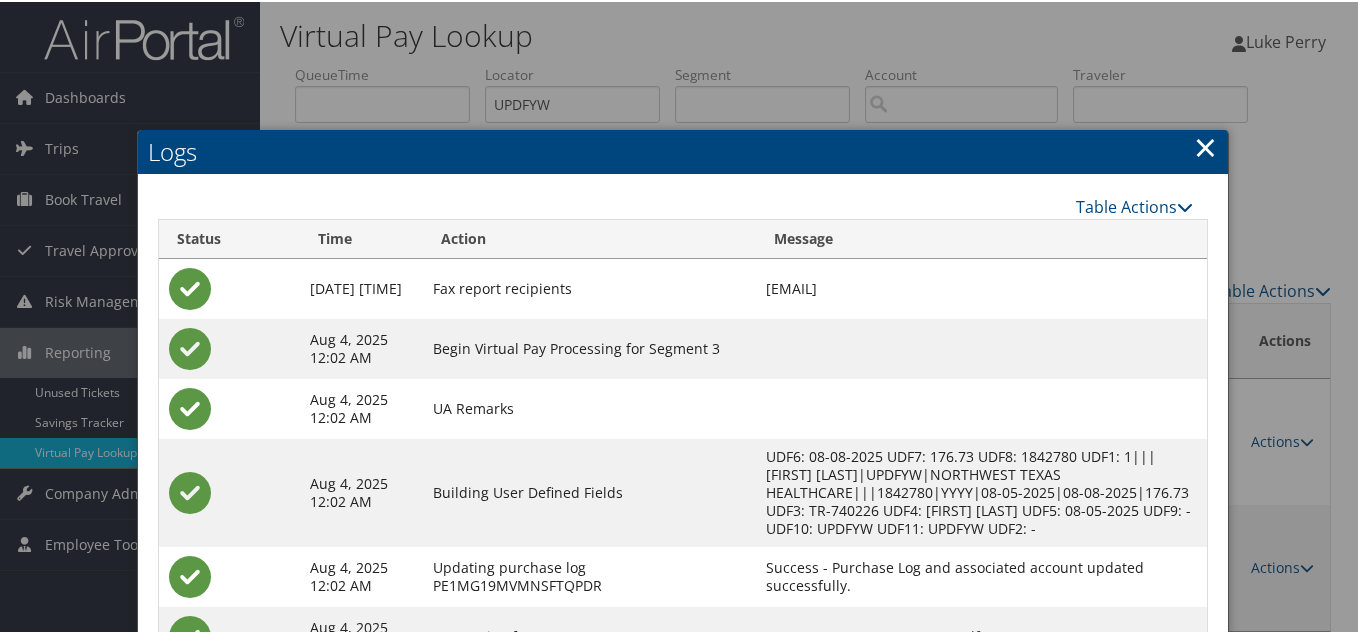 click on "×" at bounding box center (1205, 145) 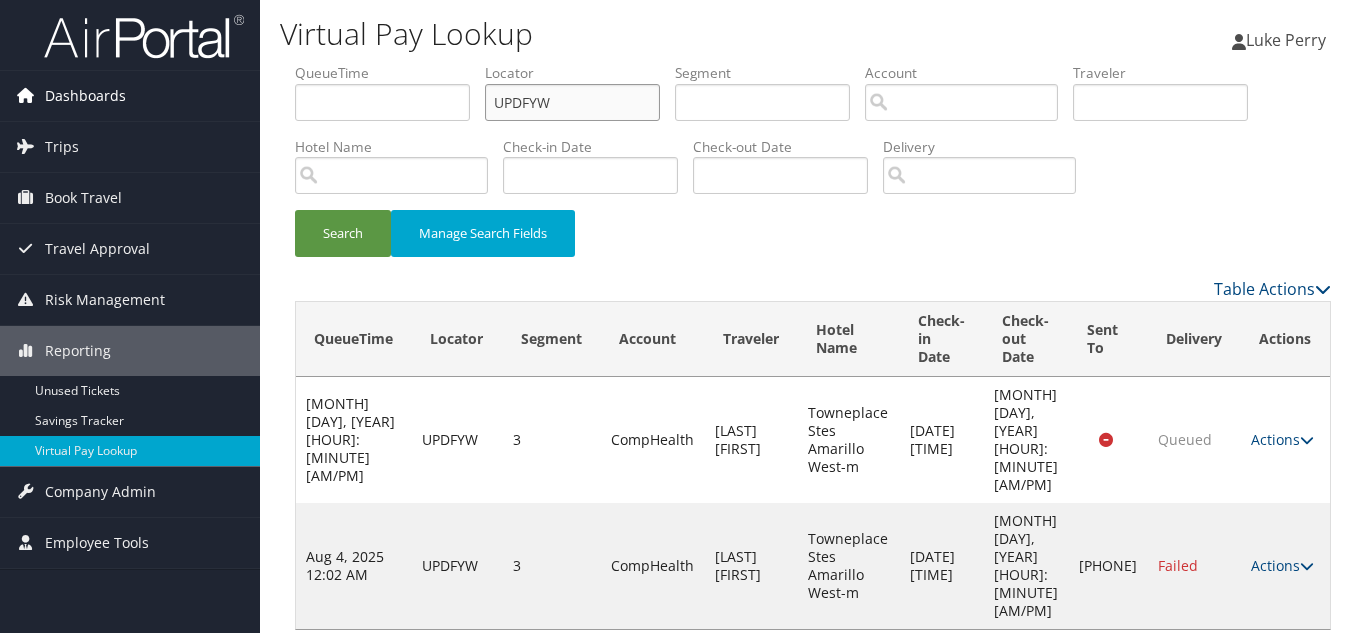 drag, startPoint x: 576, startPoint y: 105, endPoint x: 194, endPoint y: 100, distance: 382.0327 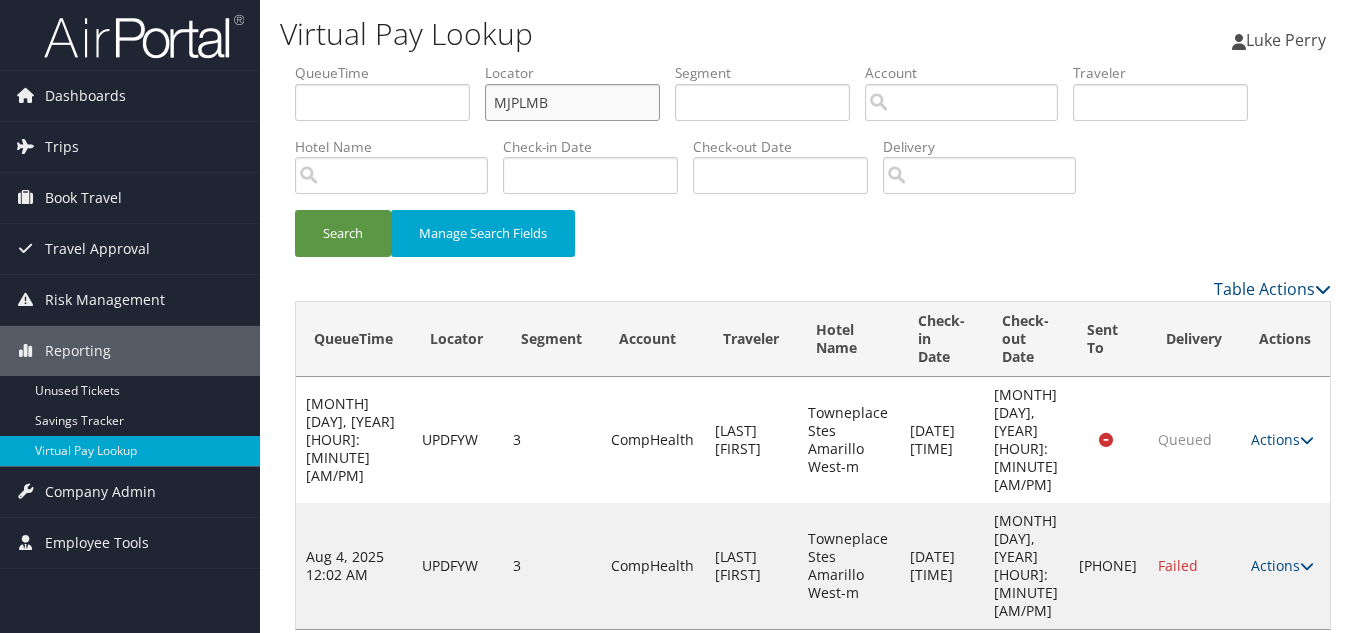 click on "Search" at bounding box center [343, 233] 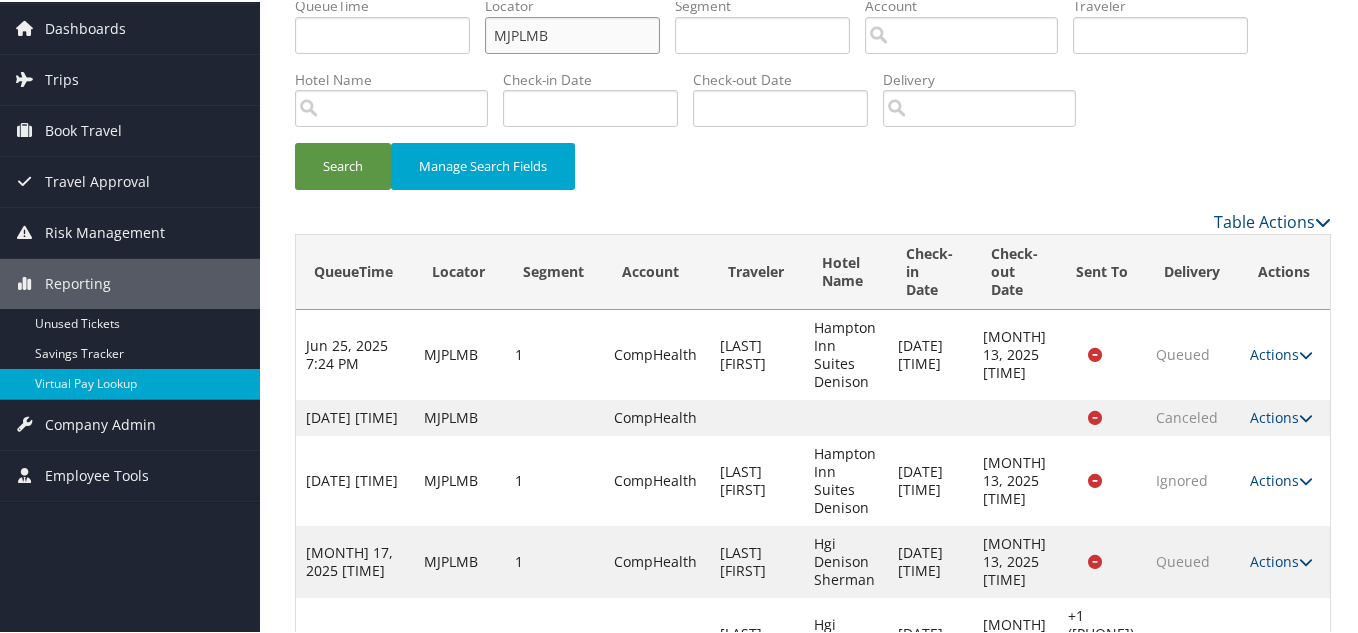scroll, scrollTop: 139, scrollLeft: 0, axis: vertical 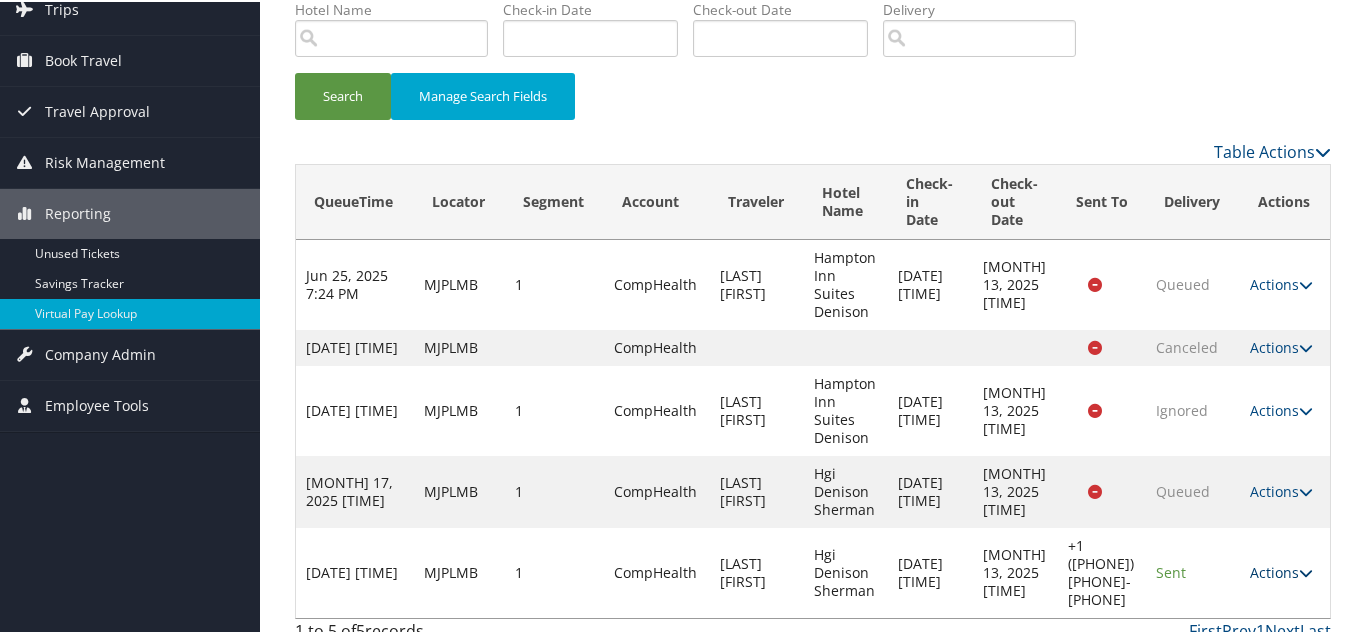click on "Actions" at bounding box center [1281, 570] 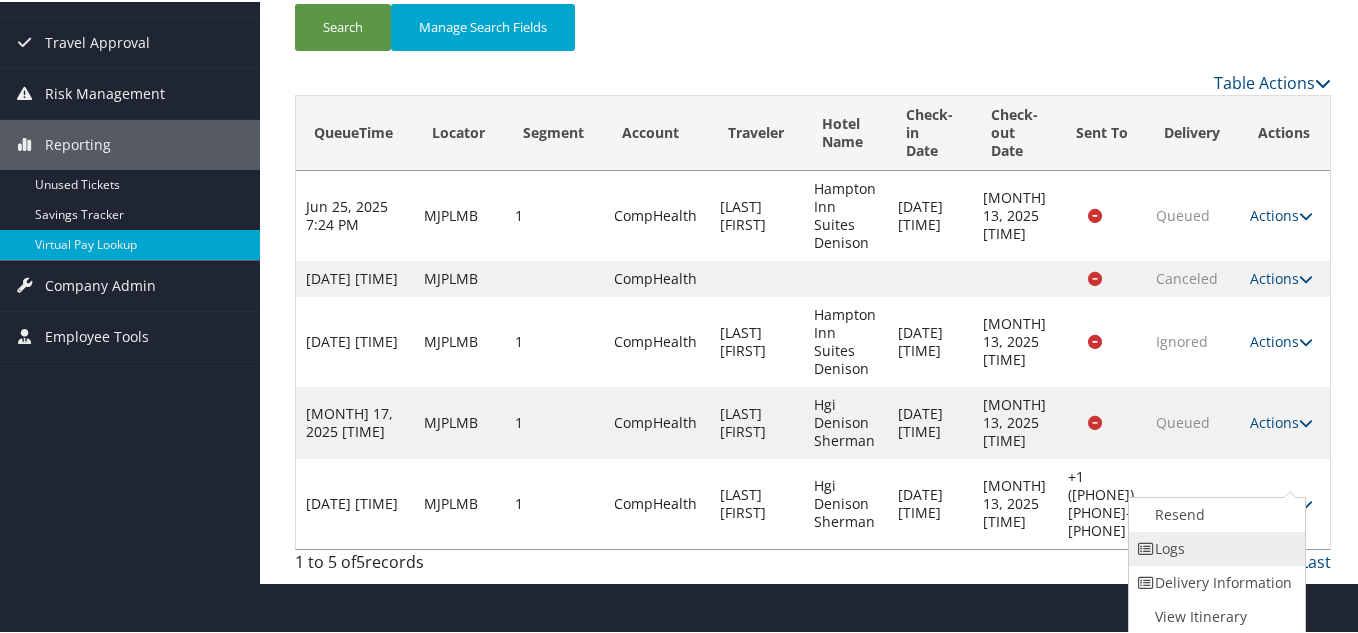 click on "Logs" at bounding box center (1214, 547) 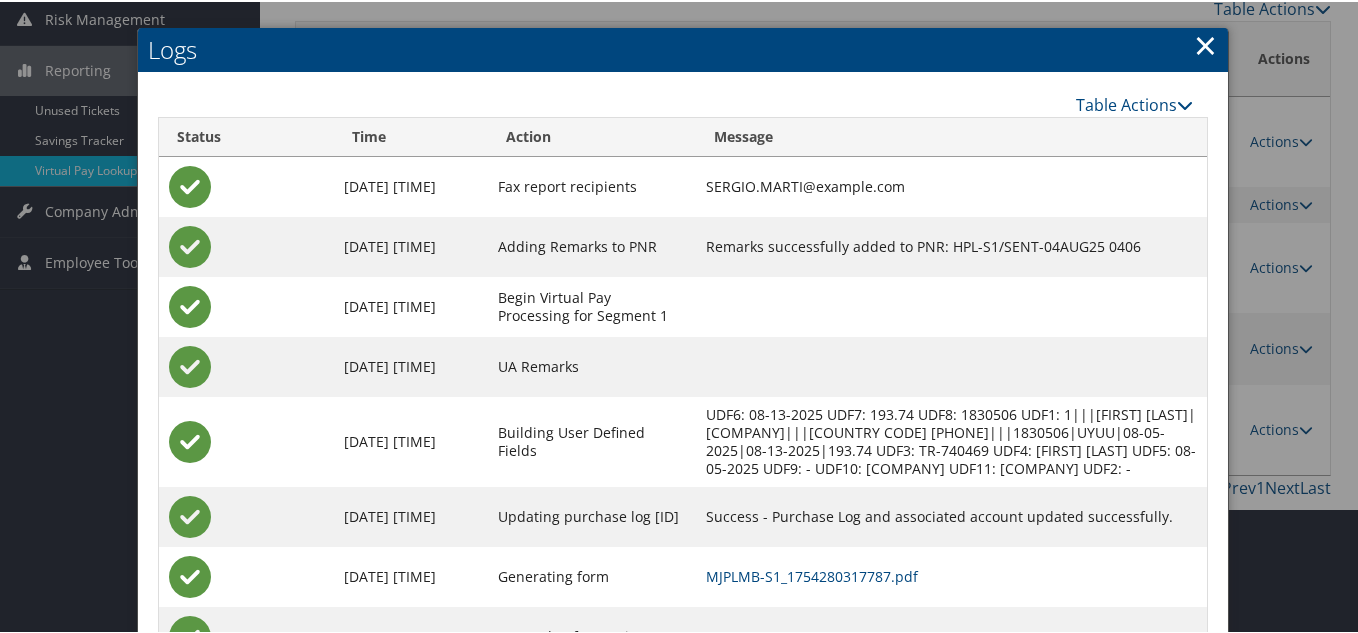 scroll, scrollTop: 370, scrollLeft: 0, axis: vertical 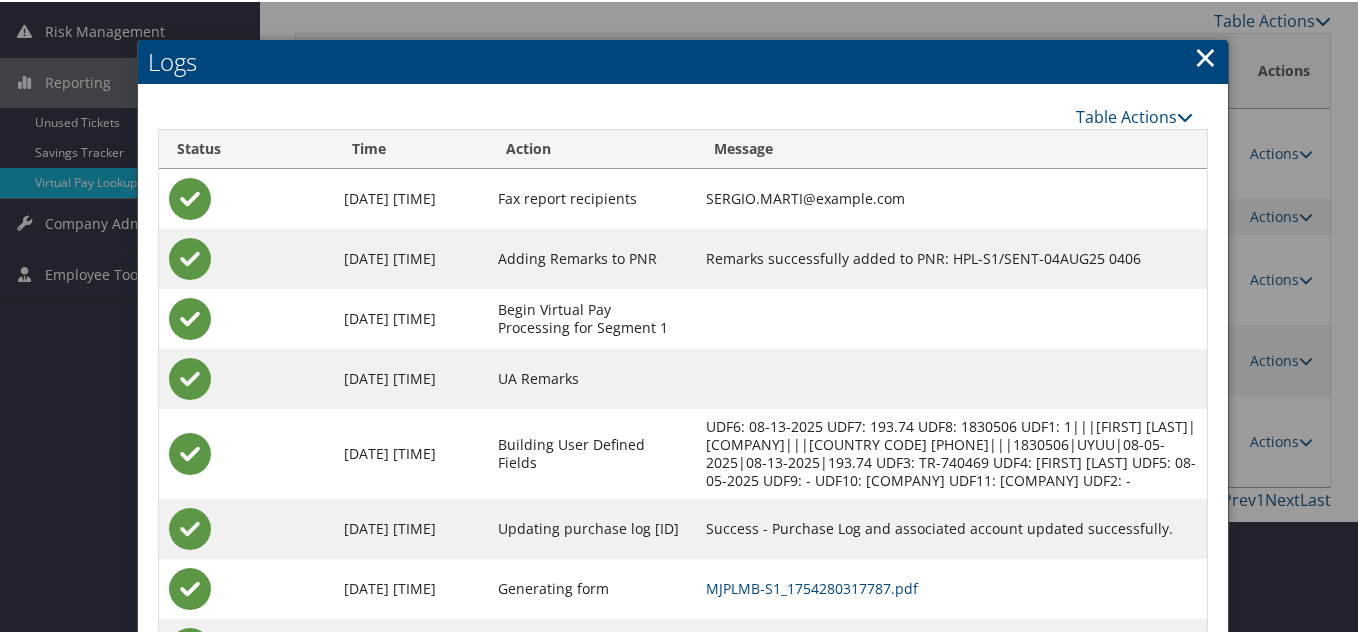 click on "×" at bounding box center [1205, 55] 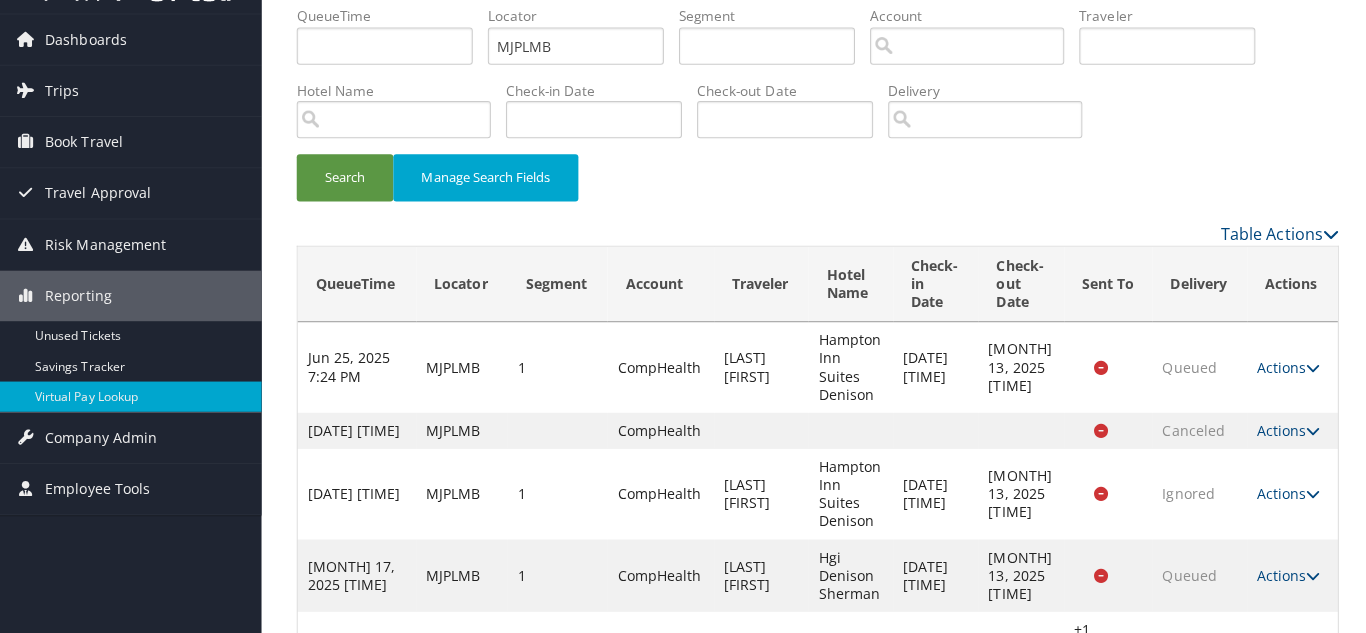 scroll, scrollTop: 0, scrollLeft: 0, axis: both 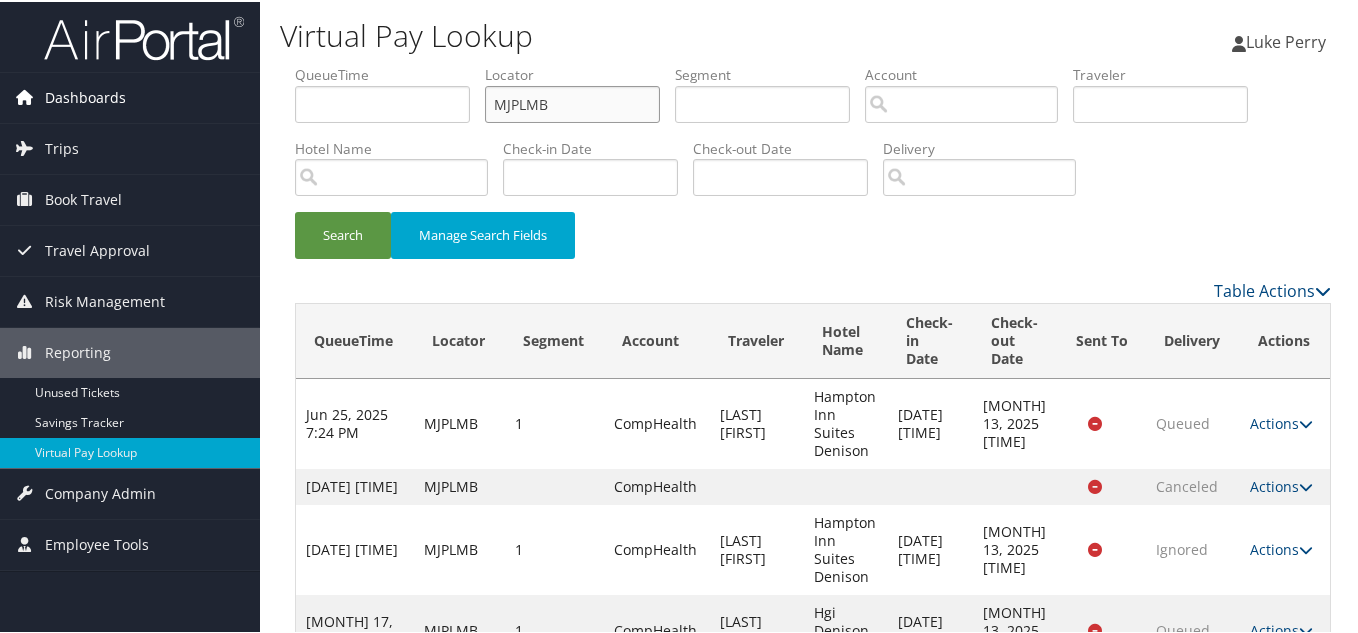 drag, startPoint x: 367, startPoint y: 104, endPoint x: 185, endPoint y: 100, distance: 182.04395 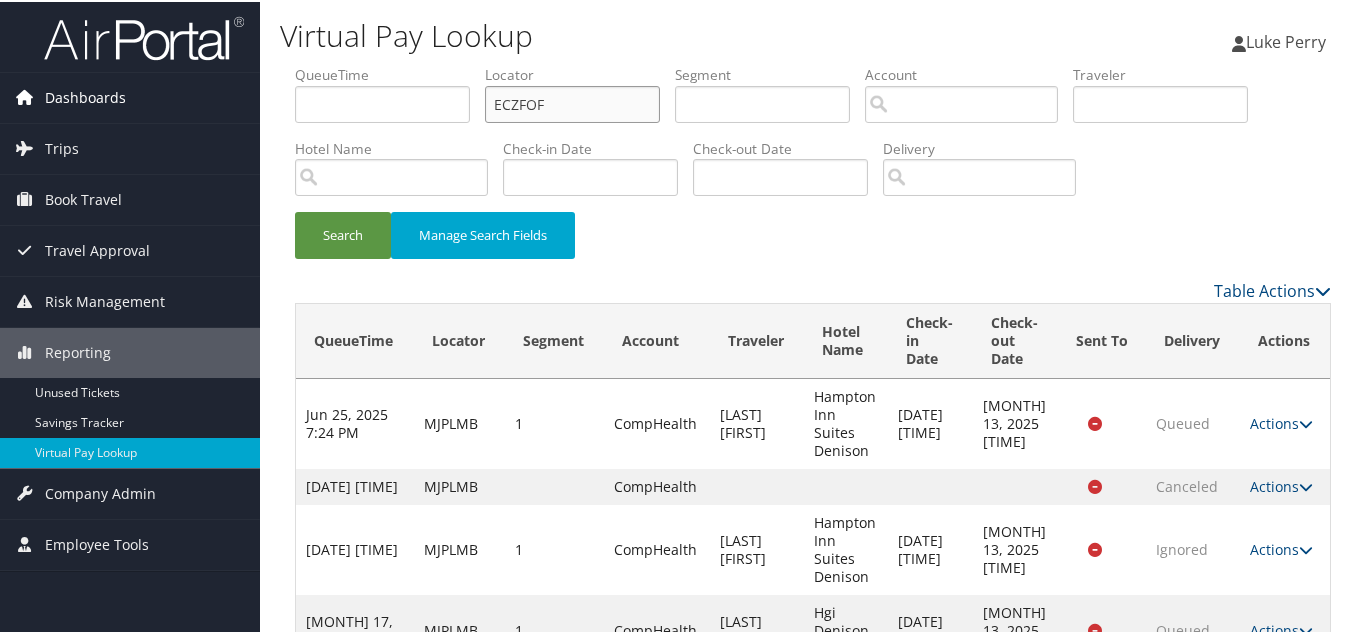 click on "Search" at bounding box center [343, 233] 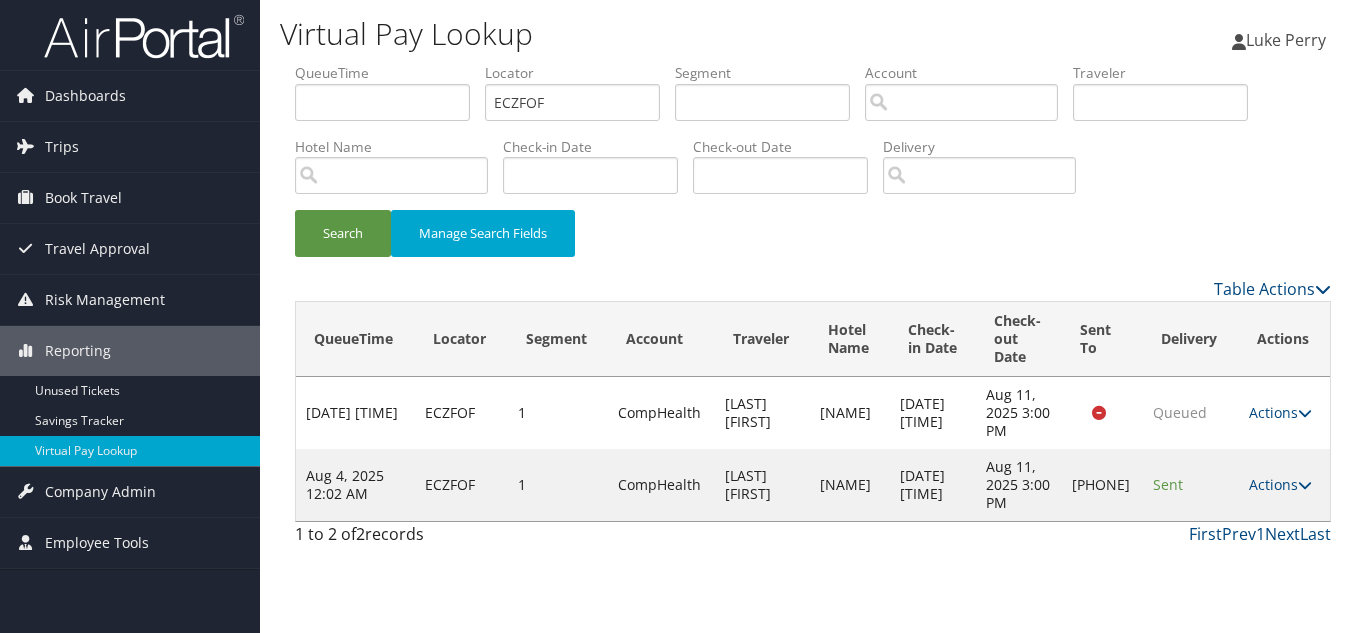 click on "Actions" at bounding box center (1280, 484) 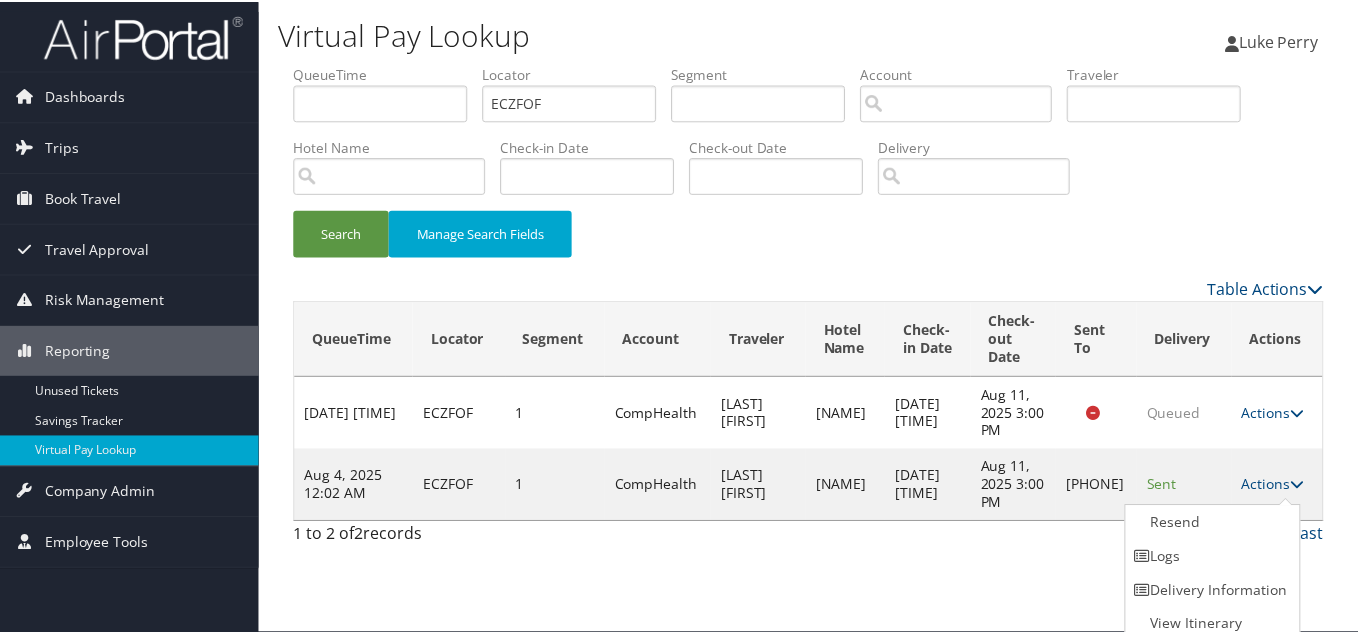 scroll, scrollTop: 10, scrollLeft: 0, axis: vertical 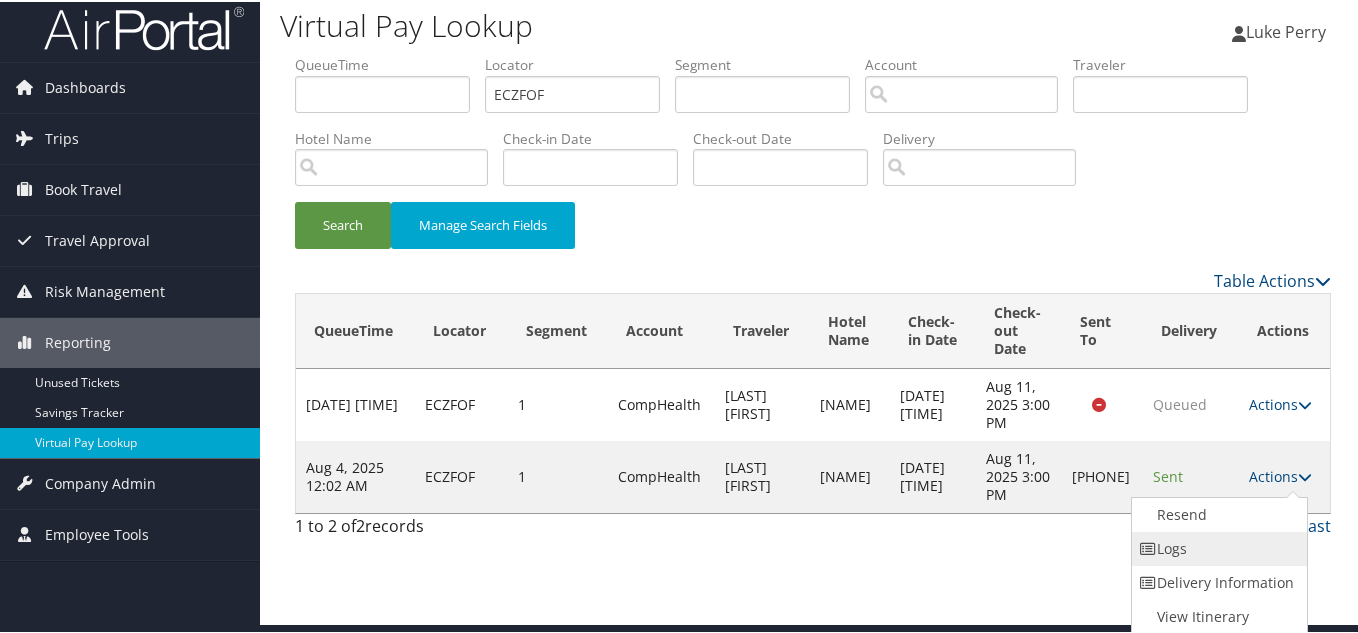 click on "Logs" at bounding box center [1217, 547] 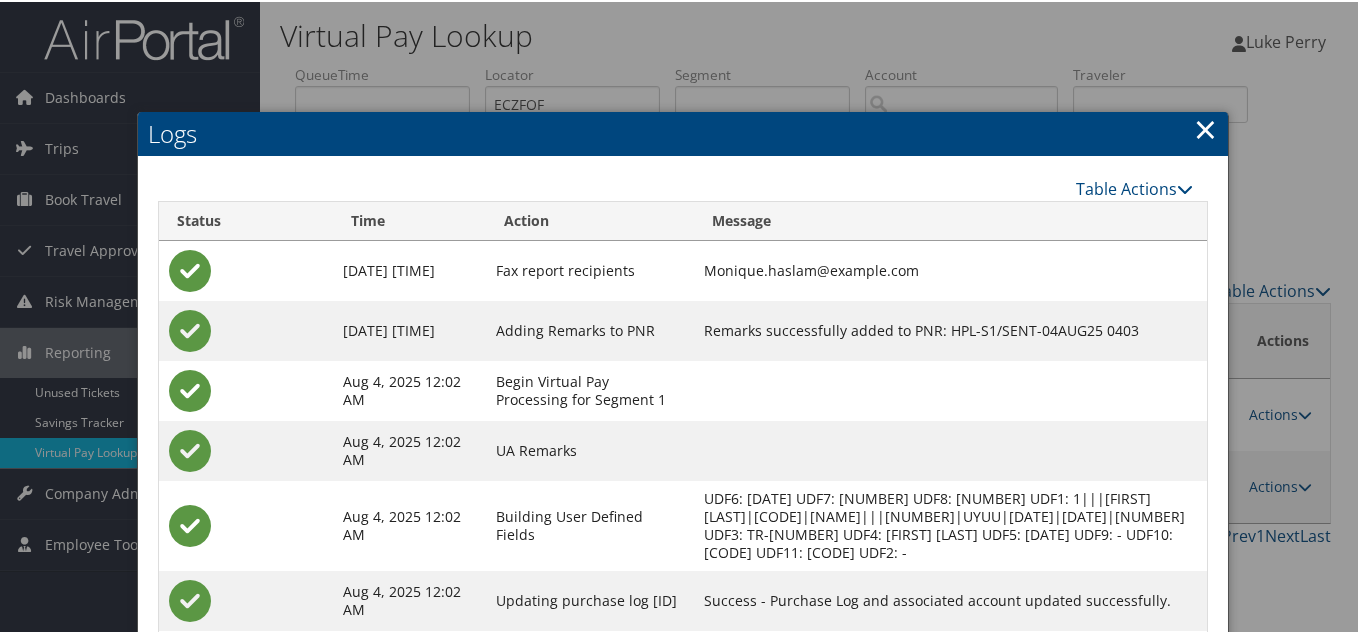 scroll, scrollTop: 190, scrollLeft: 0, axis: vertical 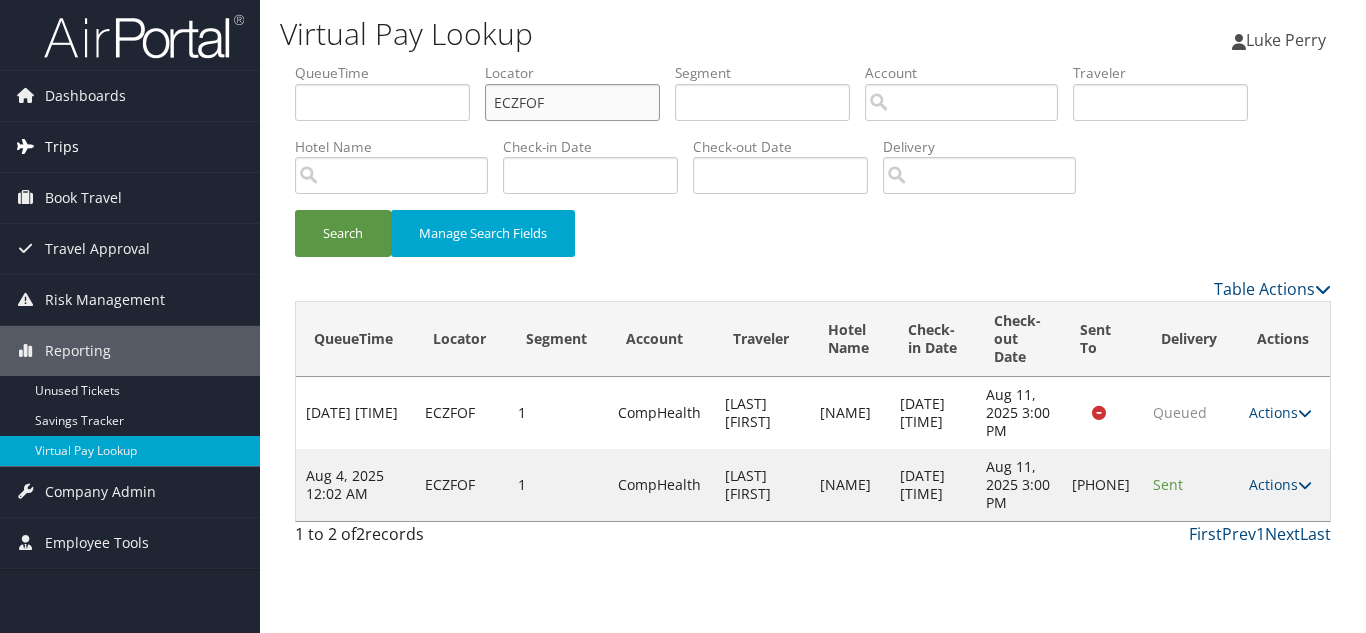 drag, startPoint x: 148, startPoint y: 135, endPoint x: 108, endPoint y: 136, distance: 40.012497 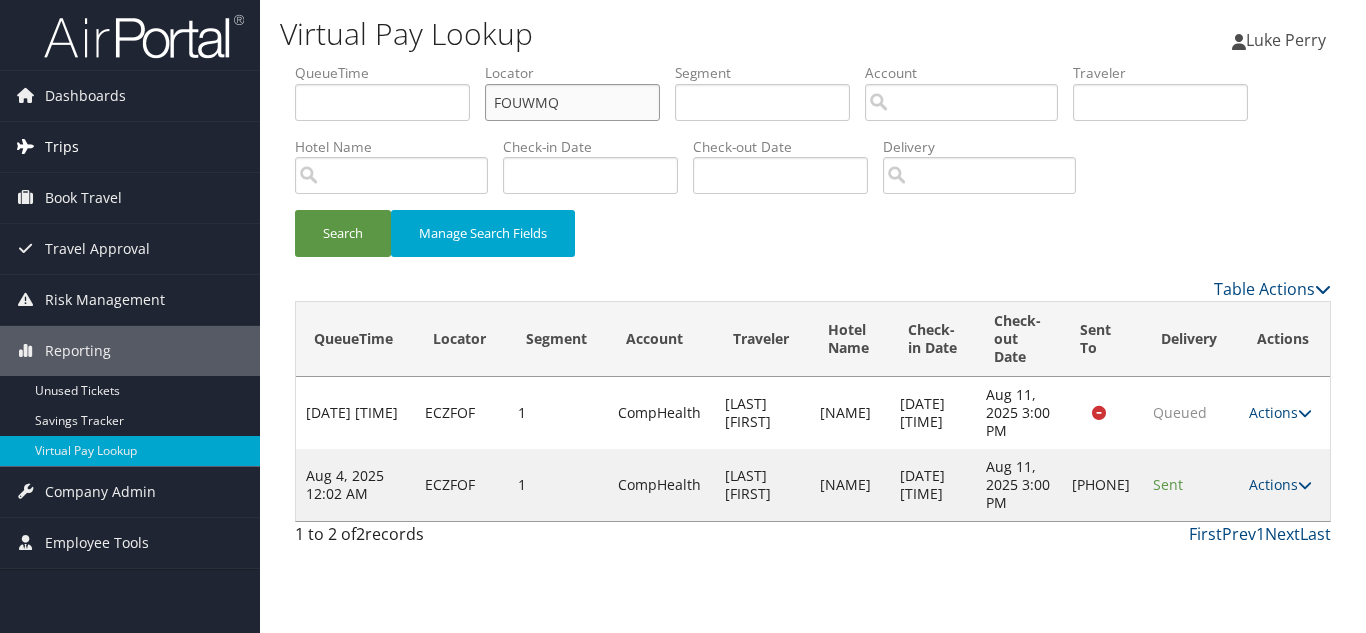 click on "Search" at bounding box center [343, 233] 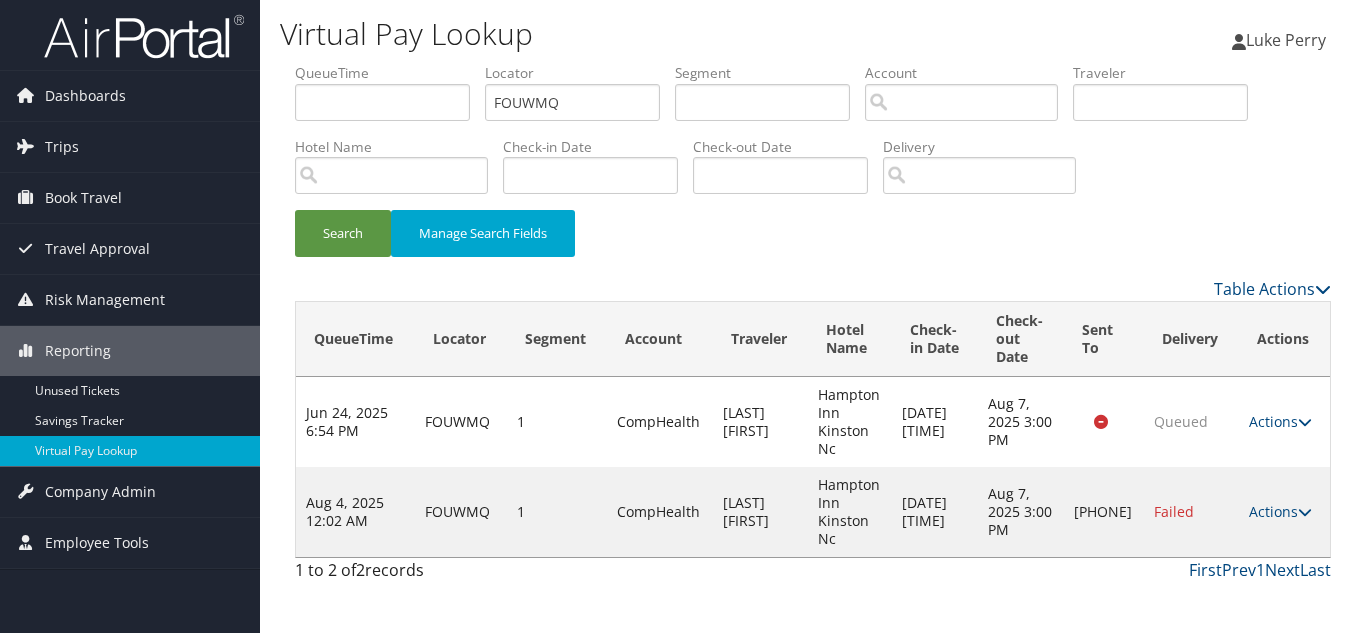 drag, startPoint x: 1280, startPoint y: 515, endPoint x: 1292, endPoint y: 515, distance: 12 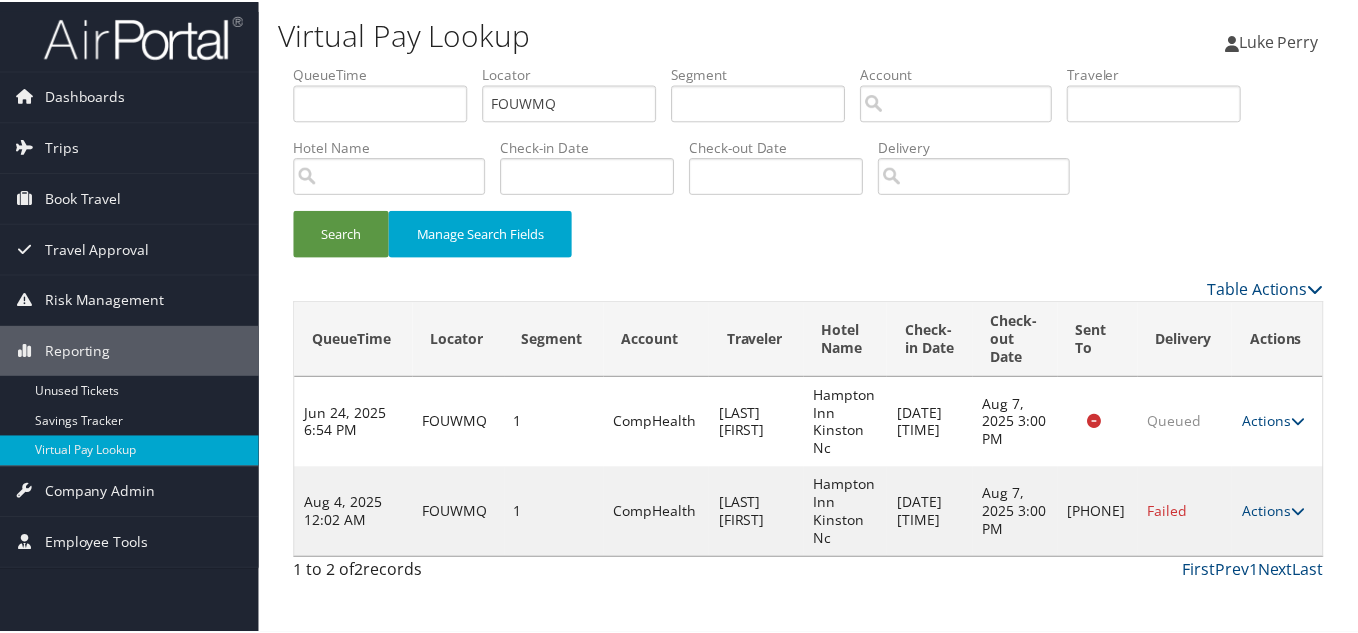 scroll, scrollTop: 28, scrollLeft: 0, axis: vertical 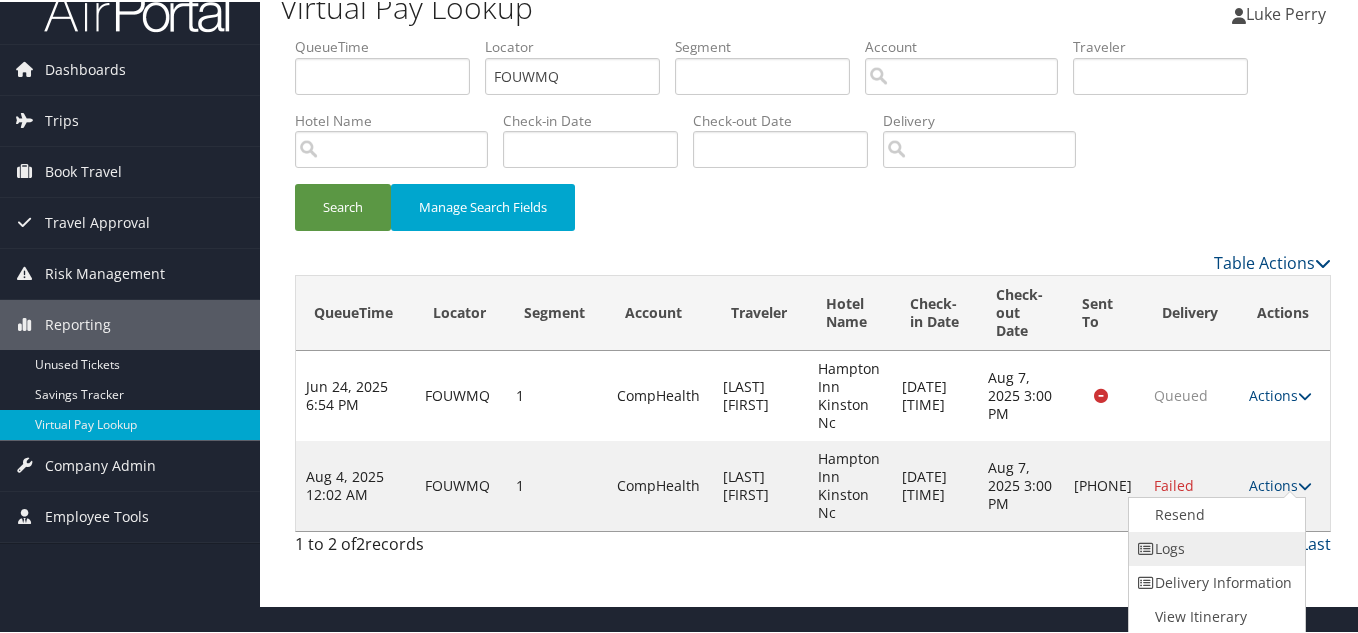 click on "Logs" at bounding box center [1214, 547] 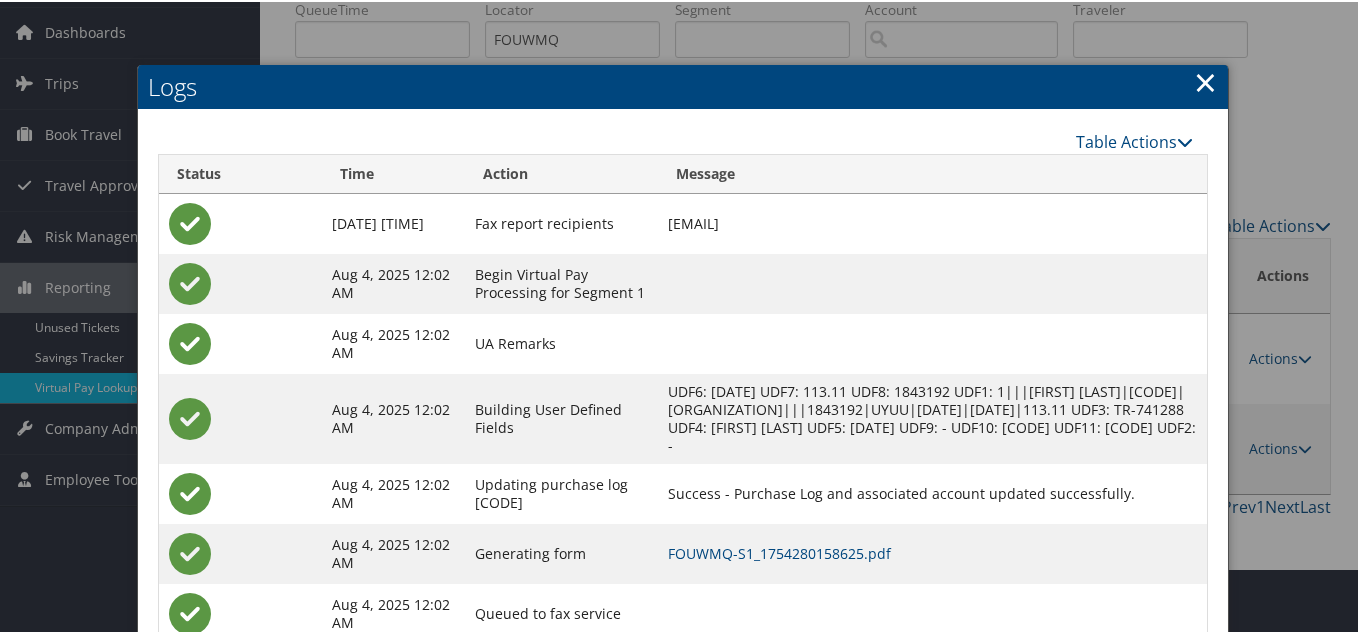 scroll, scrollTop: 130, scrollLeft: 0, axis: vertical 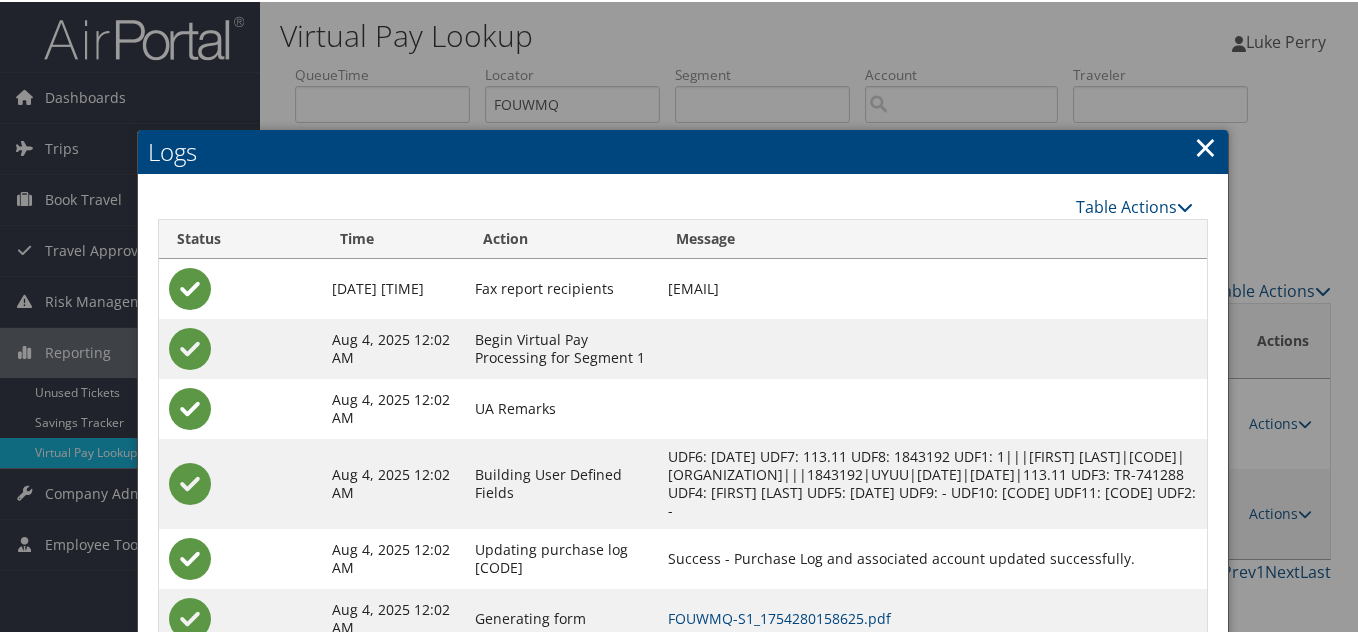 click on "×" at bounding box center [1205, 145] 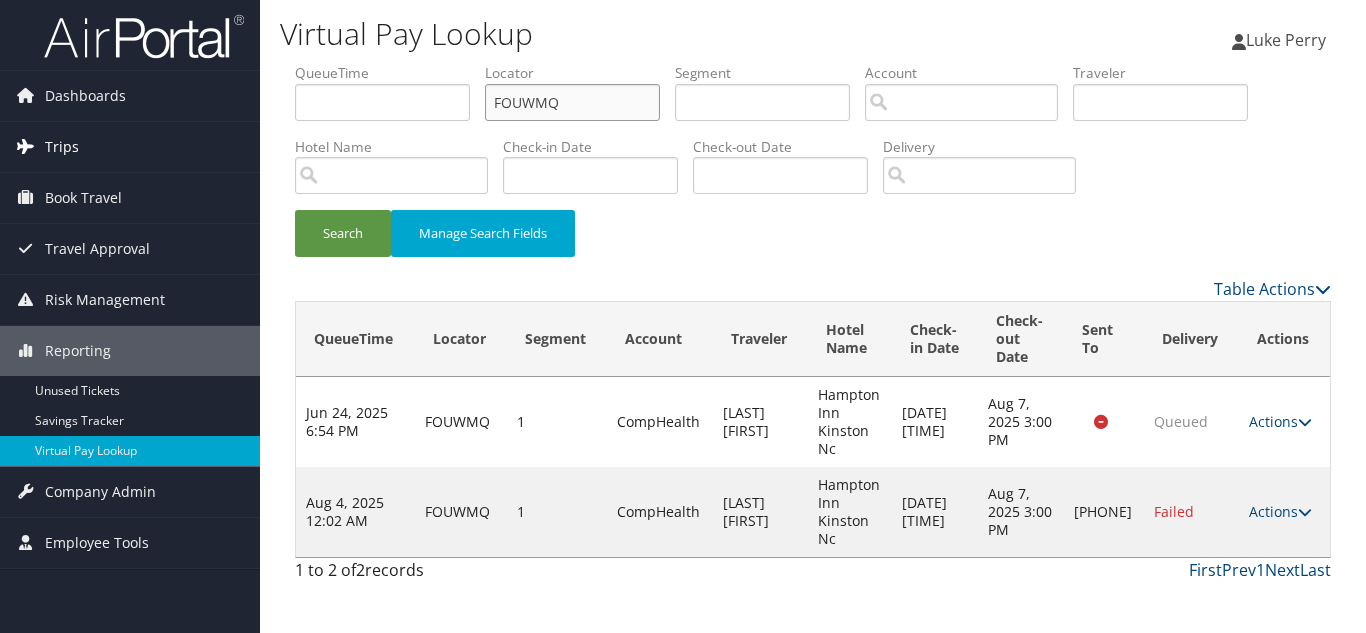 drag, startPoint x: 578, startPoint y: 101, endPoint x: 138, endPoint y: 158, distance: 443.6767 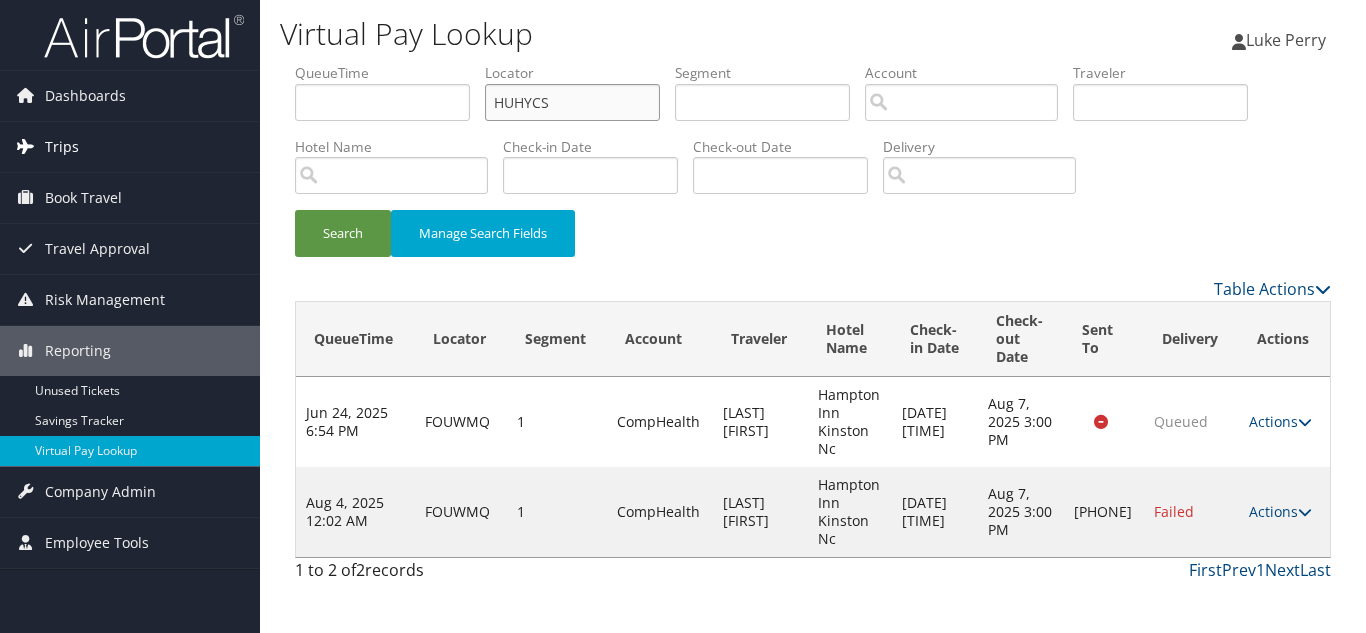 click on "Search" at bounding box center (343, 233) 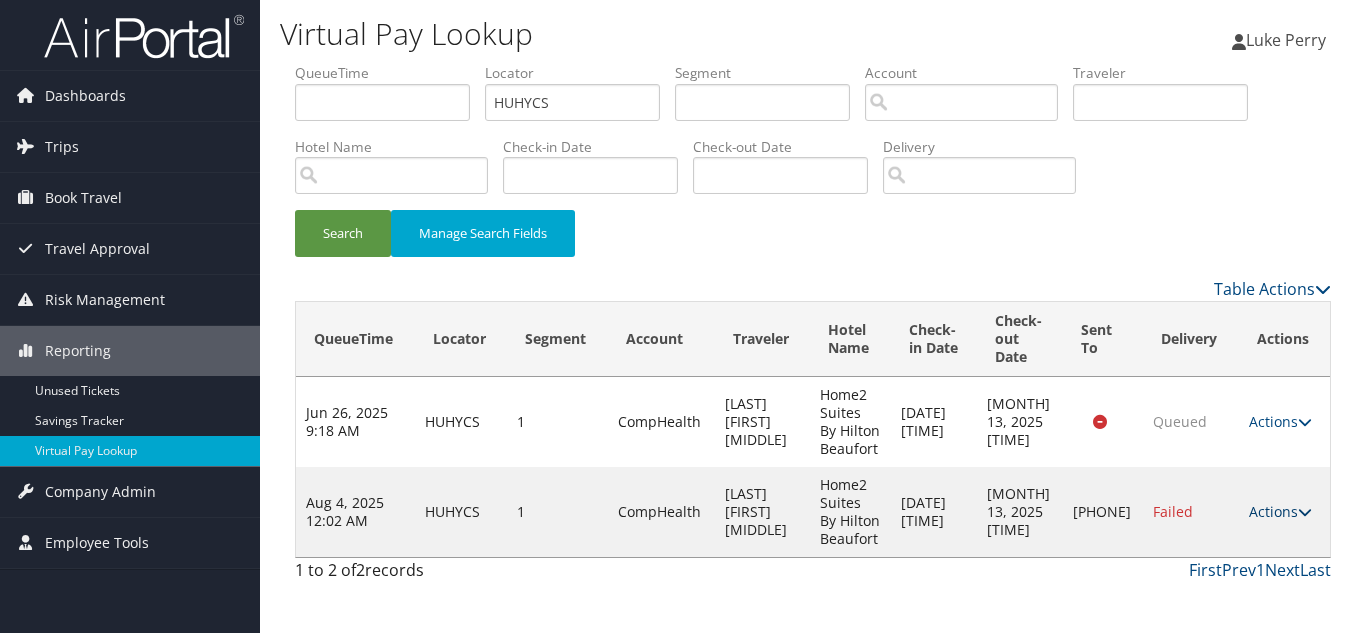 click on "Actions" at bounding box center (1280, 511) 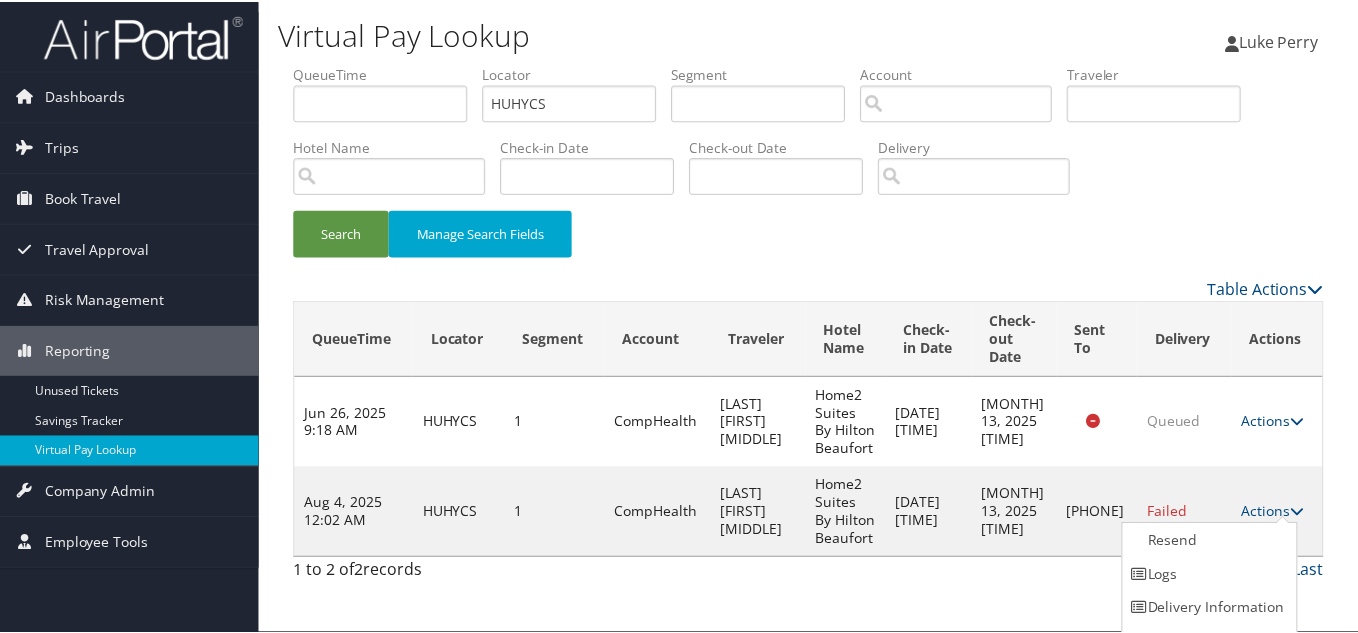 scroll, scrollTop: 28, scrollLeft: 0, axis: vertical 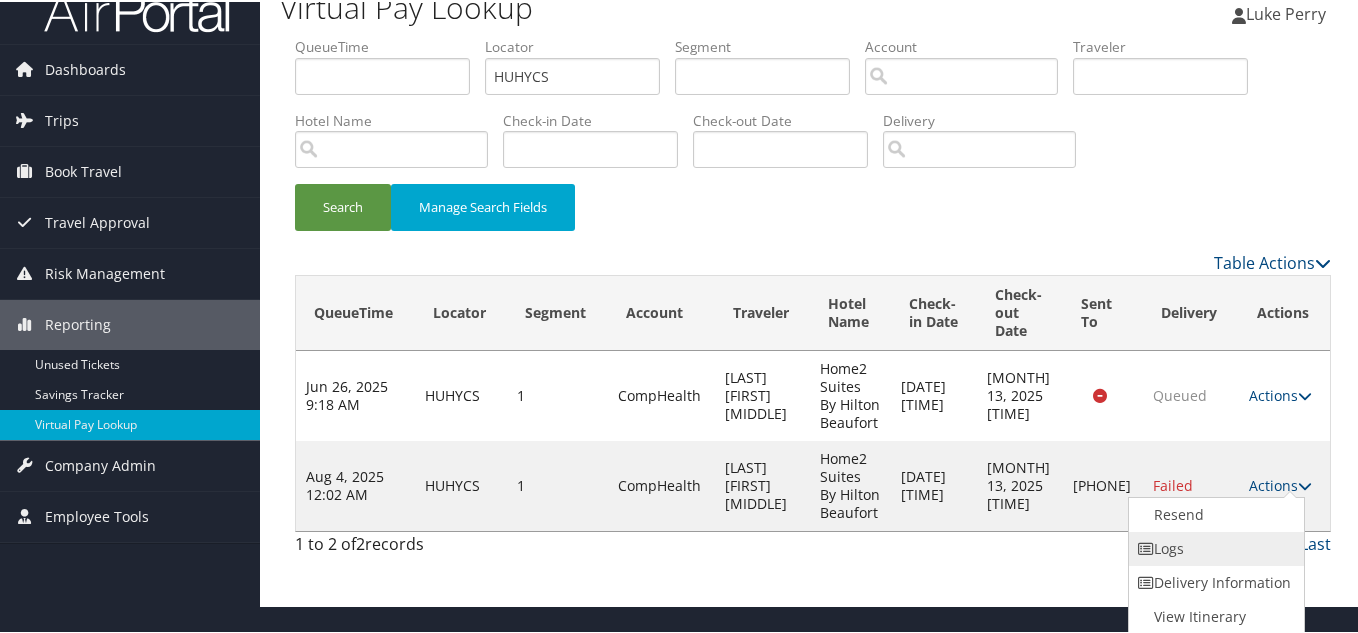 click on "Logs" at bounding box center [1214, 547] 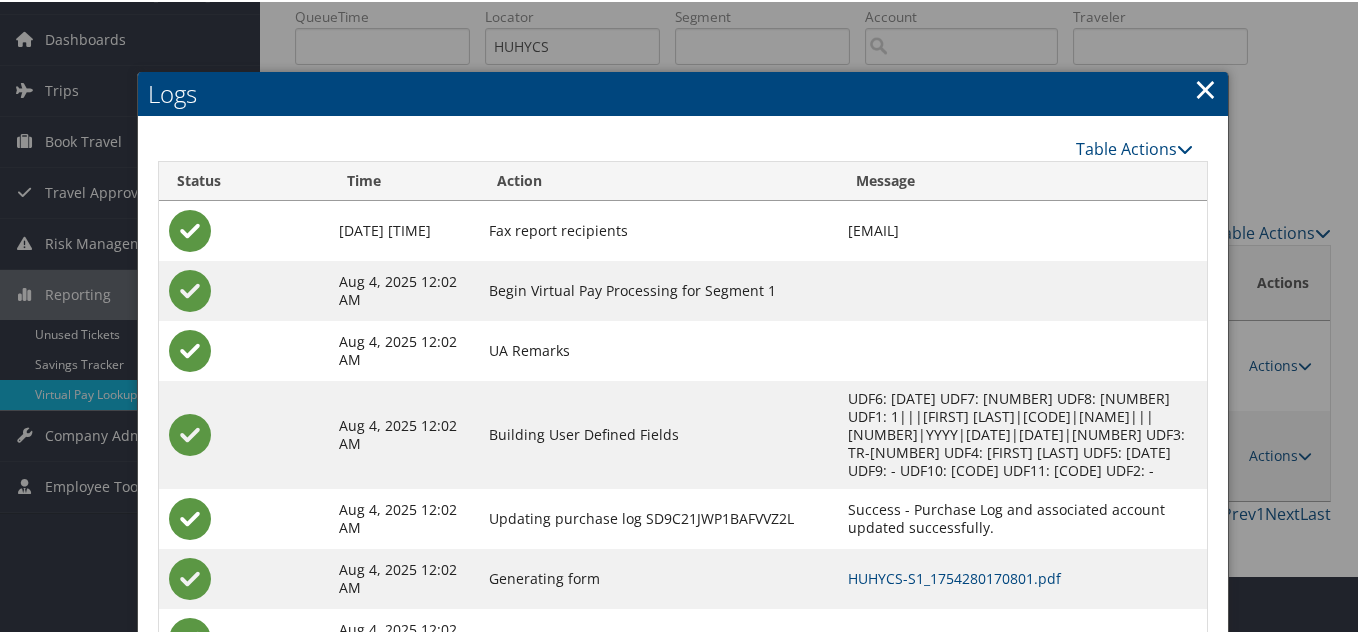 scroll, scrollTop: 148, scrollLeft: 0, axis: vertical 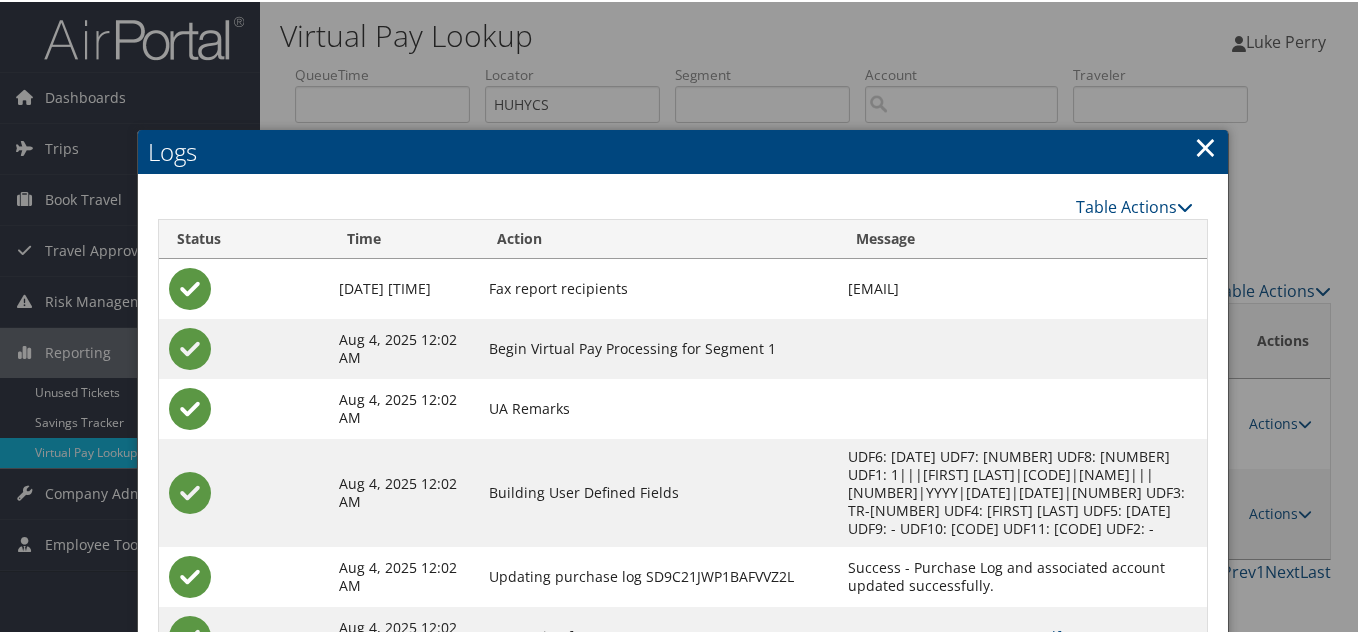 click on "×" at bounding box center [1205, 145] 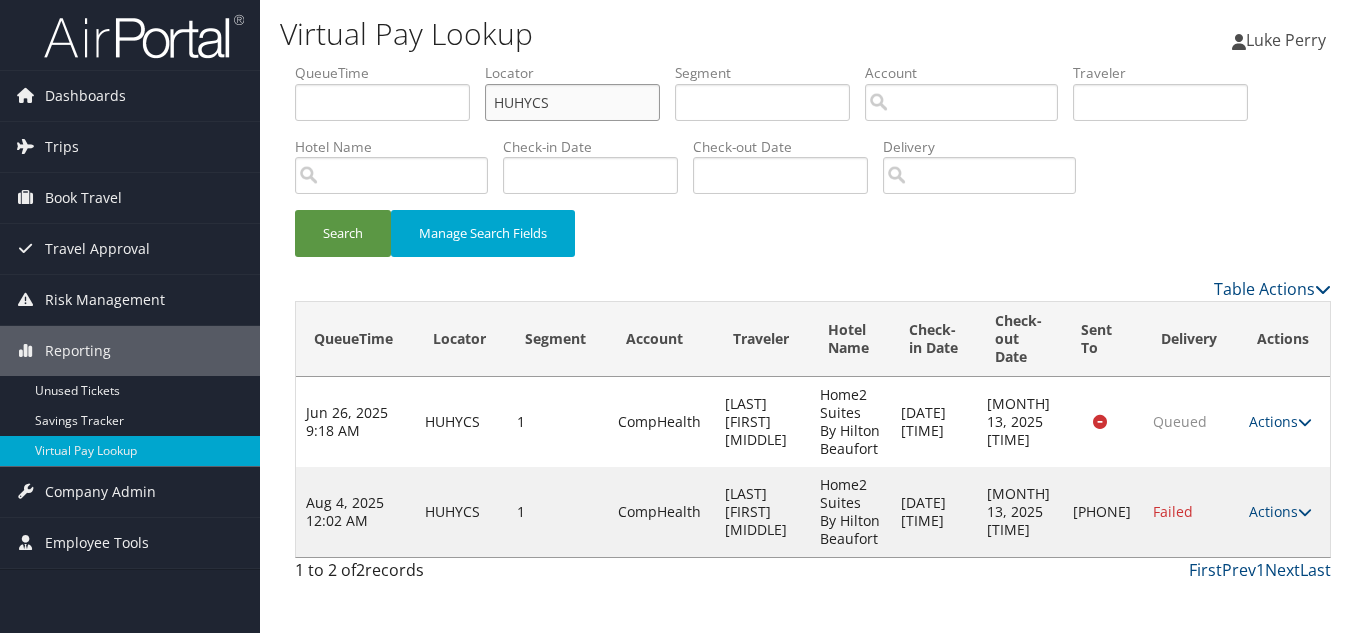 drag, startPoint x: 581, startPoint y: 105, endPoint x: 321, endPoint y: 106, distance: 260.00192 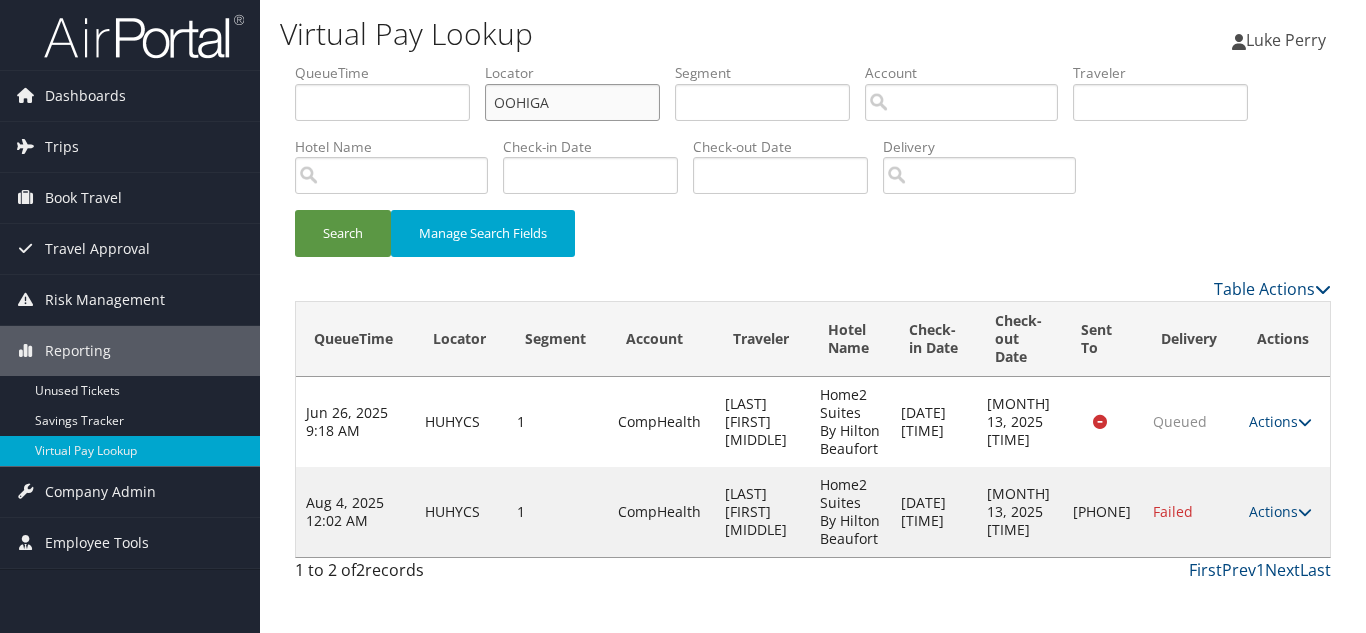 click on "Search" at bounding box center (343, 233) 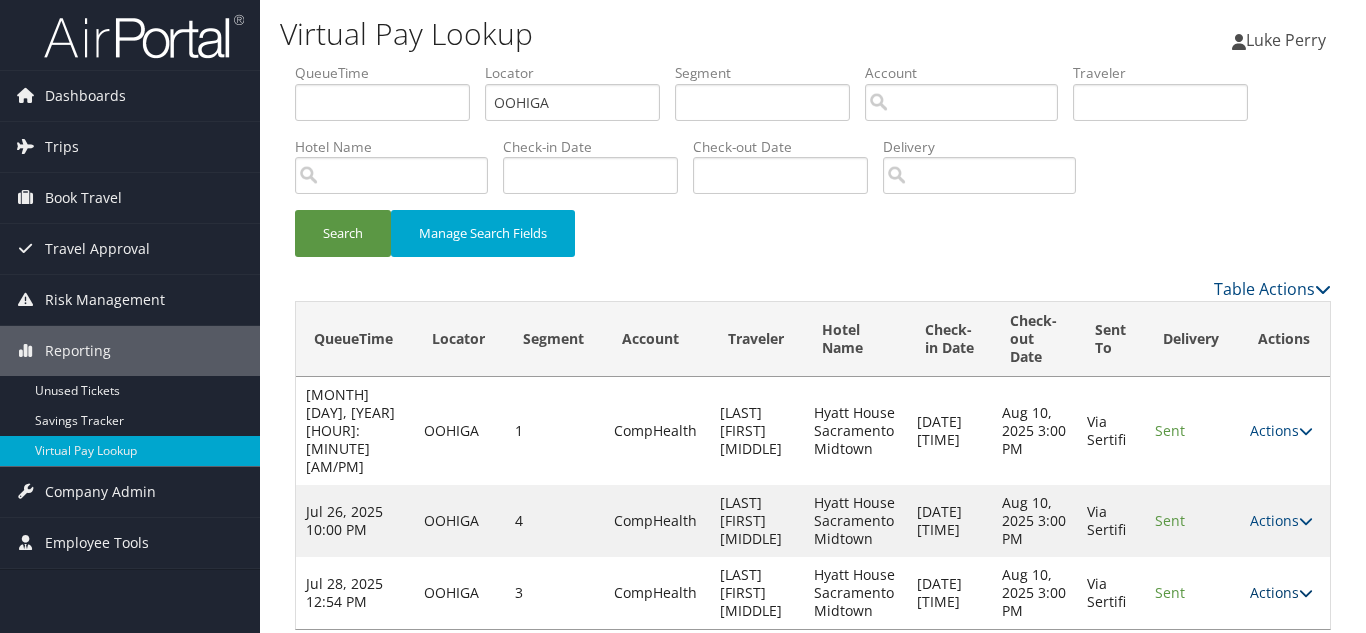 click at bounding box center (1306, 593) 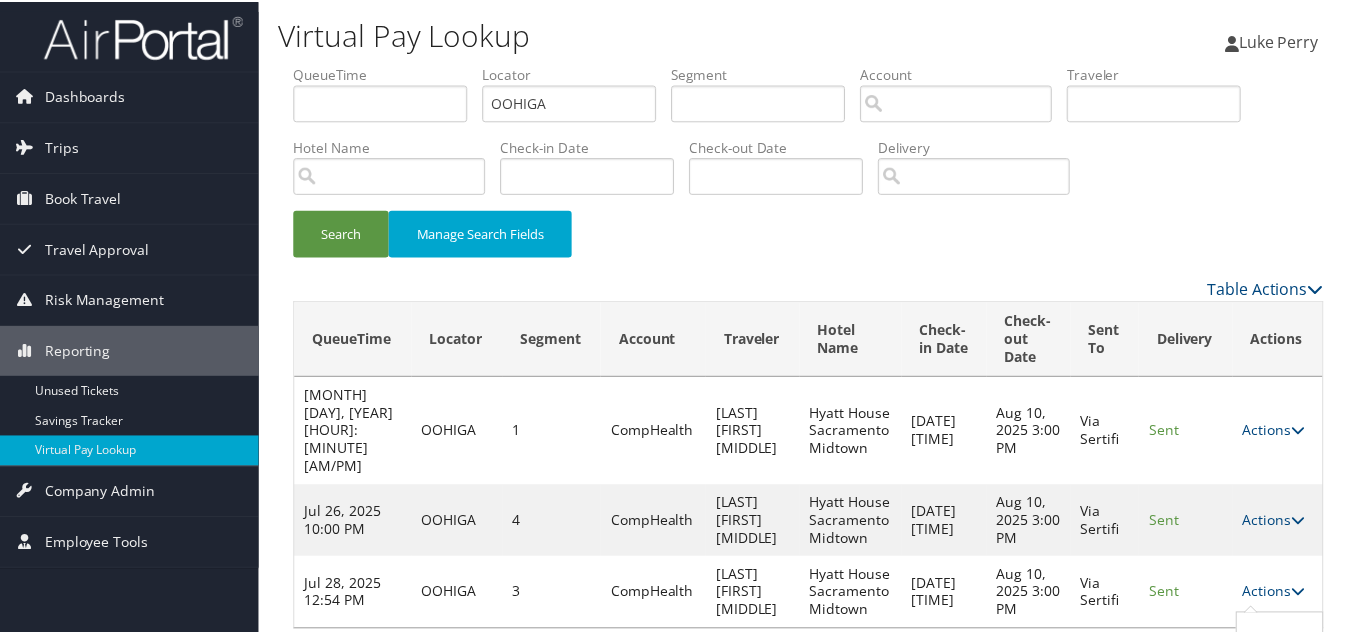 scroll, scrollTop: 120, scrollLeft: 0, axis: vertical 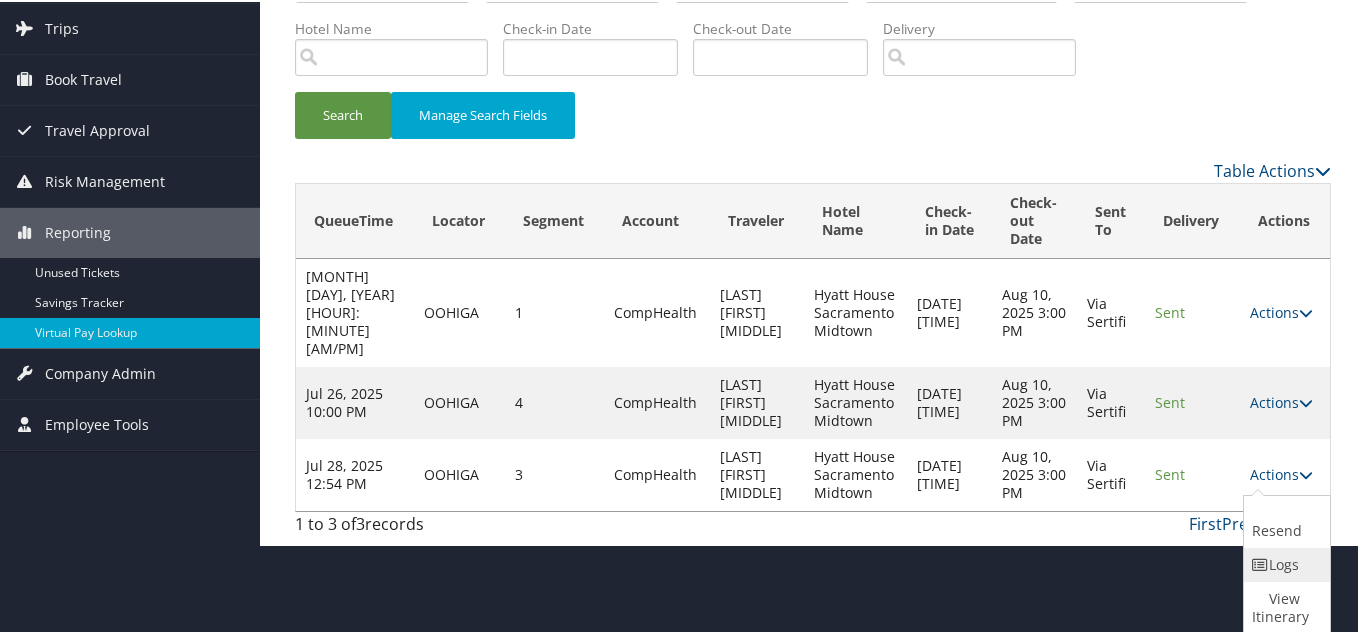 click on "Logs" at bounding box center (1284, 563) 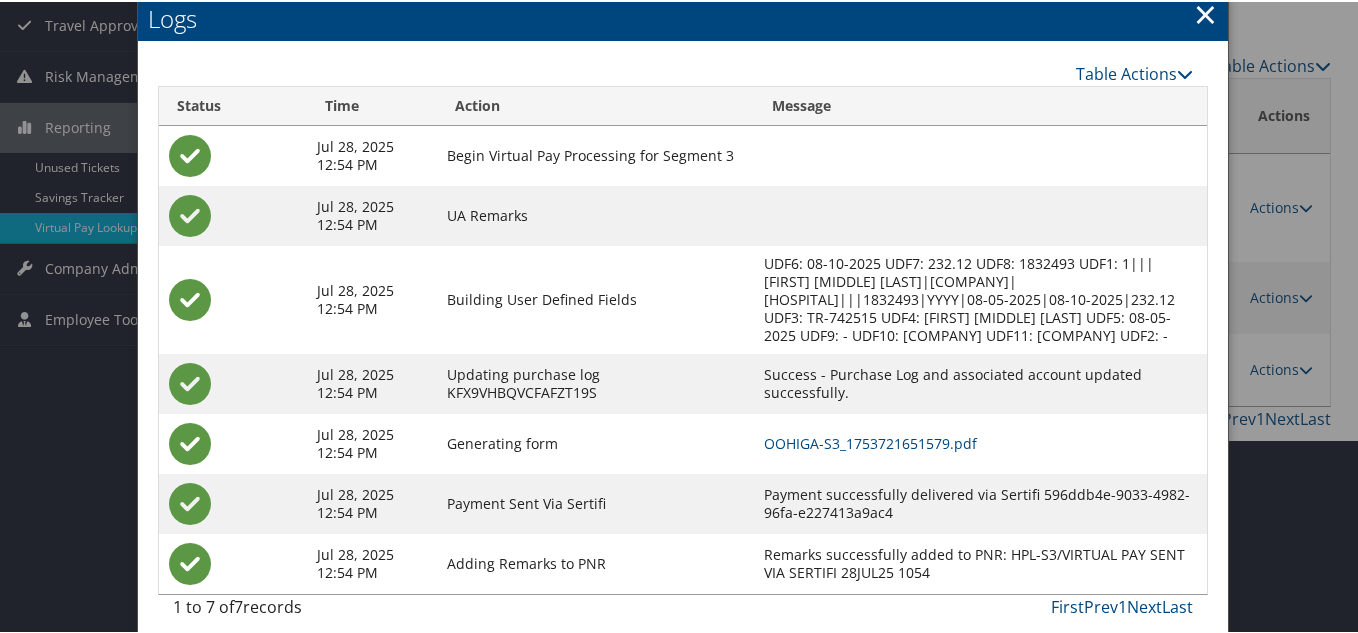 scroll, scrollTop: 240, scrollLeft: 0, axis: vertical 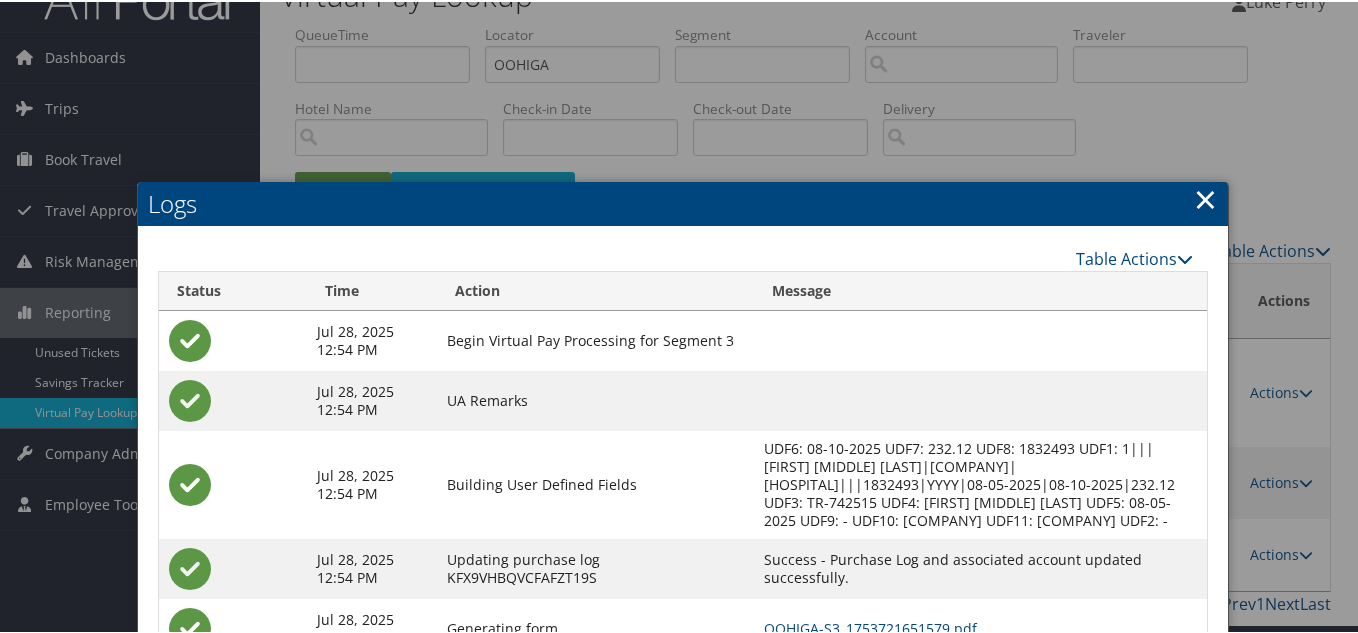 click on "×" at bounding box center [1205, 197] 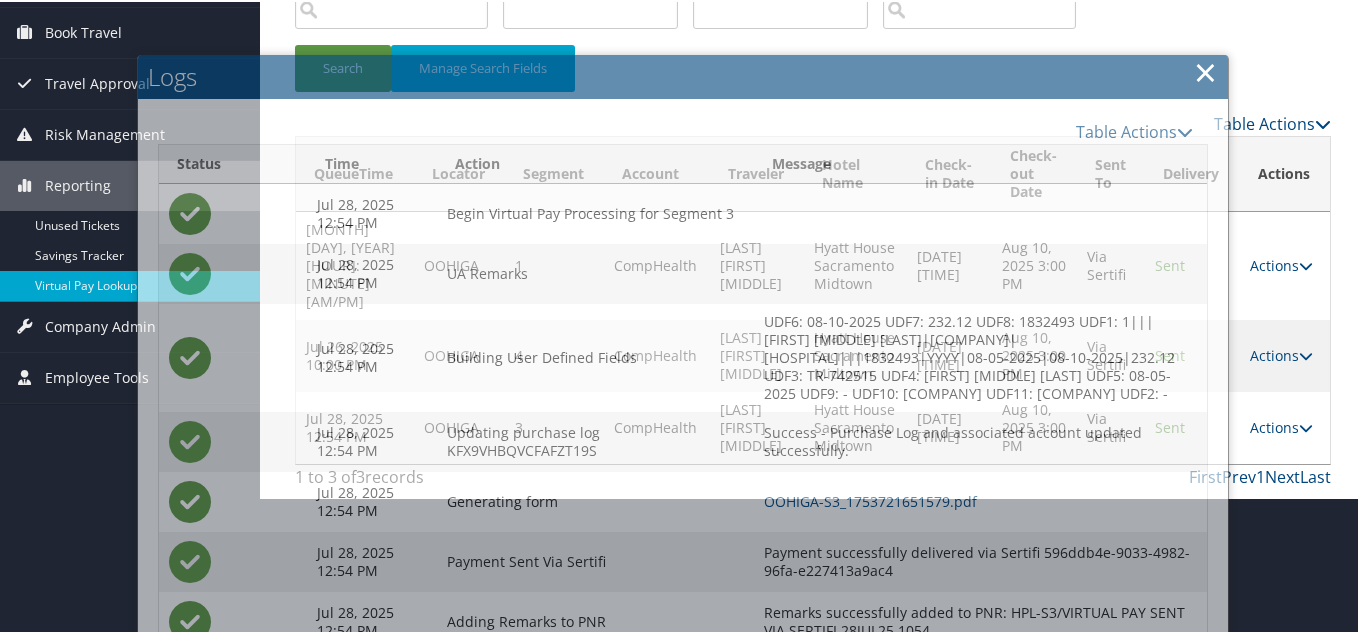 scroll, scrollTop: 49, scrollLeft: 0, axis: vertical 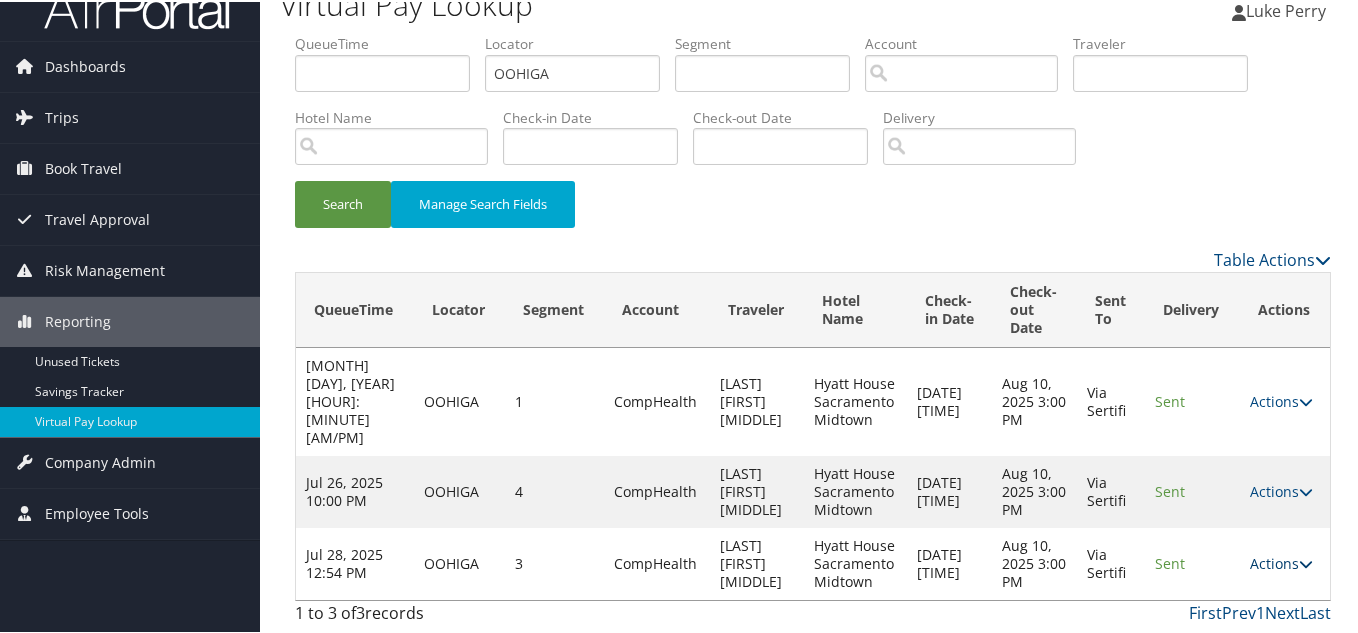click at bounding box center (1306, 562) 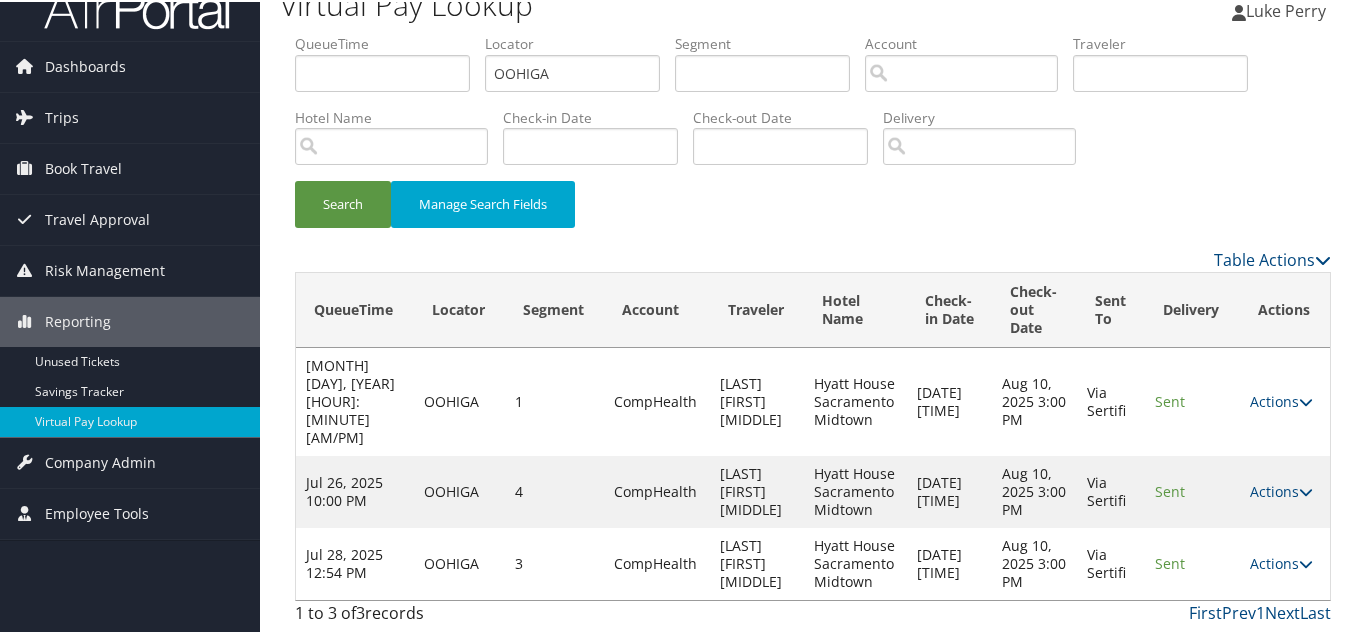 scroll, scrollTop: 120, scrollLeft: 0, axis: vertical 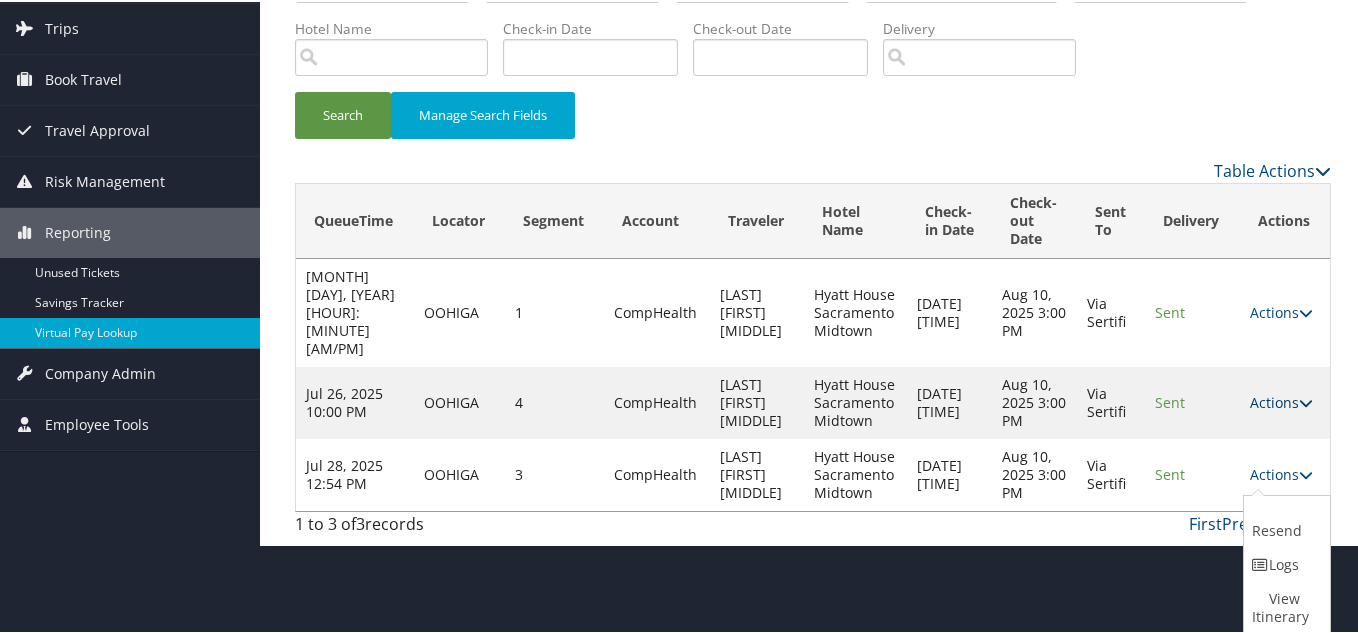 click on "Actions" at bounding box center [1281, 400] 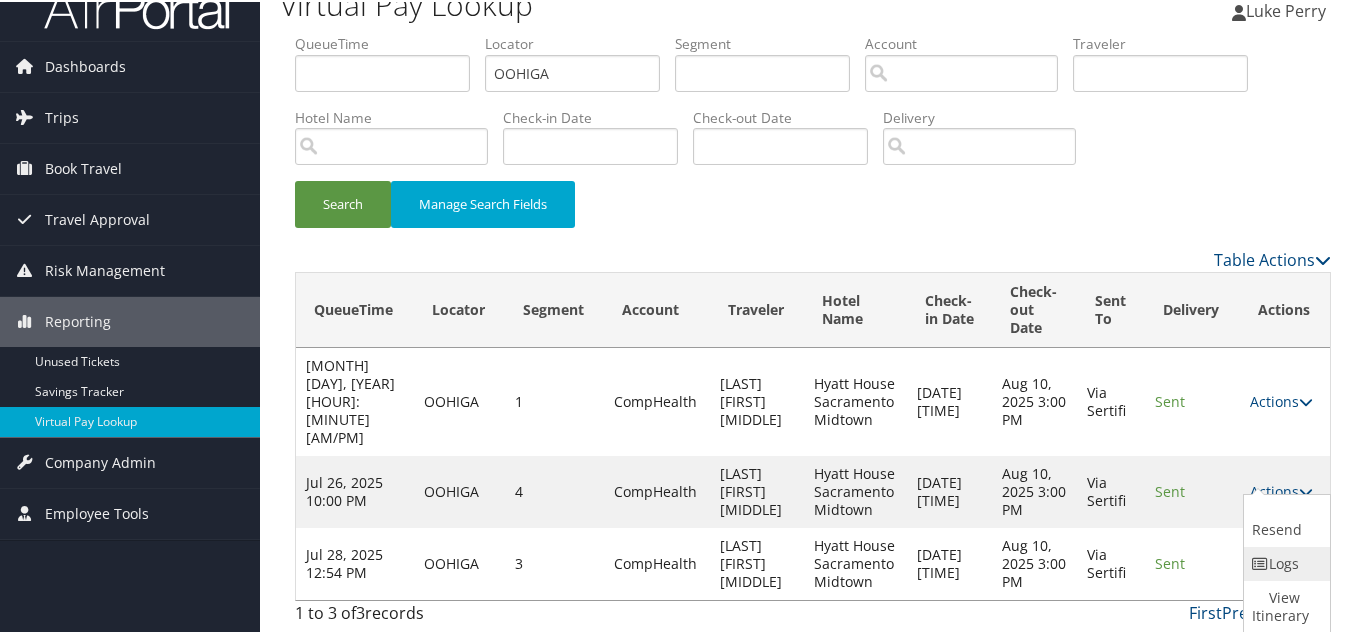 click on "Logs" at bounding box center (1284, 562) 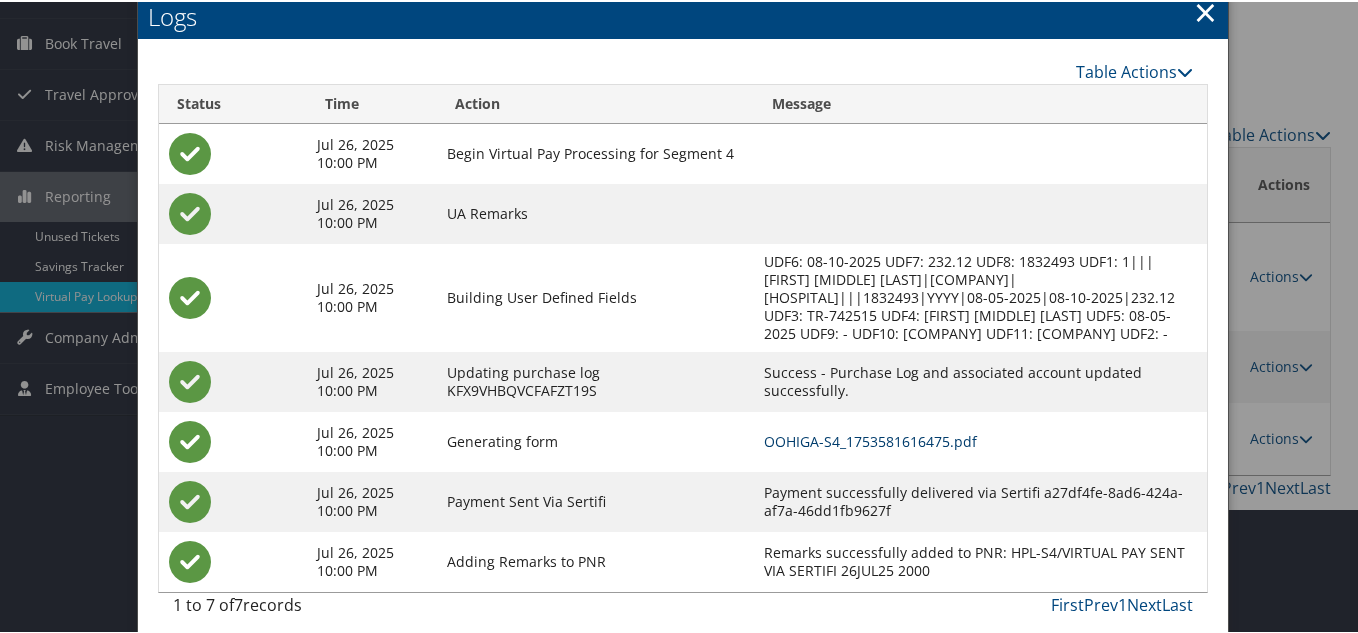 scroll, scrollTop: 169, scrollLeft: 0, axis: vertical 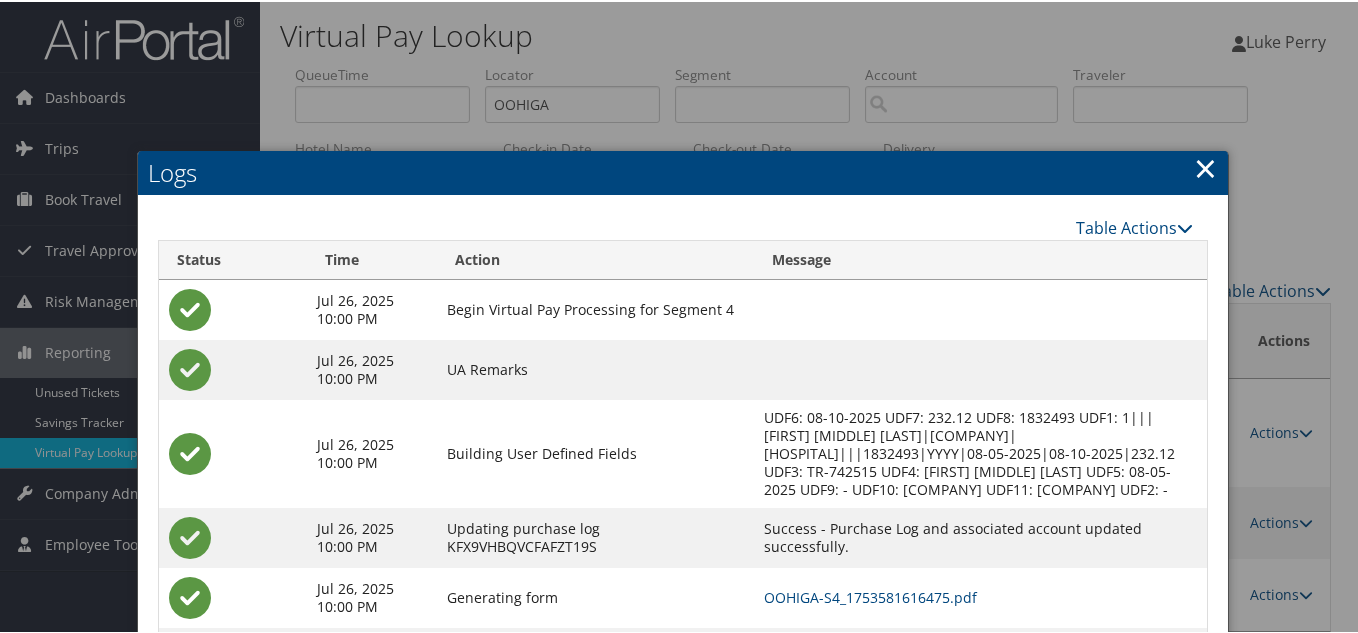 click on "×" at bounding box center [1205, 166] 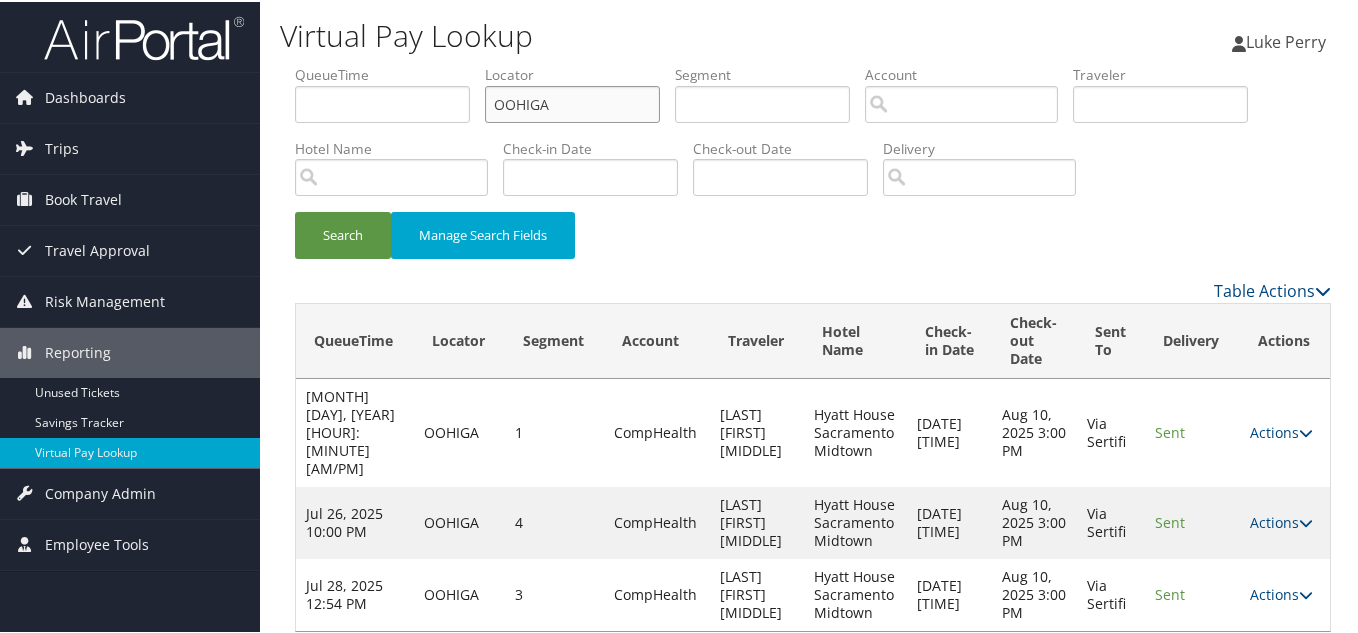 drag, startPoint x: 479, startPoint y: 105, endPoint x: 384, endPoint y: 119, distance: 96.02604 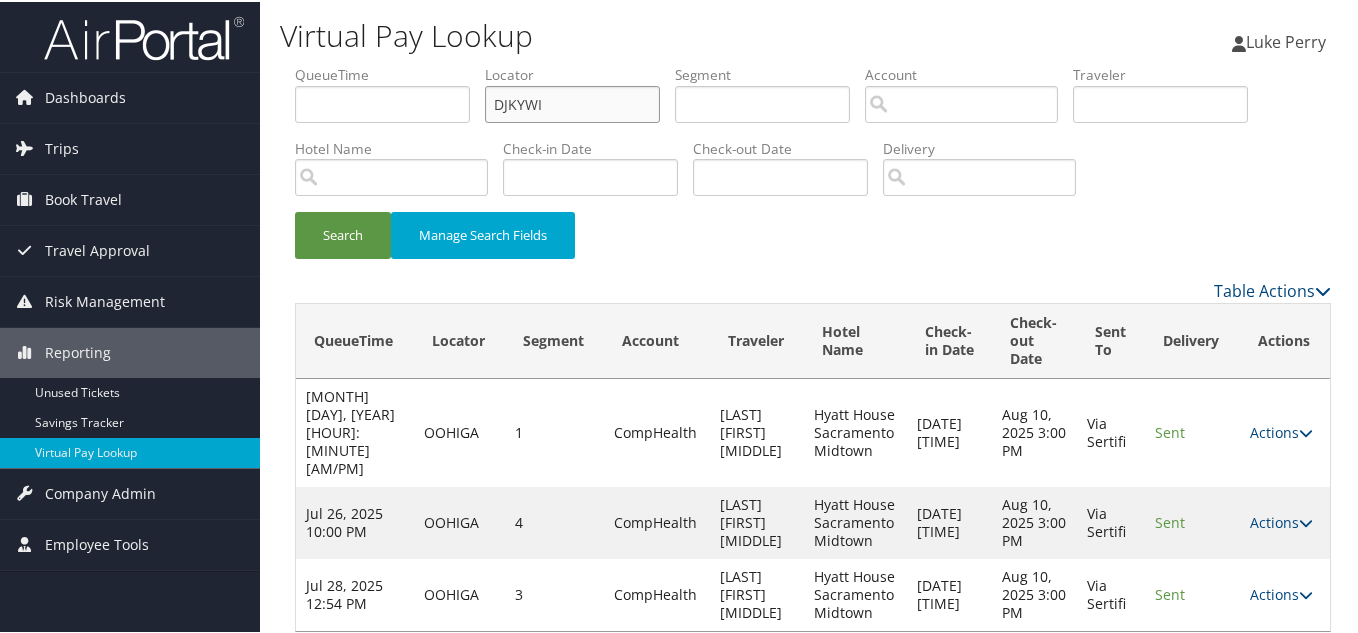 type on "DJKYWI" 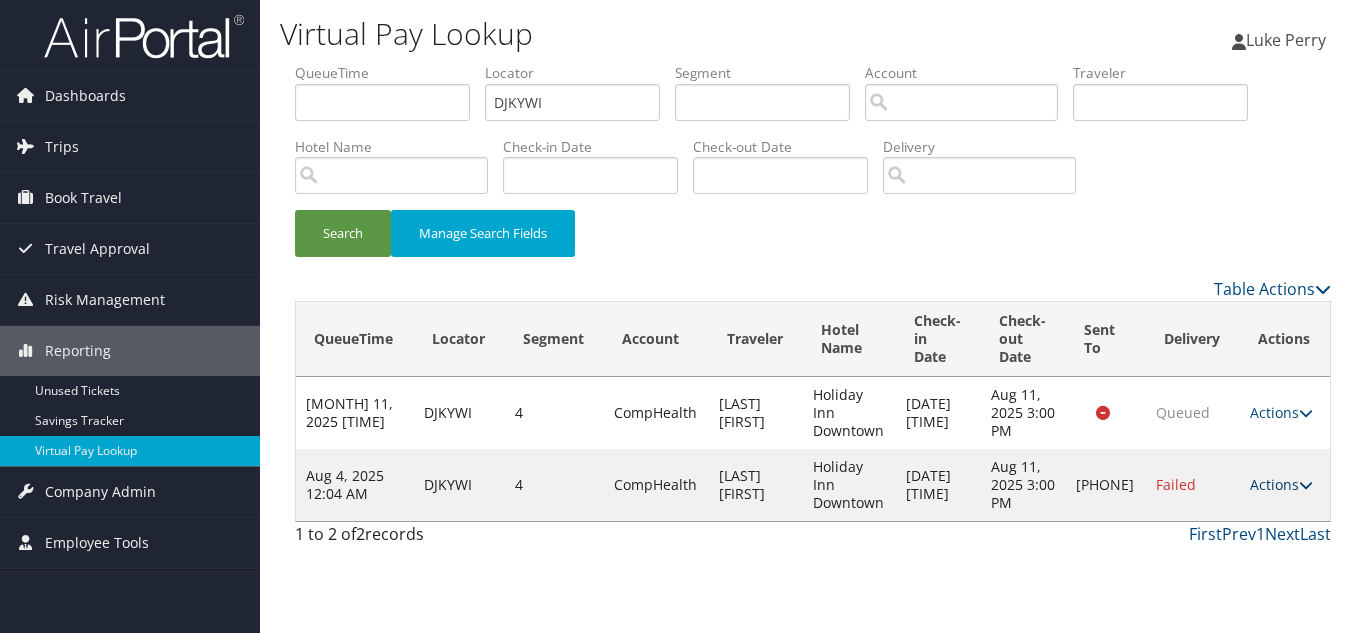 click on "Actions" at bounding box center (1281, 484) 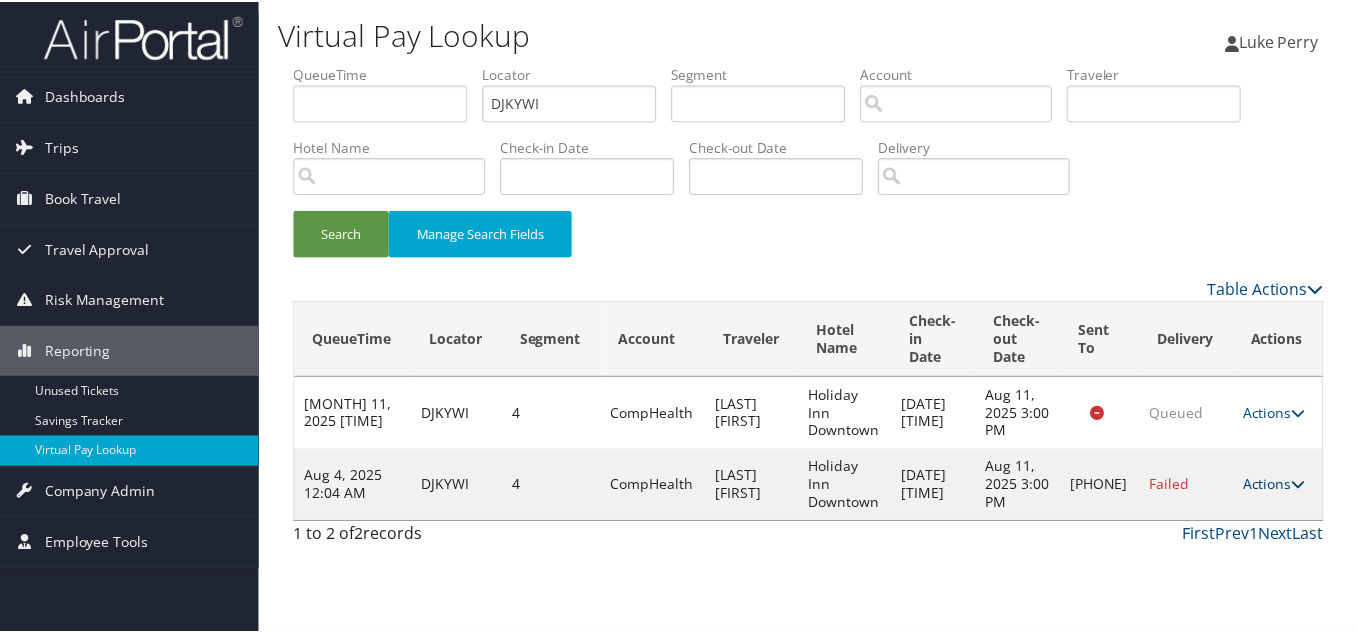 scroll, scrollTop: 10, scrollLeft: 0, axis: vertical 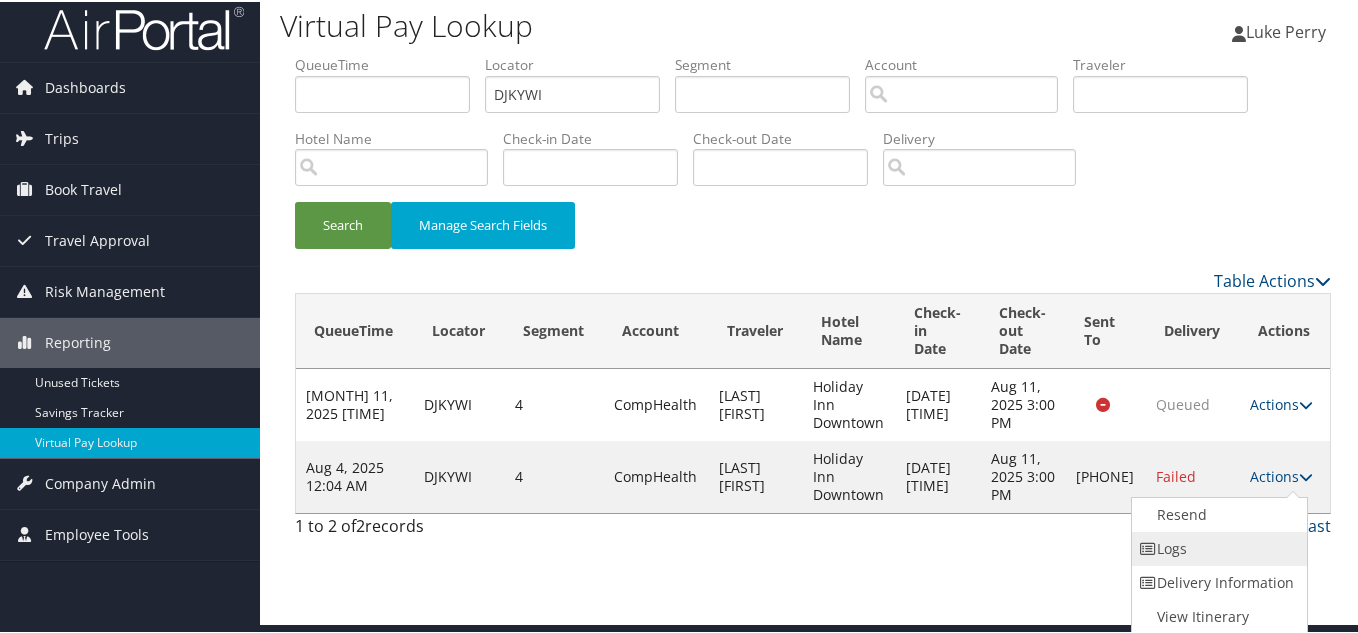 click on "Logs" at bounding box center [1217, 547] 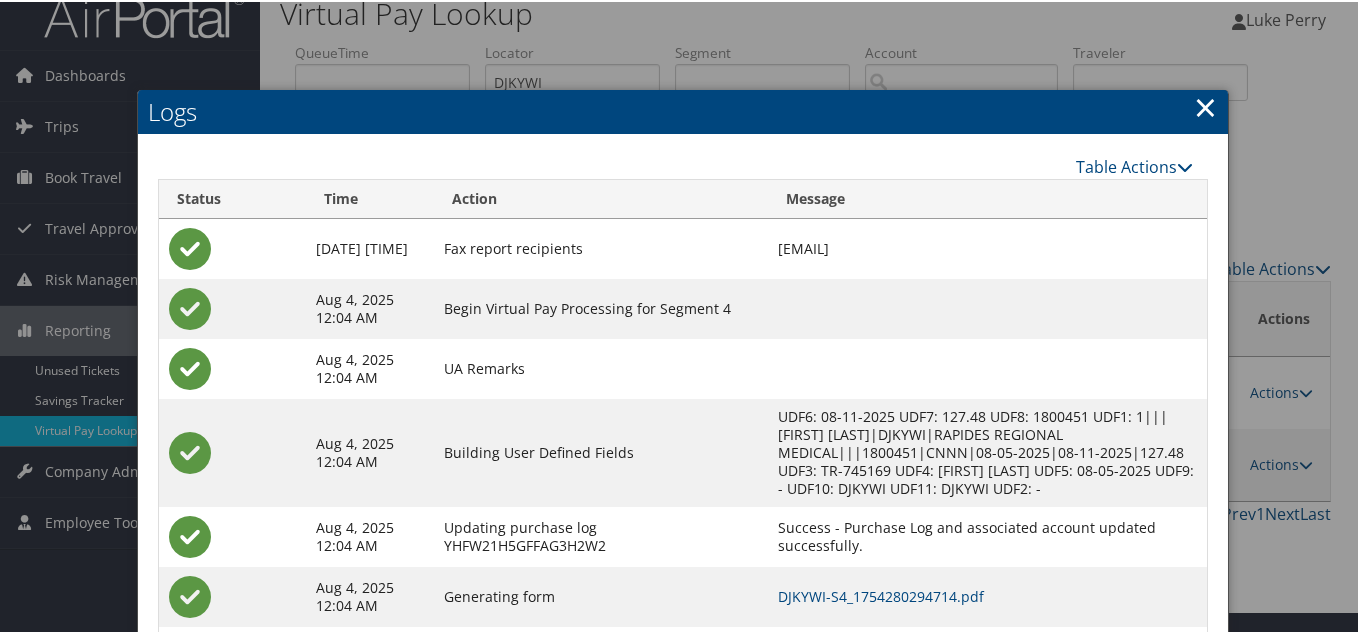 scroll, scrollTop: 130, scrollLeft: 0, axis: vertical 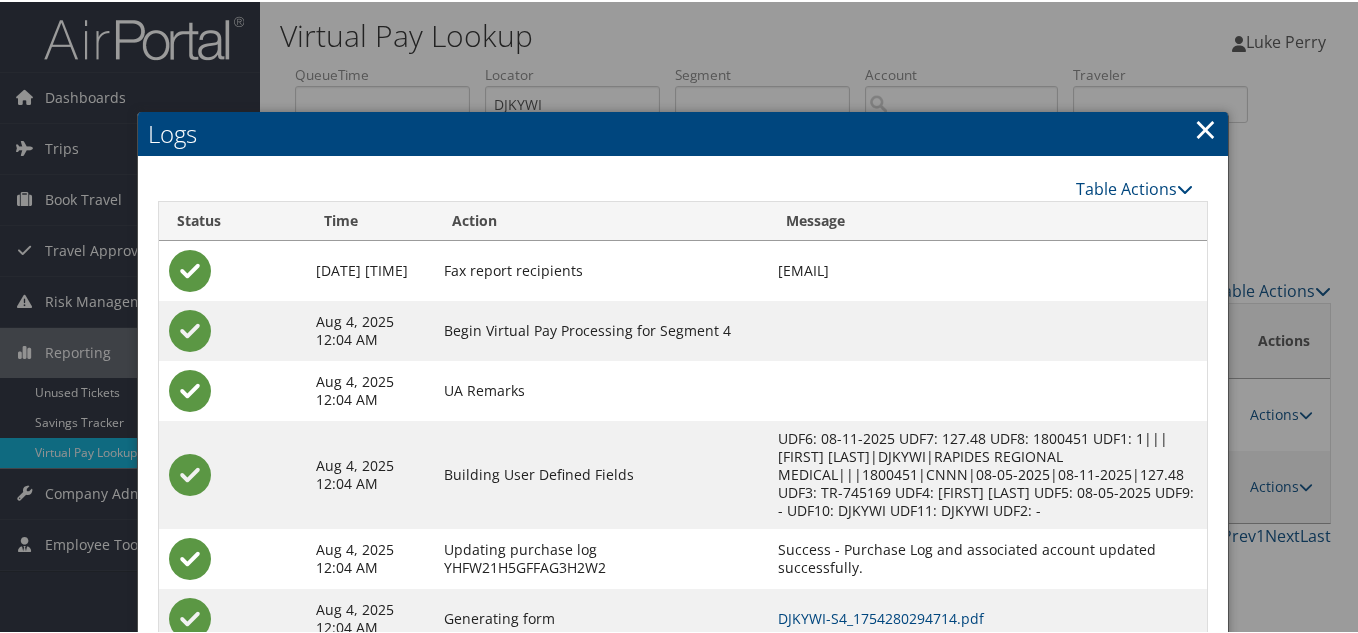 click on "×" at bounding box center [1205, 127] 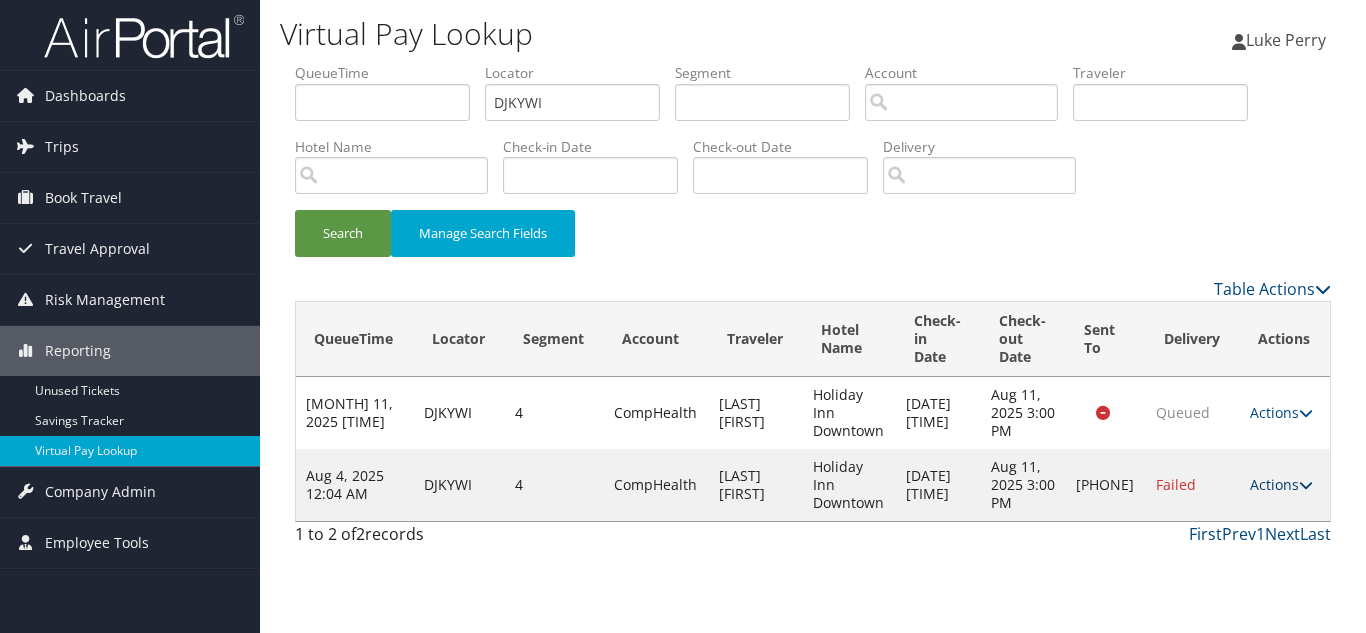click at bounding box center (1306, 485) 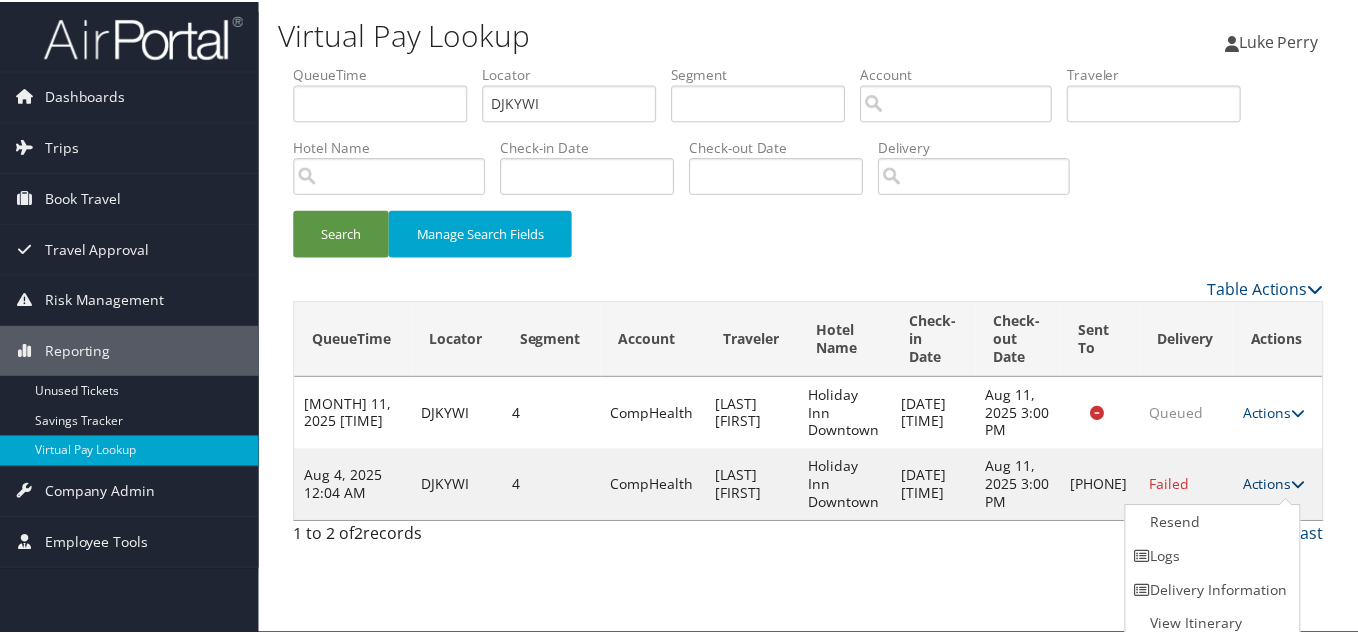 scroll, scrollTop: 10, scrollLeft: 0, axis: vertical 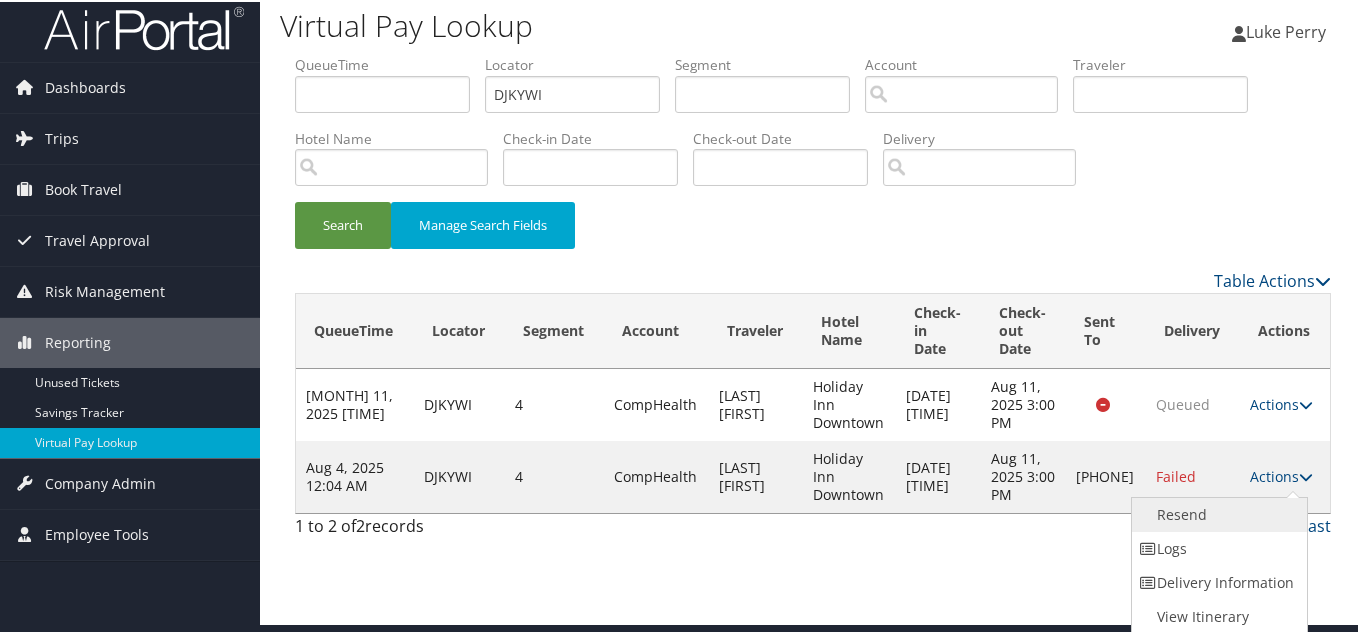 click on "Resend" at bounding box center [1217, 513] 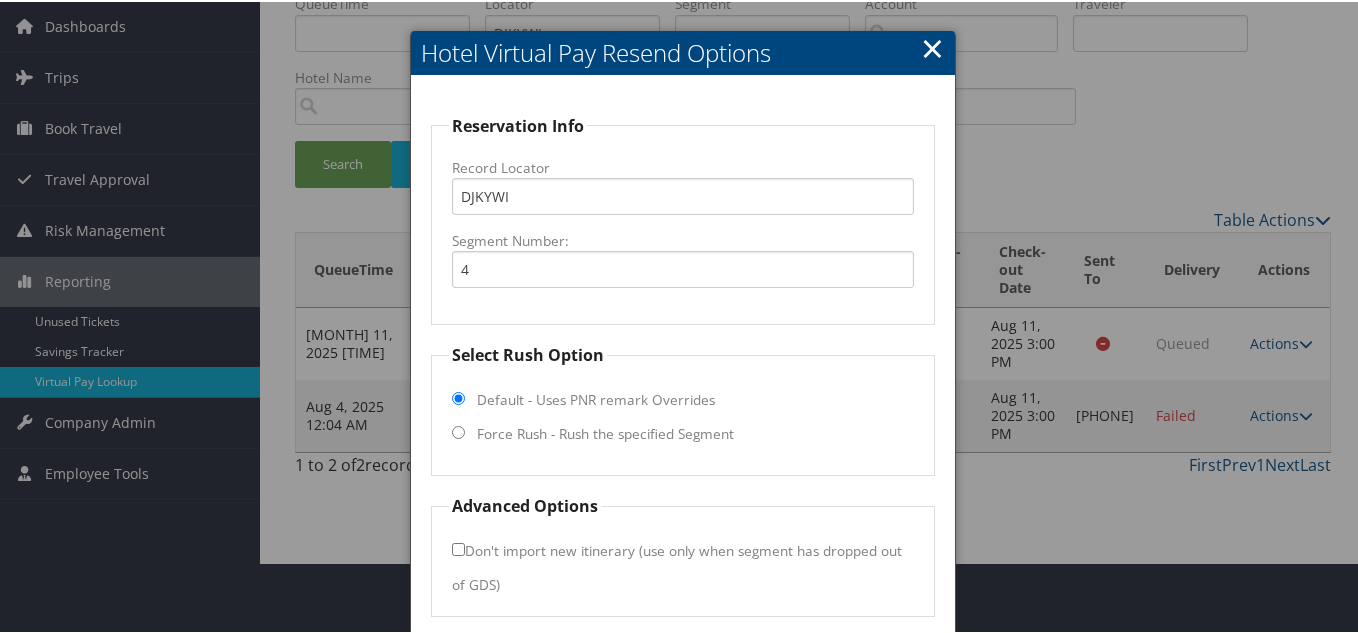 scroll, scrollTop: 144, scrollLeft: 0, axis: vertical 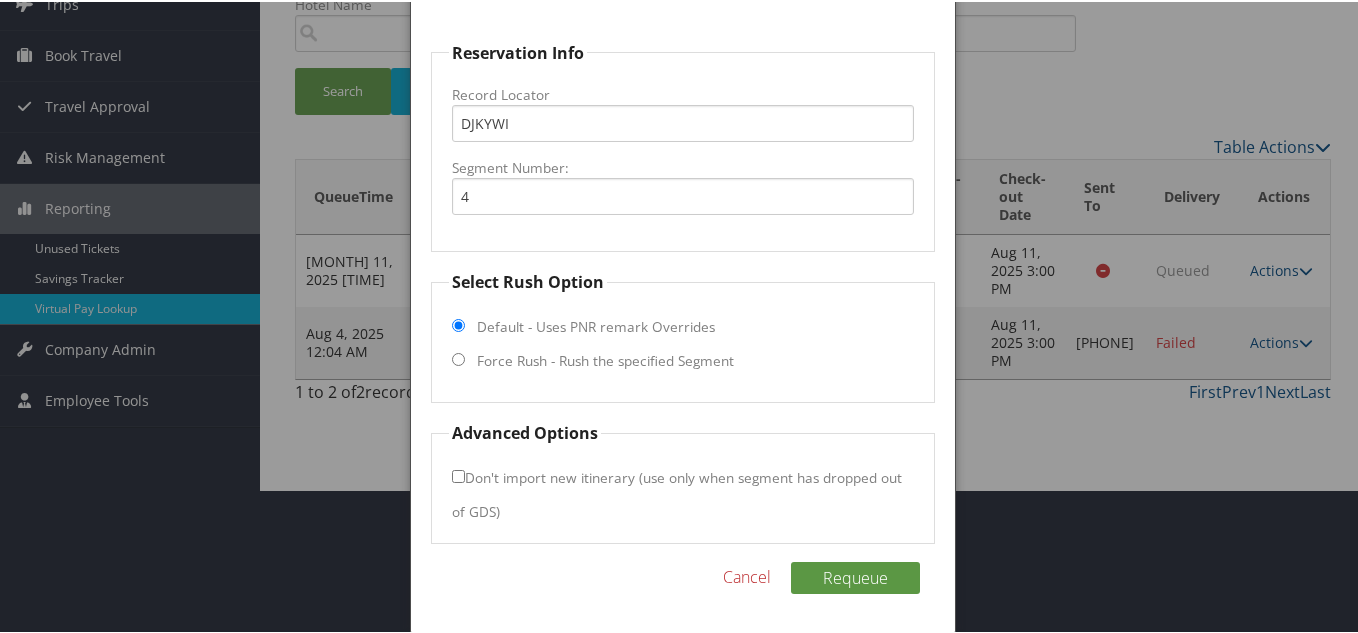 click on "Force Rush - Rush the specified Segment" at bounding box center [458, 357] 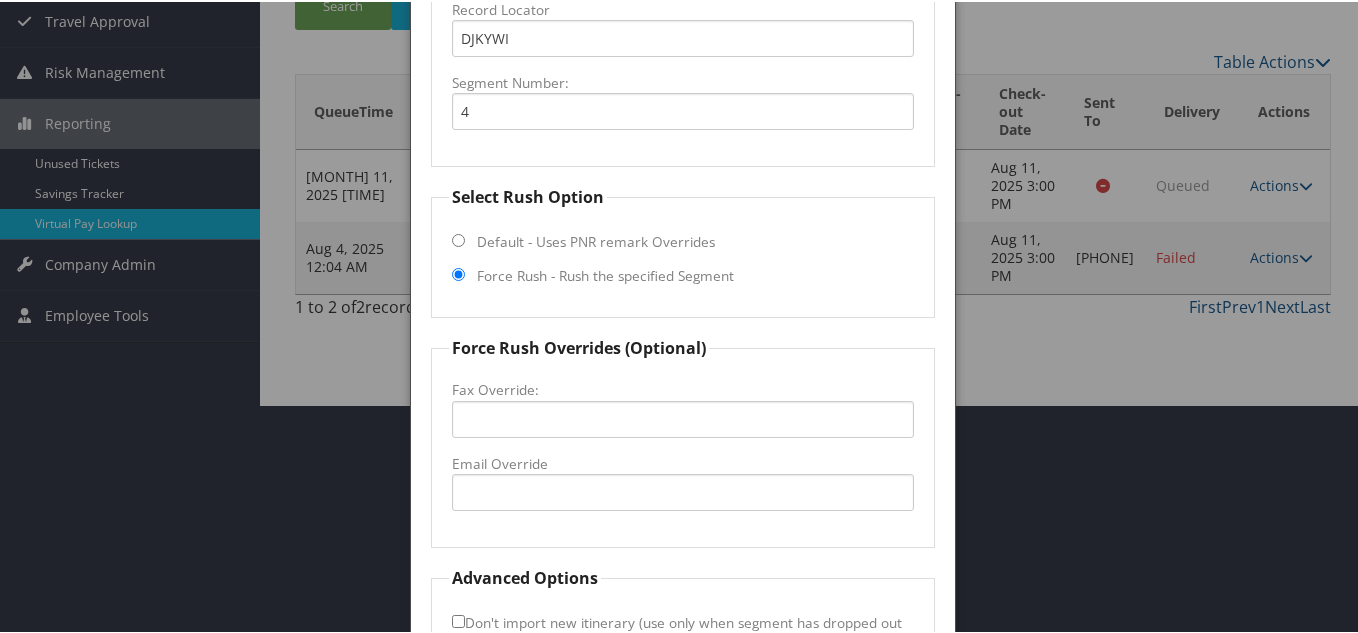 scroll, scrollTop: 344, scrollLeft: 0, axis: vertical 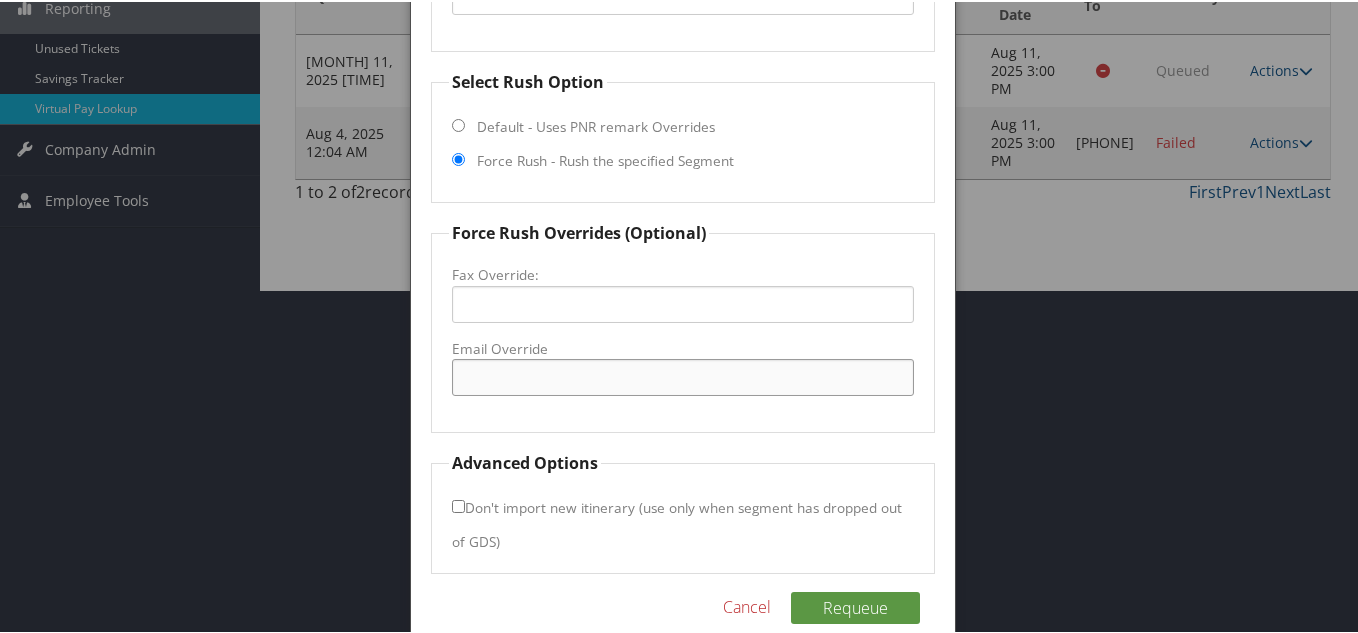 click on "Email Override" at bounding box center [683, 375] 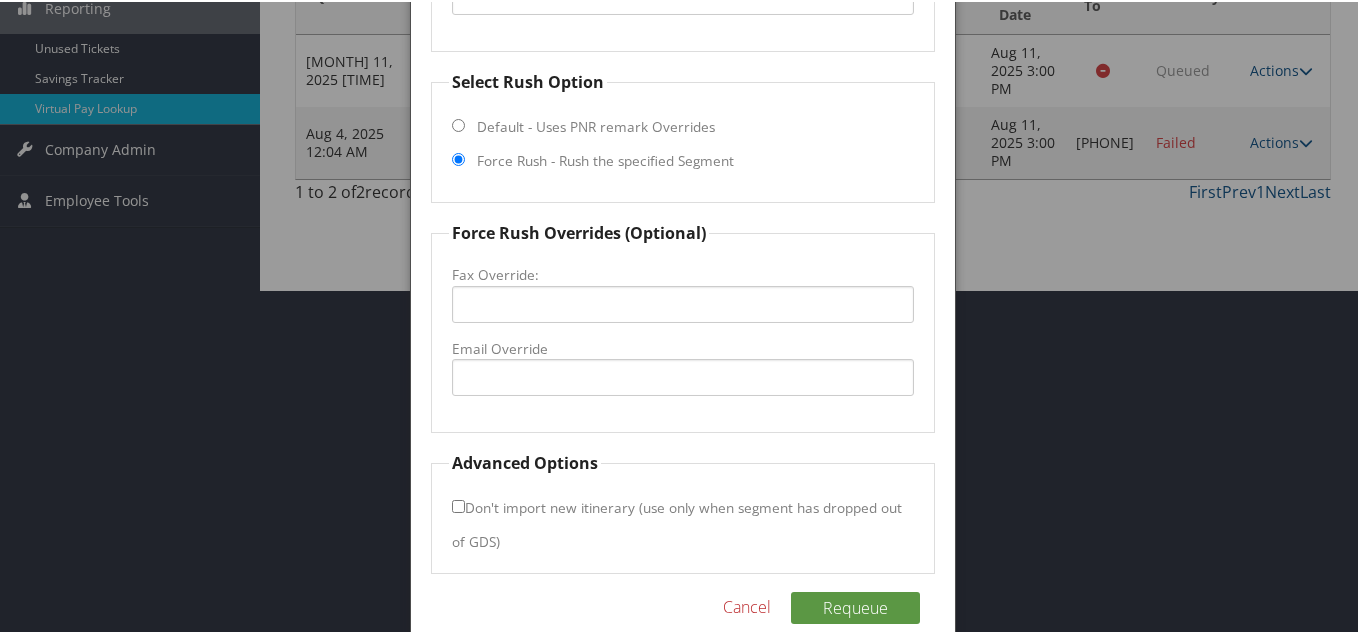 click on "Force Rush Overrides (Optional)
Fax Override:
Email Override" at bounding box center (683, 325) 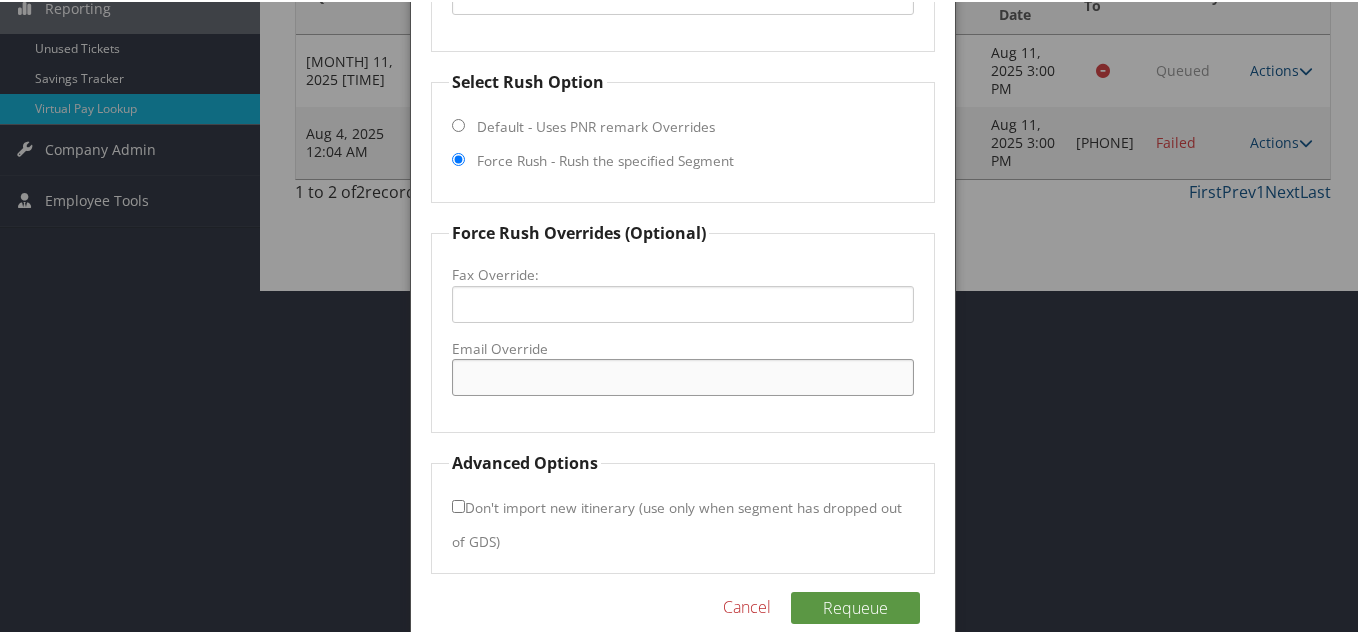 click on "Email Override" at bounding box center (683, 375) 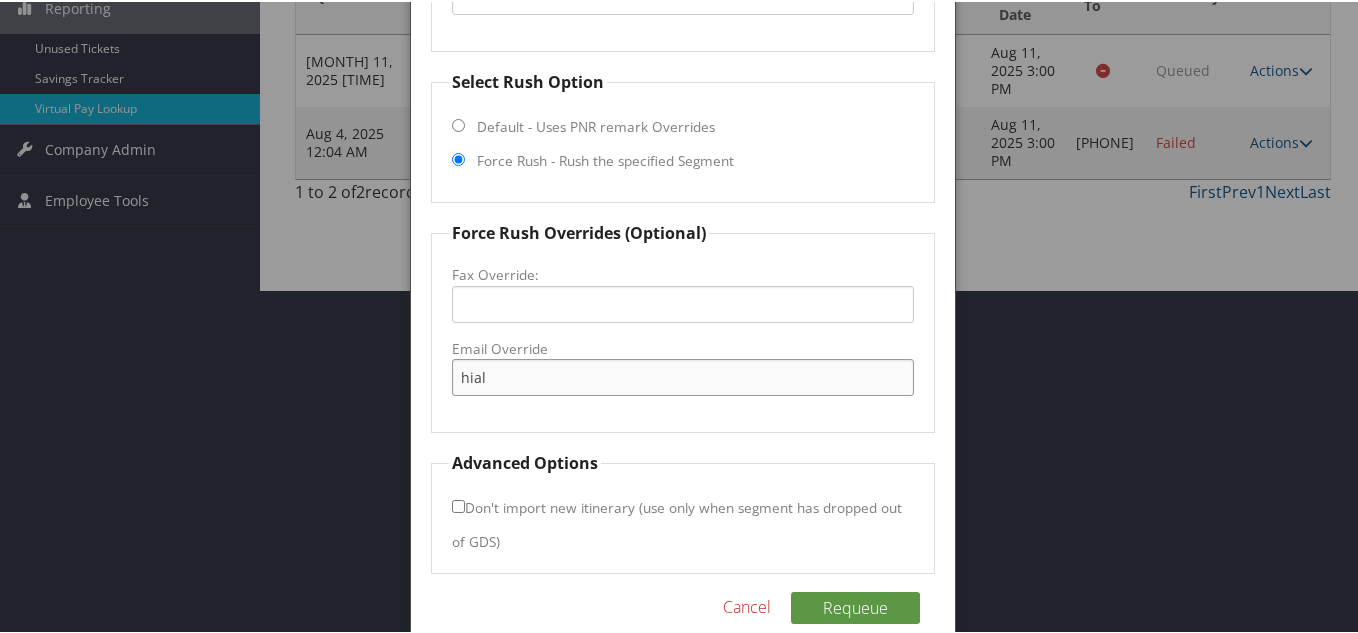click on "hial" at bounding box center [683, 375] 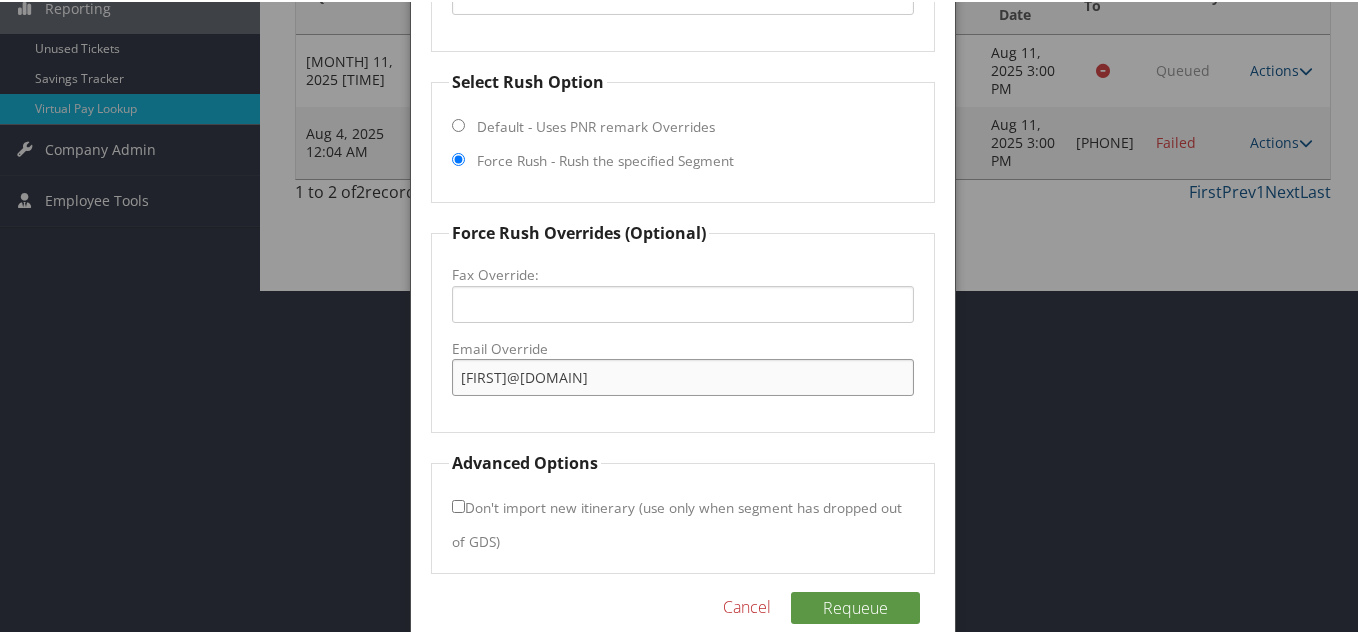 type on "[FIRST]@[DOMAIN]" 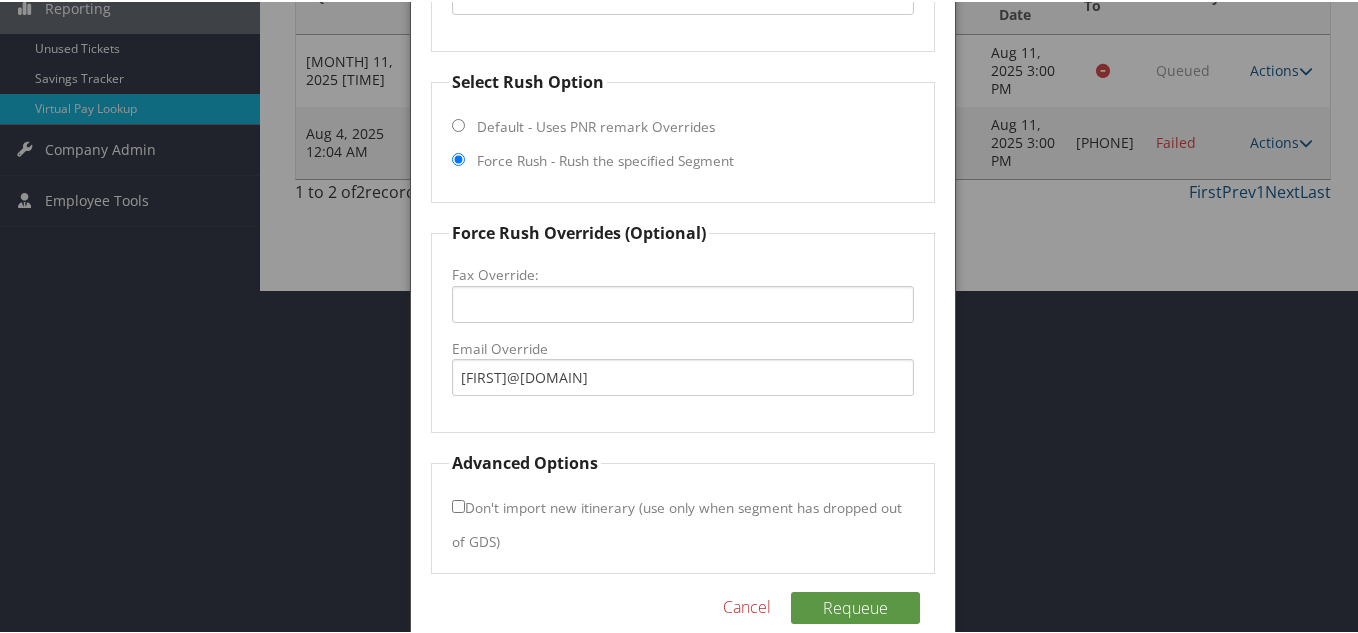 click on "Force Rush Overrides (Optional)
Fax Override:
Email Override
[EMAIL]" at bounding box center [683, 325] 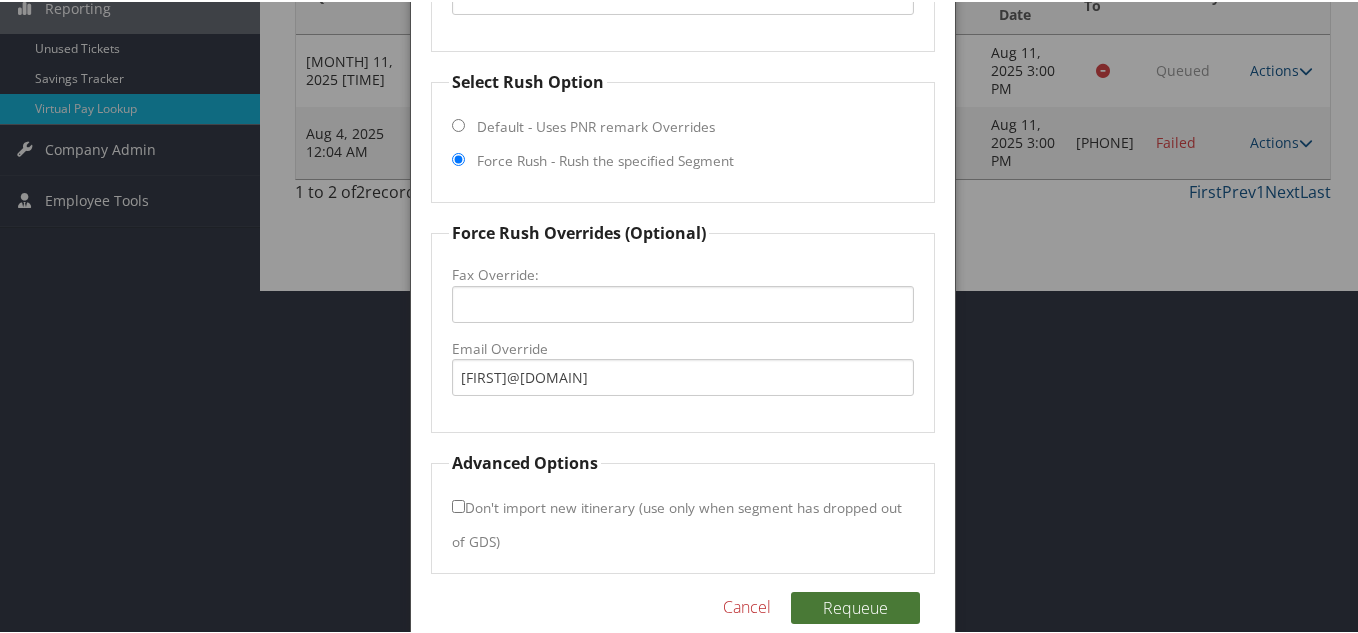 click on "Requeue" at bounding box center (855, 606) 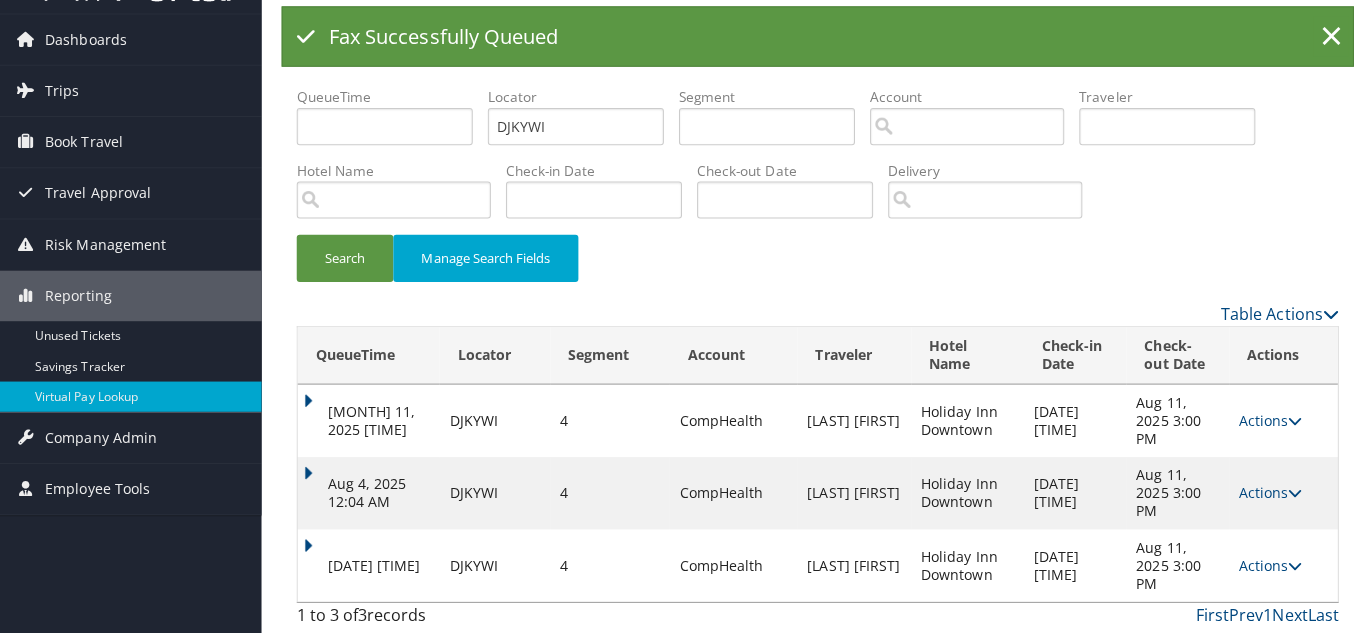 scroll, scrollTop: 0, scrollLeft: 0, axis: both 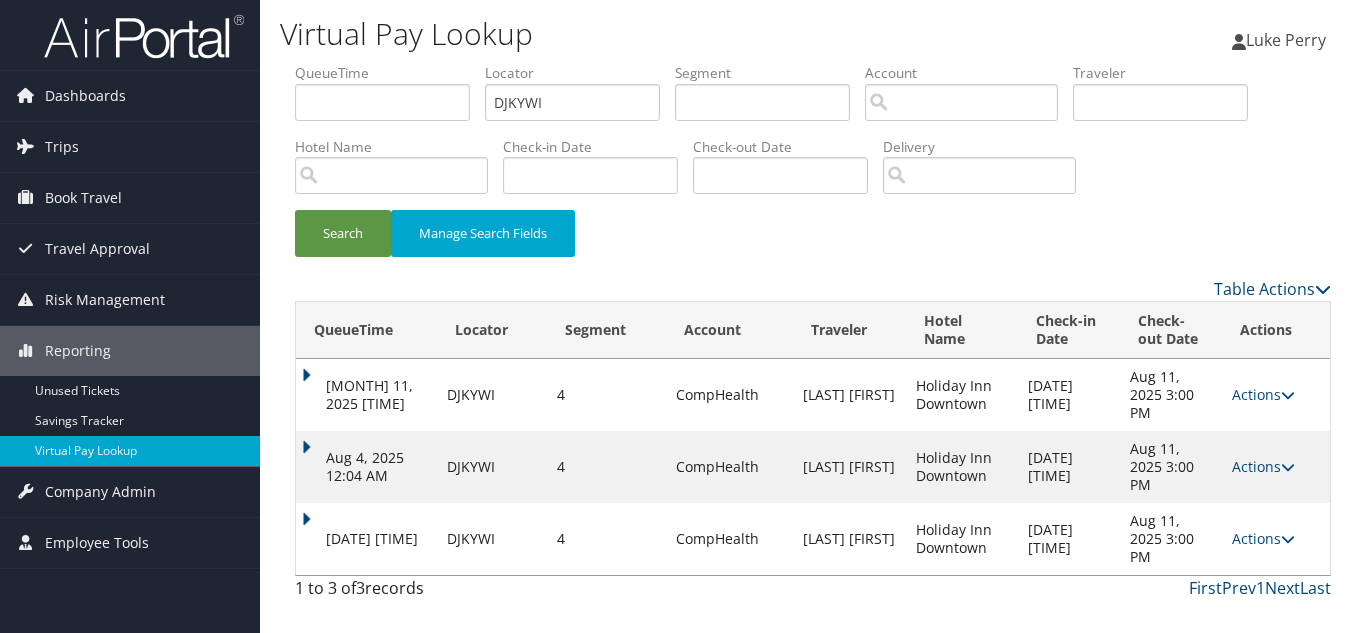 click on "Actions" at bounding box center (1263, 538) 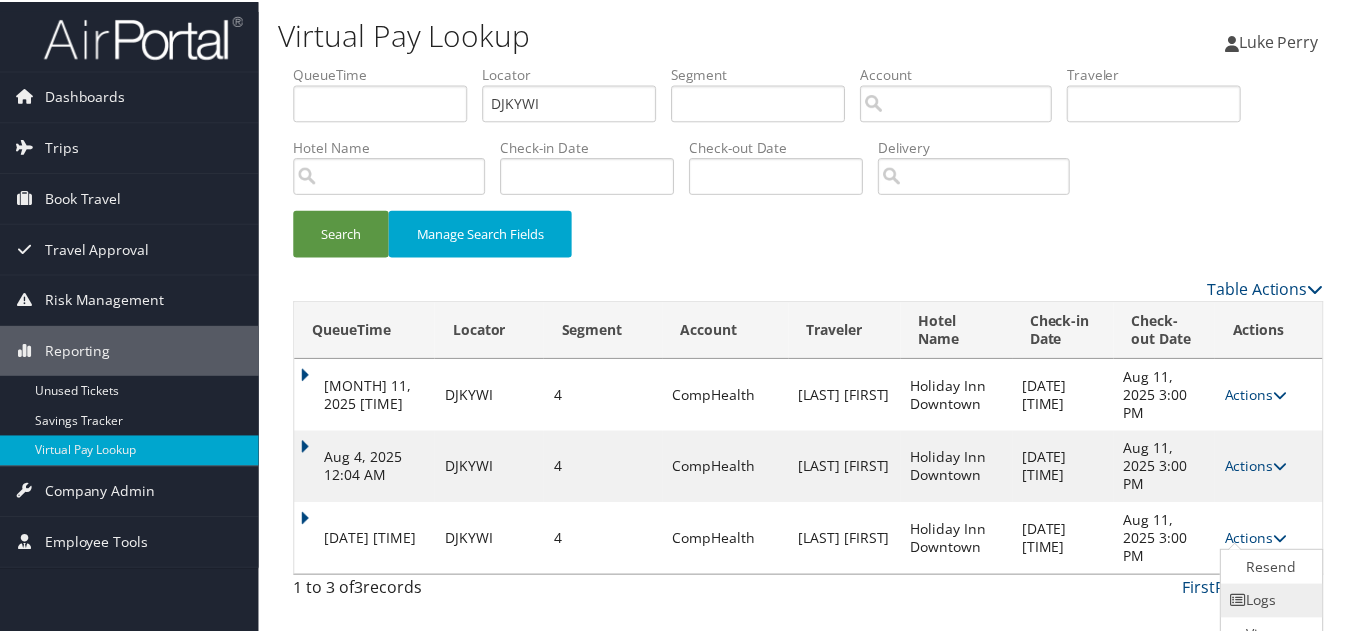 scroll, scrollTop: 39, scrollLeft: 0, axis: vertical 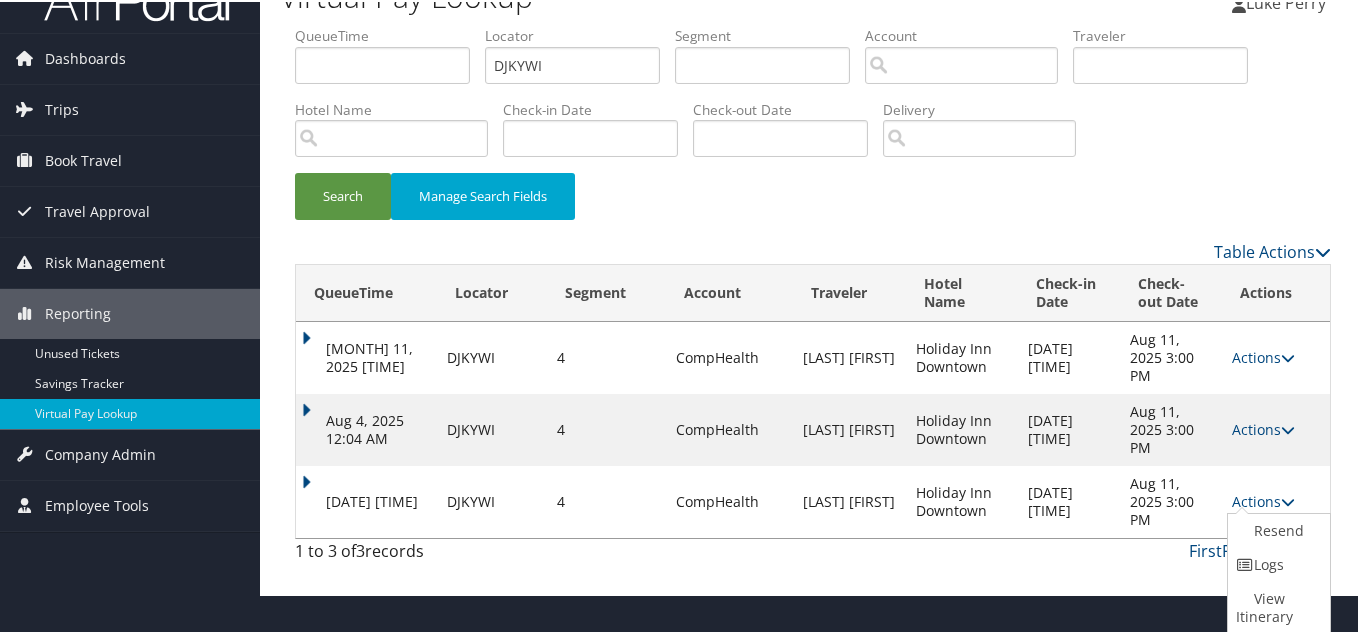drag, startPoint x: 1275, startPoint y: 571, endPoint x: 1302, endPoint y: 563, distance: 28.160255 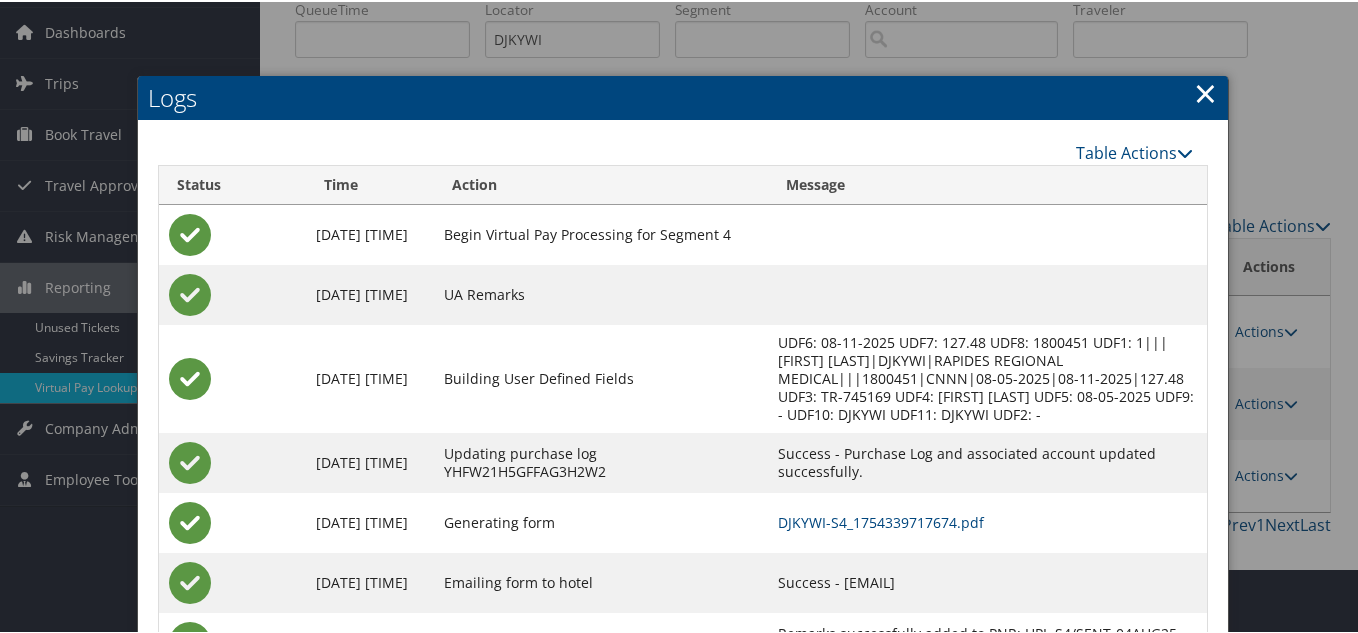 scroll, scrollTop: 159, scrollLeft: 0, axis: vertical 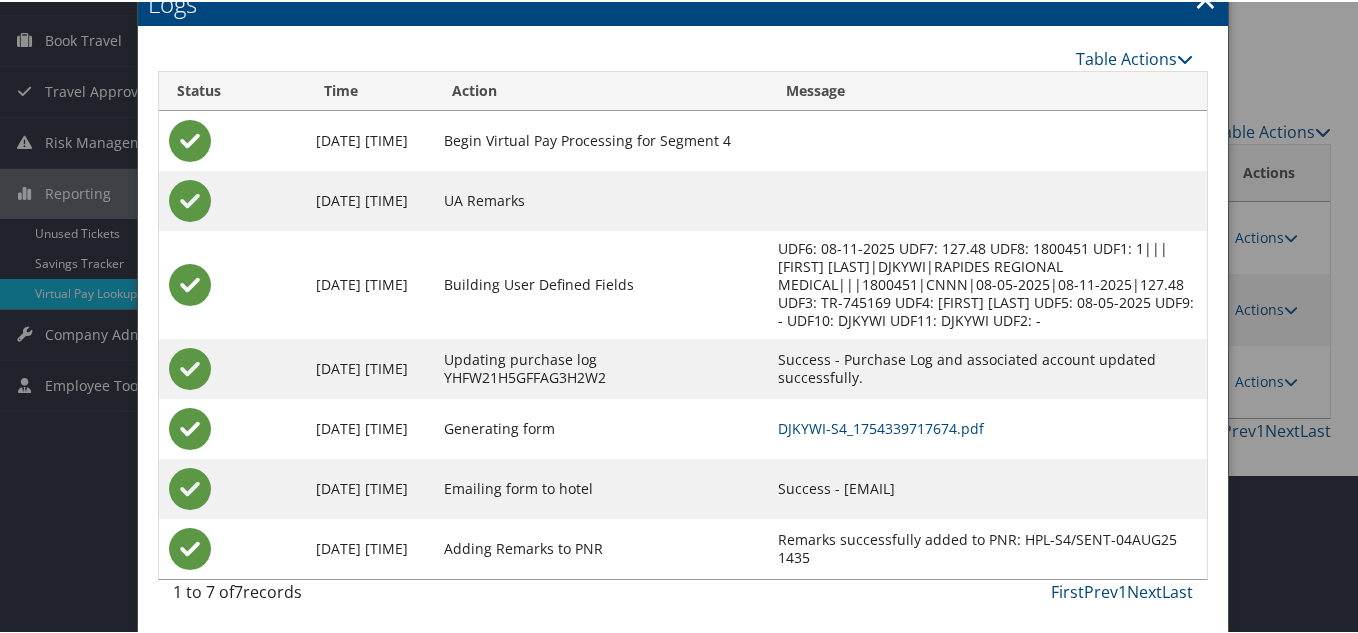 drag, startPoint x: 845, startPoint y: 486, endPoint x: 995, endPoint y: 487, distance: 150.00333 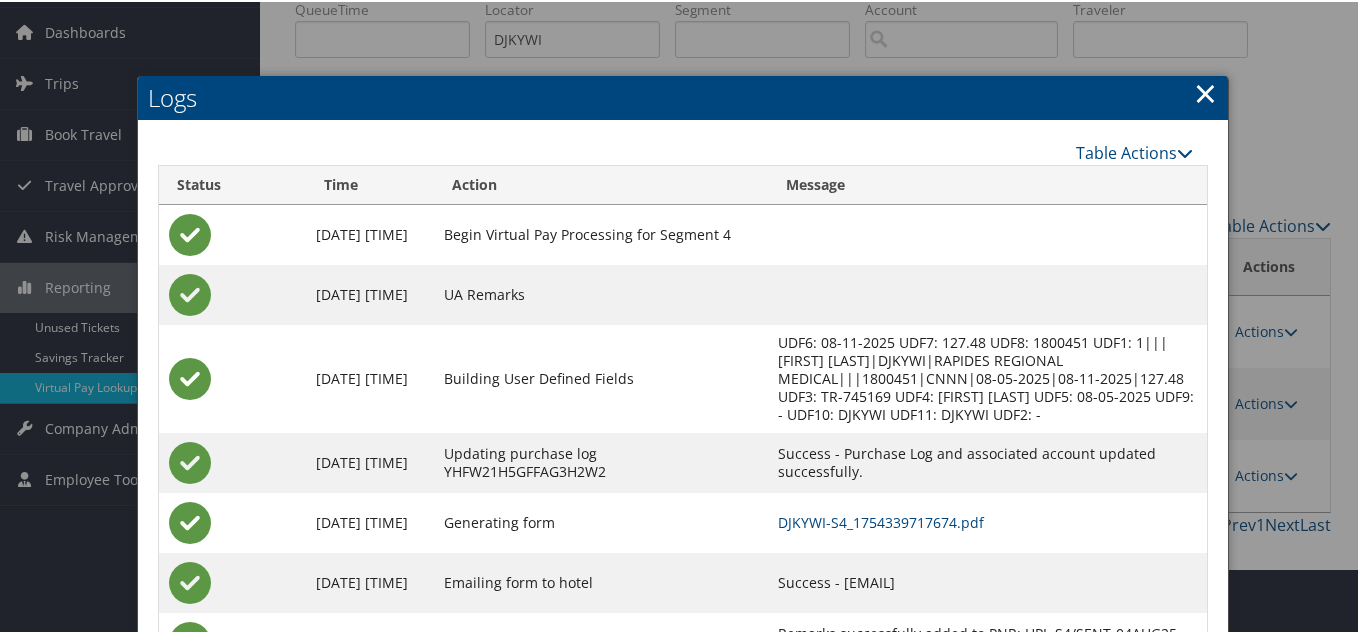 scroll, scrollTop: 0, scrollLeft: 0, axis: both 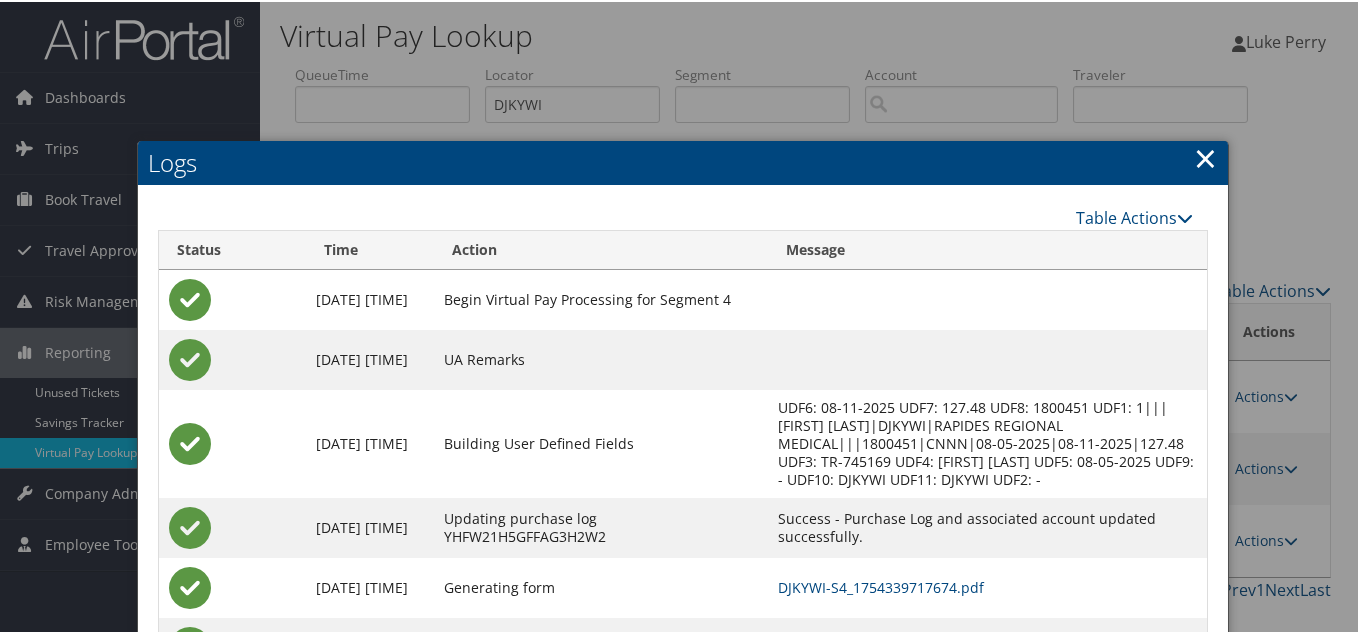 drag, startPoint x: 1198, startPoint y: 156, endPoint x: 1190, endPoint y: 171, distance: 17 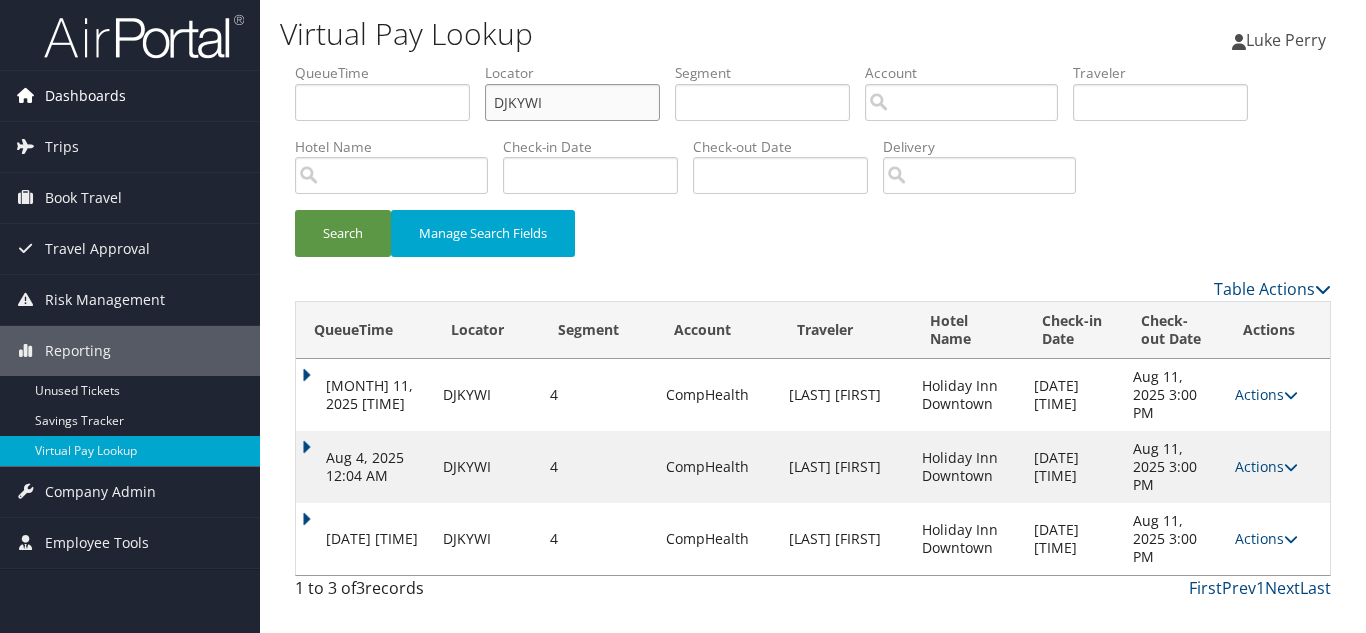 drag, startPoint x: 563, startPoint y: 104, endPoint x: 50, endPoint y: 99, distance: 513.02435 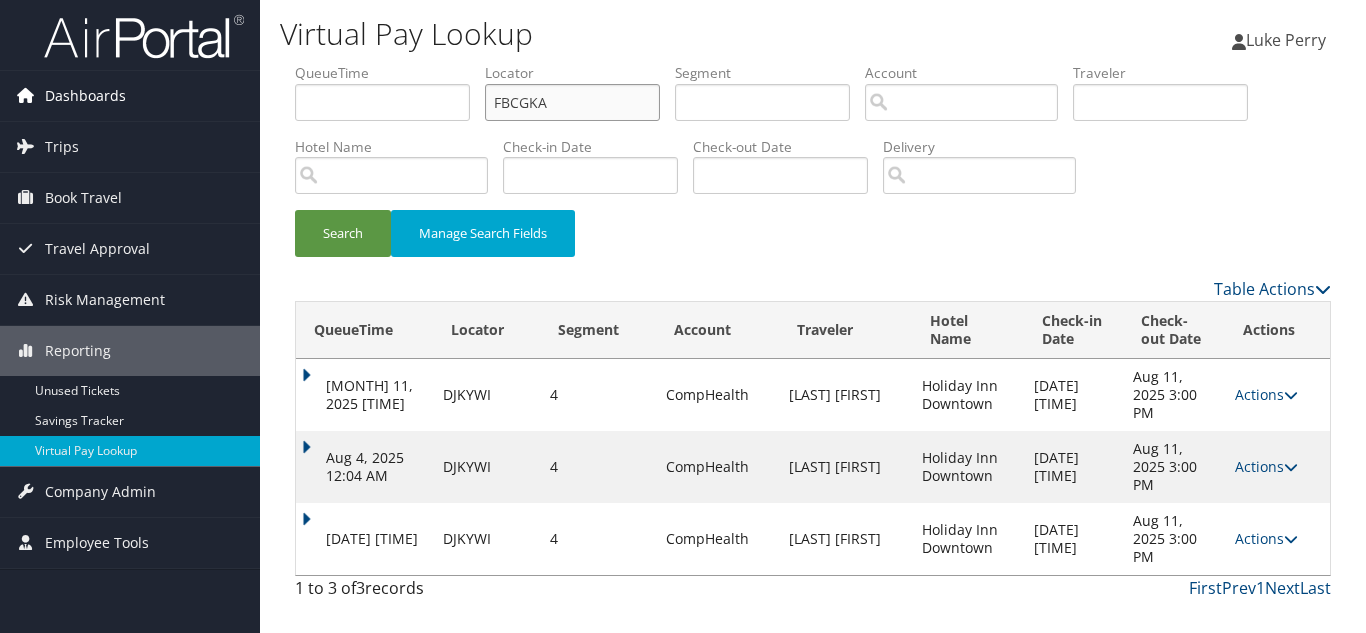 click on "Search" at bounding box center (343, 233) 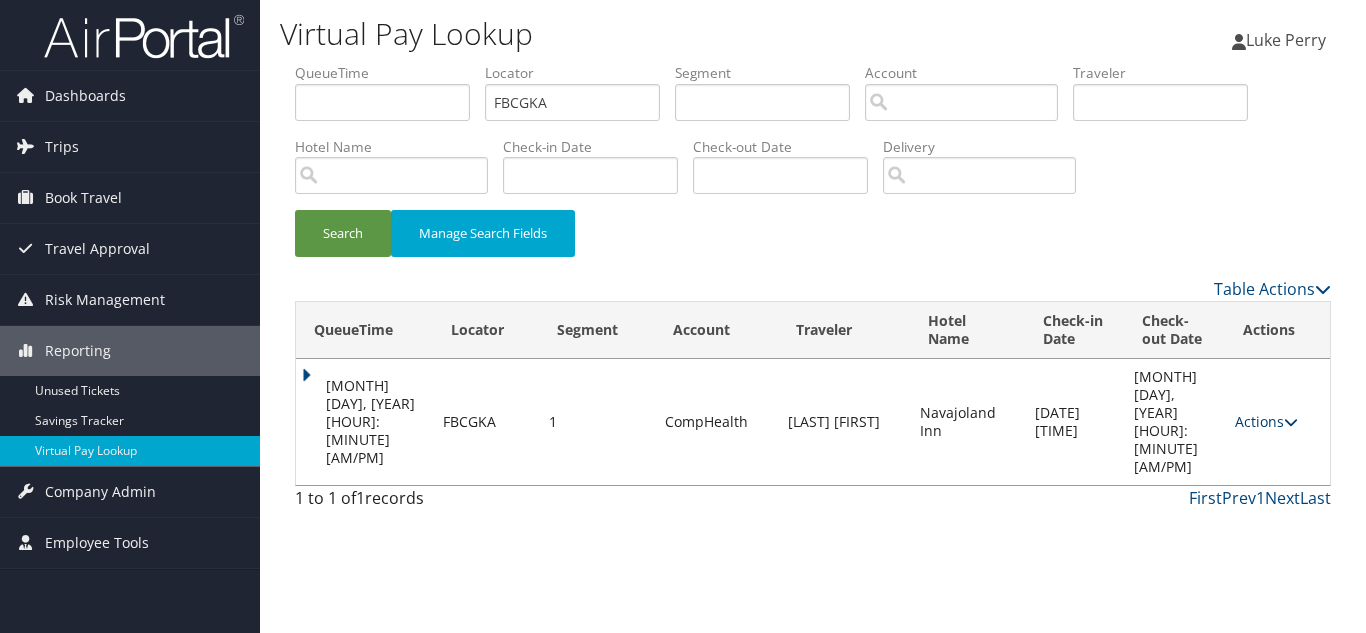 click on "Actions" at bounding box center [1266, 421] 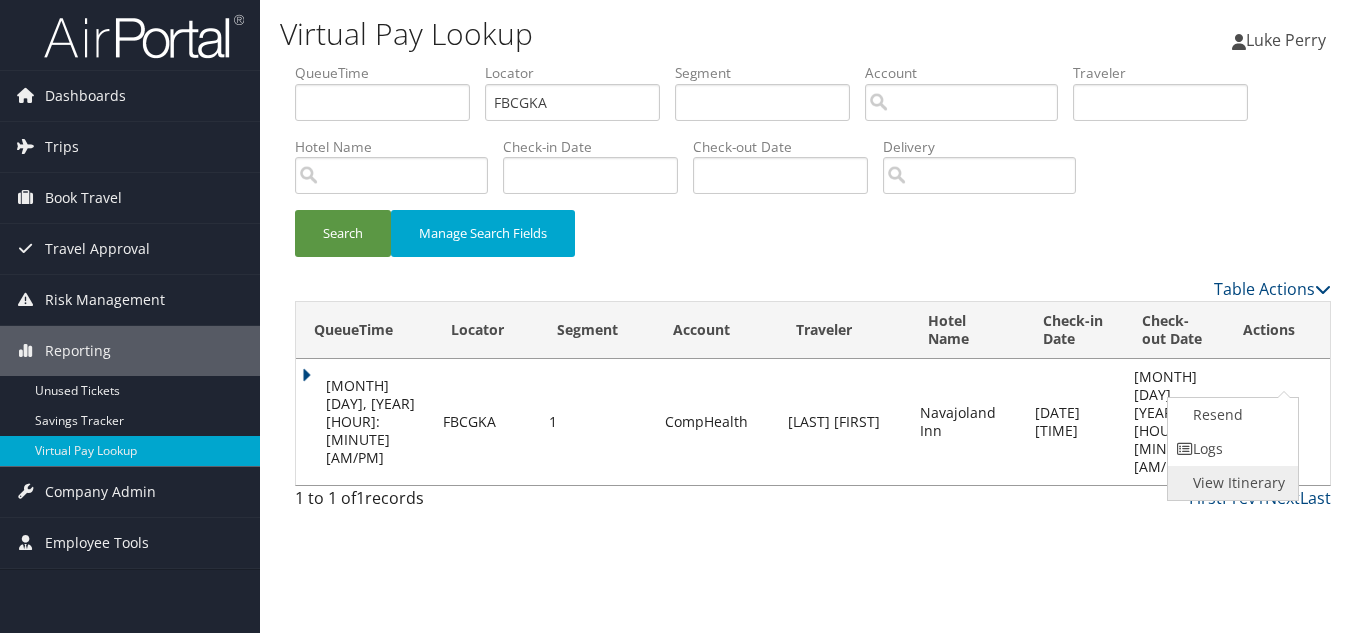 click on "View Itinerary" at bounding box center [1231, 483] 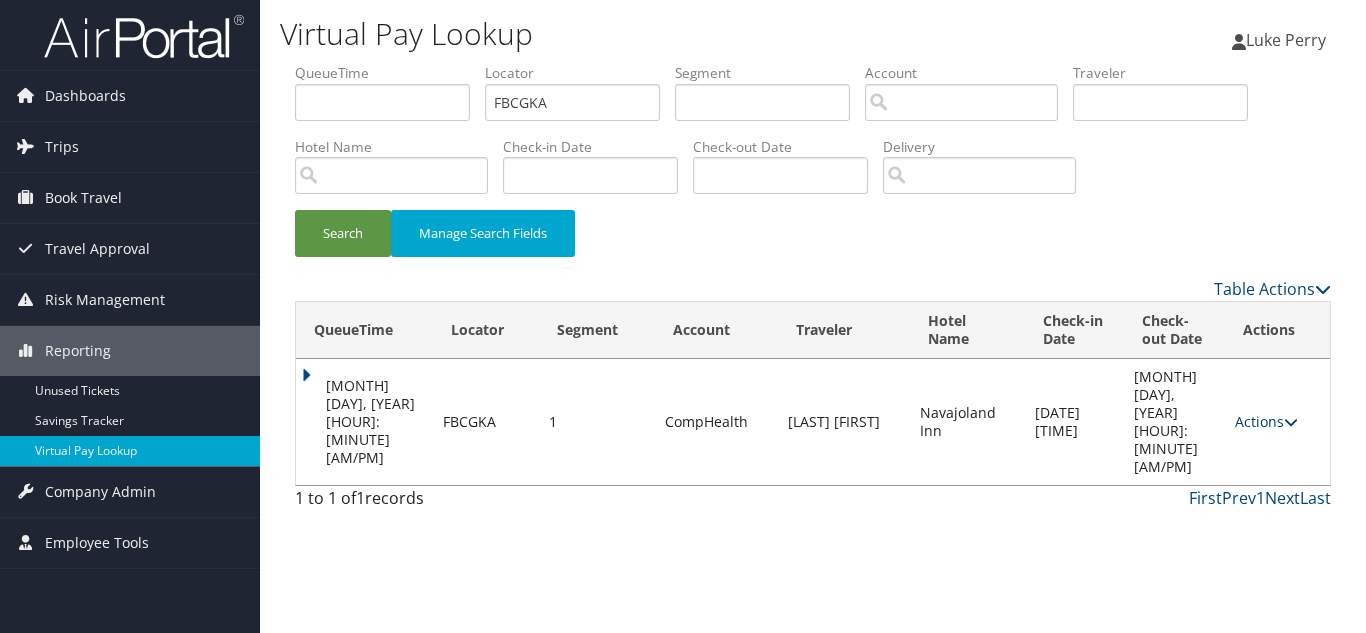 click on "Actions" at bounding box center [1266, 421] 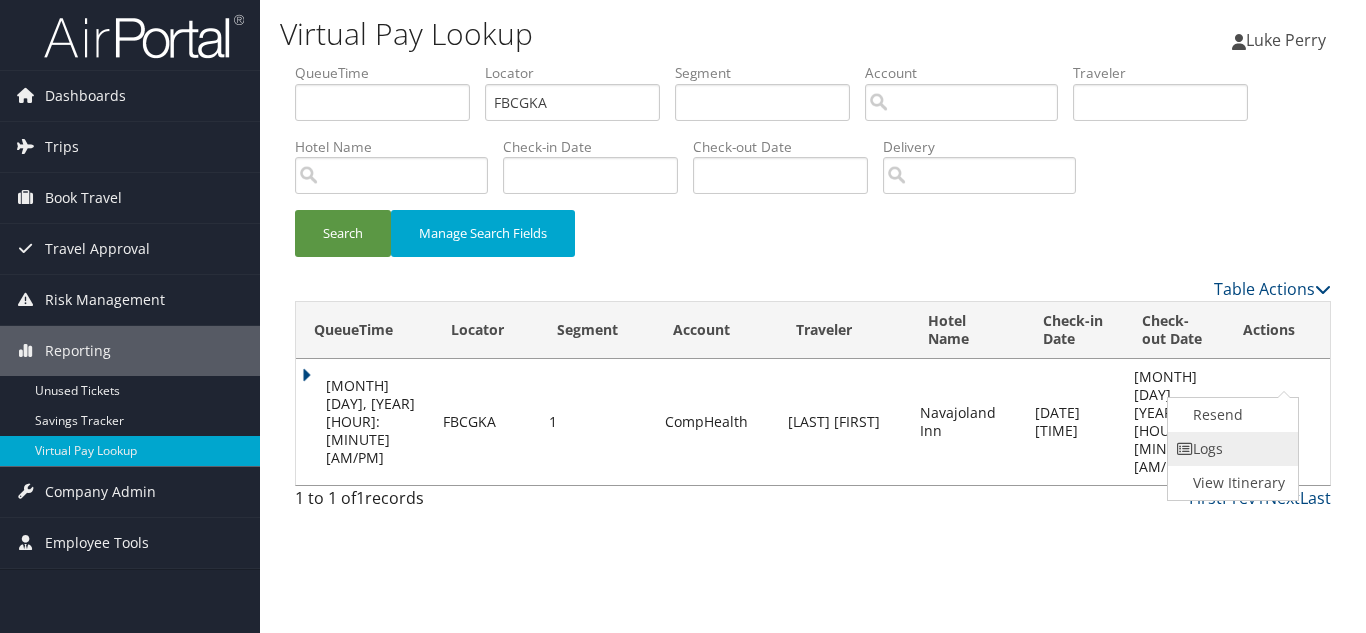 click on "Logs" at bounding box center (1231, 449) 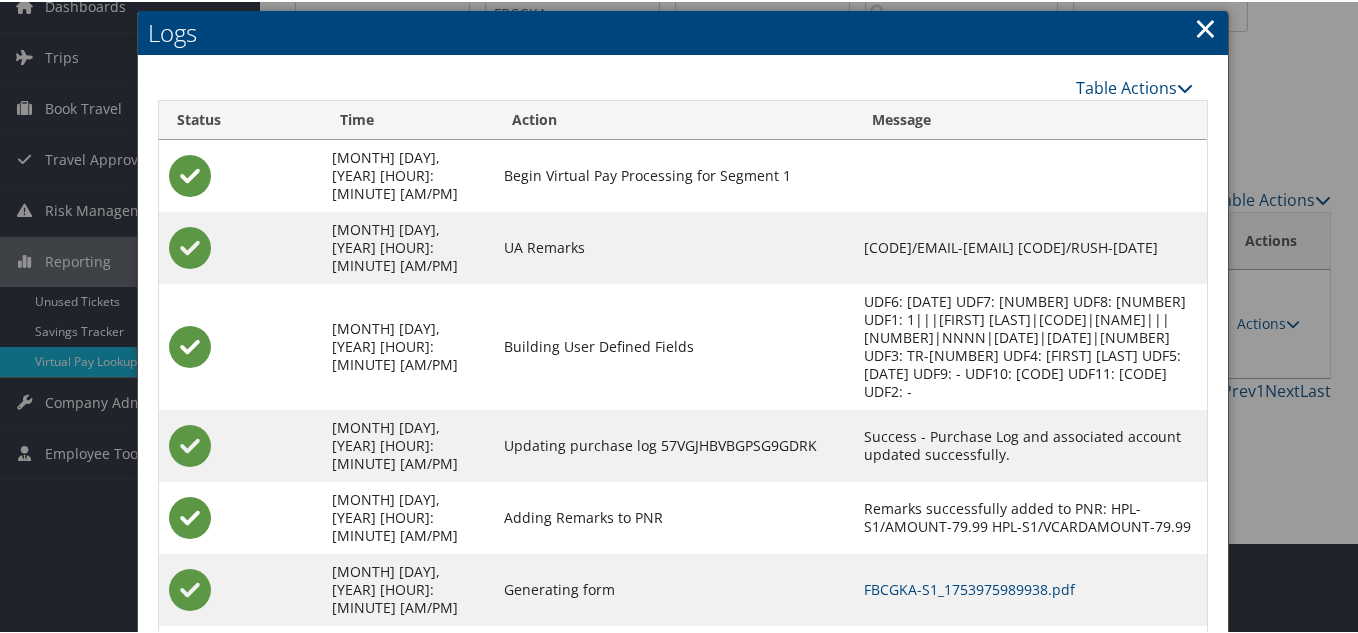 scroll, scrollTop: 180, scrollLeft: 0, axis: vertical 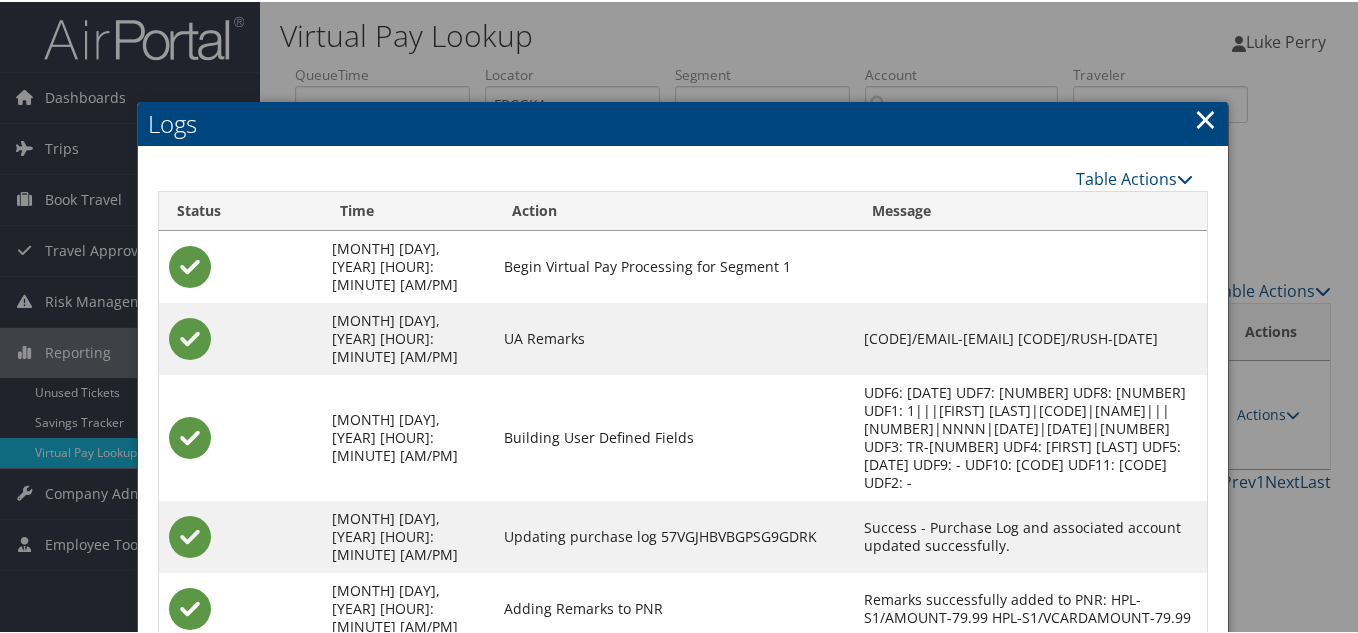 drag, startPoint x: 1200, startPoint y: 116, endPoint x: 1343, endPoint y: 151, distance: 147.22092 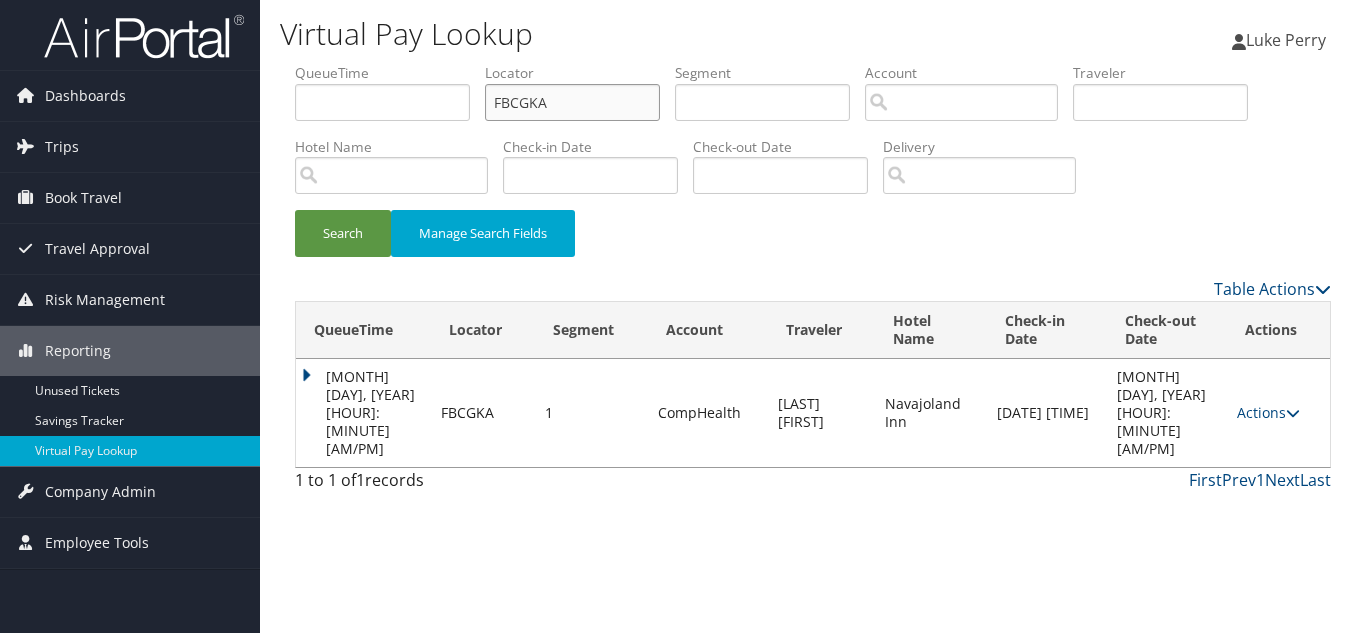 drag, startPoint x: 576, startPoint y: 97, endPoint x: 319, endPoint y: 100, distance: 257.01752 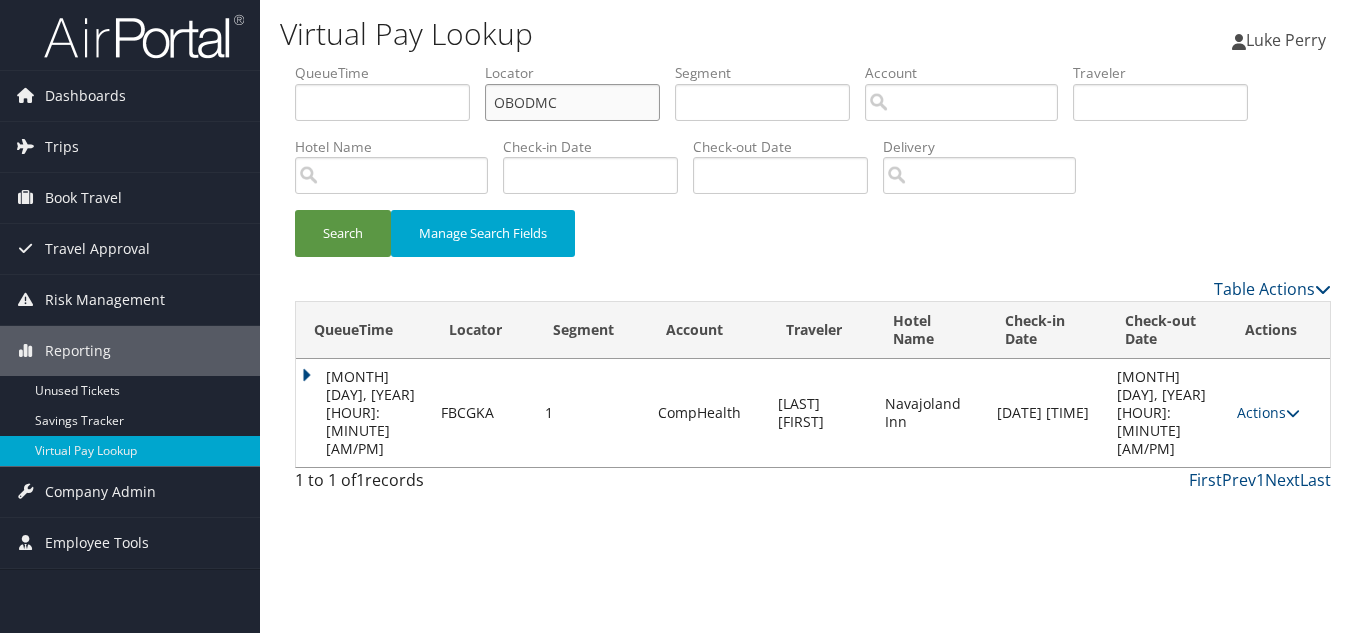 click on "Search" at bounding box center (343, 233) 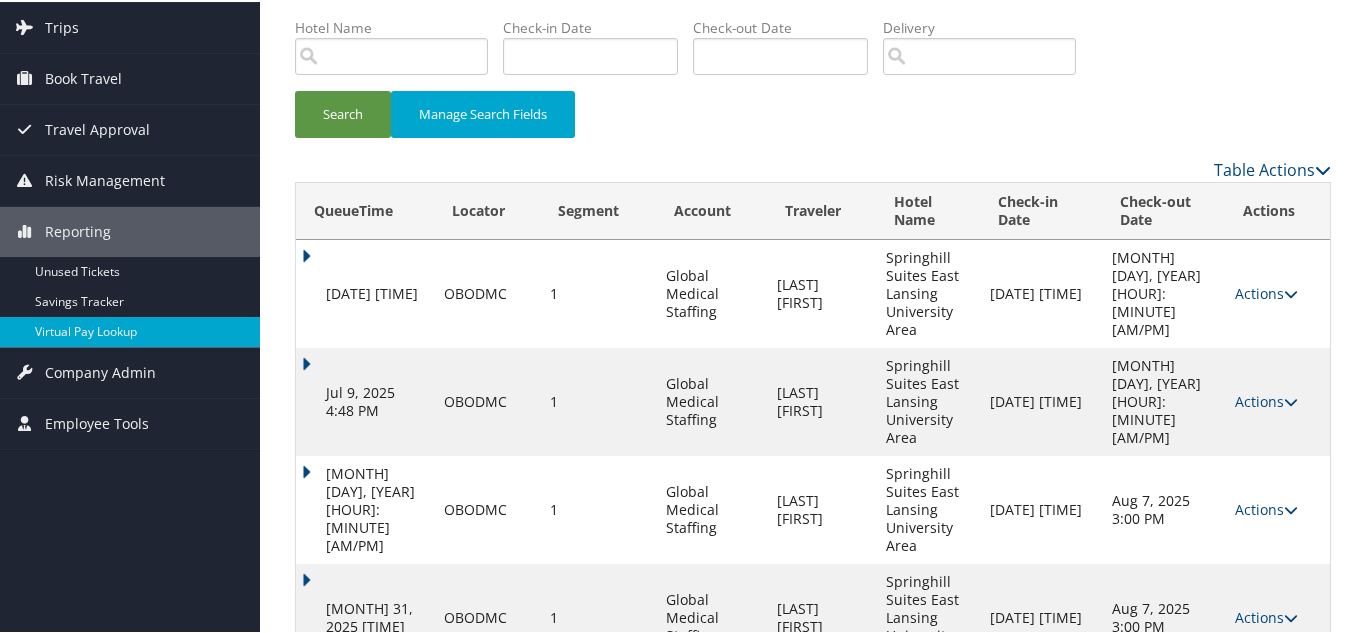 scroll, scrollTop: 193, scrollLeft: 0, axis: vertical 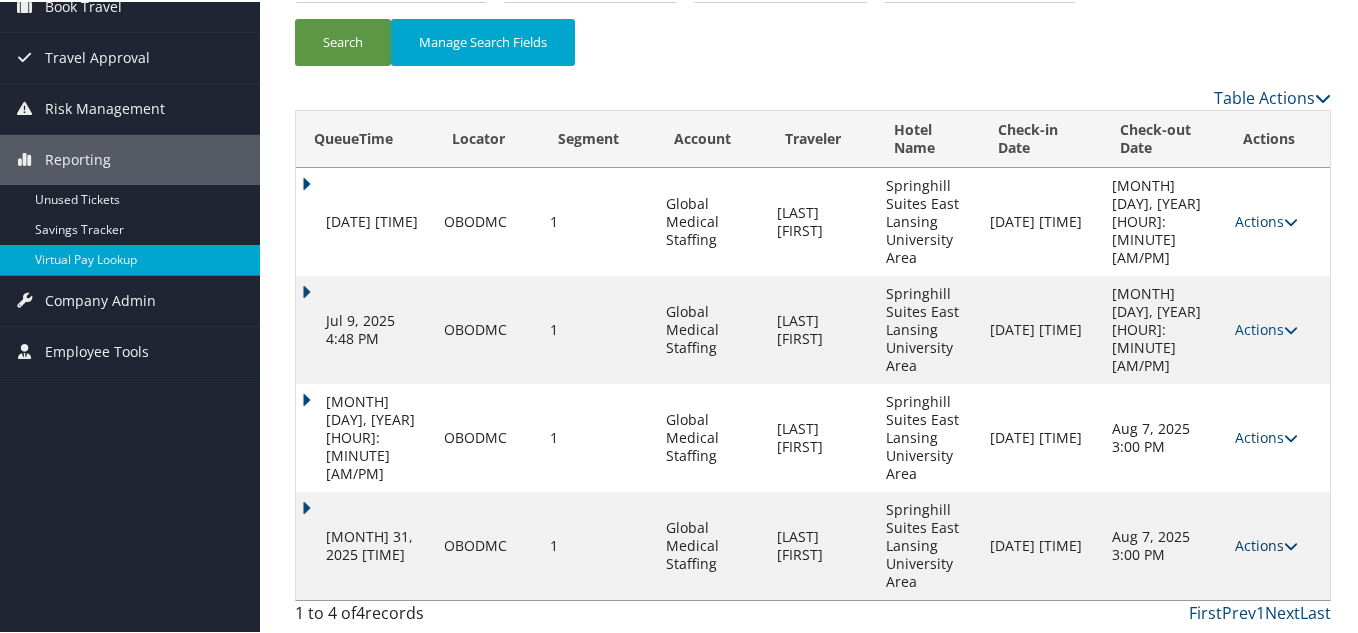 click on "Actions" at bounding box center [1266, 543] 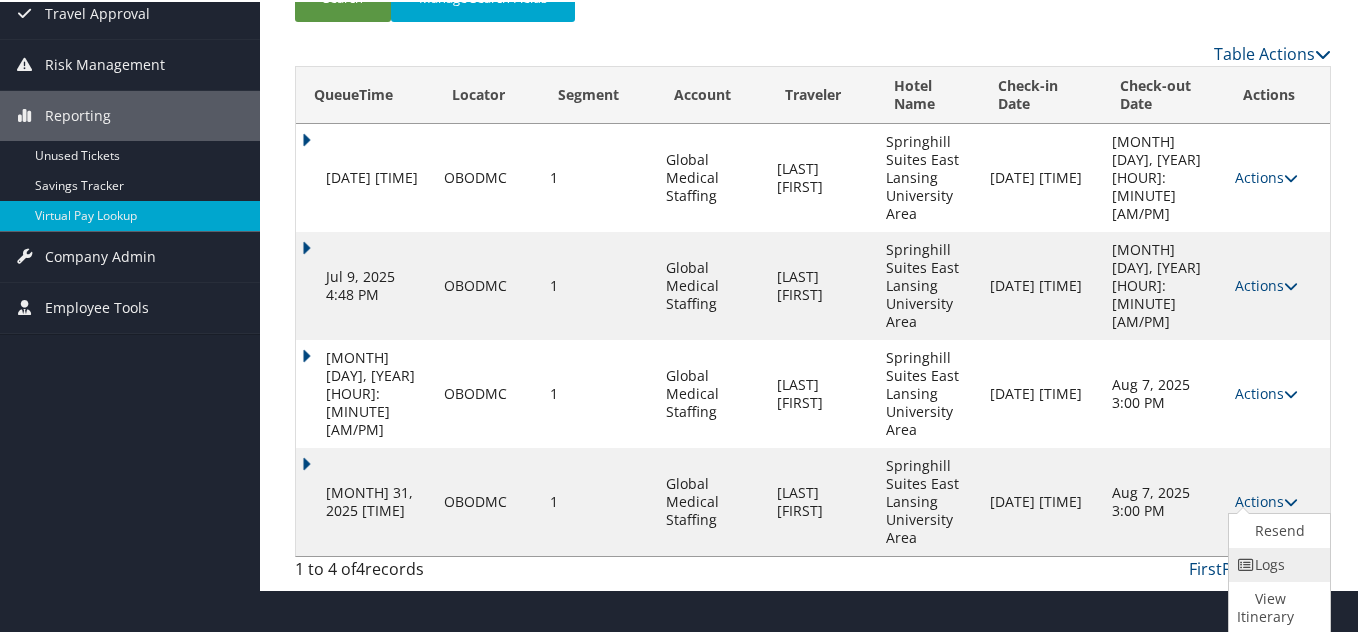 click on "Logs" at bounding box center (1277, 563) 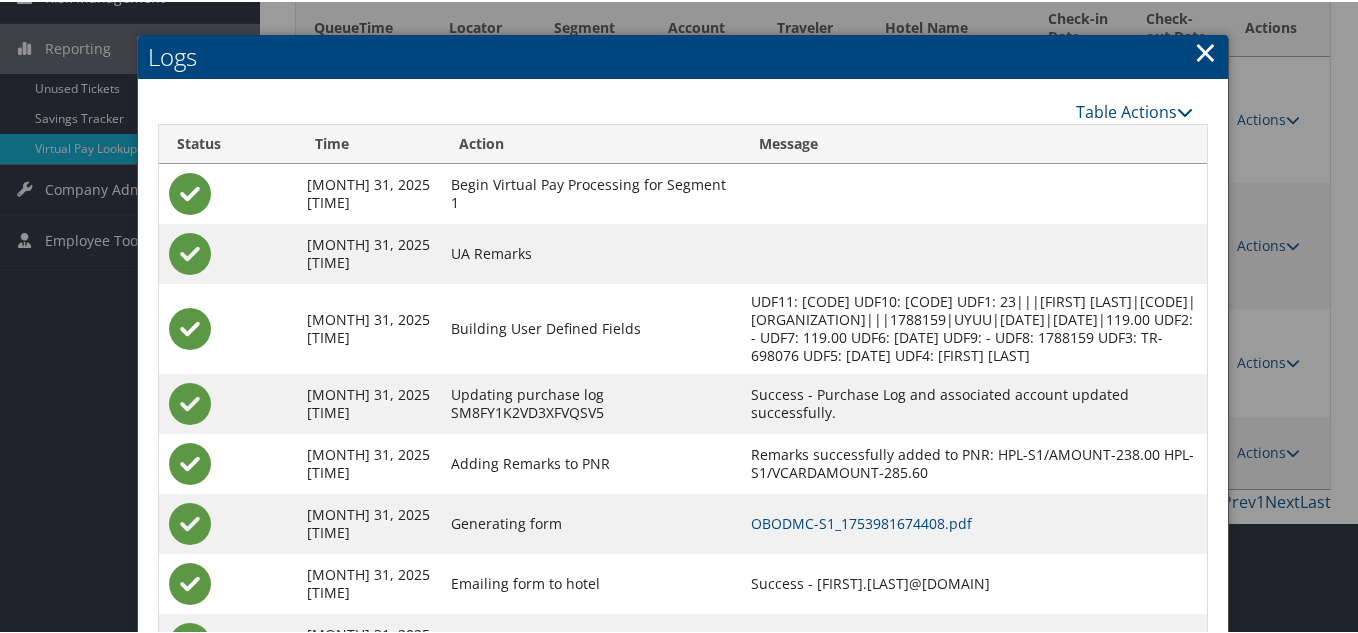 scroll, scrollTop: 417, scrollLeft: 0, axis: vertical 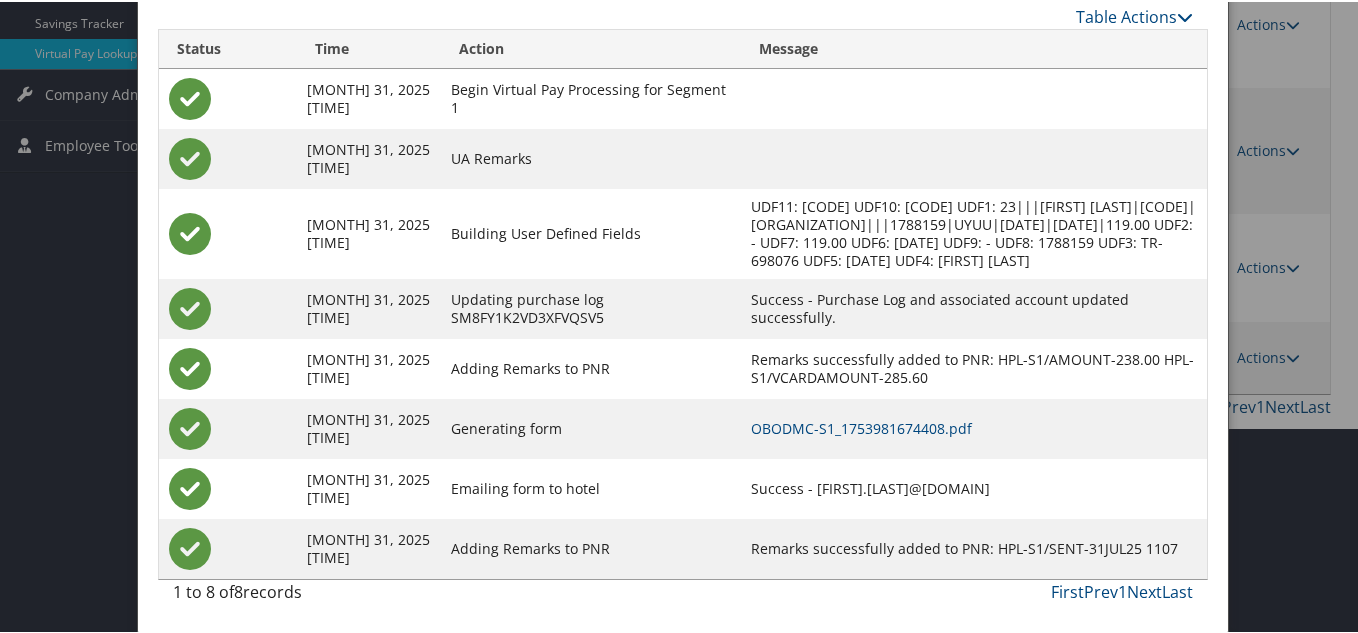 drag, startPoint x: 821, startPoint y: 487, endPoint x: 1046, endPoint y: 483, distance: 225.03555 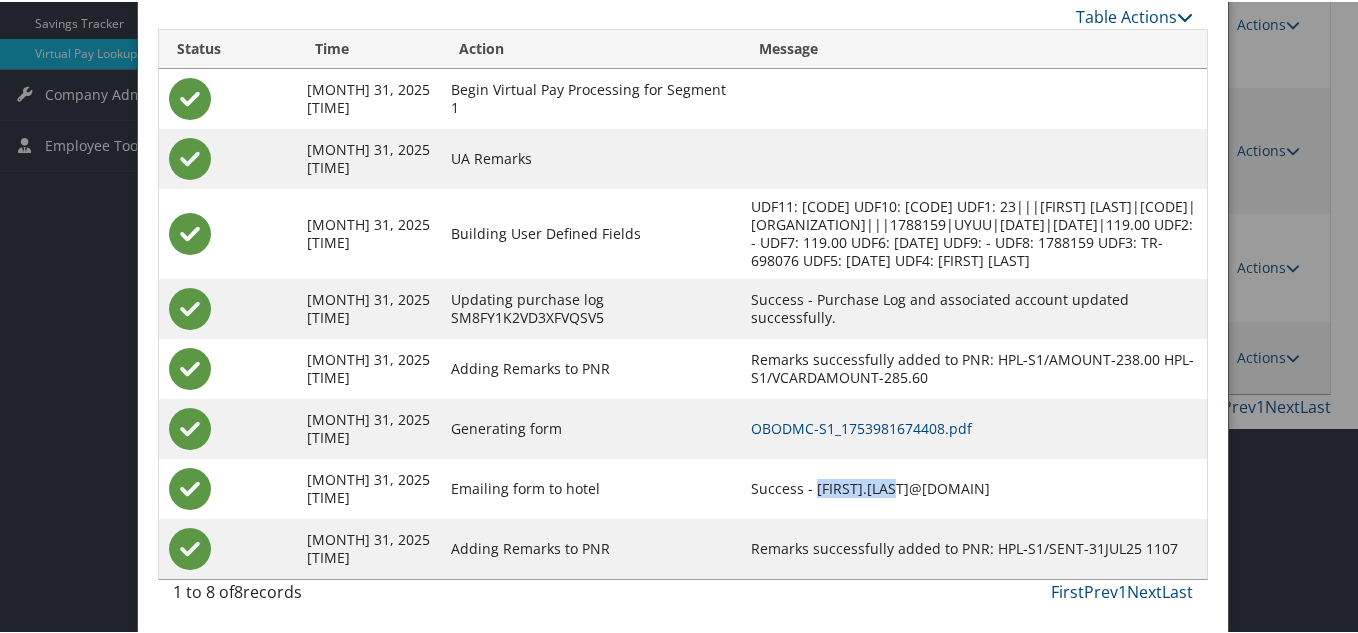 drag, startPoint x: 822, startPoint y: 486, endPoint x: 911, endPoint y: 485, distance: 89.005615 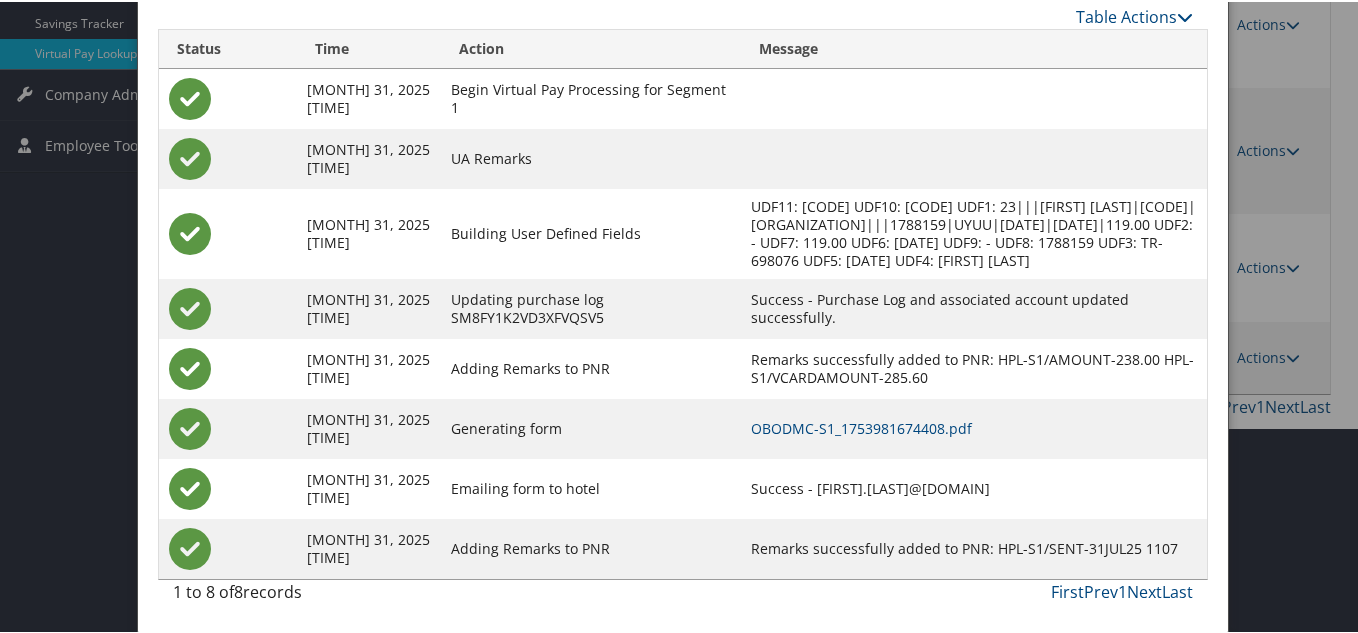 click on "Remarks successfully added to PNR:
HPL-S1/SENT-31JUL25 1107" at bounding box center [974, 547] 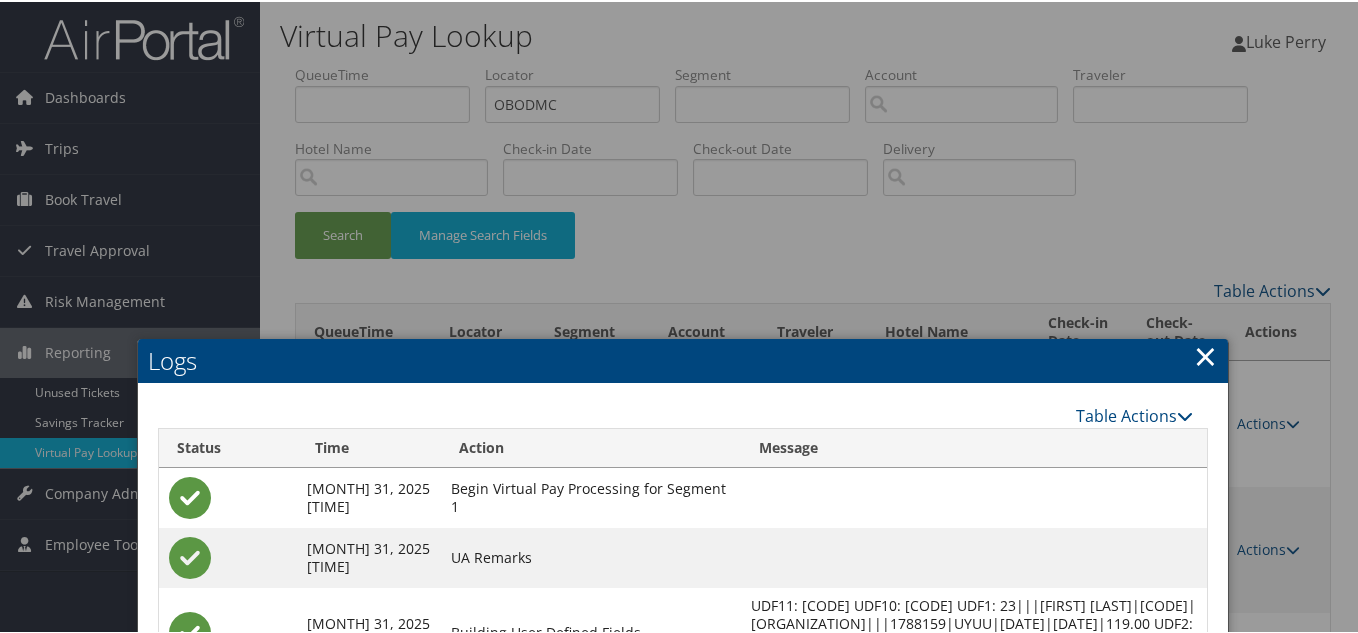 click on "×" at bounding box center (1205, 354) 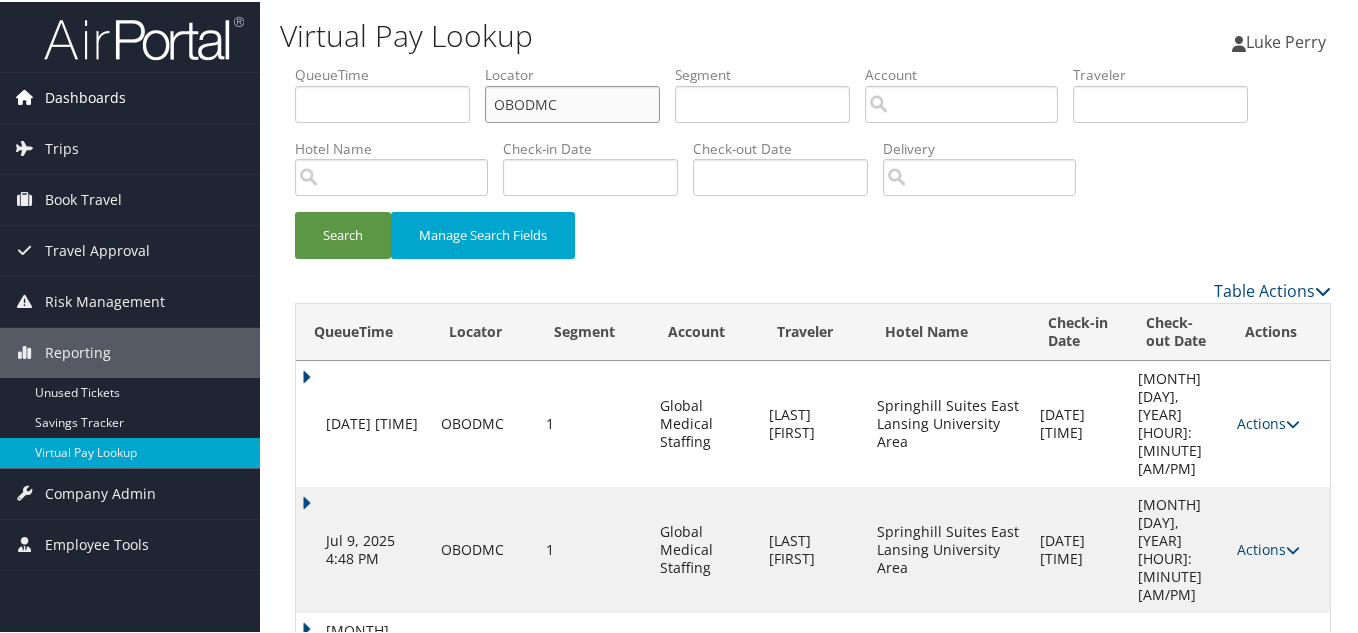 drag, startPoint x: 207, startPoint y: 107, endPoint x: 119, endPoint y: 107, distance: 88 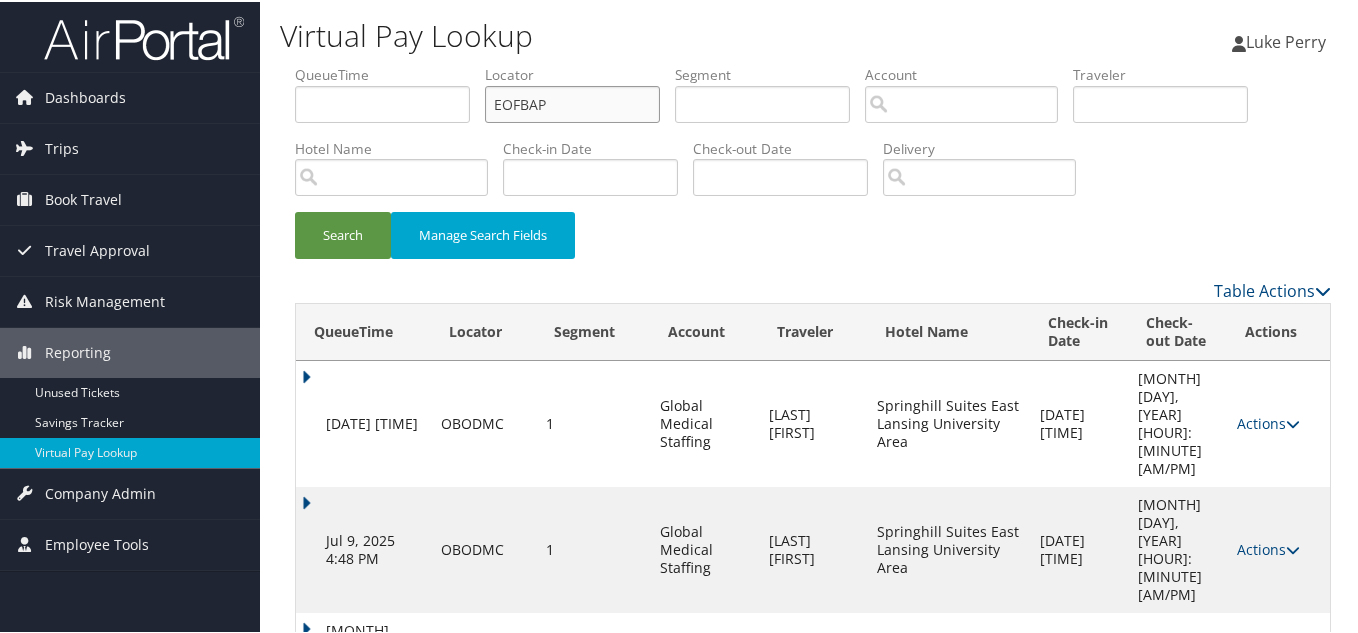 click on "Search" at bounding box center [343, 233] 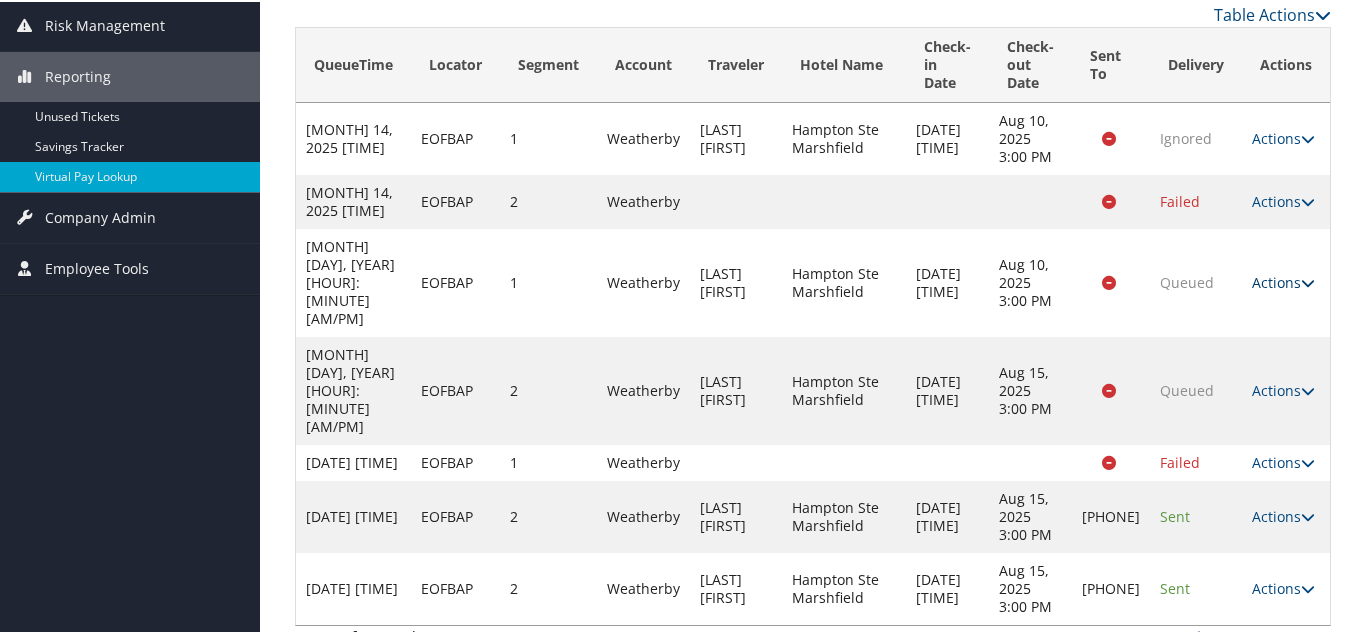 scroll, scrollTop: 283, scrollLeft: 0, axis: vertical 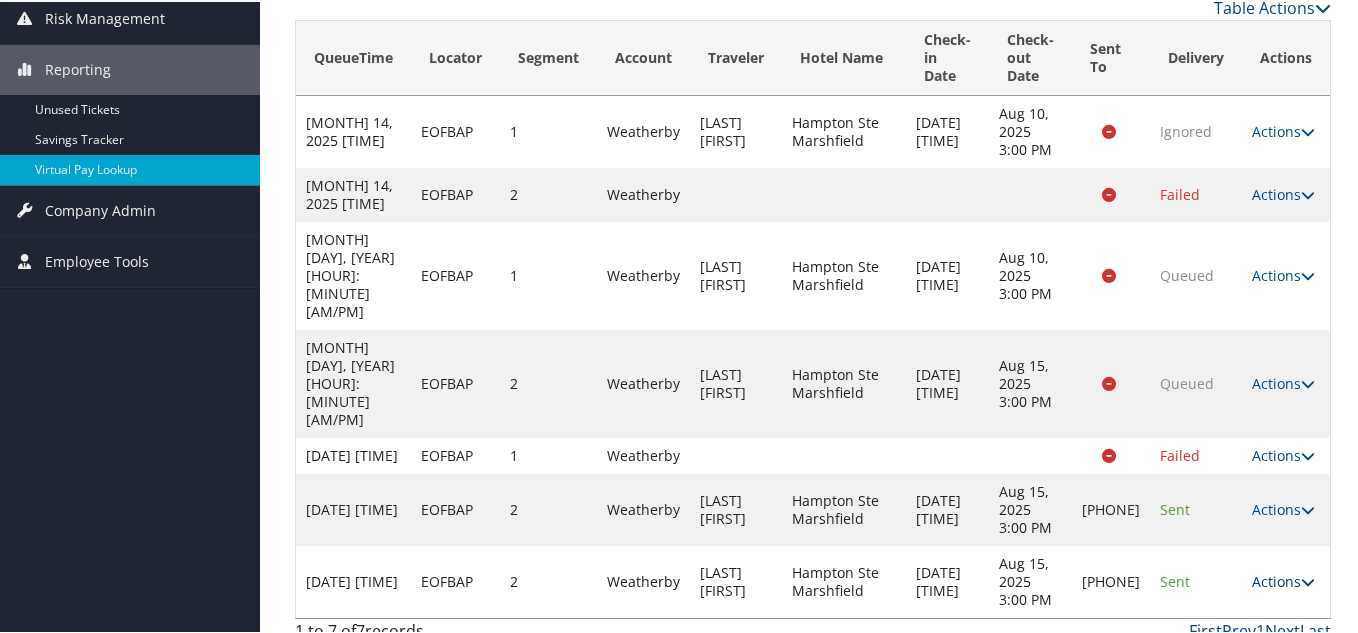 click on "Actions" at bounding box center [1283, 579] 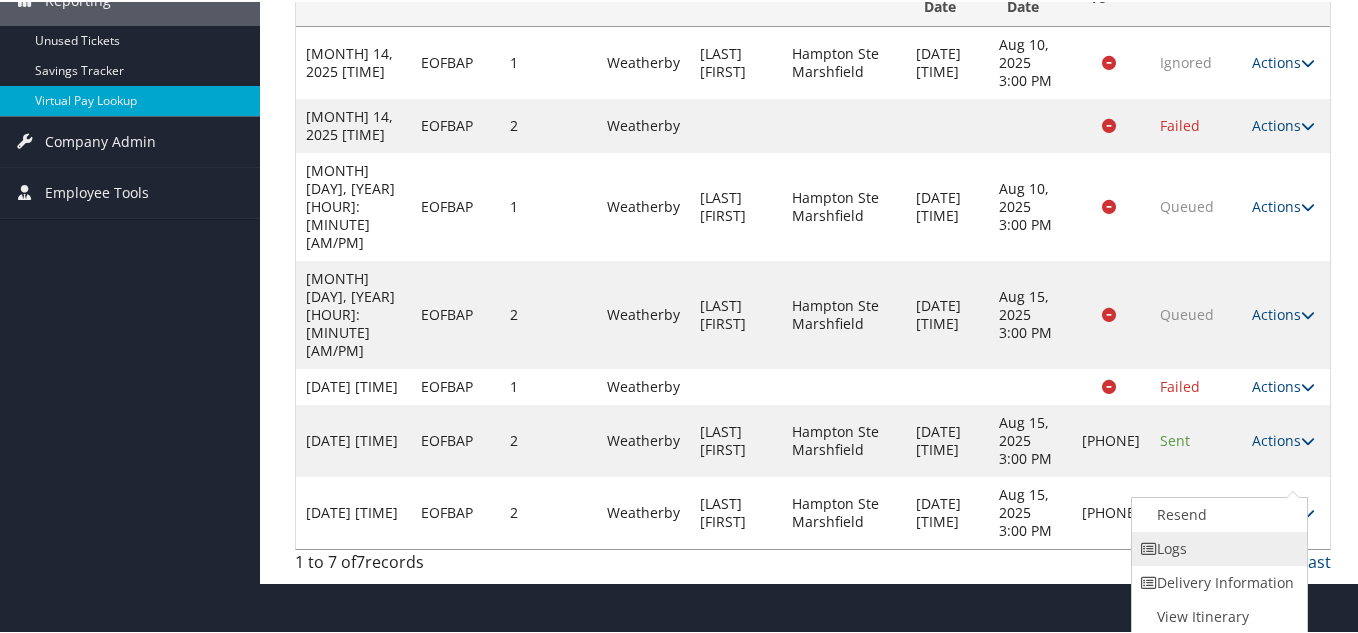 click on "Logs" at bounding box center (1217, 547) 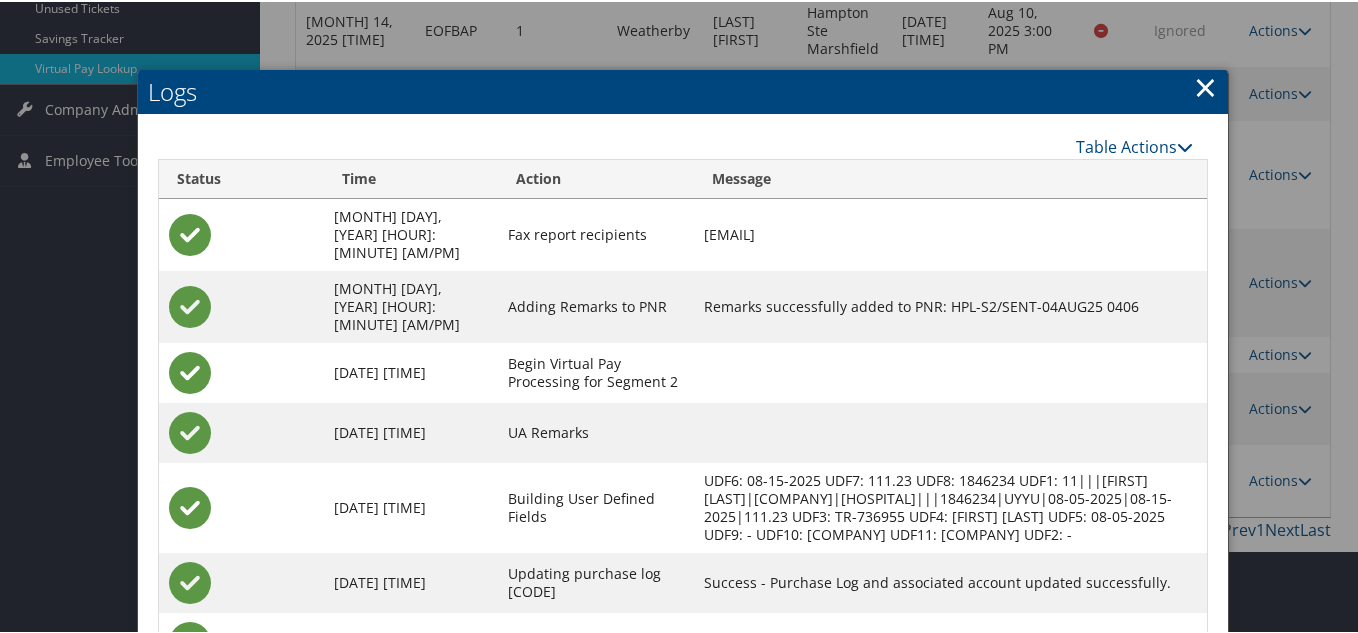 scroll, scrollTop: 514, scrollLeft: 0, axis: vertical 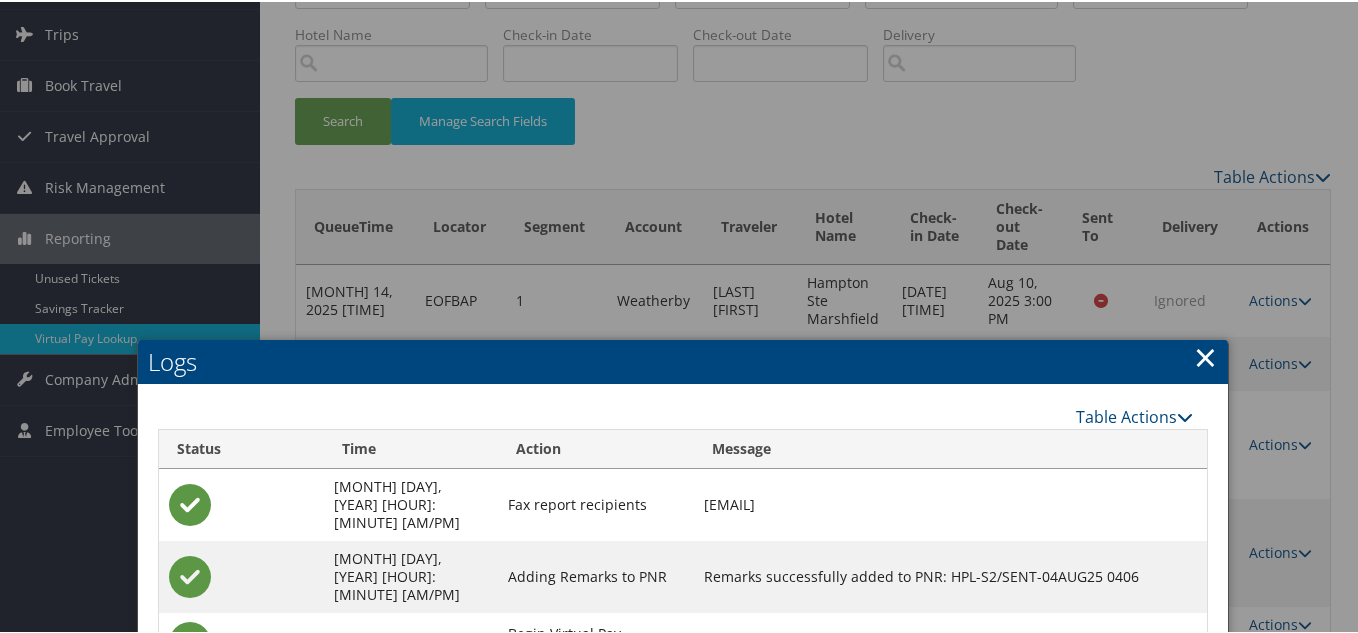 click on "×" at bounding box center [1205, 355] 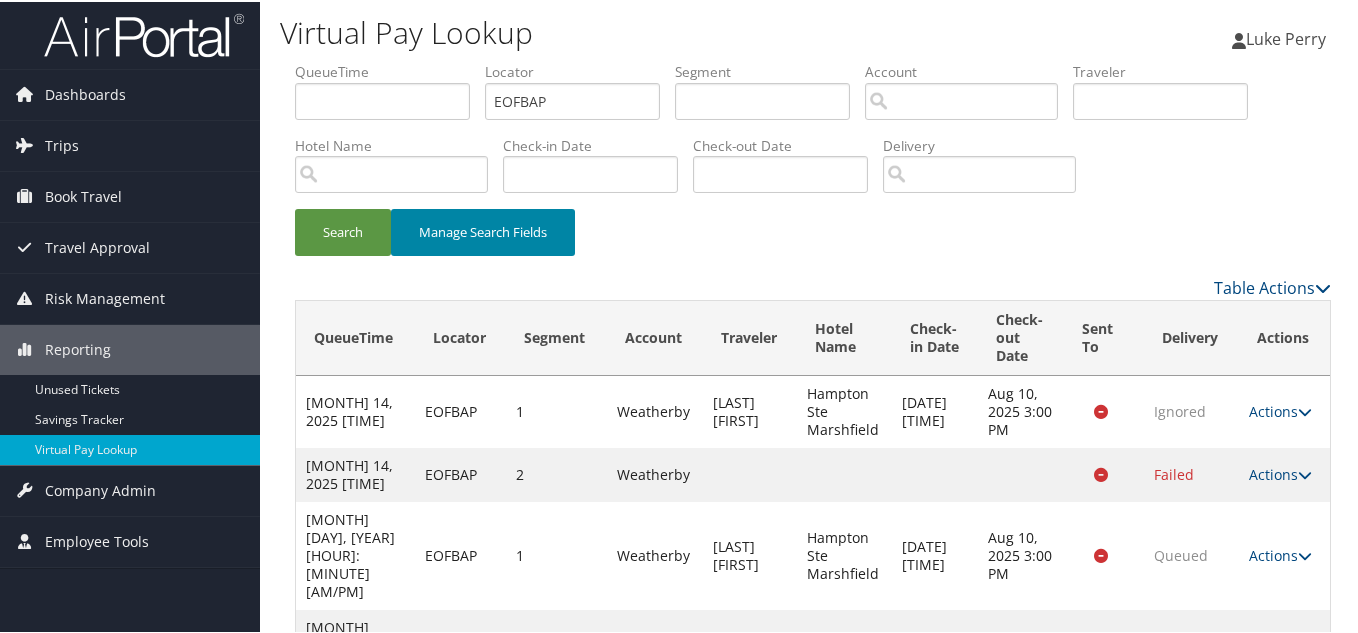 scroll, scrollTop: 0, scrollLeft: 0, axis: both 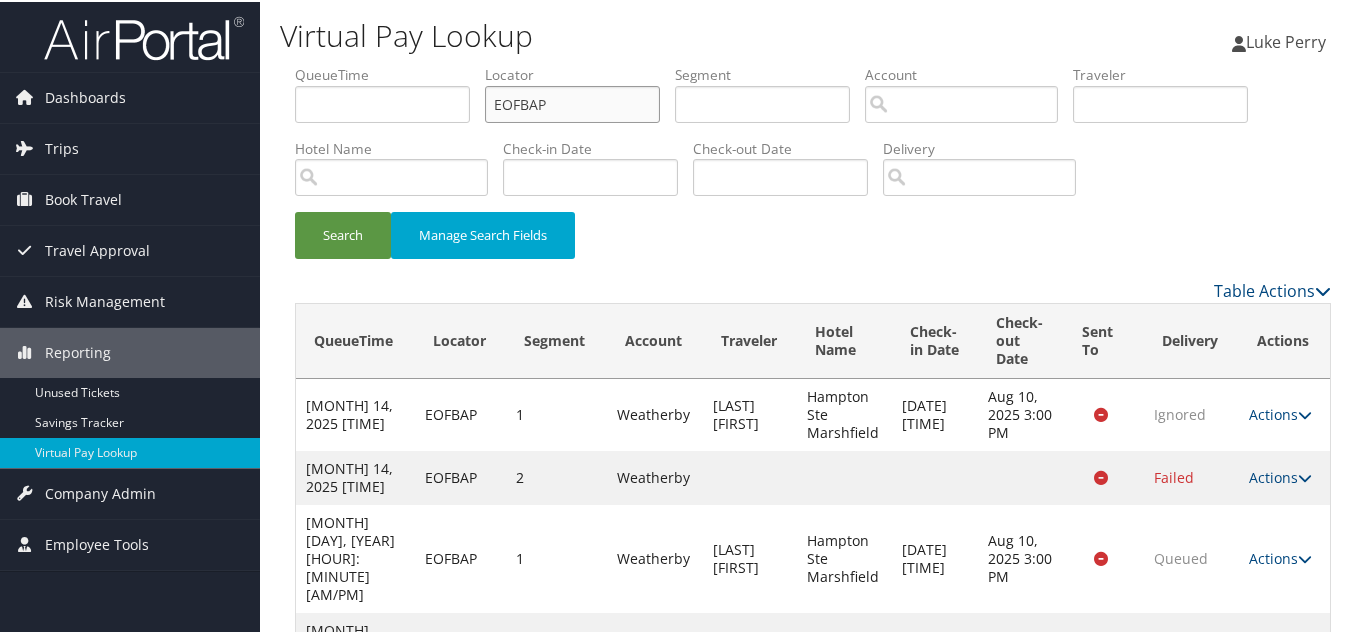drag, startPoint x: 74, startPoint y: 51, endPoint x: 26, endPoint y: 47, distance: 48.166378 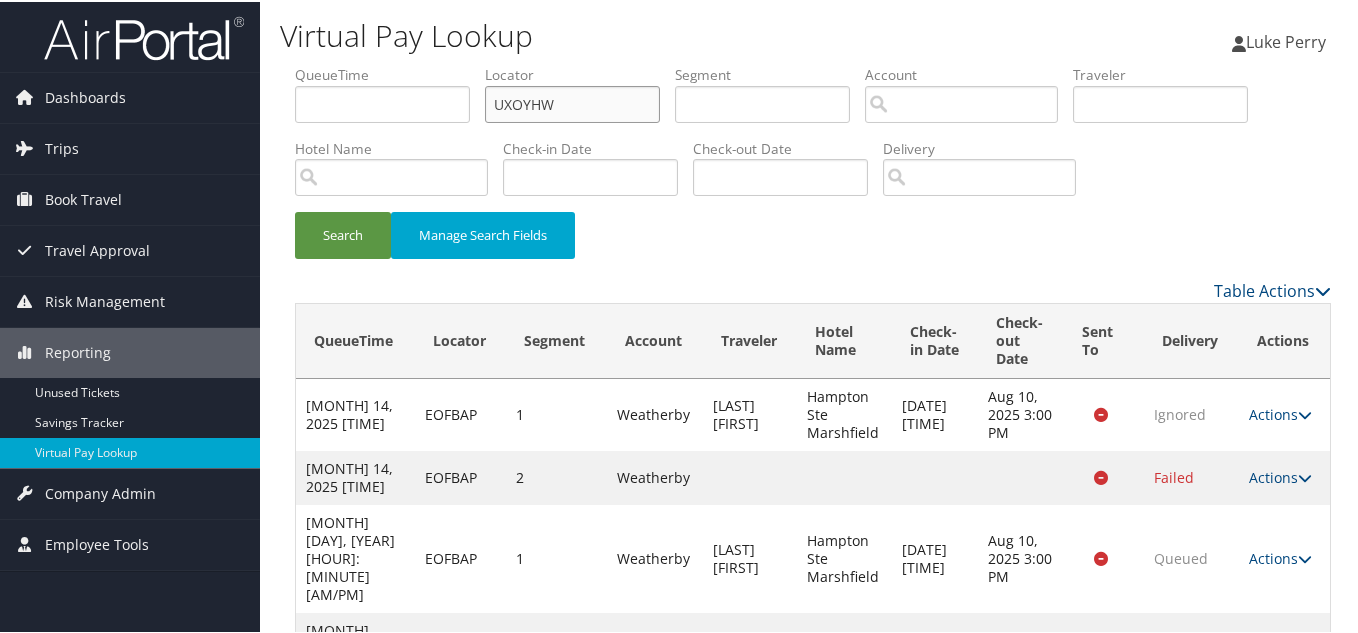 click on "Search" at bounding box center (343, 233) 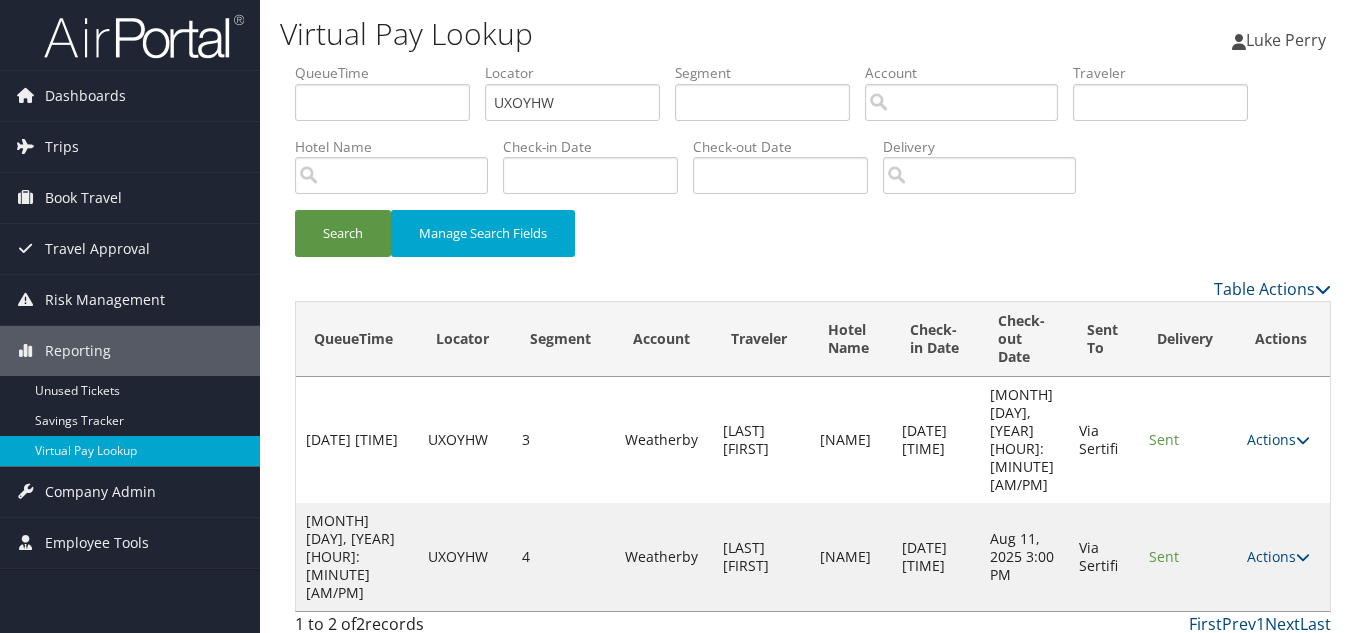 click on "Actions   Resend  Logs  View Itinerary" at bounding box center [1283, 557] 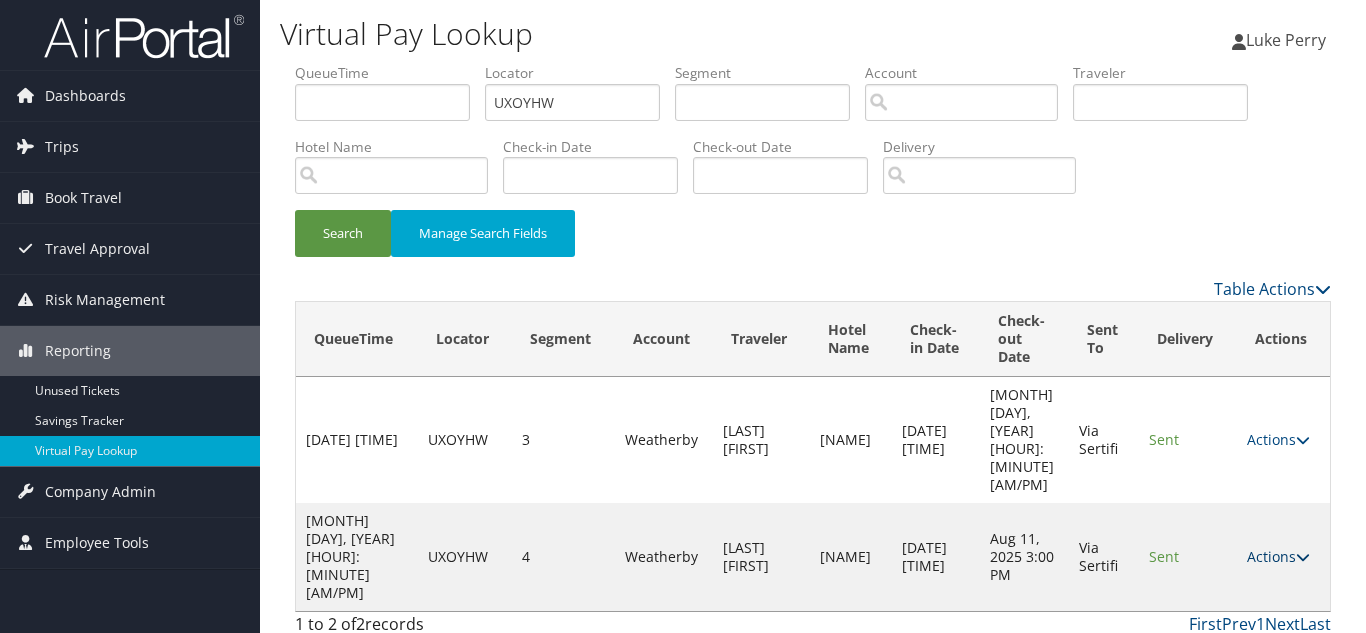 click at bounding box center [1303, 557] 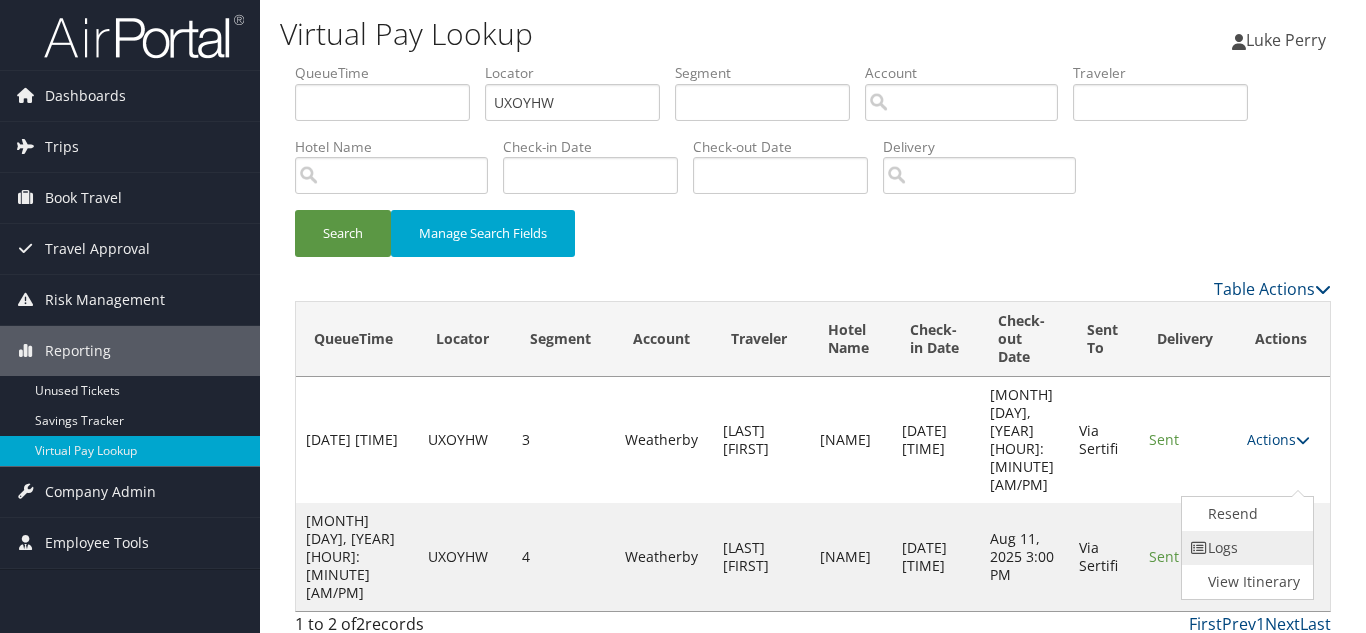 click on "Logs" at bounding box center [1245, 548] 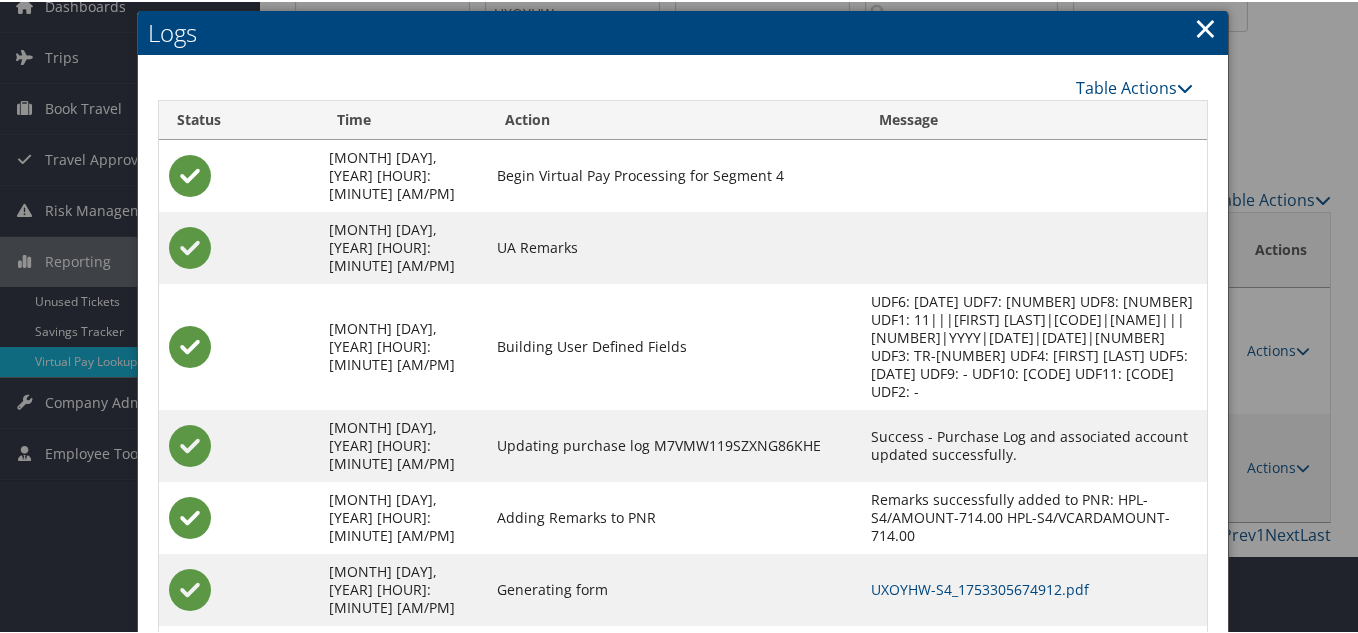 scroll, scrollTop: 180, scrollLeft: 0, axis: vertical 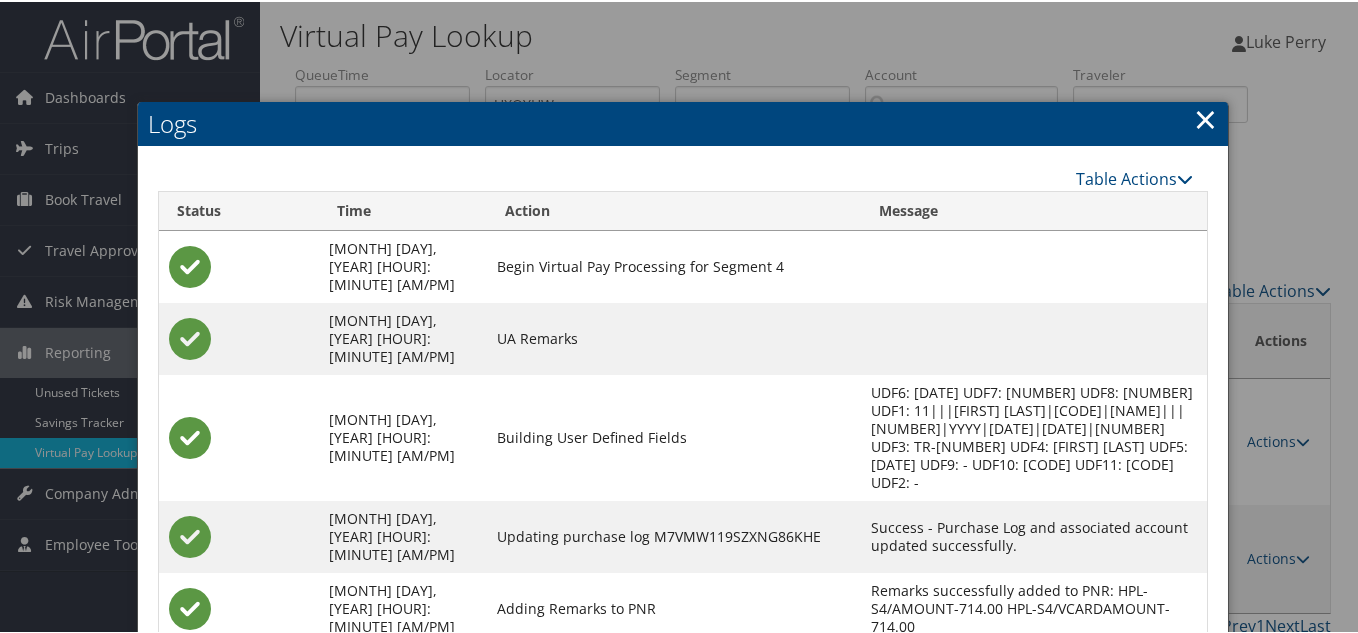 drag, startPoint x: 1199, startPoint y: 117, endPoint x: 1092, endPoint y: 138, distance: 109.041275 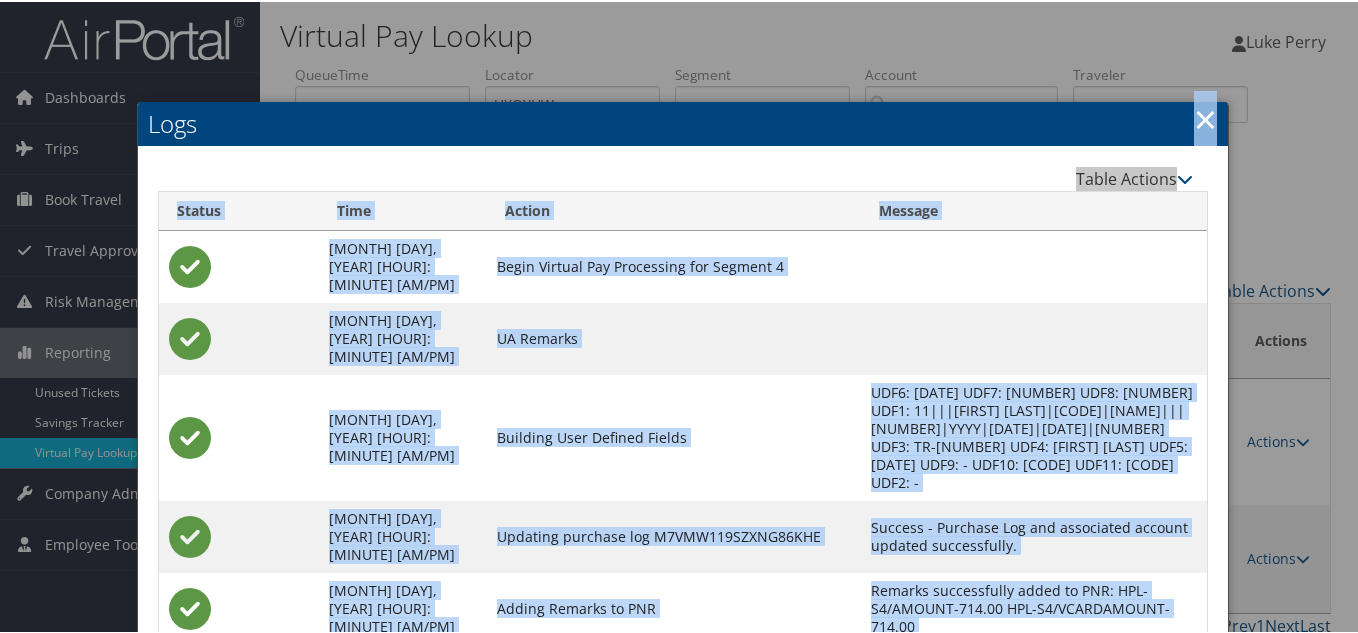 click on "Logs" at bounding box center [683, 122] 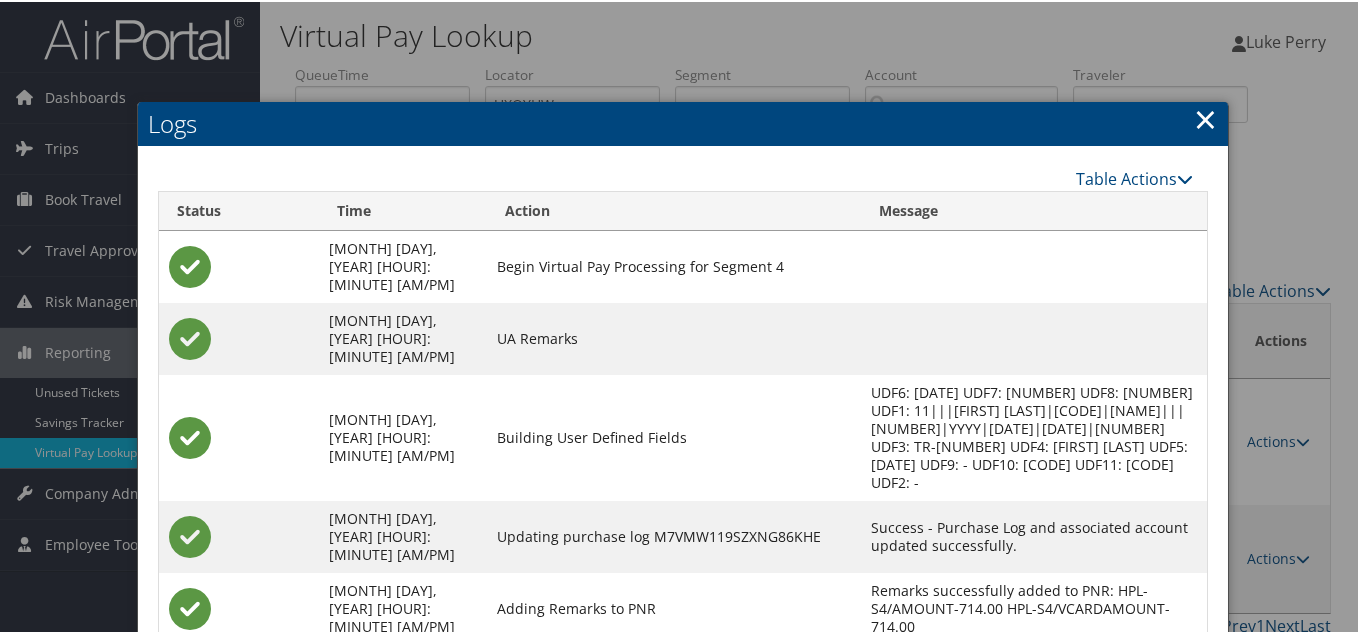 click on "×" at bounding box center [1205, 117] 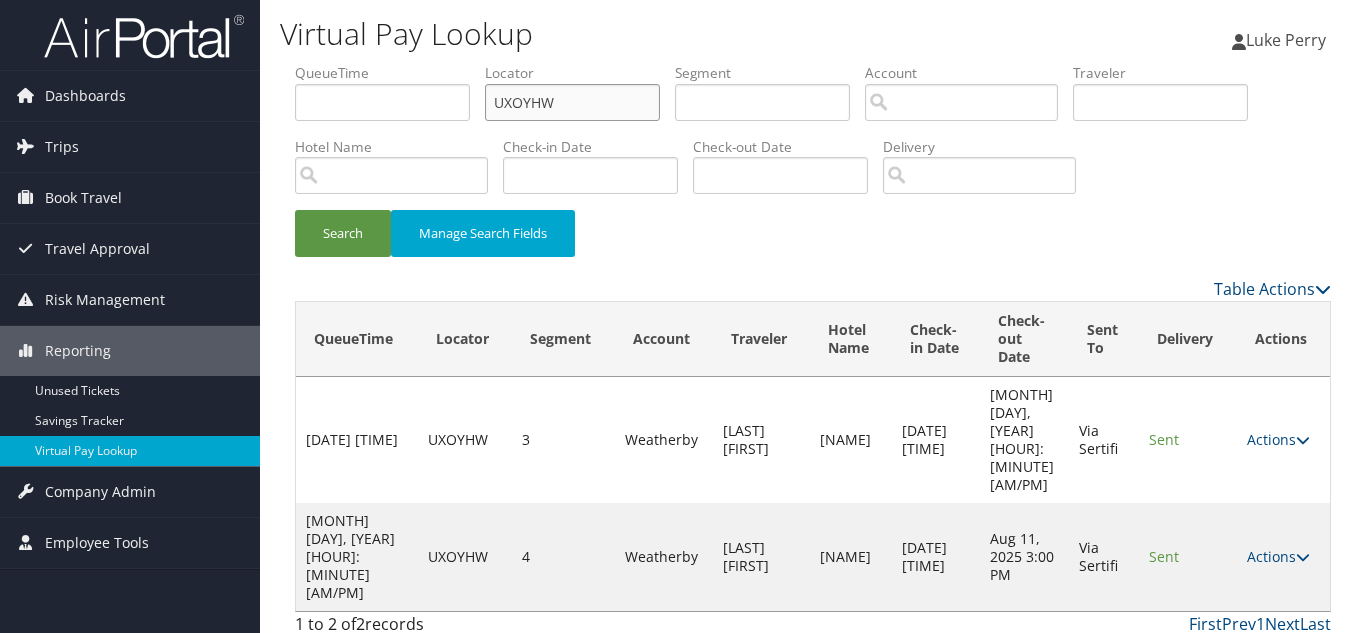 drag, startPoint x: 573, startPoint y: 104, endPoint x: 283, endPoint y: 87, distance: 290.49786 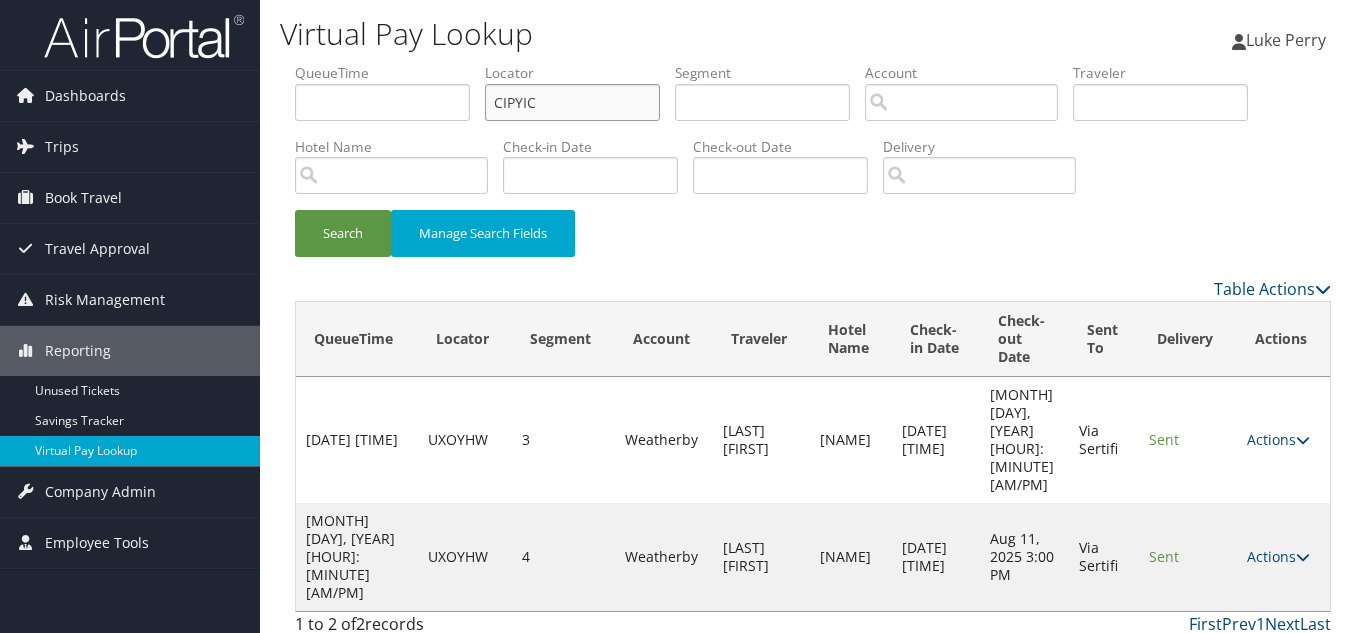 click on "Search" at bounding box center [343, 233] 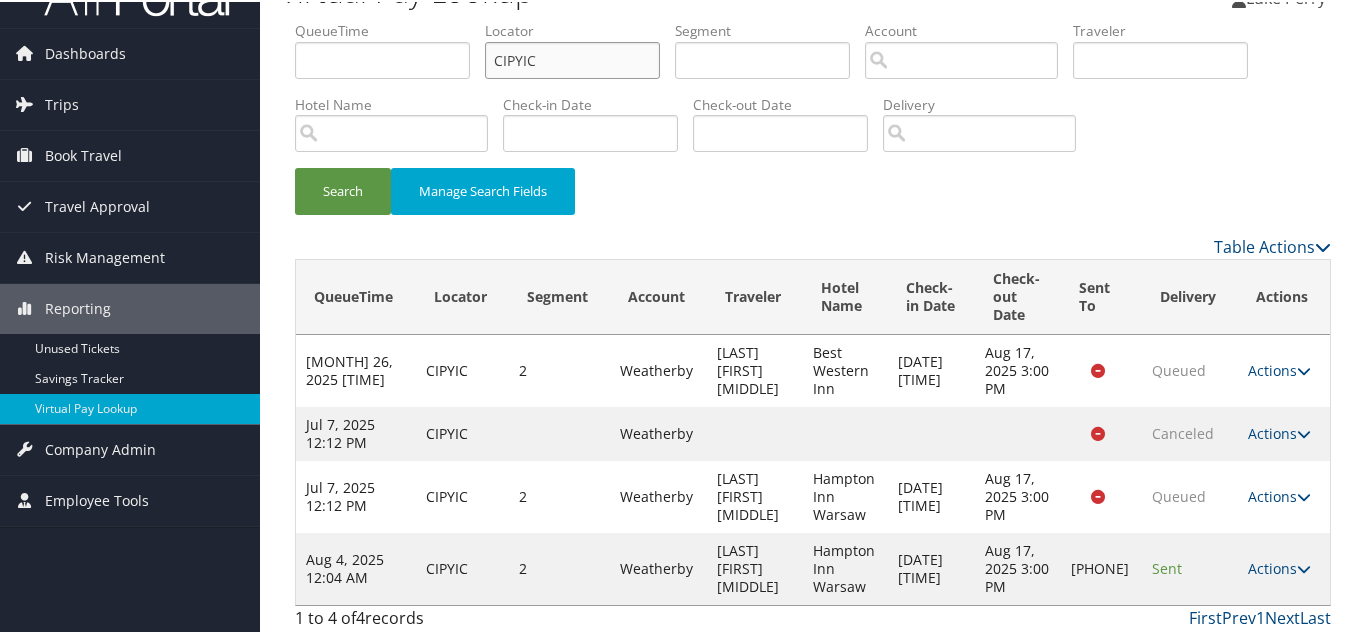 scroll, scrollTop: 67, scrollLeft: 0, axis: vertical 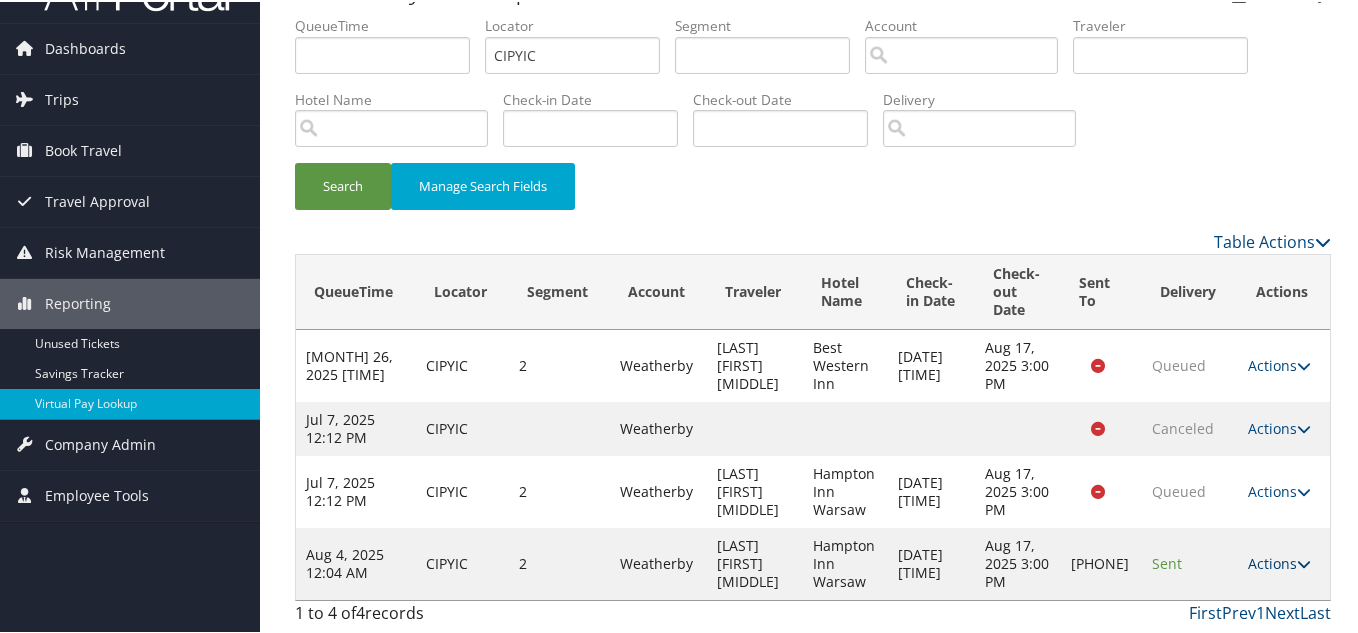 click on "Actions" at bounding box center (1279, 561) 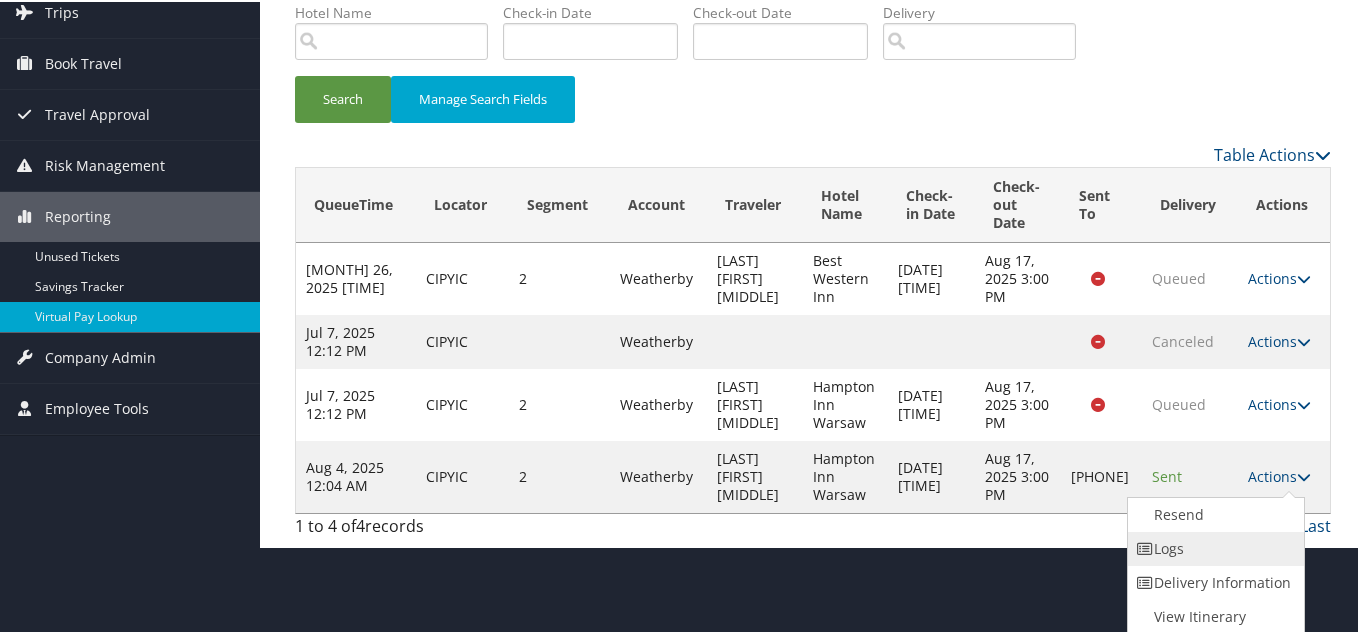 click on "Logs" at bounding box center (1213, 547) 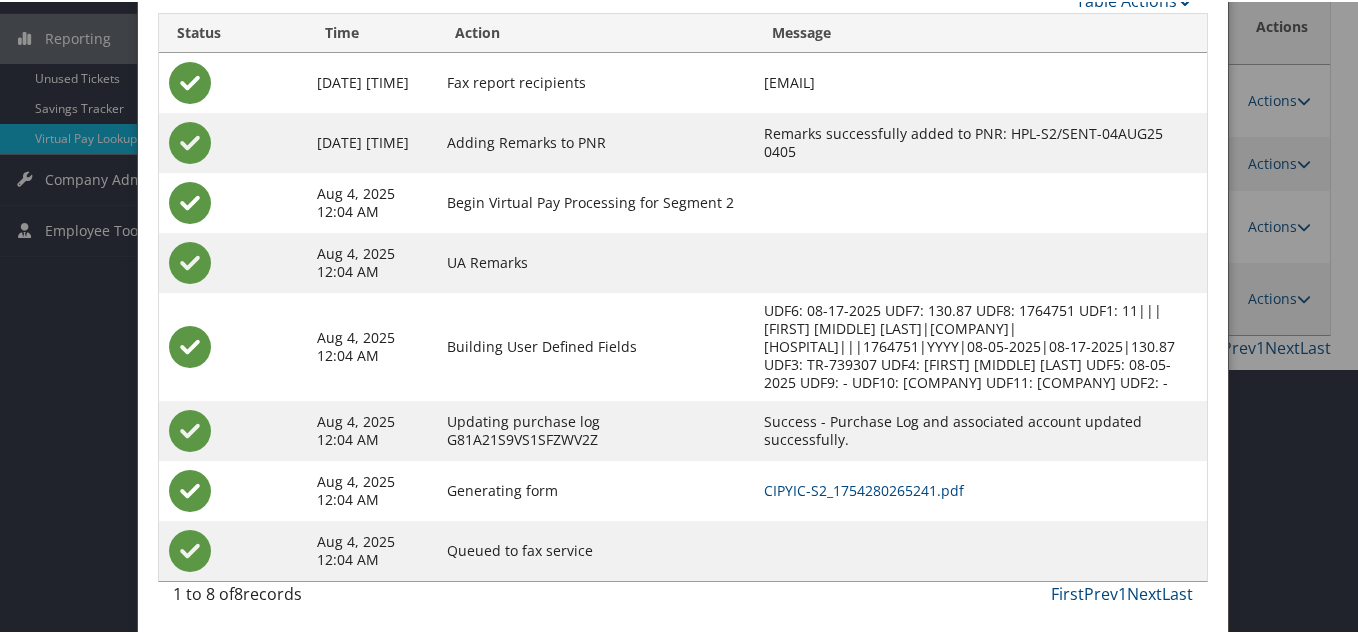scroll, scrollTop: 316, scrollLeft: 0, axis: vertical 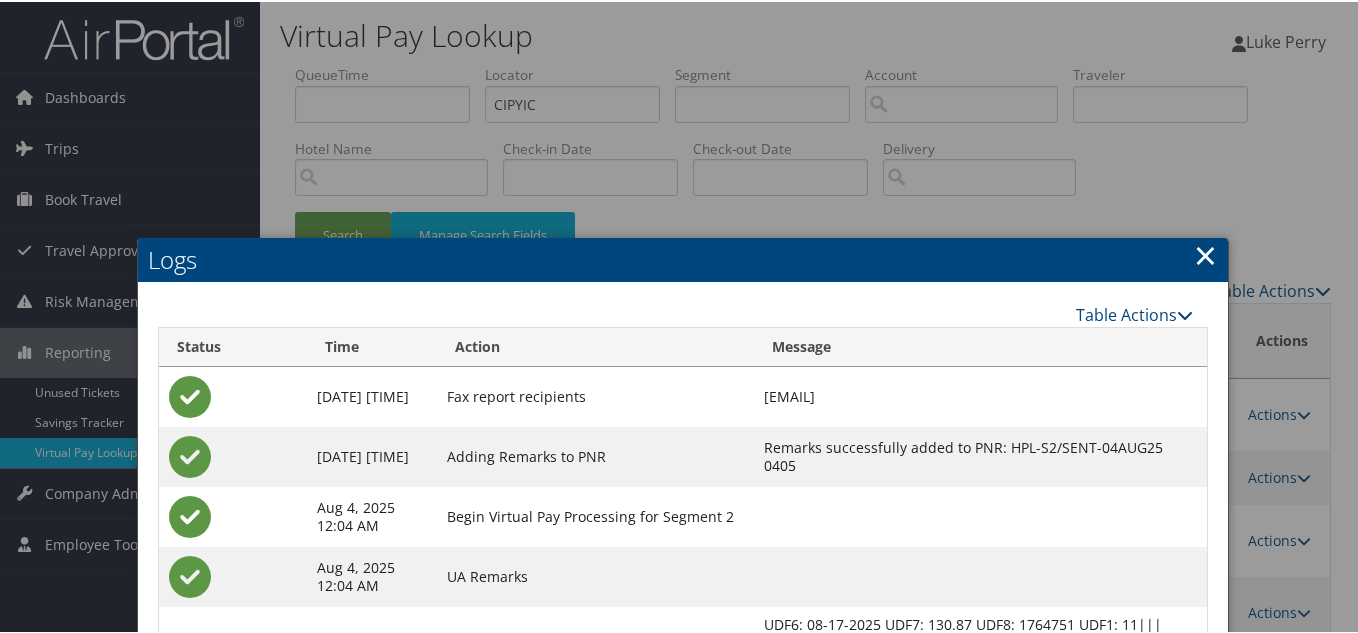 click on "×" at bounding box center [1205, 253] 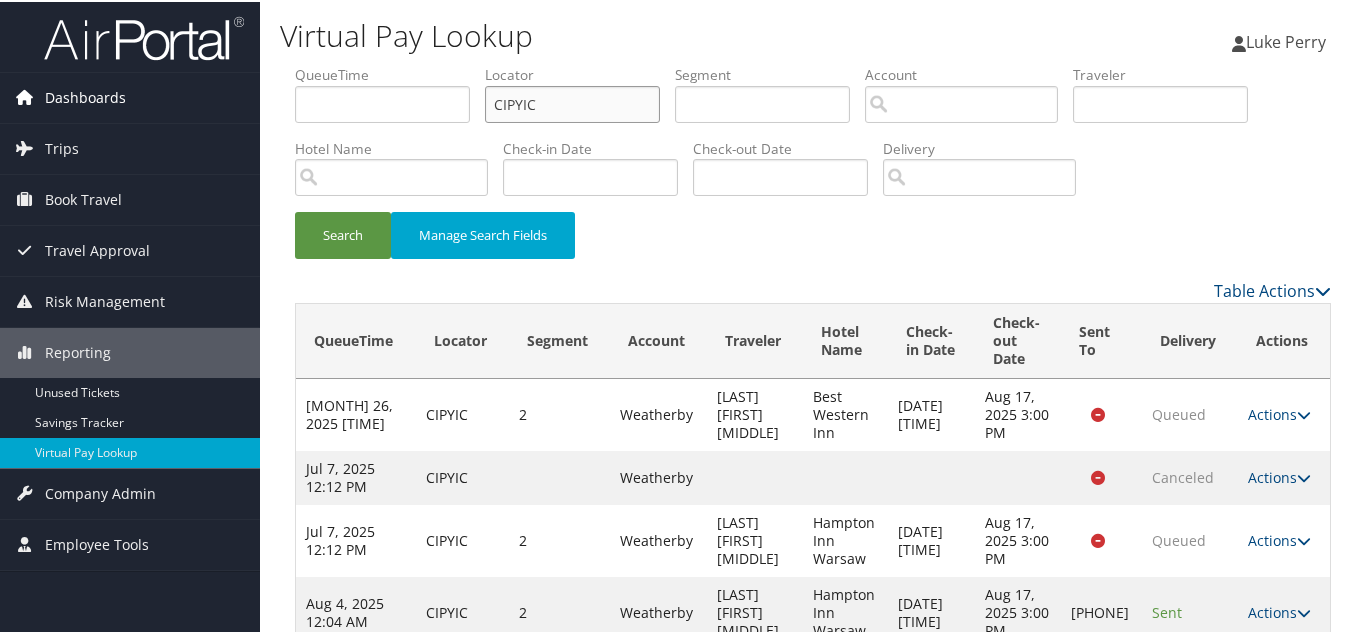 drag, startPoint x: 545, startPoint y: 107, endPoint x: 221, endPoint y: 81, distance: 325.04153 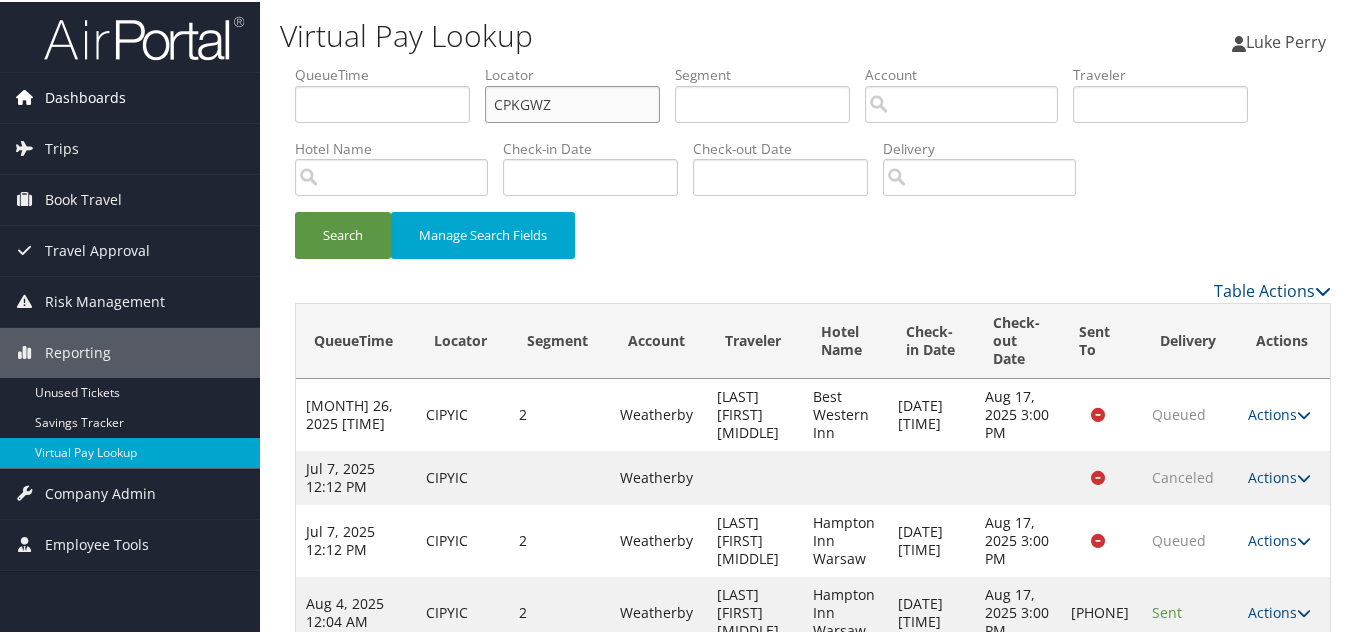 click on "Search" at bounding box center (343, 233) 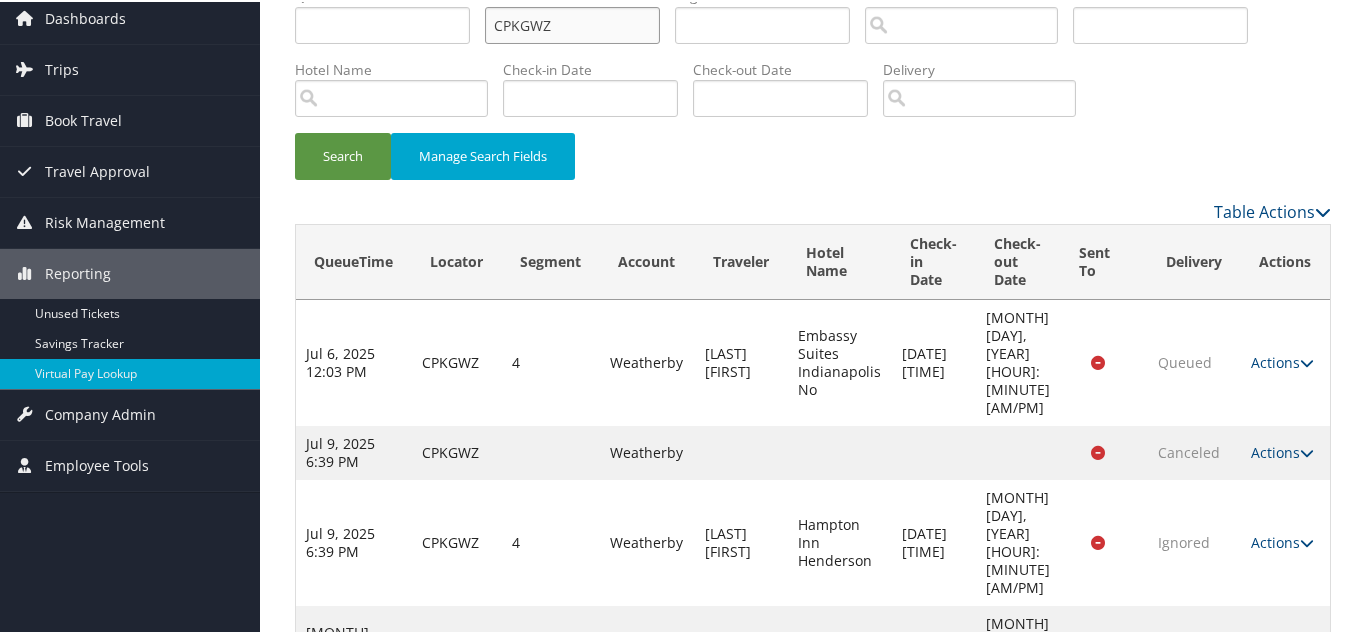 scroll, scrollTop: 157, scrollLeft: 0, axis: vertical 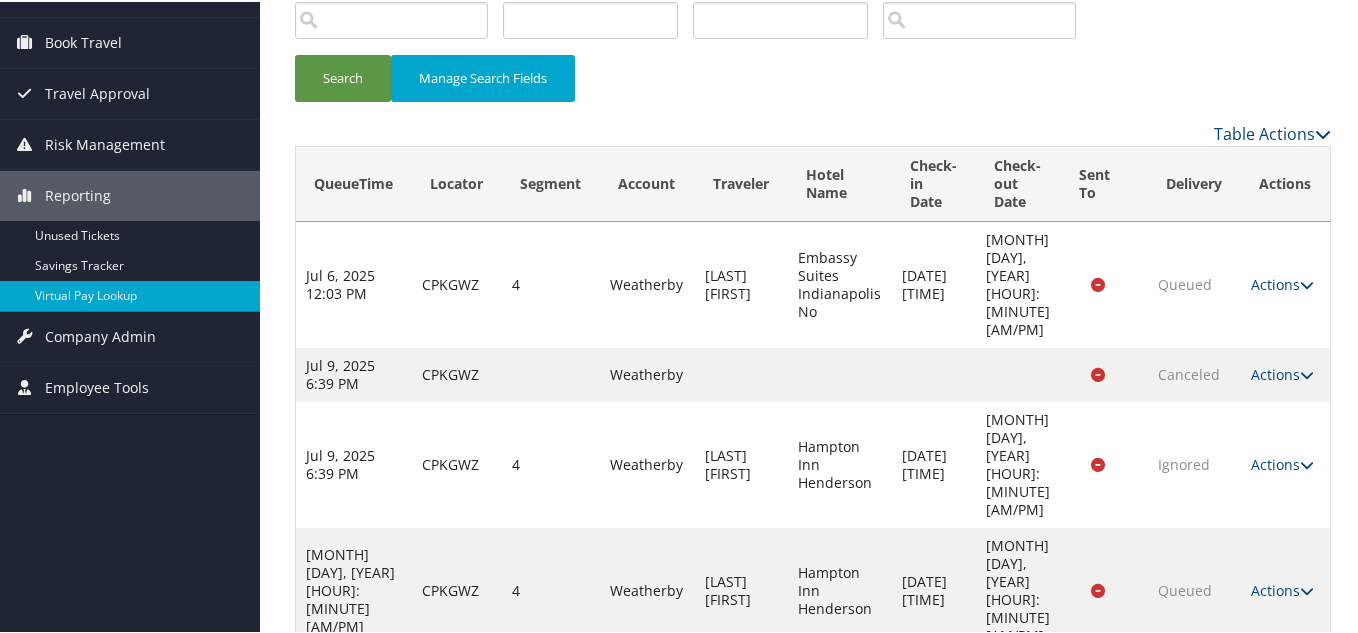 click at bounding box center (1307, 715) 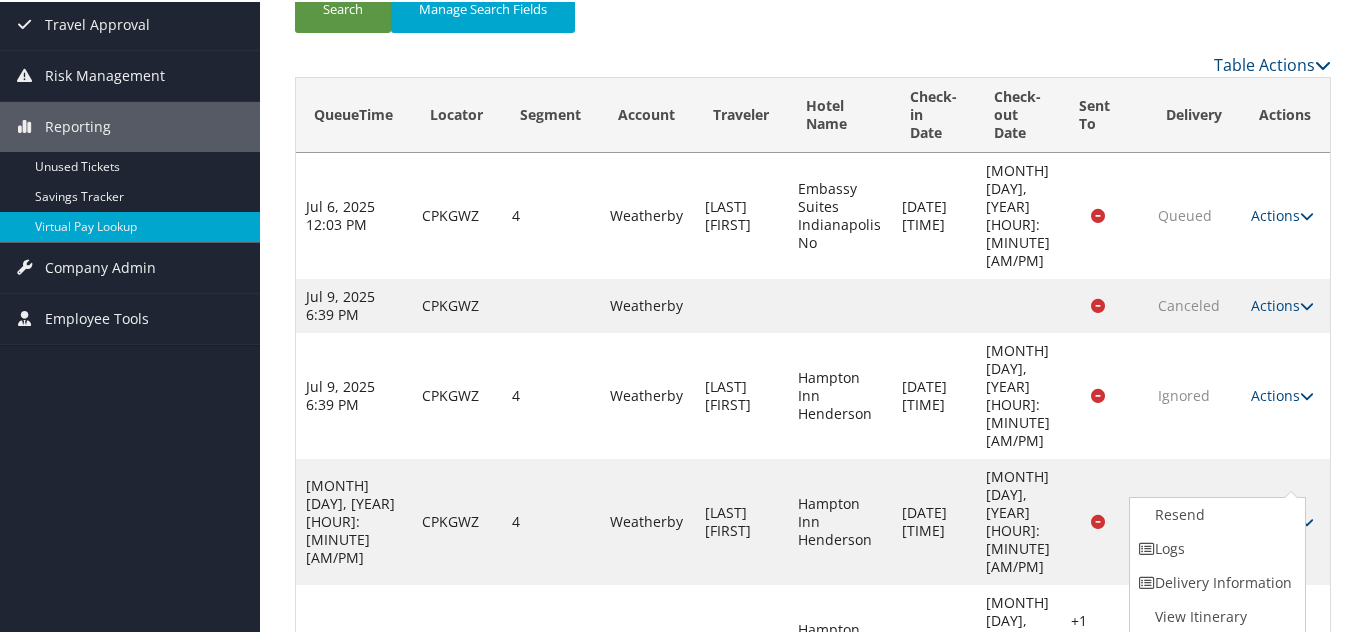 click on "Logs" at bounding box center [1215, 547] 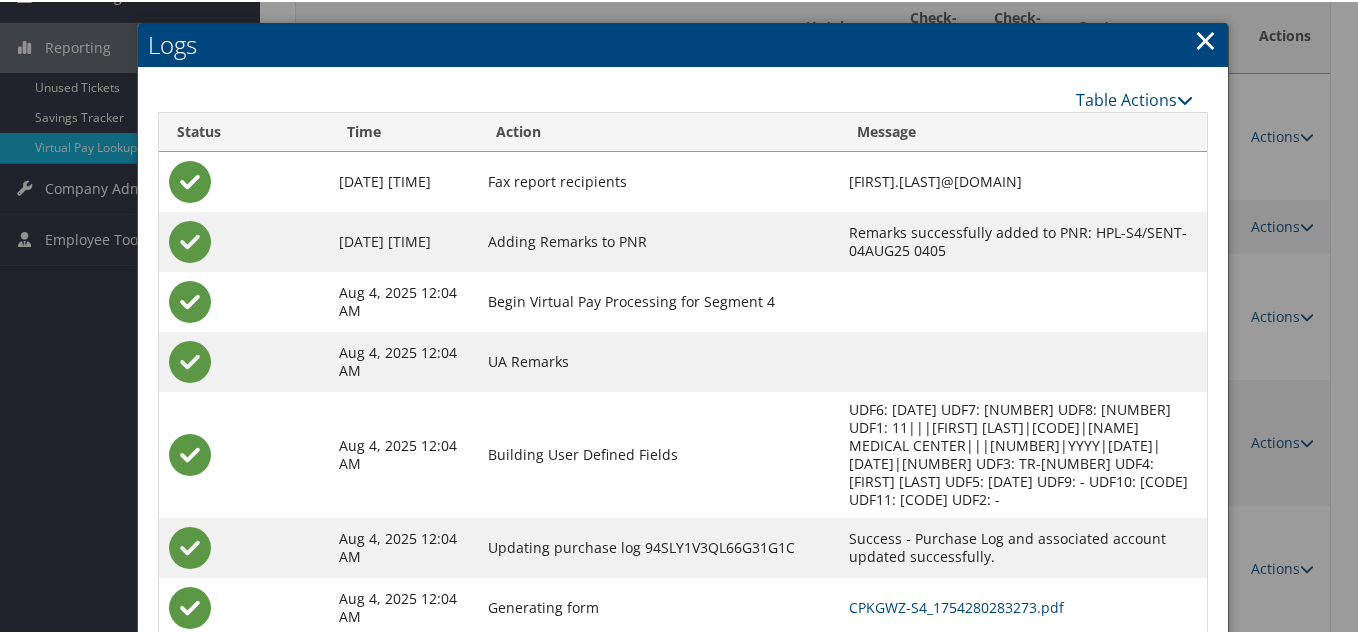 scroll, scrollTop: 406, scrollLeft: 0, axis: vertical 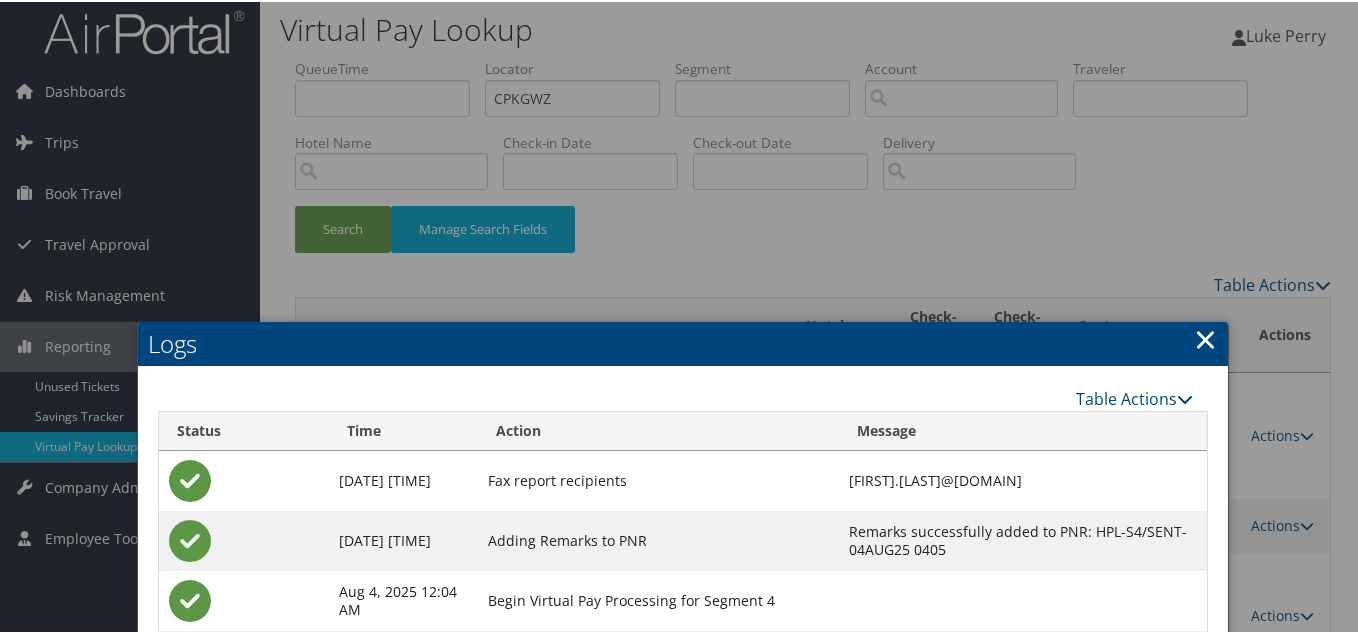 click on "×" at bounding box center (1205, 337) 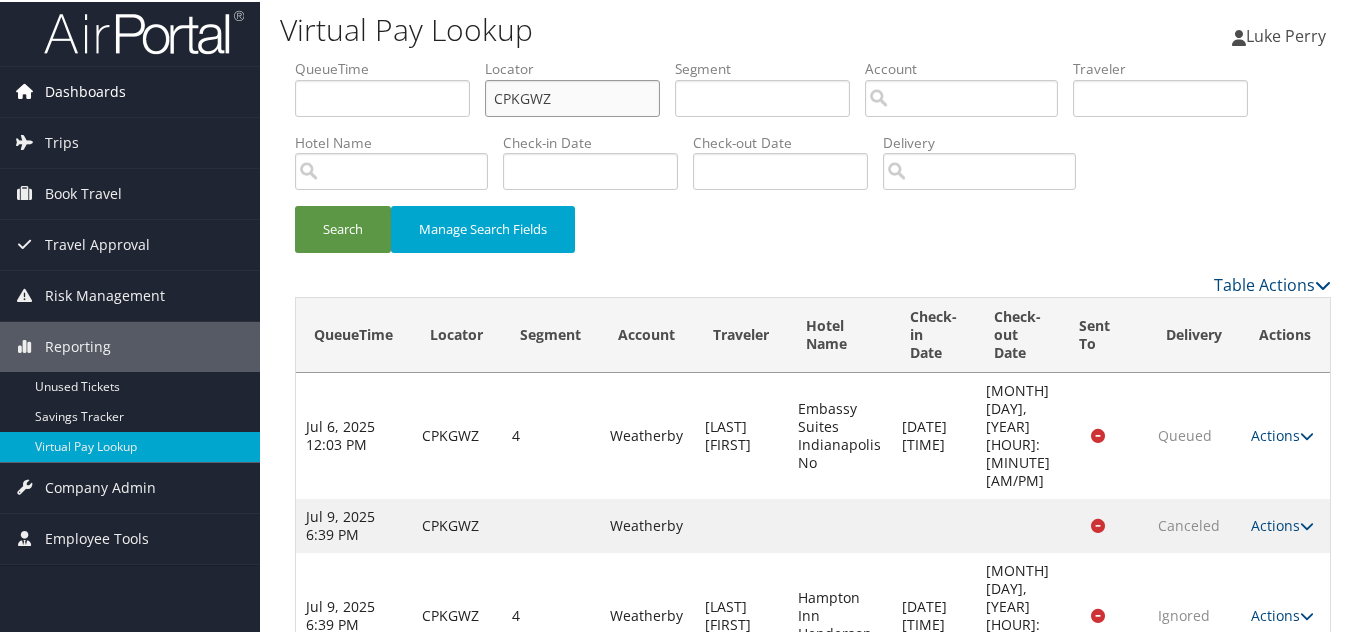 drag, startPoint x: 422, startPoint y: 86, endPoint x: 221, endPoint y: 81, distance: 201.06218 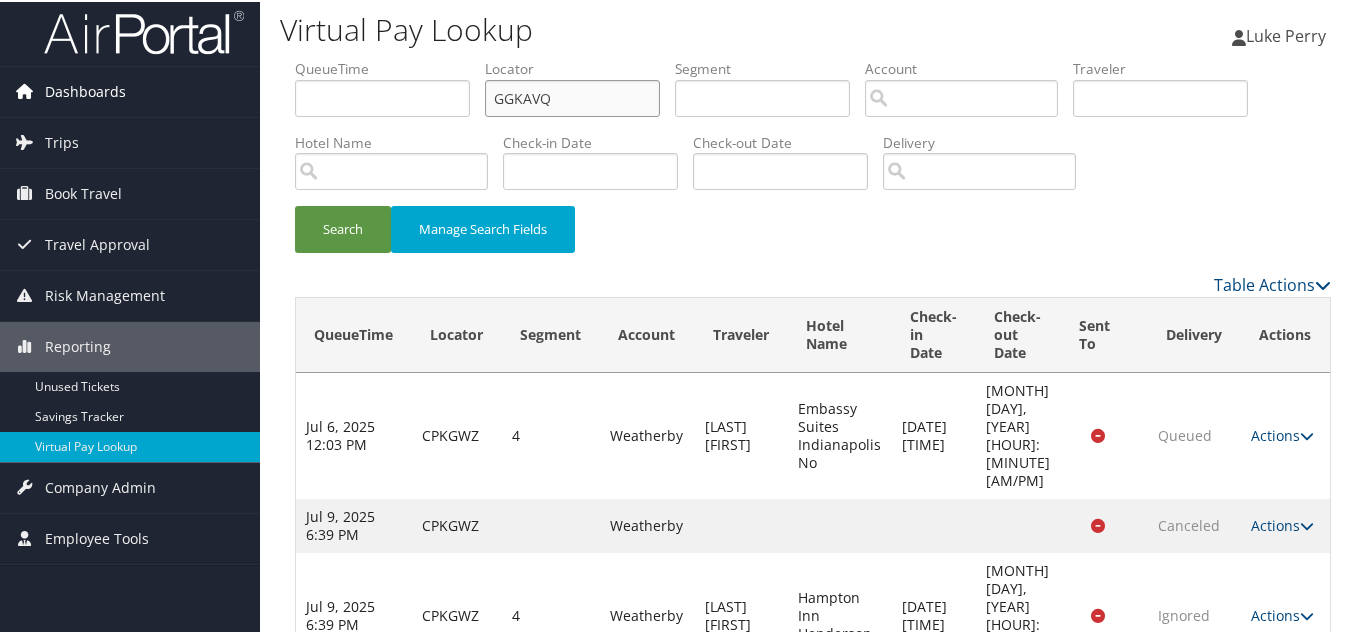 type on "GGKAVQ" 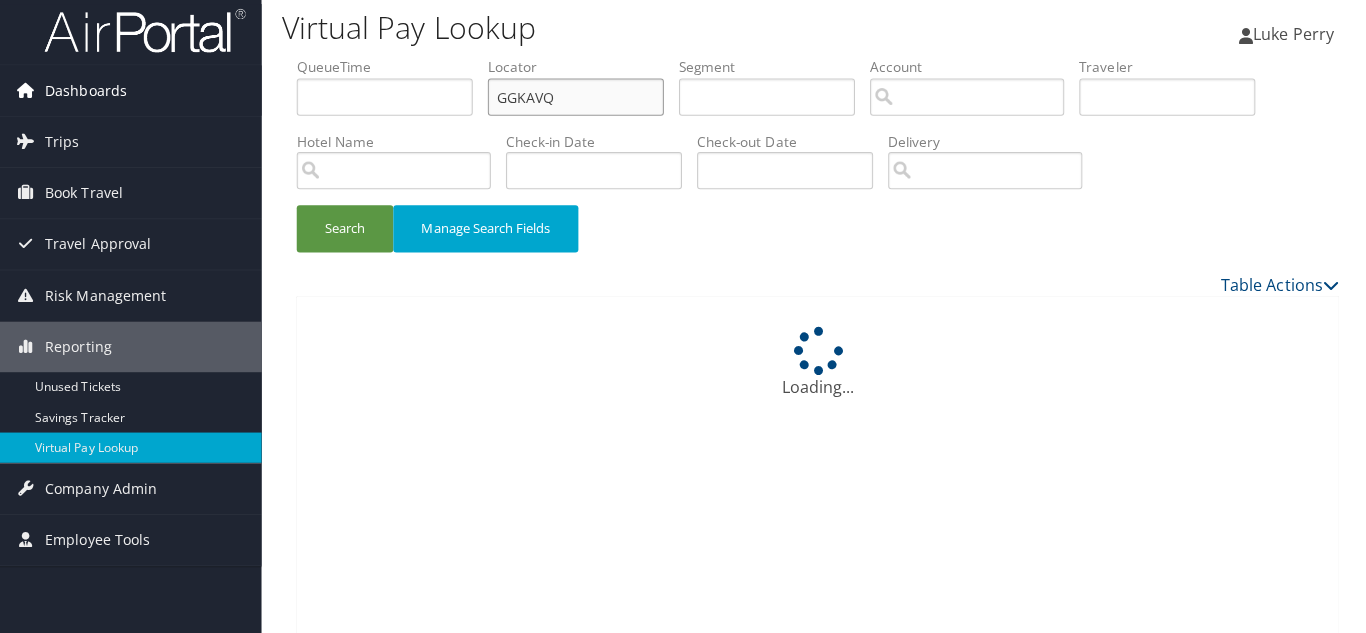 scroll, scrollTop: 0, scrollLeft: 0, axis: both 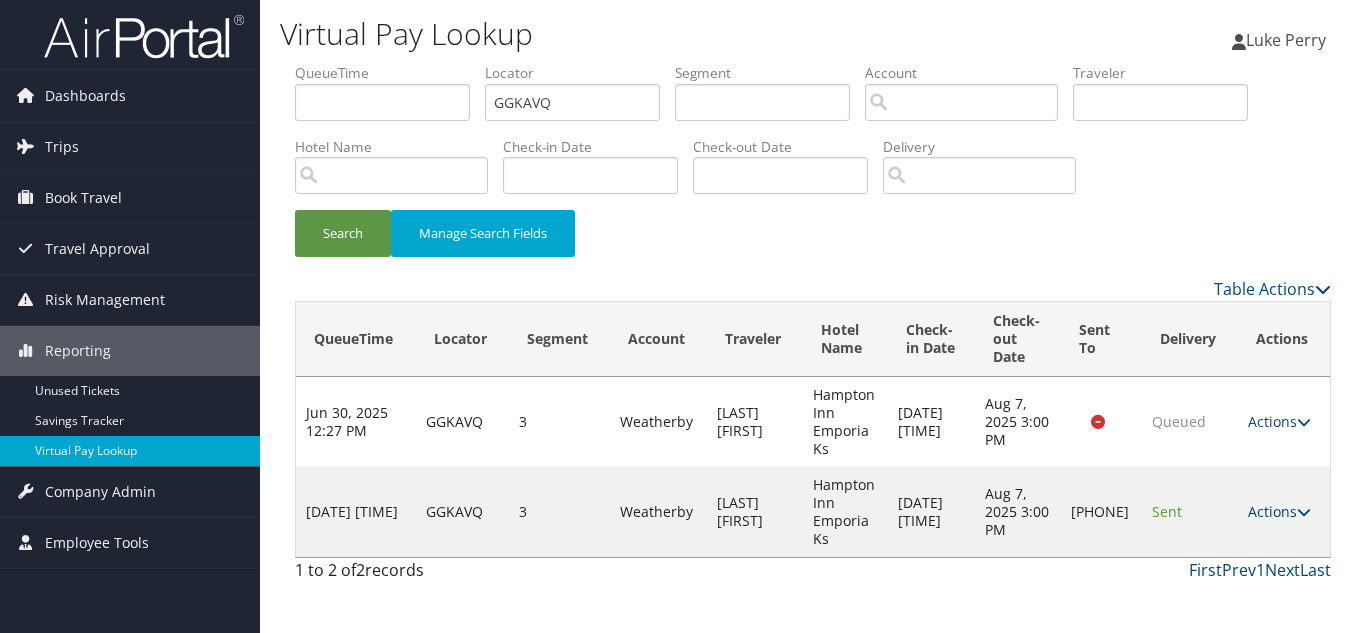 click at bounding box center (1304, 512) 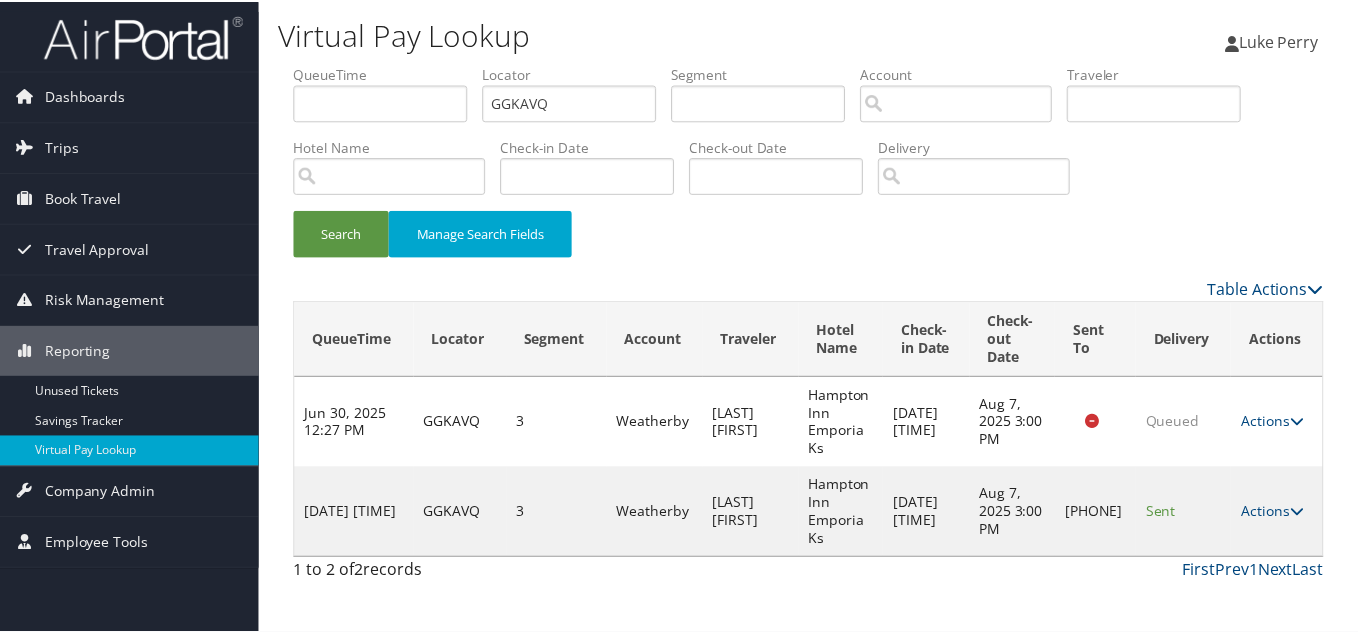 scroll, scrollTop: 28, scrollLeft: 0, axis: vertical 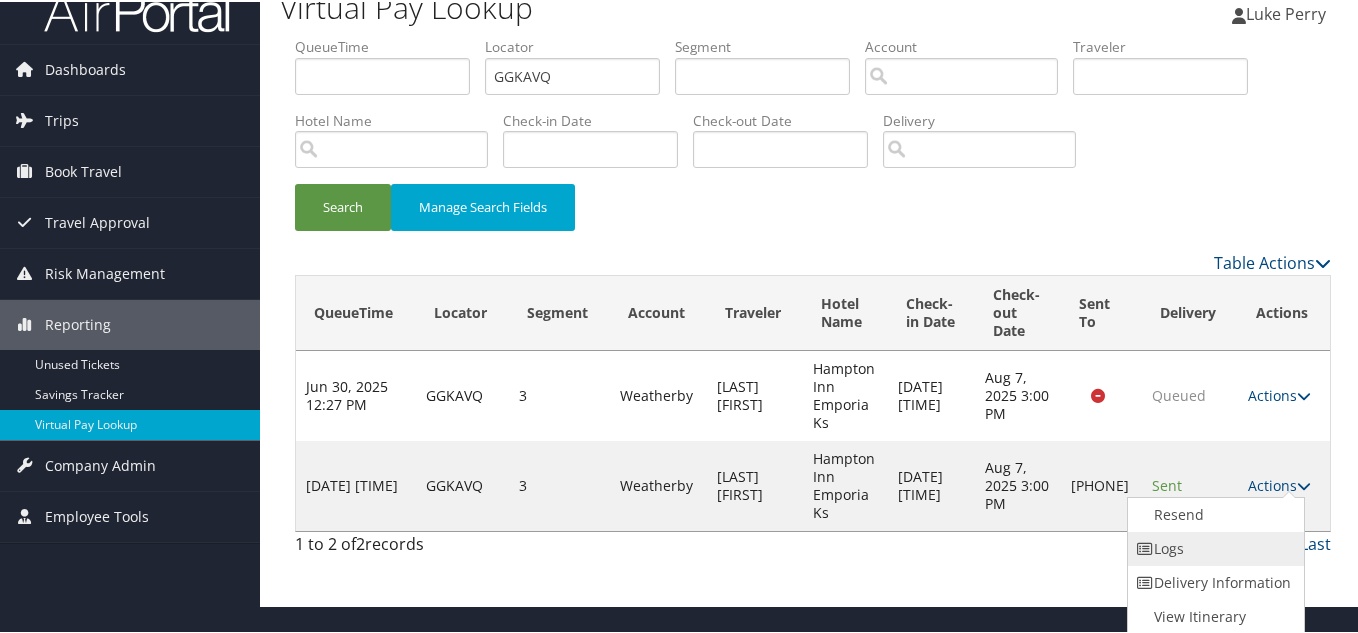 click on "Logs" at bounding box center (1213, 547) 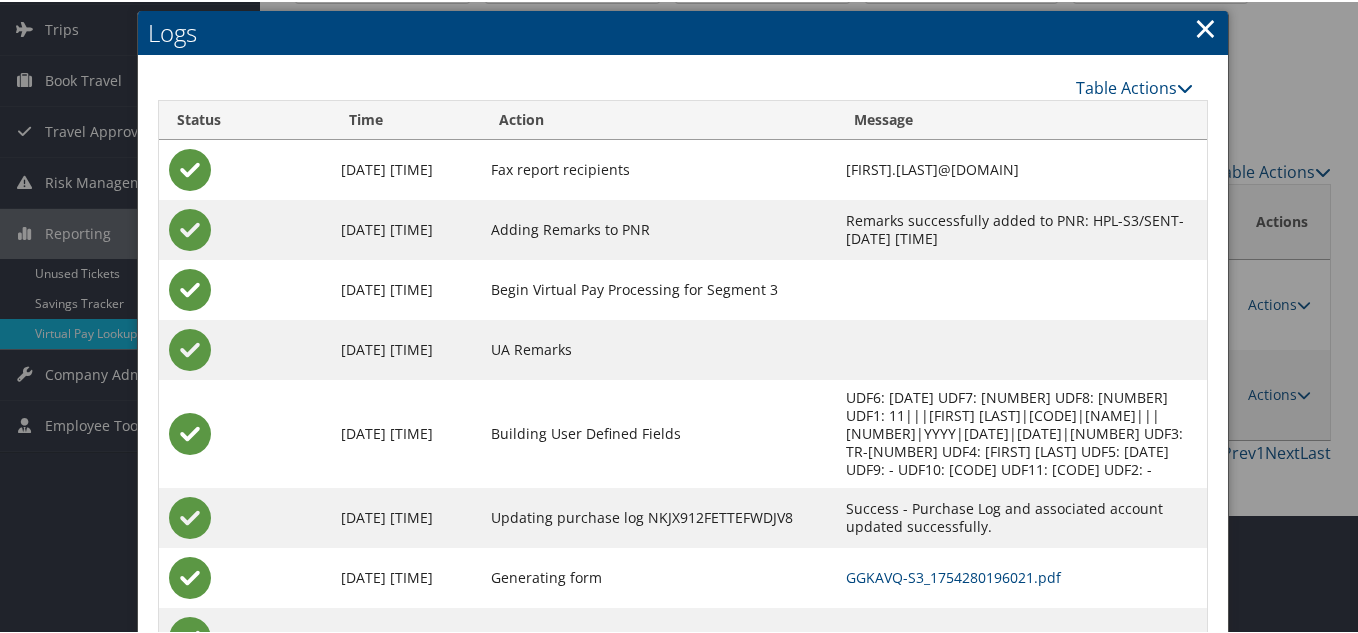 scroll, scrollTop: 190, scrollLeft: 0, axis: vertical 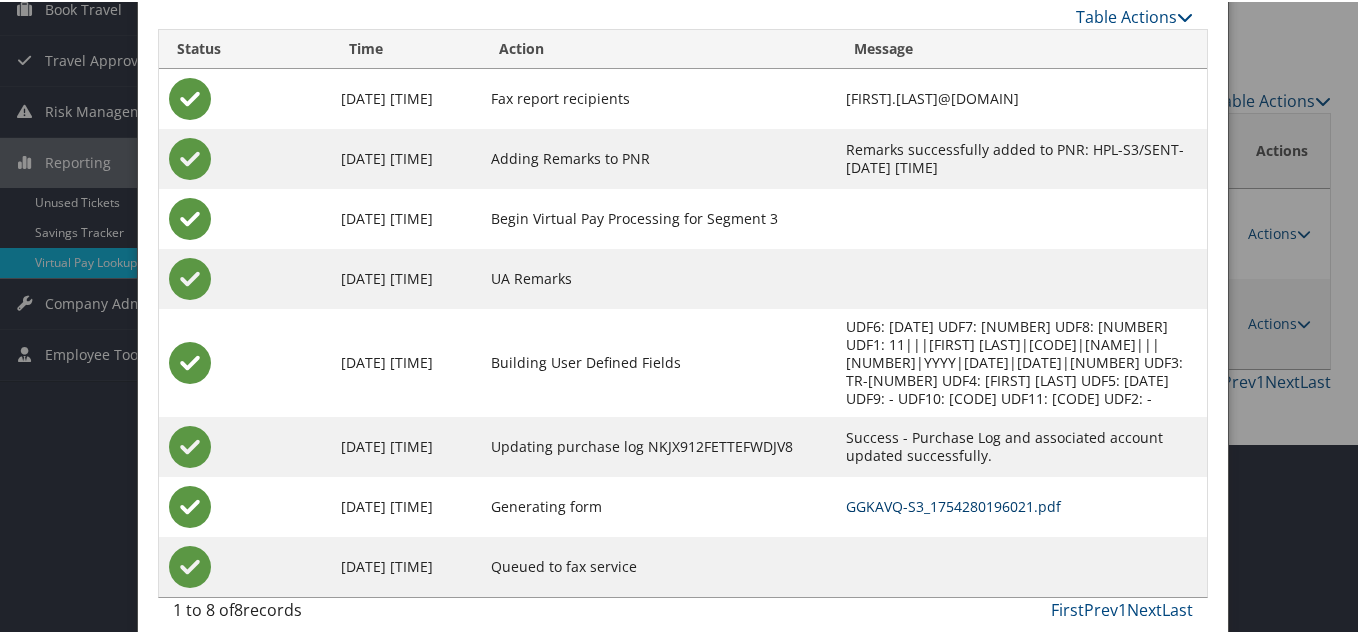 click on "GGKAVQ-S3_1754280196021.pdf" at bounding box center (953, 504) 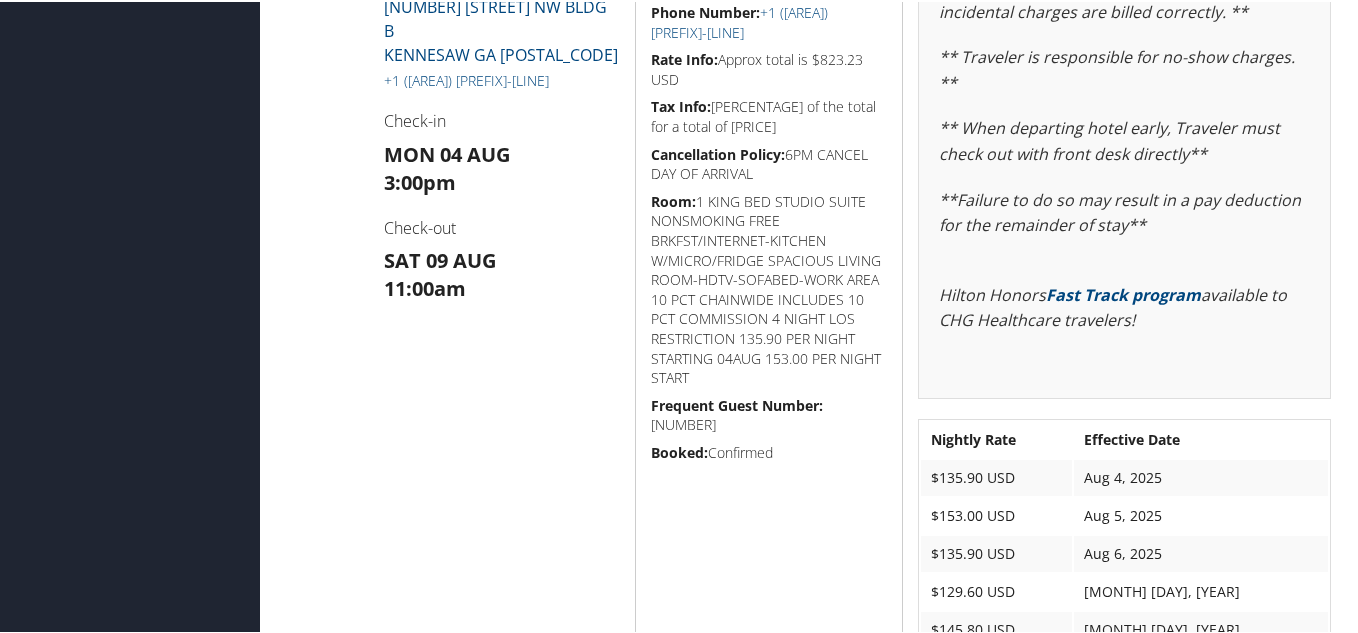 scroll, scrollTop: 2100, scrollLeft: 0, axis: vertical 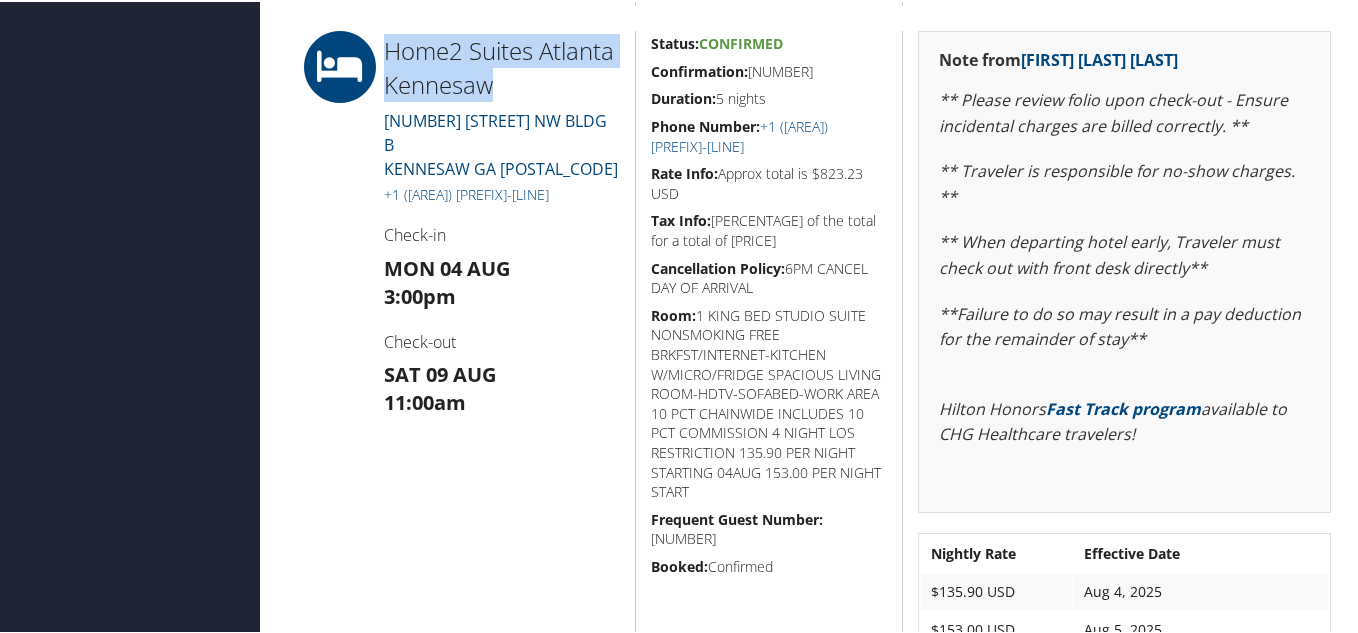 drag, startPoint x: 388, startPoint y: 67, endPoint x: 566, endPoint y: 182, distance: 211.91743 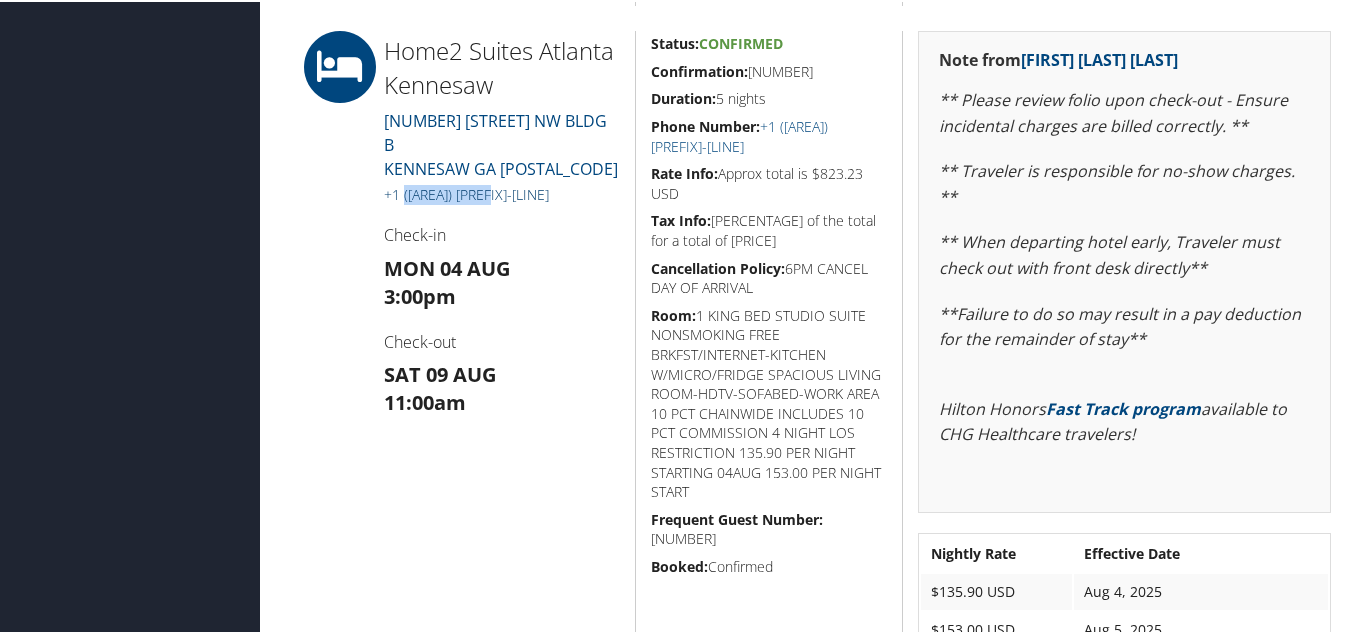 drag, startPoint x: 498, startPoint y: 187, endPoint x: 402, endPoint y: 191, distance: 96.0833 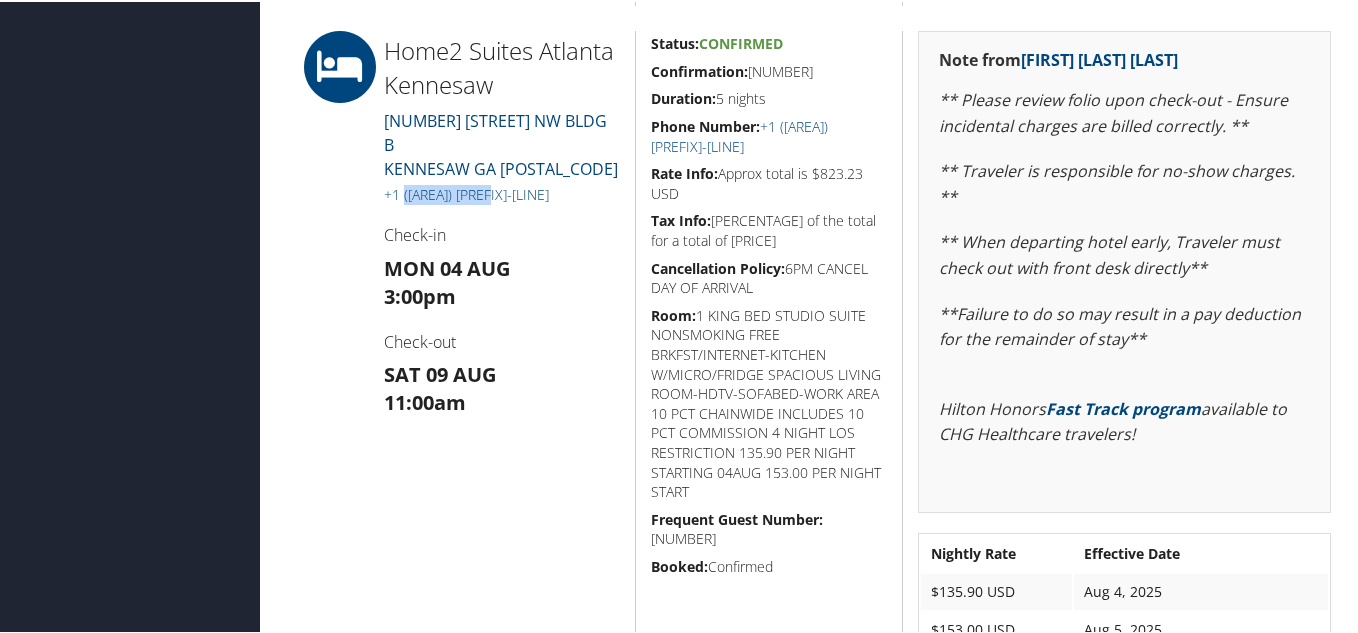 copy on "(470) 632-1450" 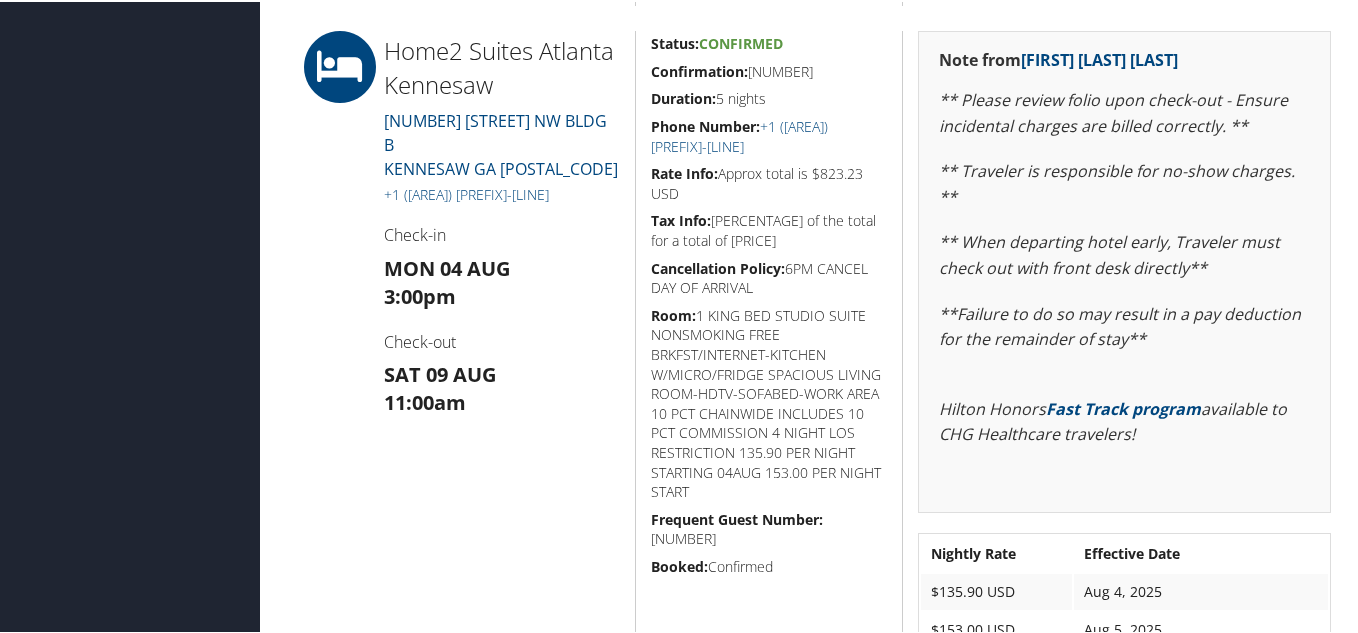 click on "Home2 Suites Atlanta Kennesaw
2975 RING ROAD NW BLDG B KENNESAW GA 30144
+1 (470) 632-1450
Check-in
Mon 04 Aug
3:00pm
Check-out
Sat 09 Aug
11:00am" at bounding box center (502, 406) 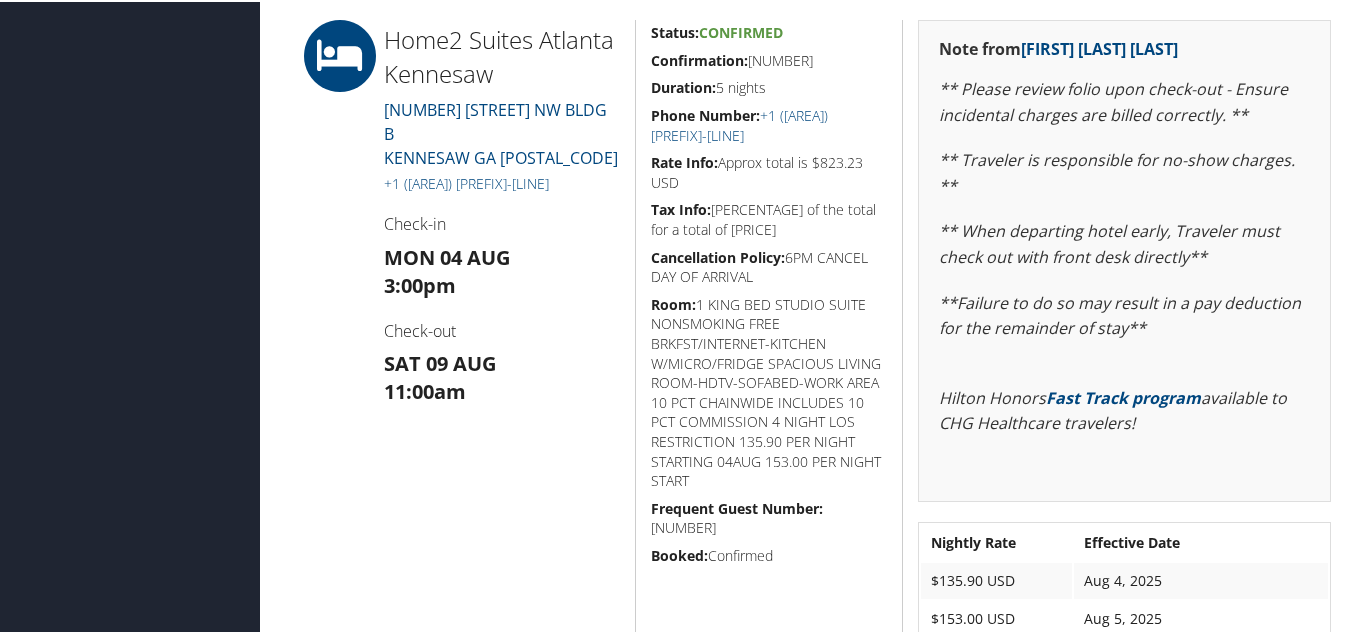 scroll, scrollTop: 2100, scrollLeft: 0, axis: vertical 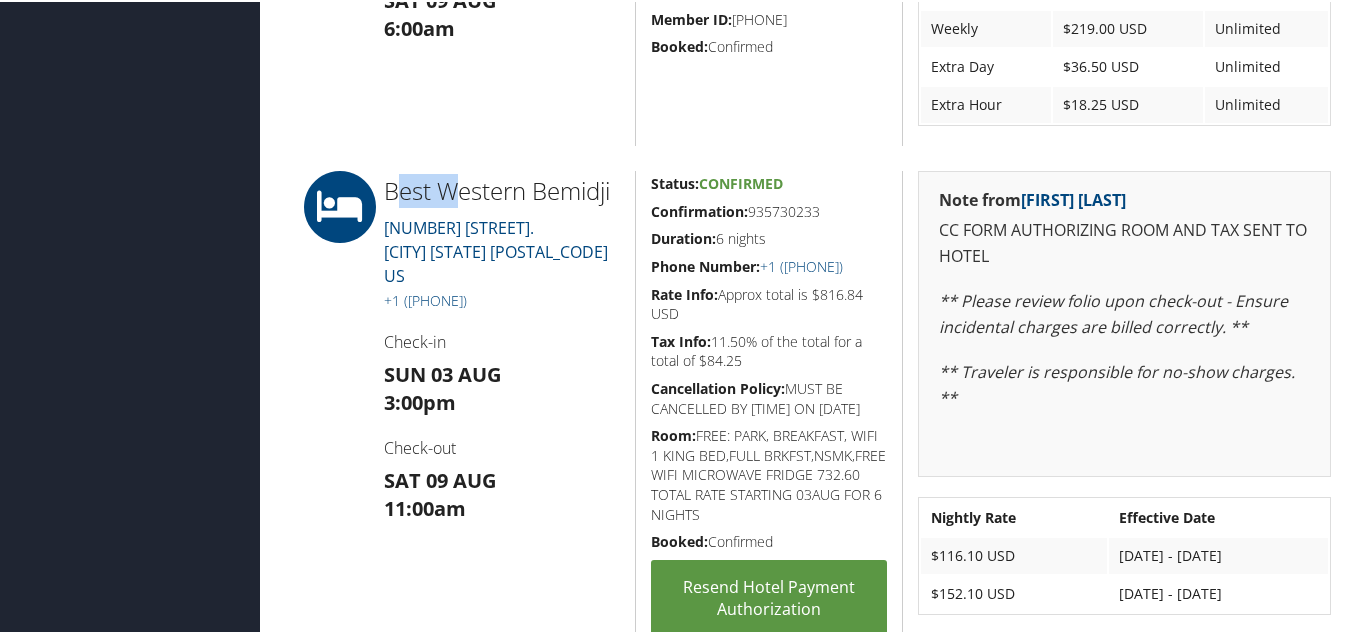 drag, startPoint x: 392, startPoint y: 186, endPoint x: 459, endPoint y: 192, distance: 67.26812 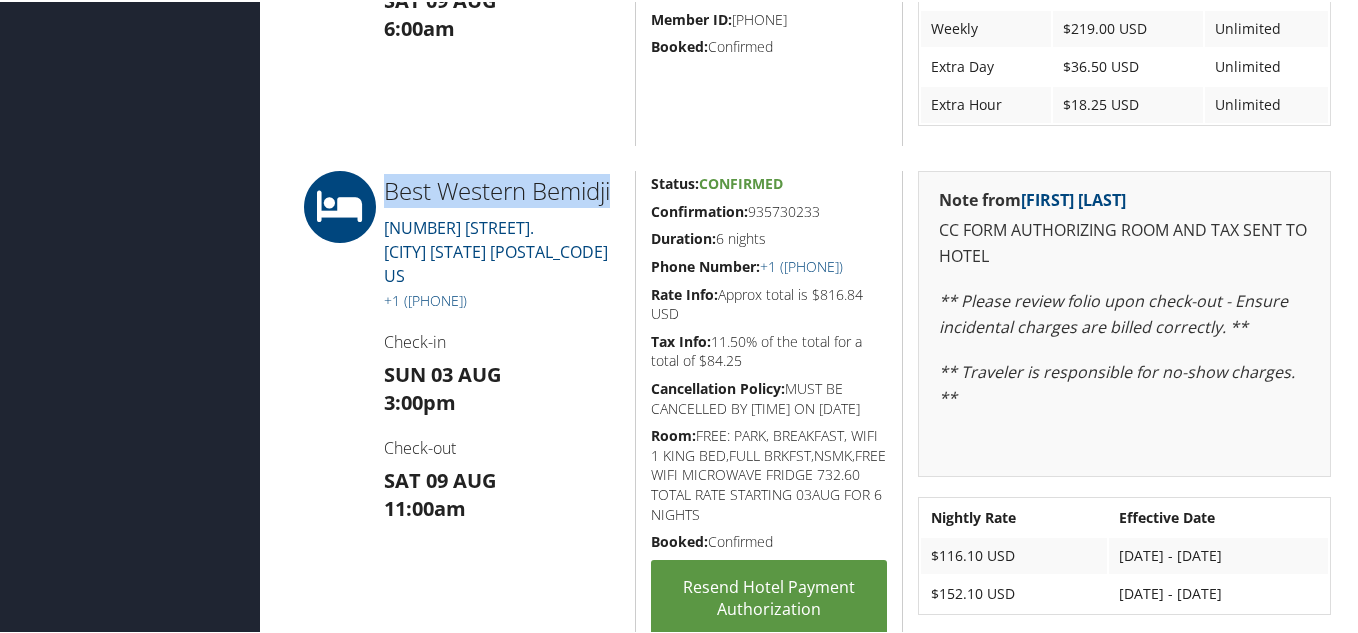 drag, startPoint x: 384, startPoint y: 186, endPoint x: 611, endPoint y: 188, distance: 227.0088 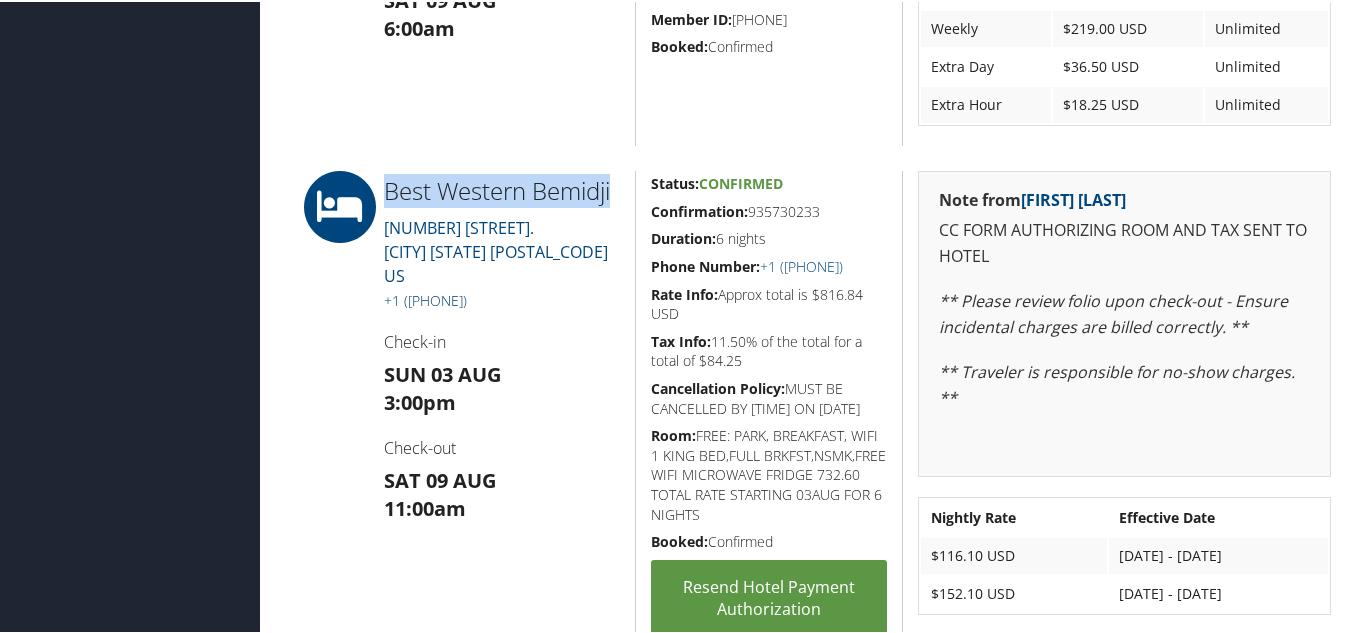 drag, startPoint x: 503, startPoint y: 276, endPoint x: 402, endPoint y: 277, distance: 101.00495 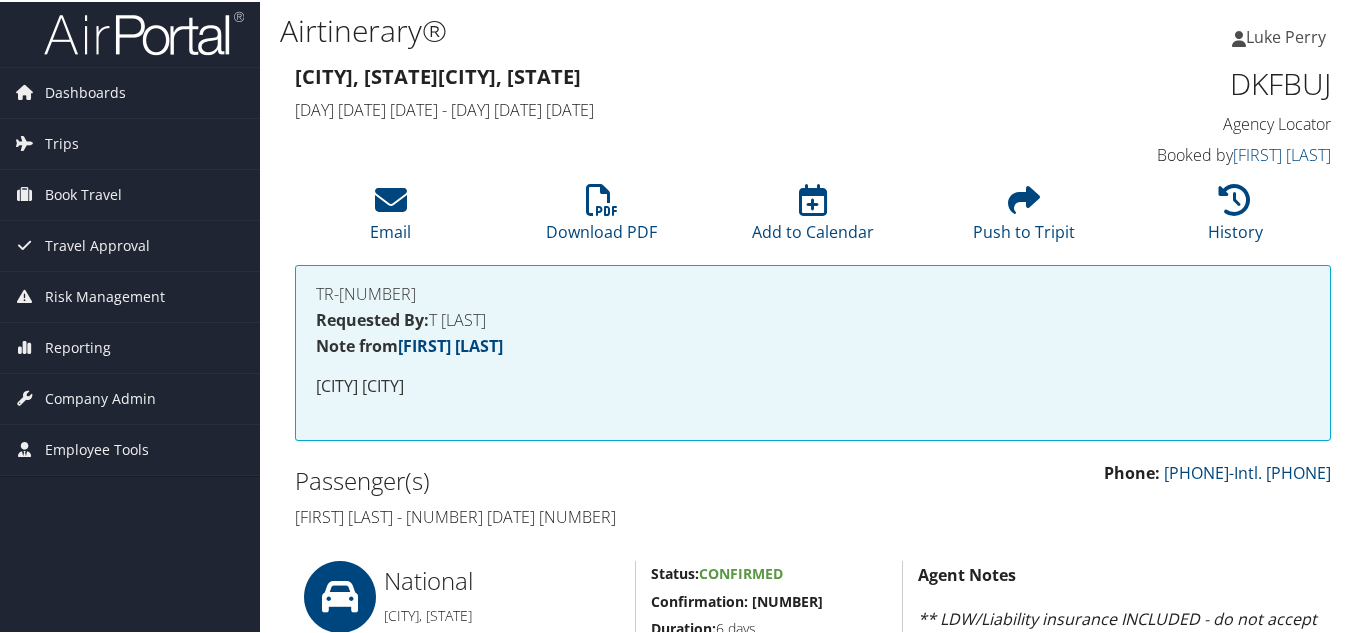 scroll, scrollTop: 0, scrollLeft: 0, axis: both 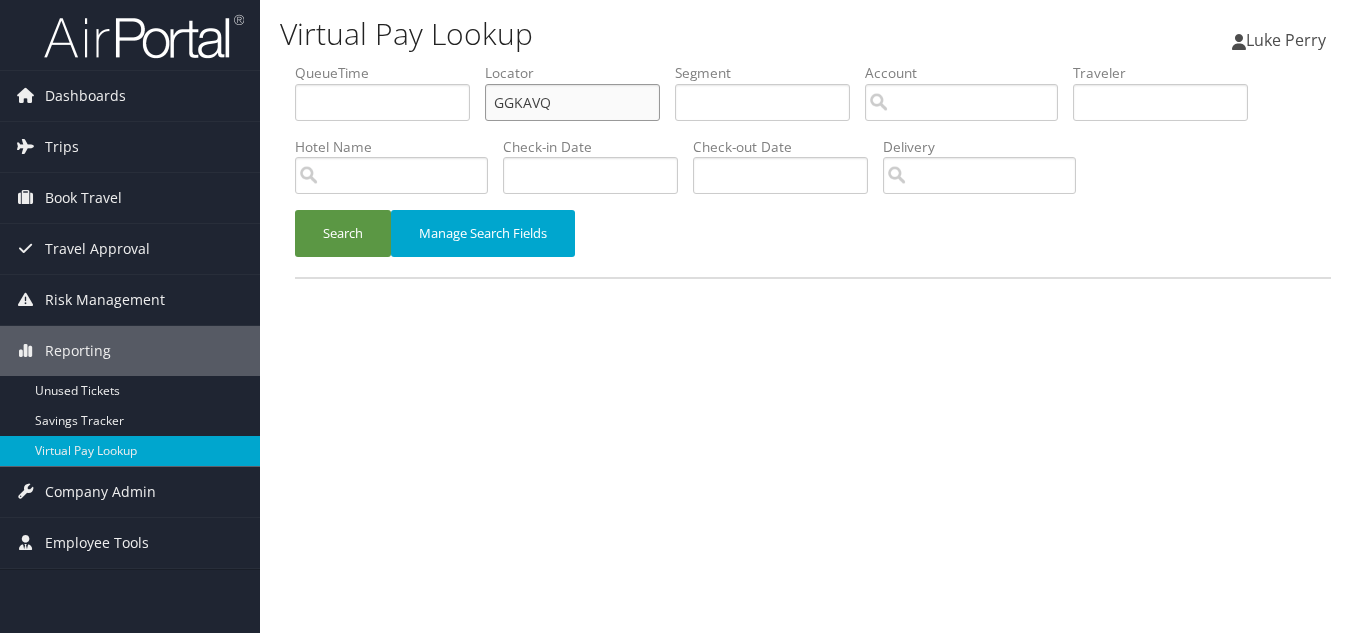drag, startPoint x: 595, startPoint y: 109, endPoint x: 272, endPoint y: 91, distance: 323.50116 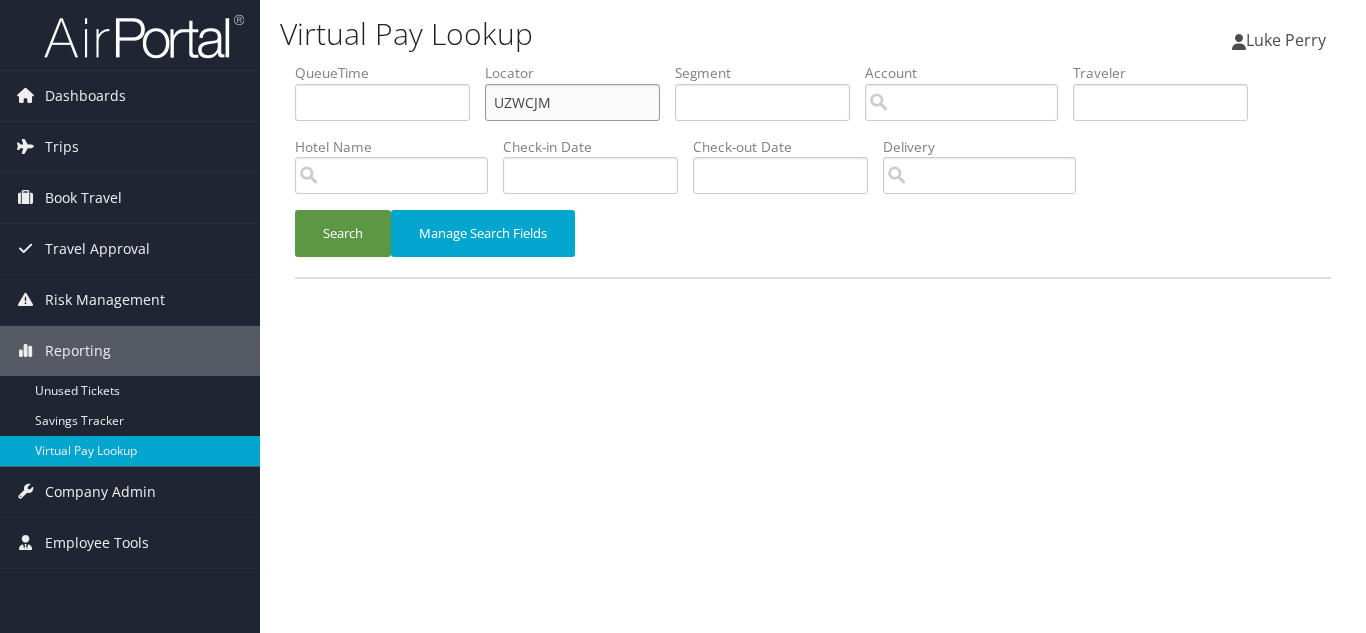 type on "UZWCJM" 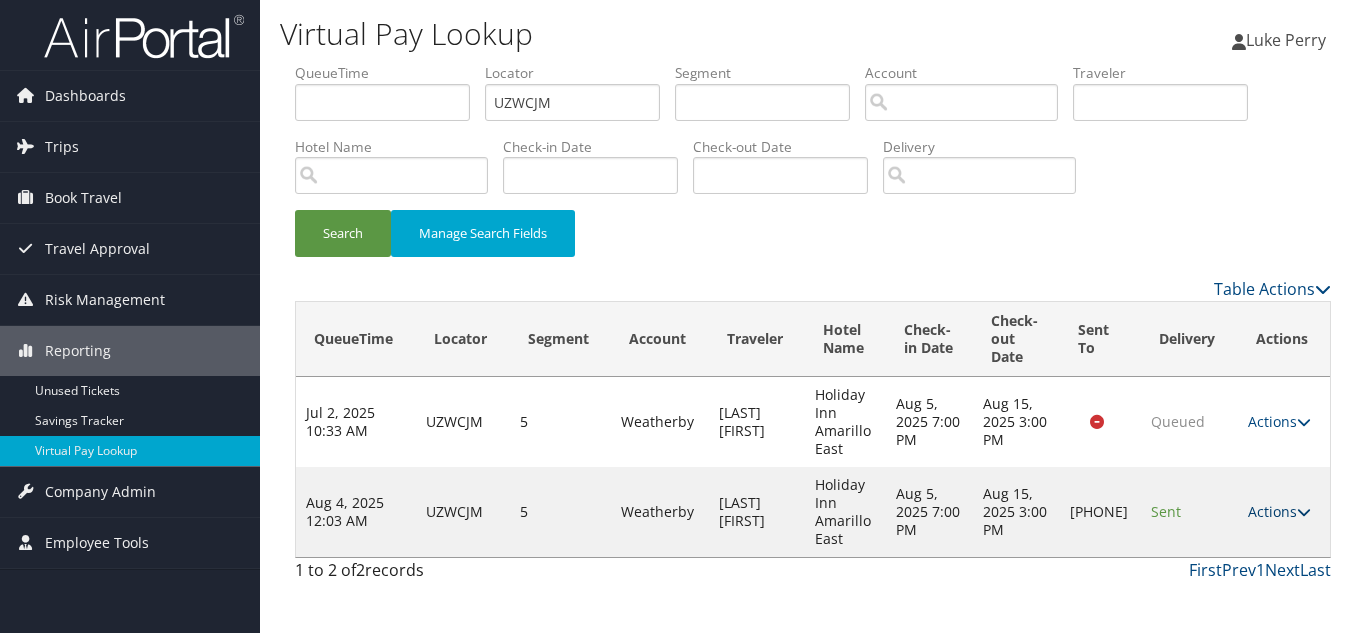 click on "Actions" at bounding box center (1279, 511) 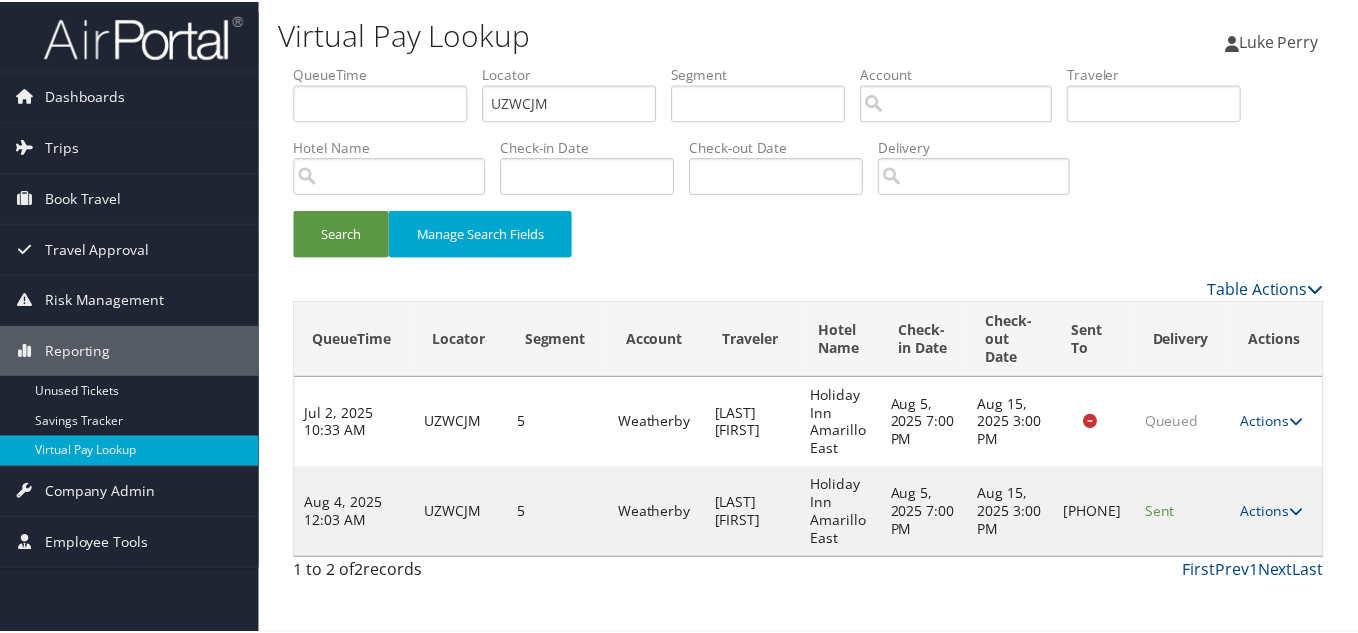scroll, scrollTop: 28, scrollLeft: 0, axis: vertical 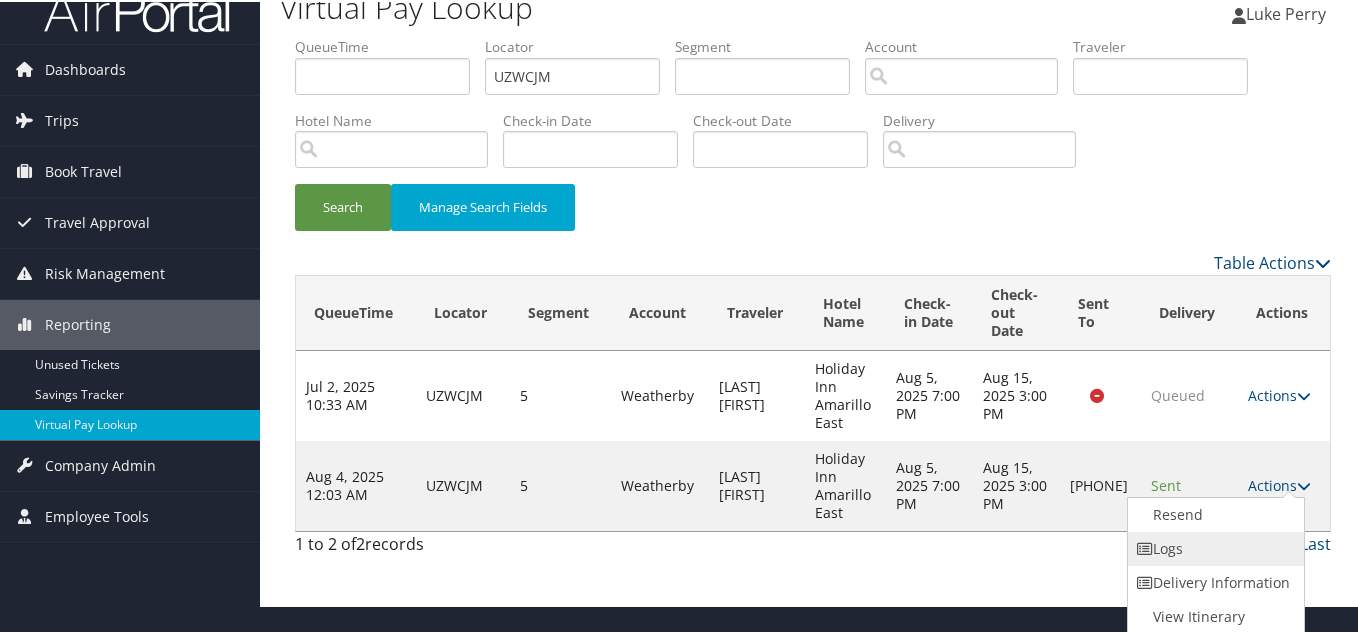 click on "Logs" at bounding box center [1213, 547] 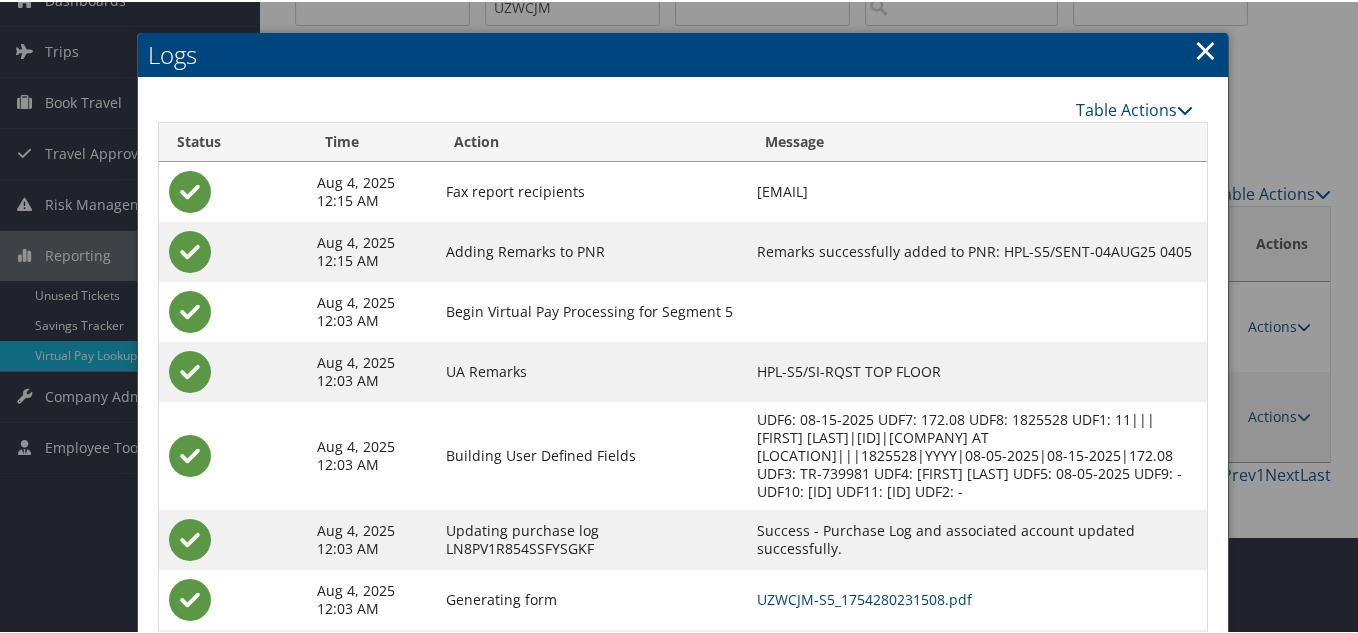 scroll, scrollTop: 190, scrollLeft: 0, axis: vertical 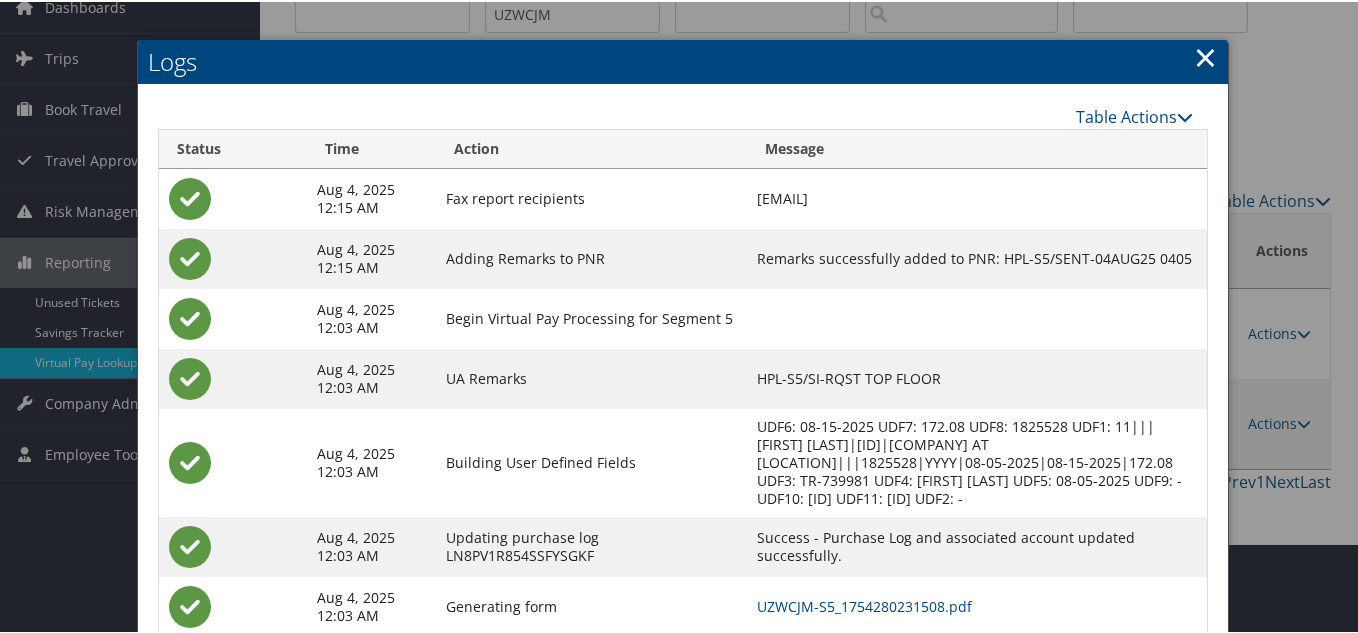 click on "×" at bounding box center [1205, 55] 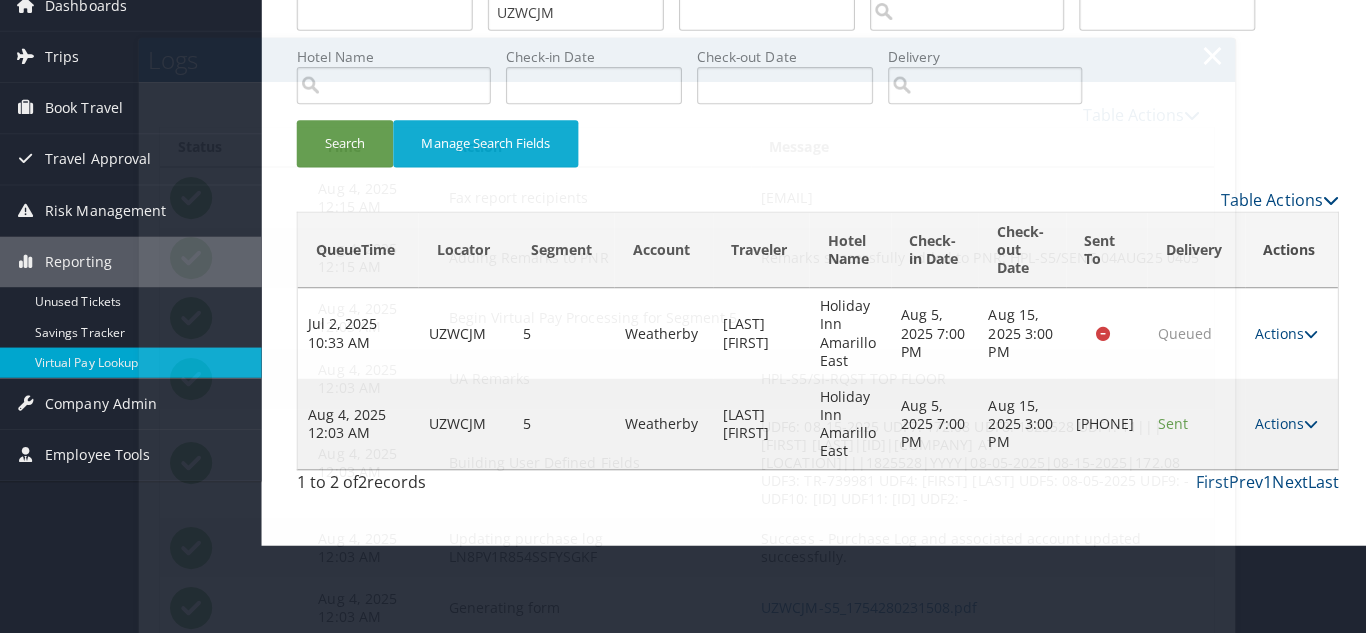 scroll, scrollTop: 0, scrollLeft: 0, axis: both 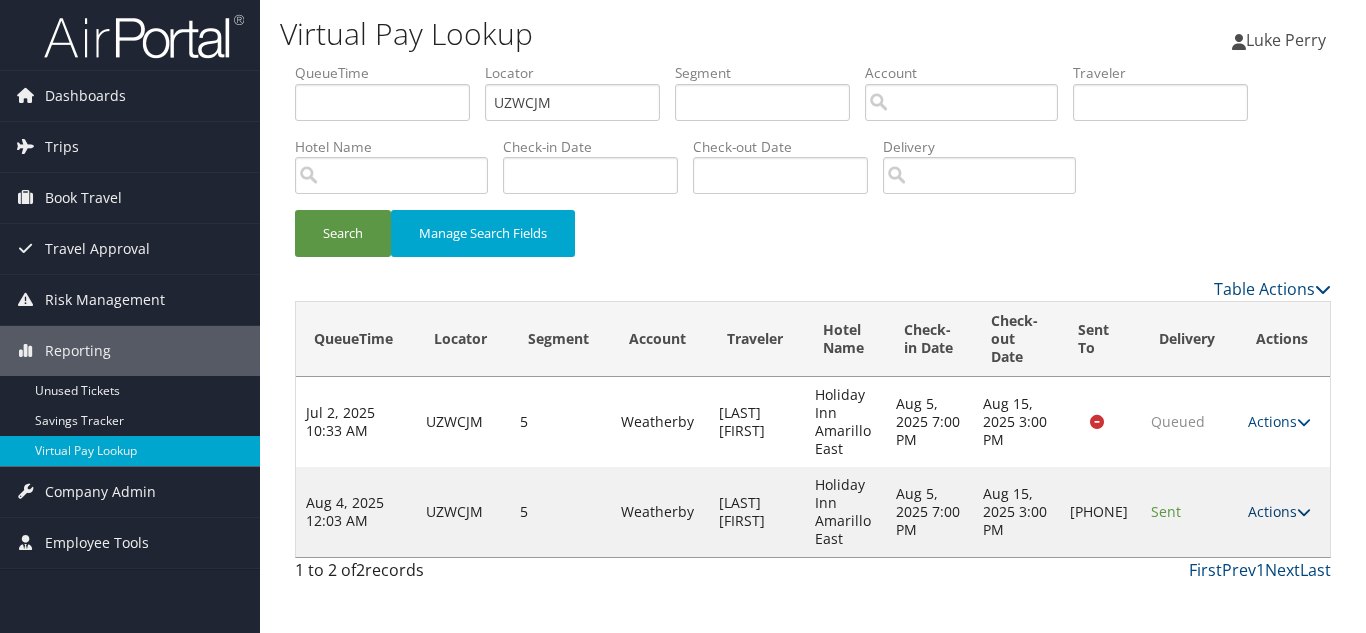 click on "Actions" at bounding box center [1279, 511] 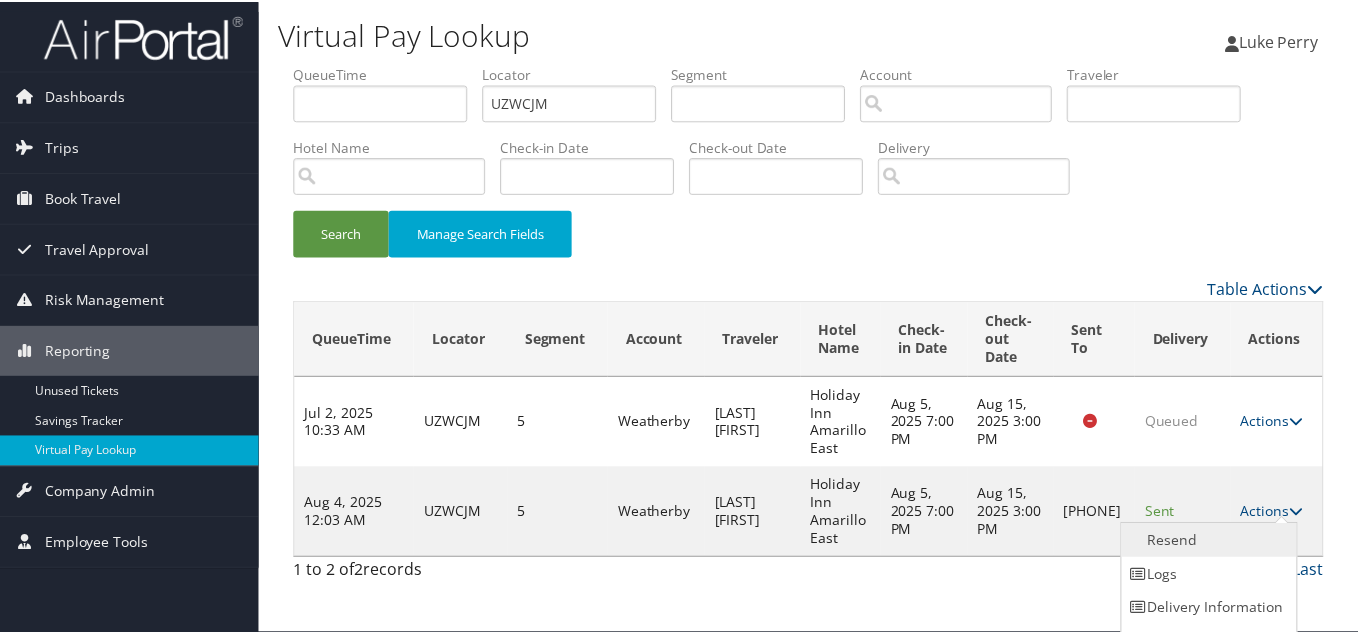 scroll, scrollTop: 28, scrollLeft: 0, axis: vertical 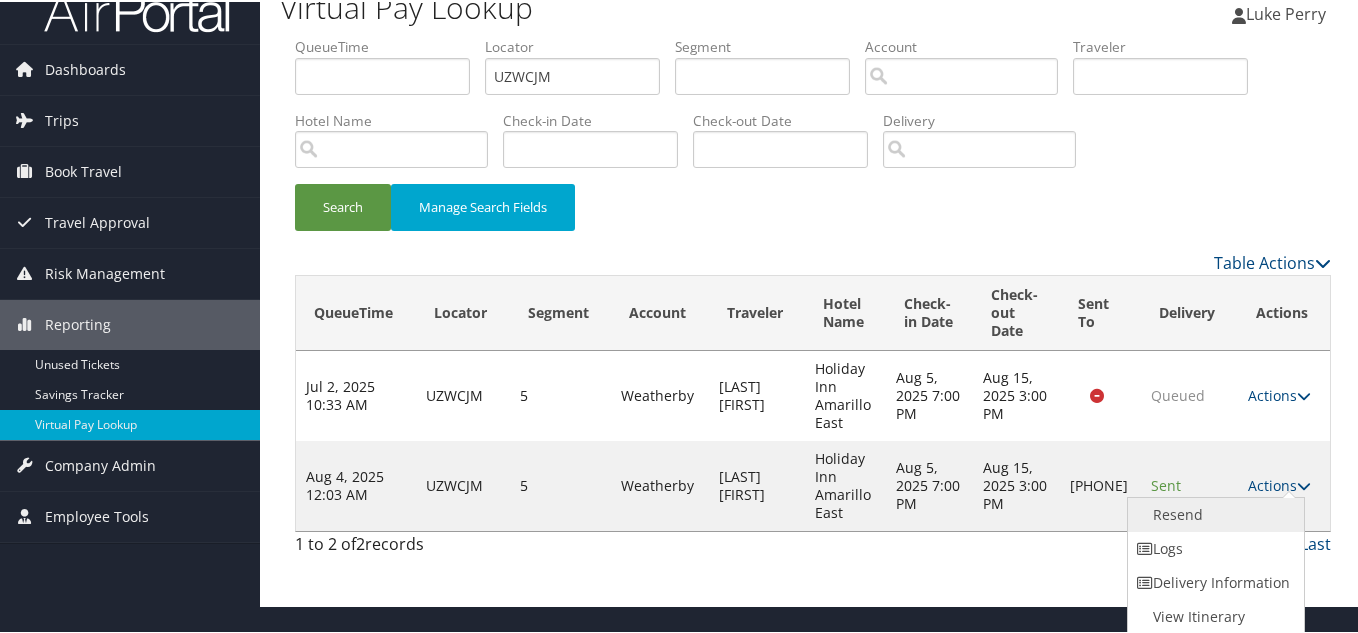 click on "Resend" at bounding box center [1213, 513] 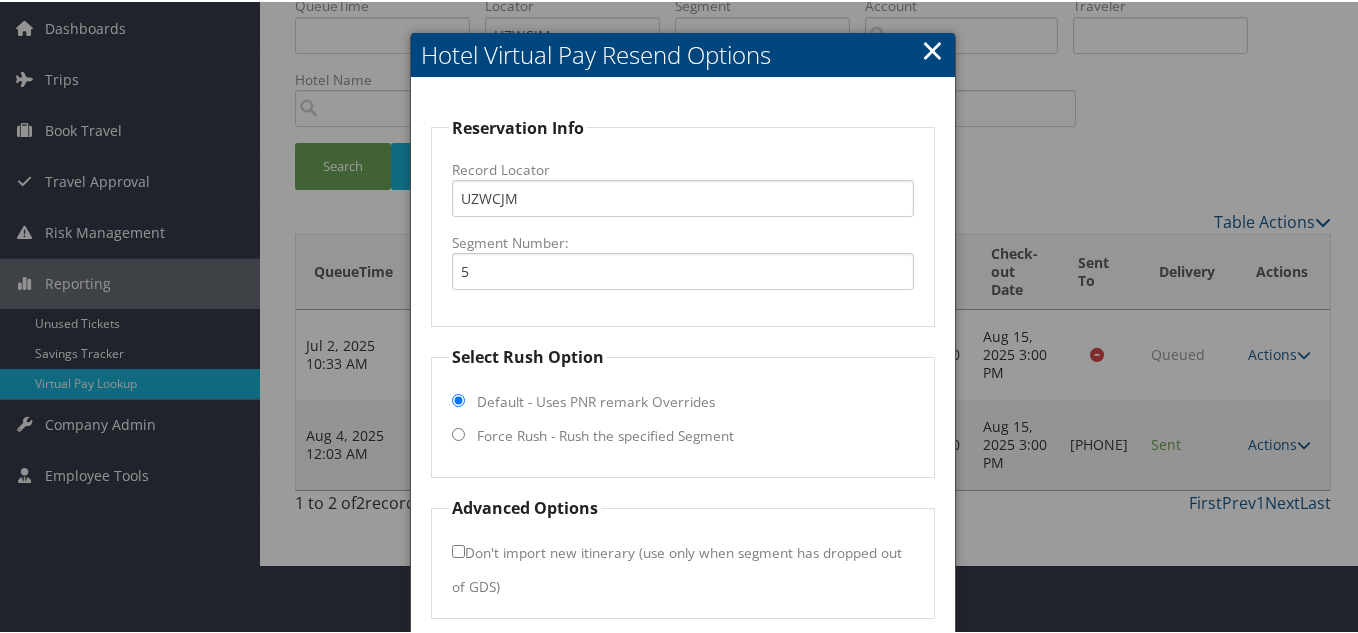scroll, scrollTop: 144, scrollLeft: 0, axis: vertical 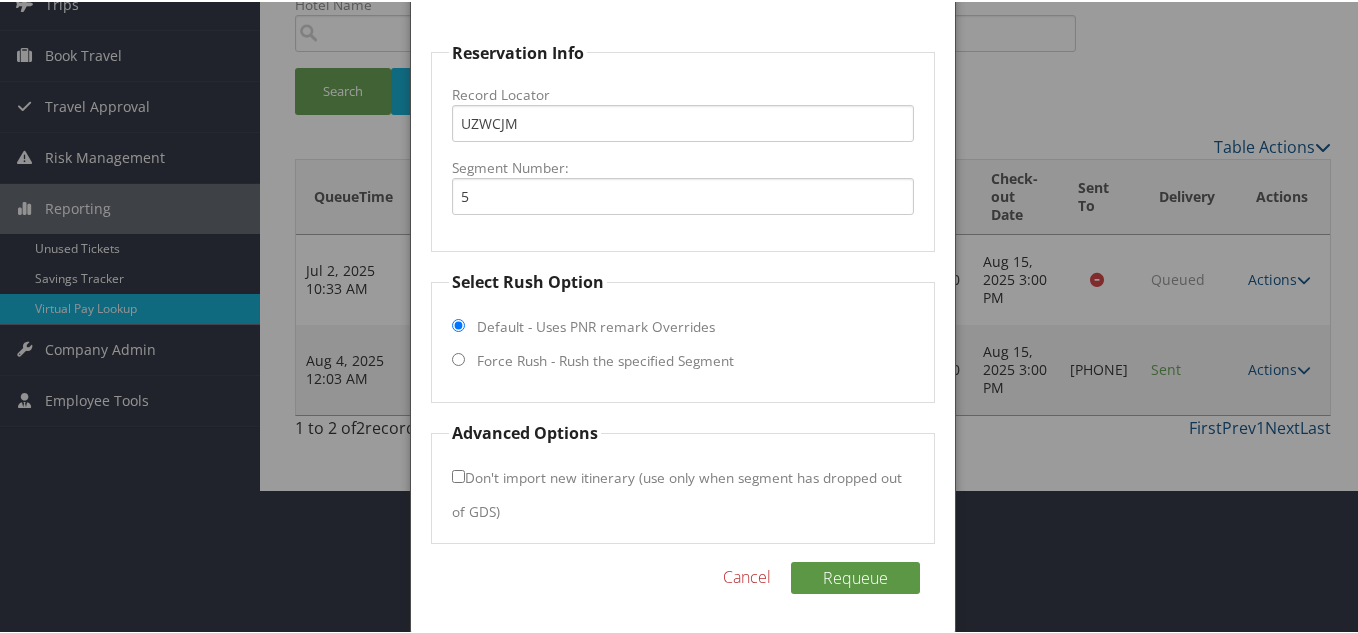 click on "Force Rush - Rush the specified Segment" at bounding box center [458, 357] 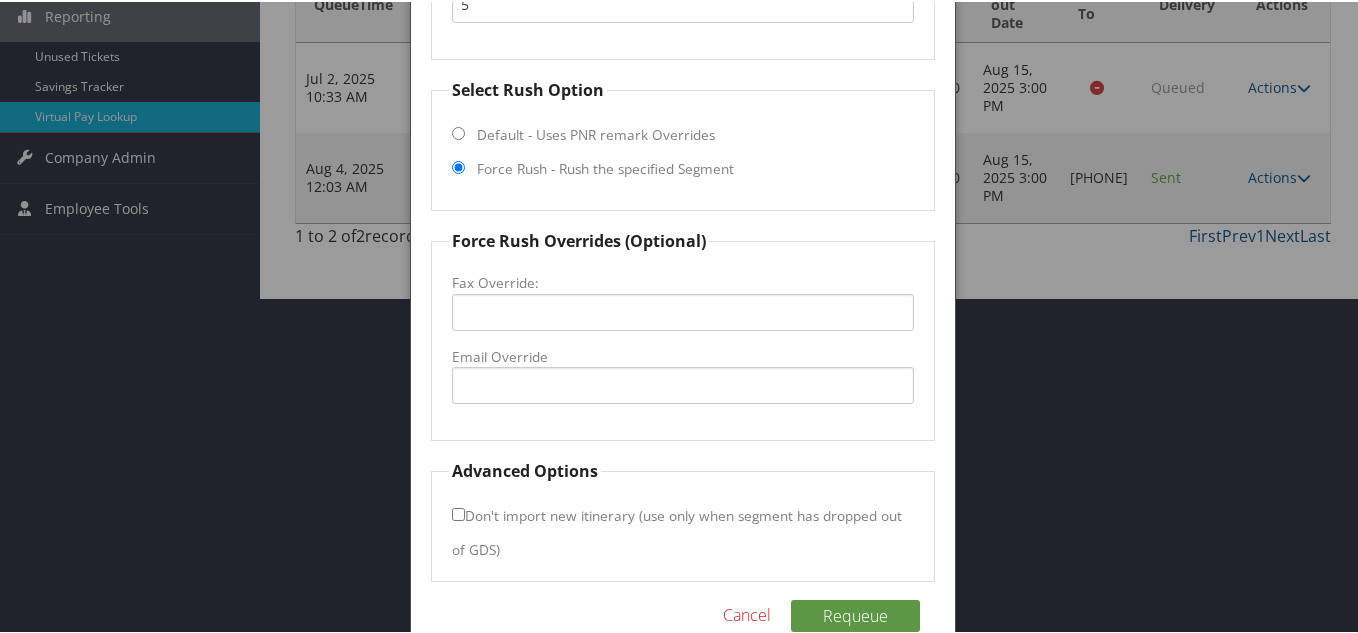 scroll, scrollTop: 344, scrollLeft: 0, axis: vertical 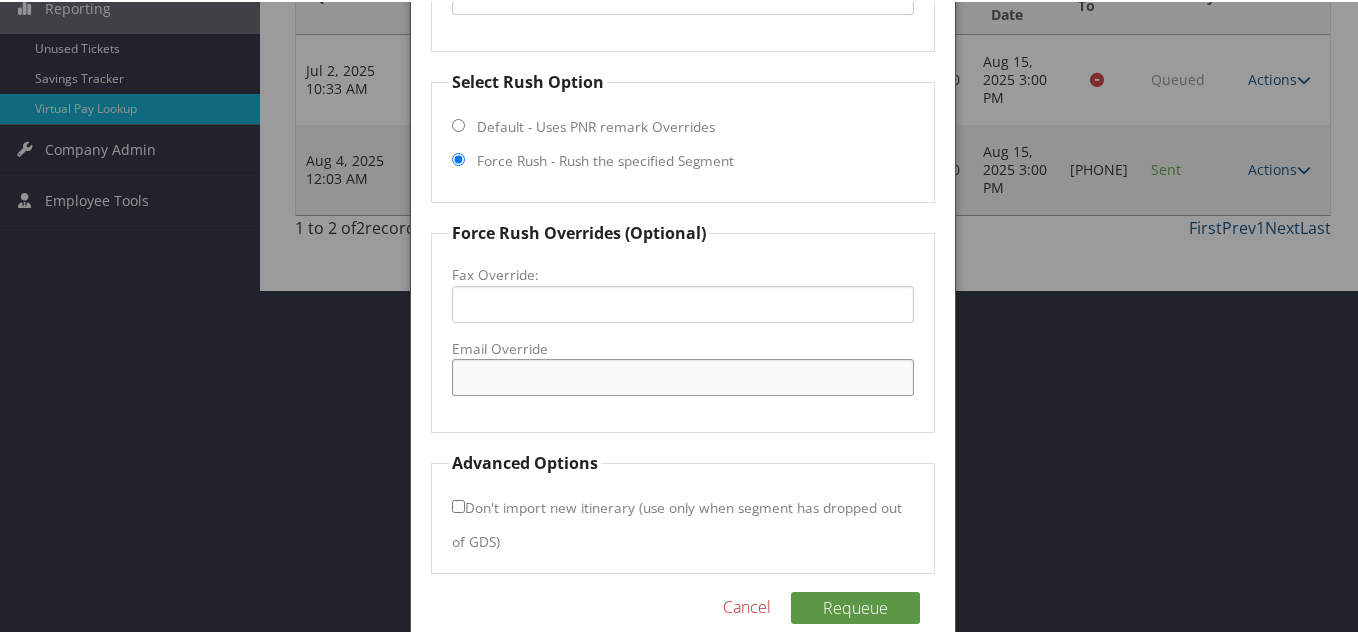click on "Email Override" at bounding box center (683, 375) 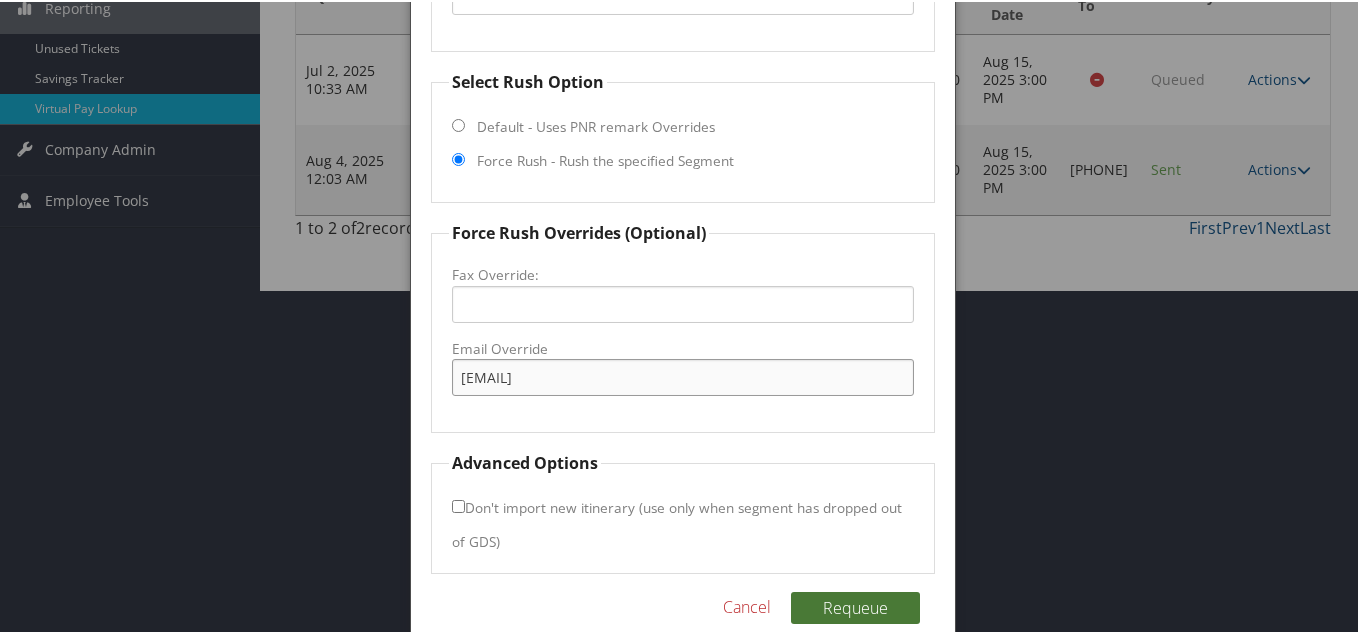 type on "hieastama@gmail.com" 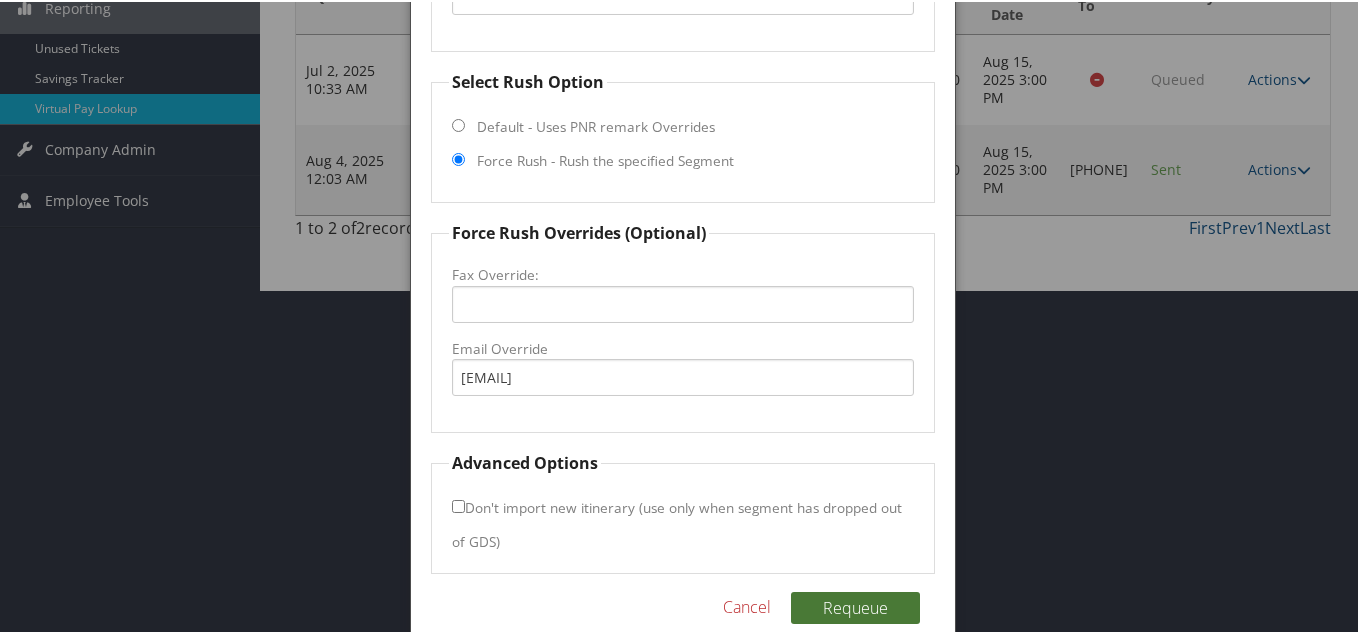 click on "Requeue" at bounding box center (855, 606) 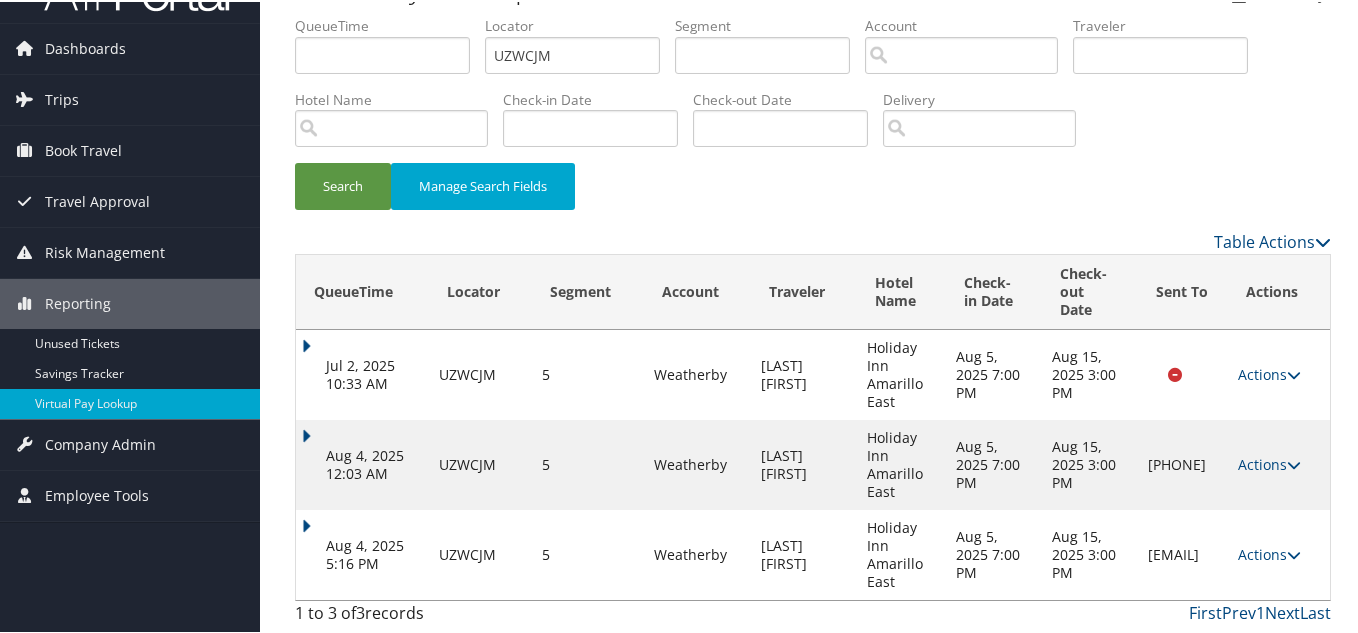 scroll, scrollTop: 49, scrollLeft: 0, axis: vertical 